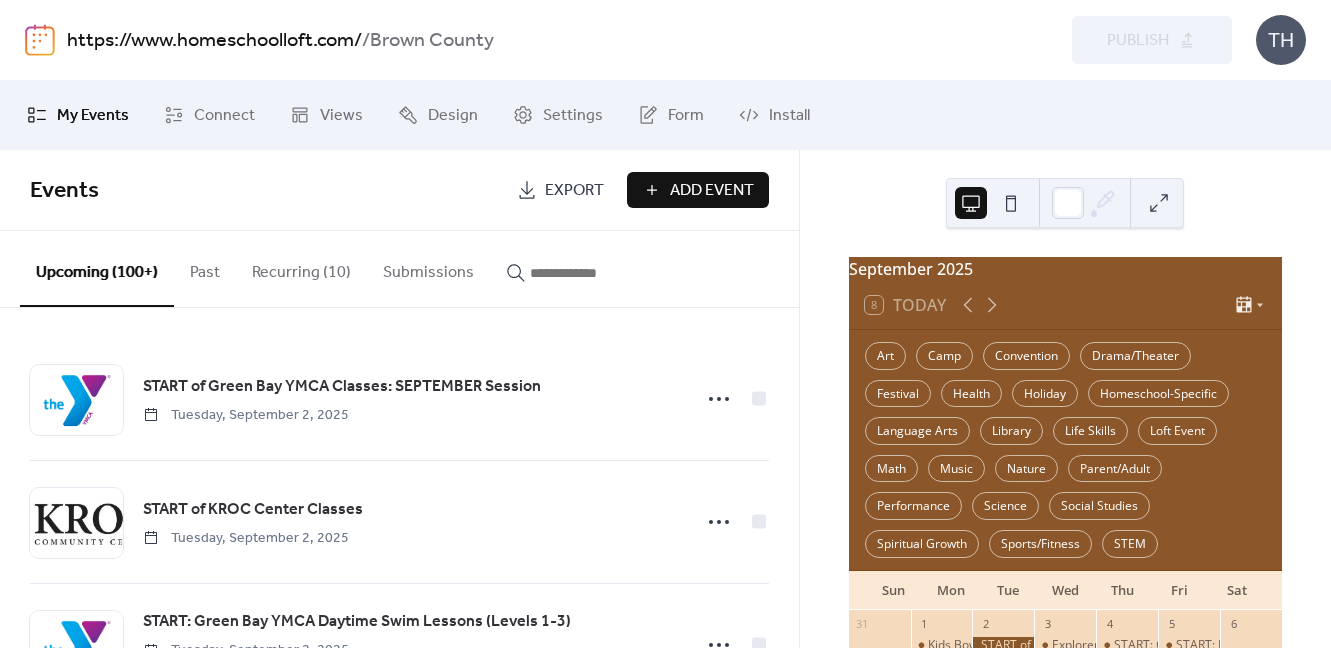scroll, scrollTop: 0, scrollLeft: 0, axis: both 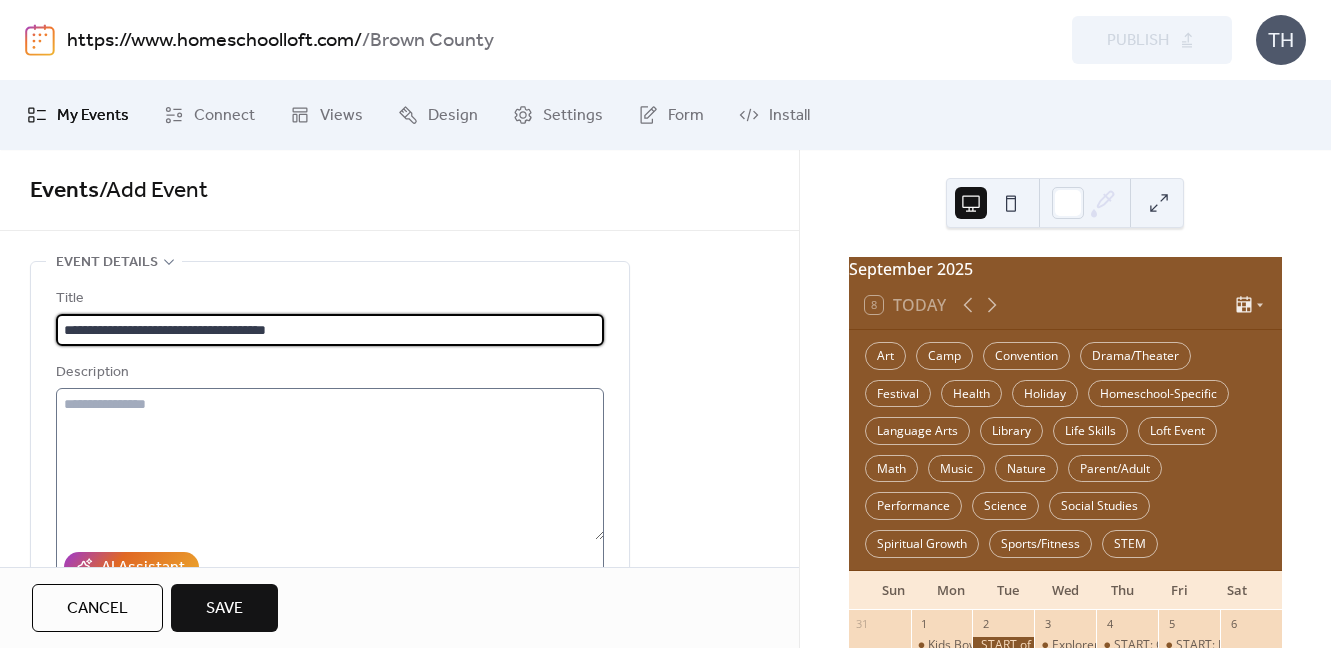 type on "**********" 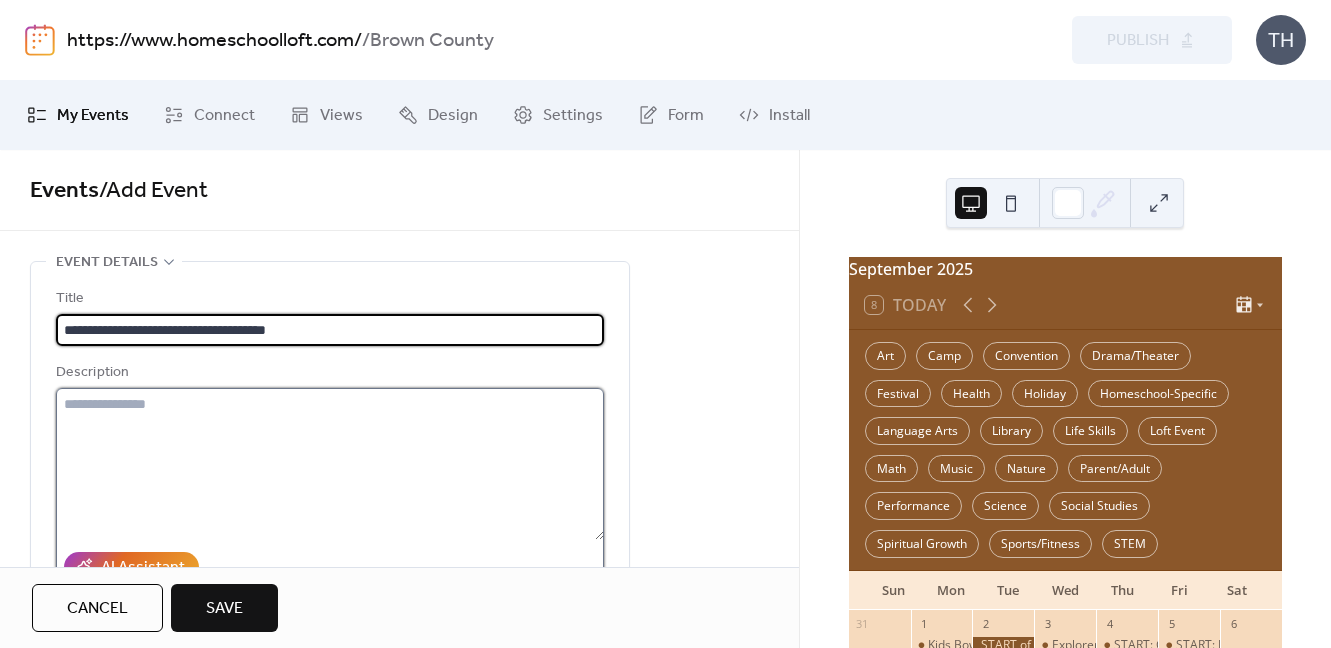 click at bounding box center (330, 464) 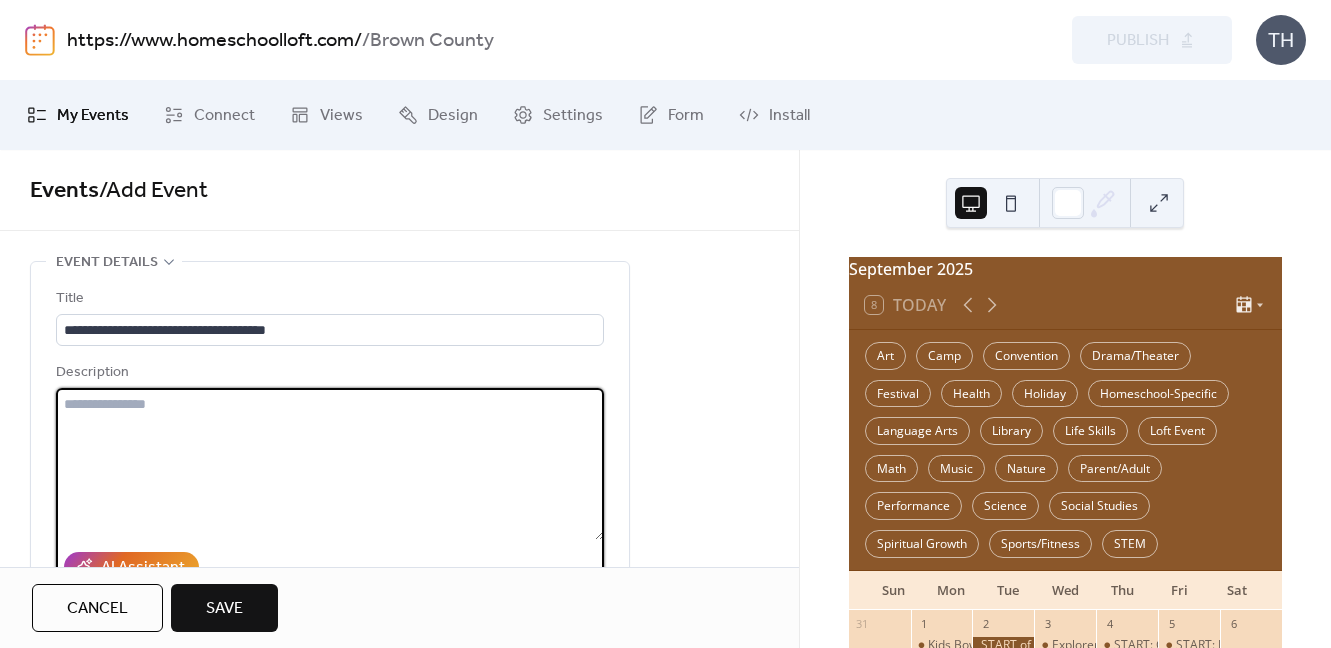 click at bounding box center (330, 464) 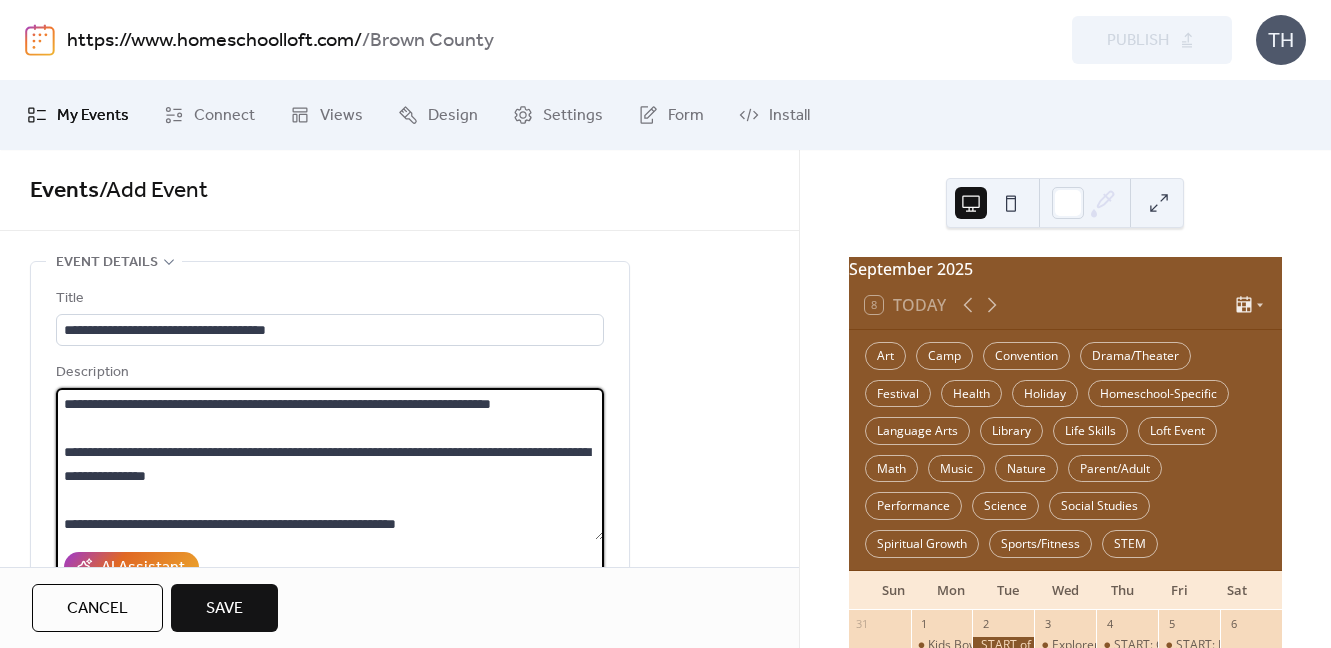 scroll, scrollTop: 117, scrollLeft: 0, axis: vertical 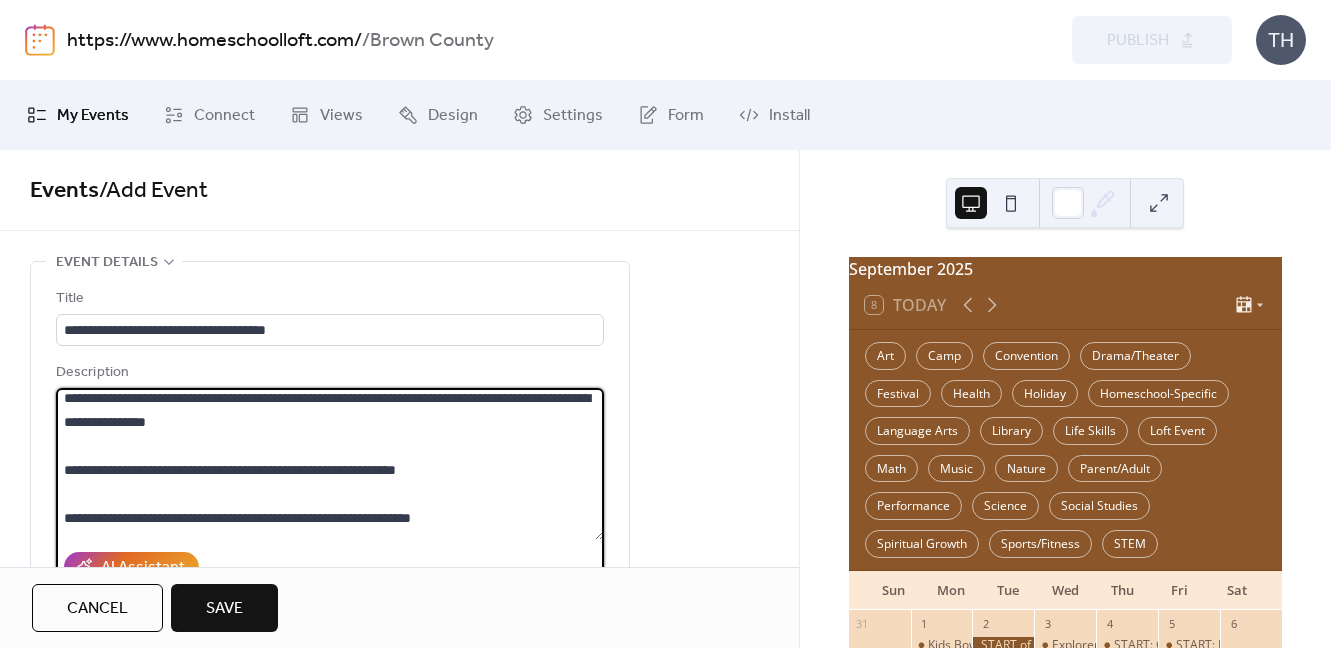 click on "**********" at bounding box center [330, 464] 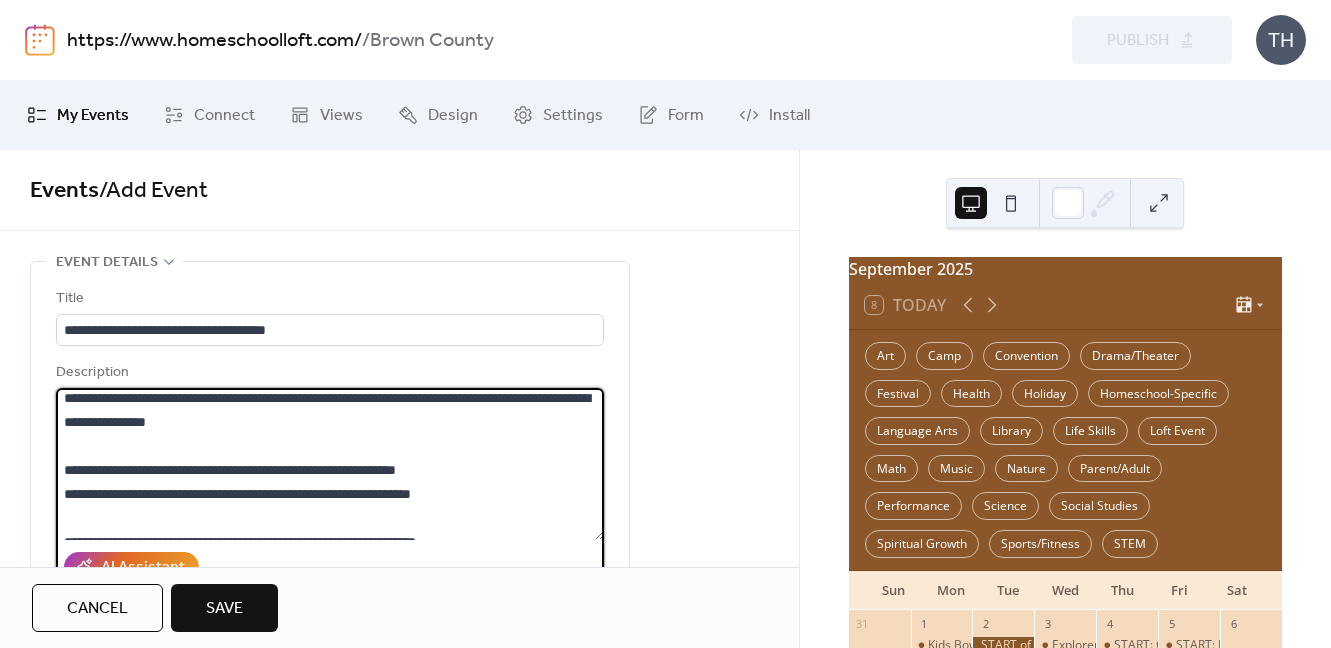 scroll, scrollTop: 72, scrollLeft: 0, axis: vertical 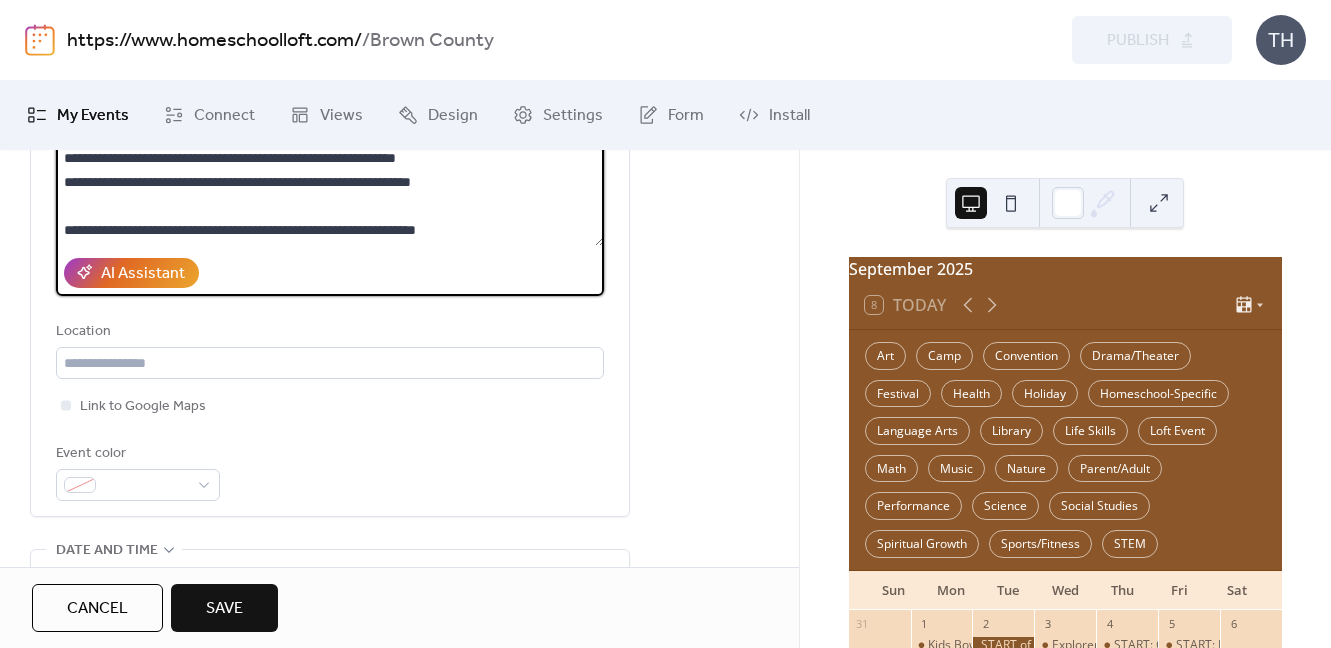 type on "**********" 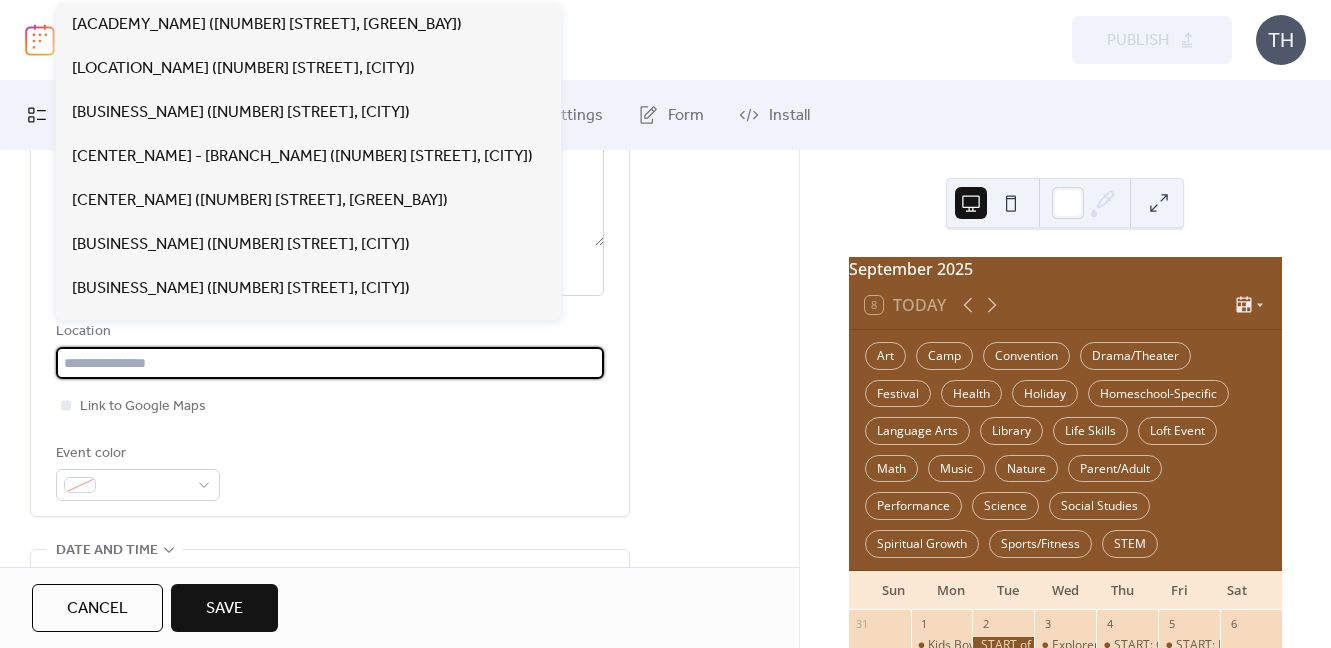 click at bounding box center (330, 363) 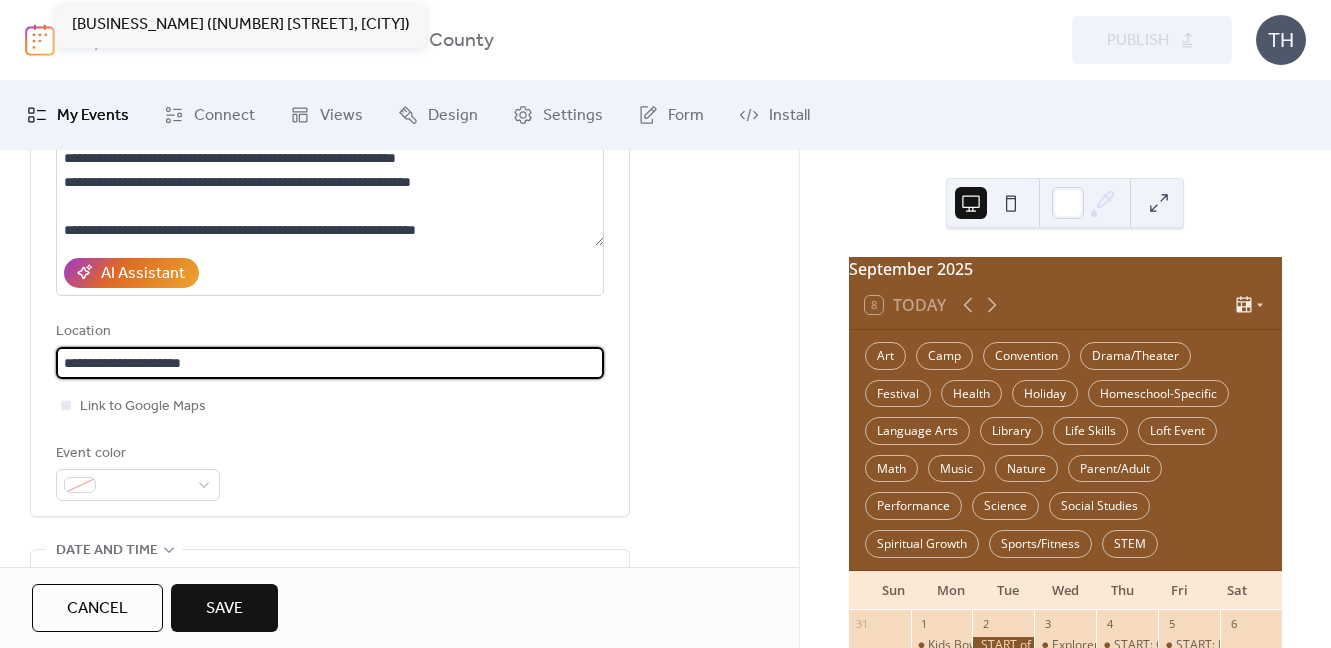 paste on "**********" 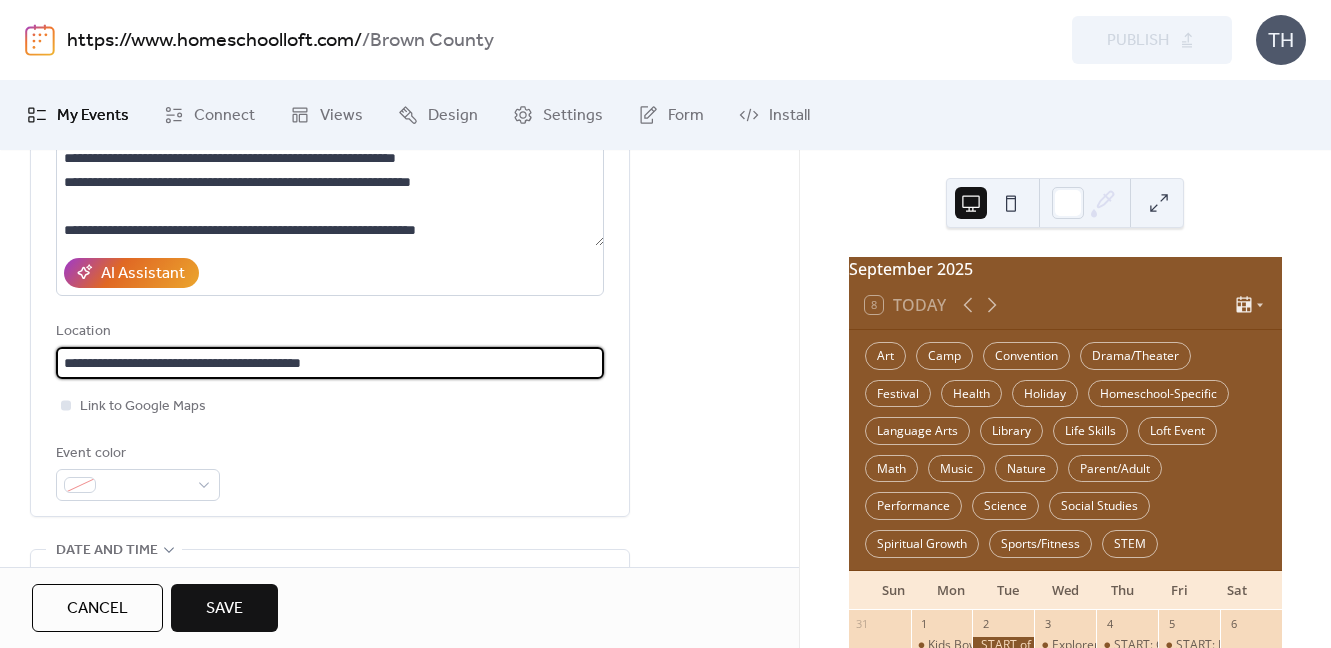 type on "**********" 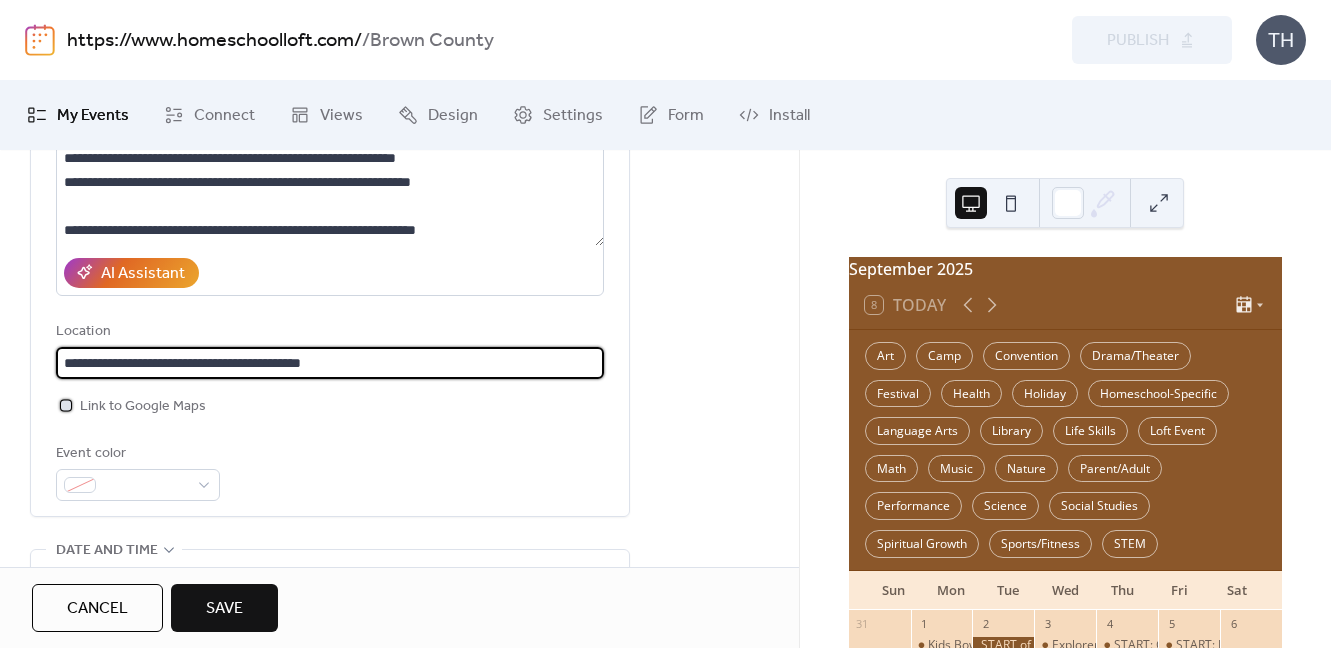 click on "Link to Google Maps" at bounding box center [143, 407] 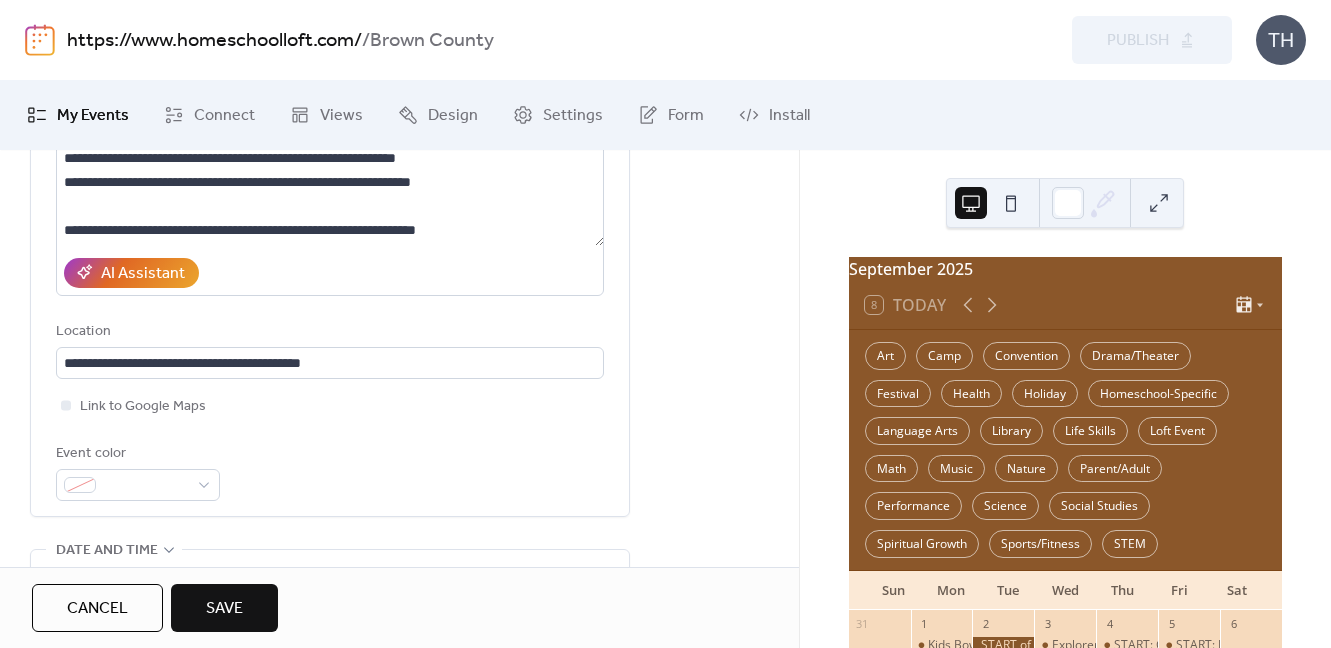 click on "**********" at bounding box center (330, 247) 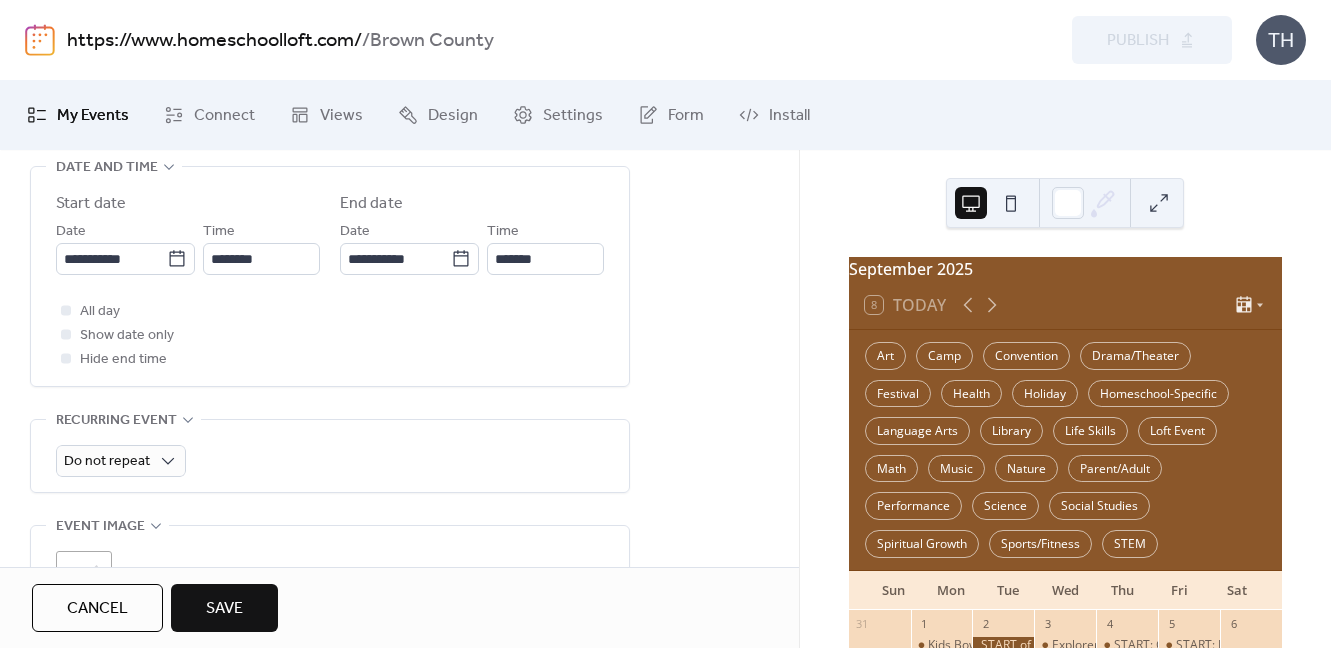 scroll, scrollTop: 678, scrollLeft: 0, axis: vertical 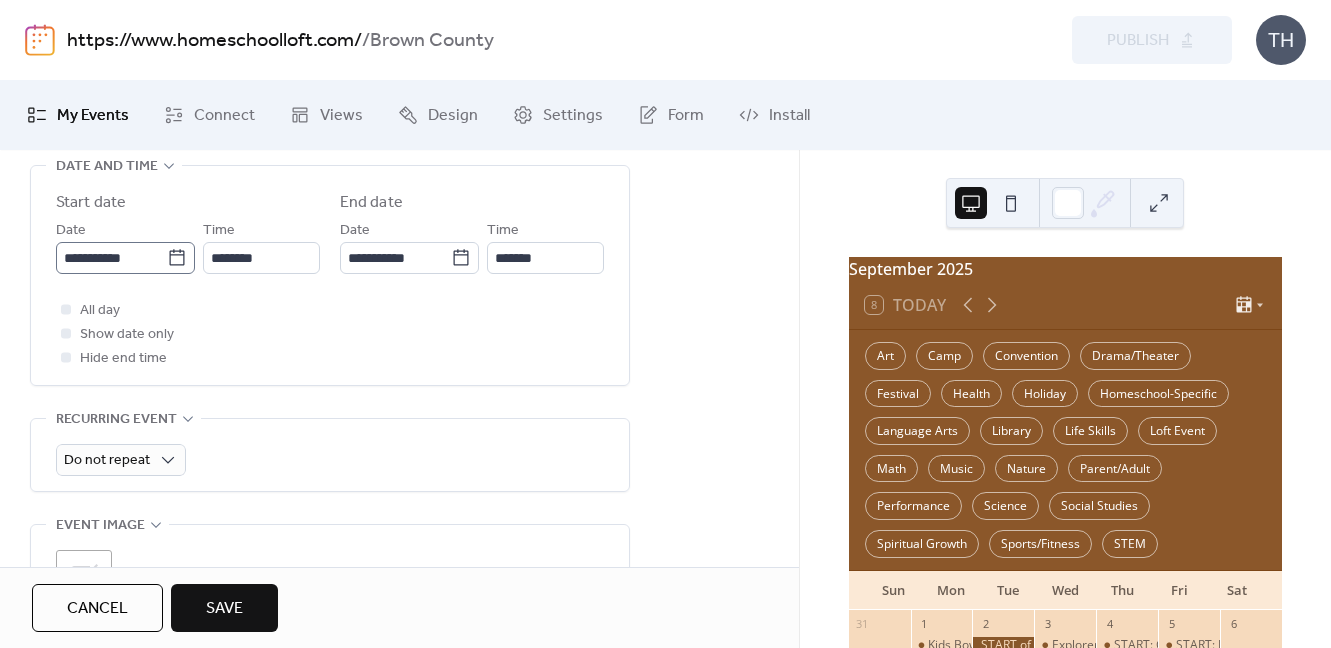 click 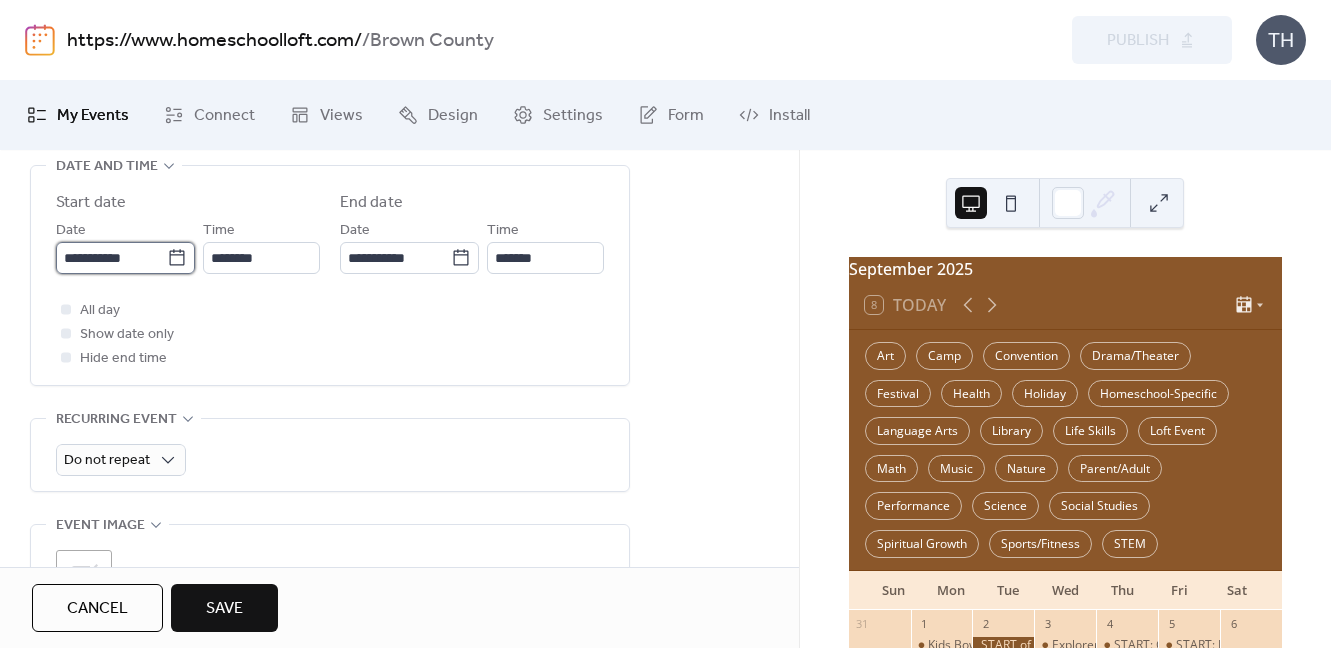 click on "**********" at bounding box center [111, 258] 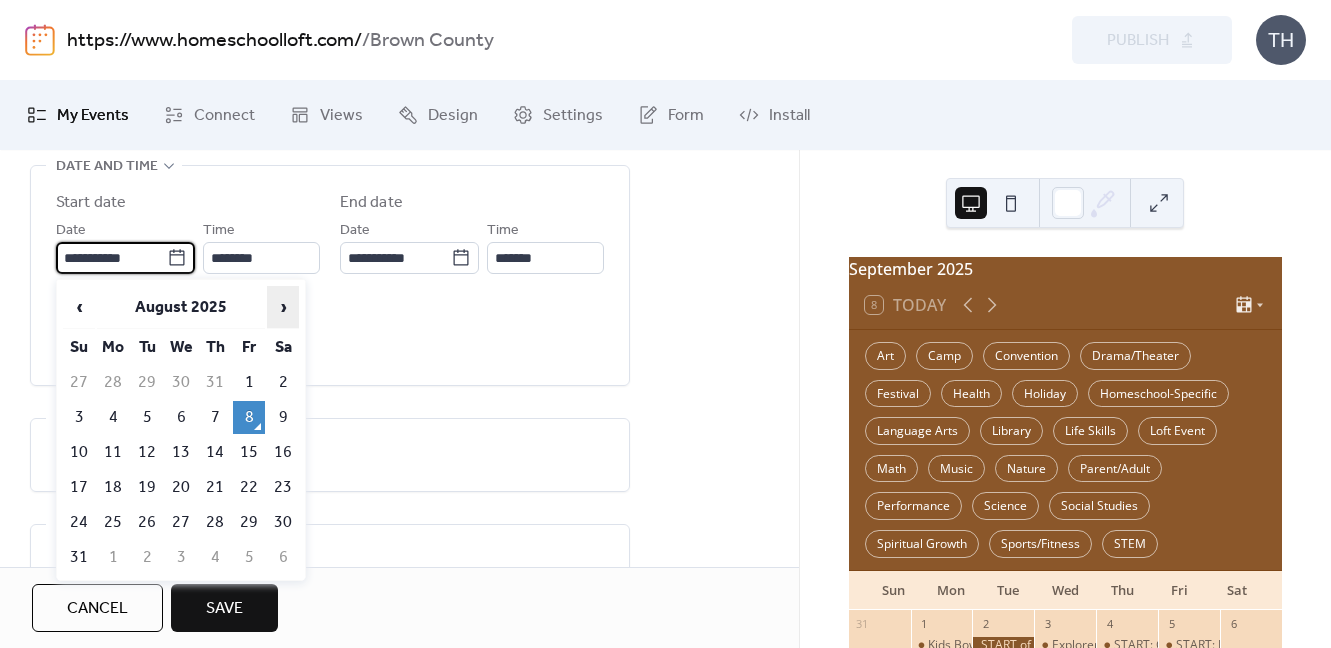 click on "›" at bounding box center (283, 307) 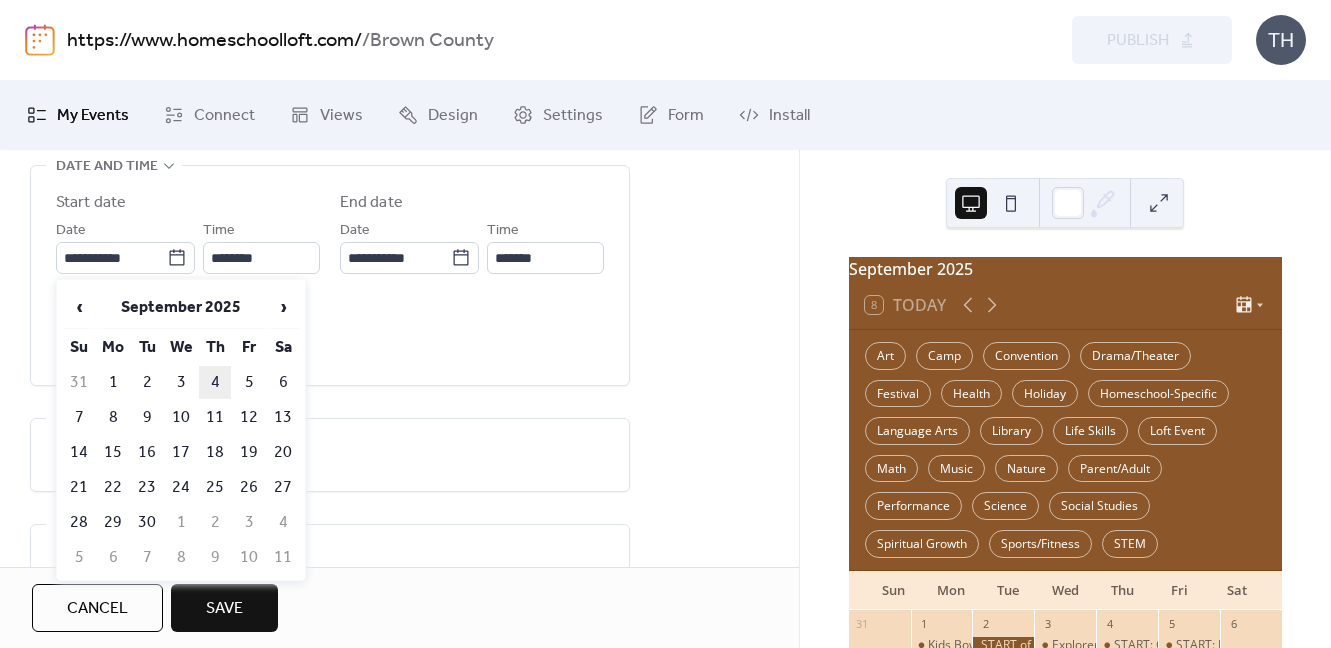 click on "4" at bounding box center [215, 382] 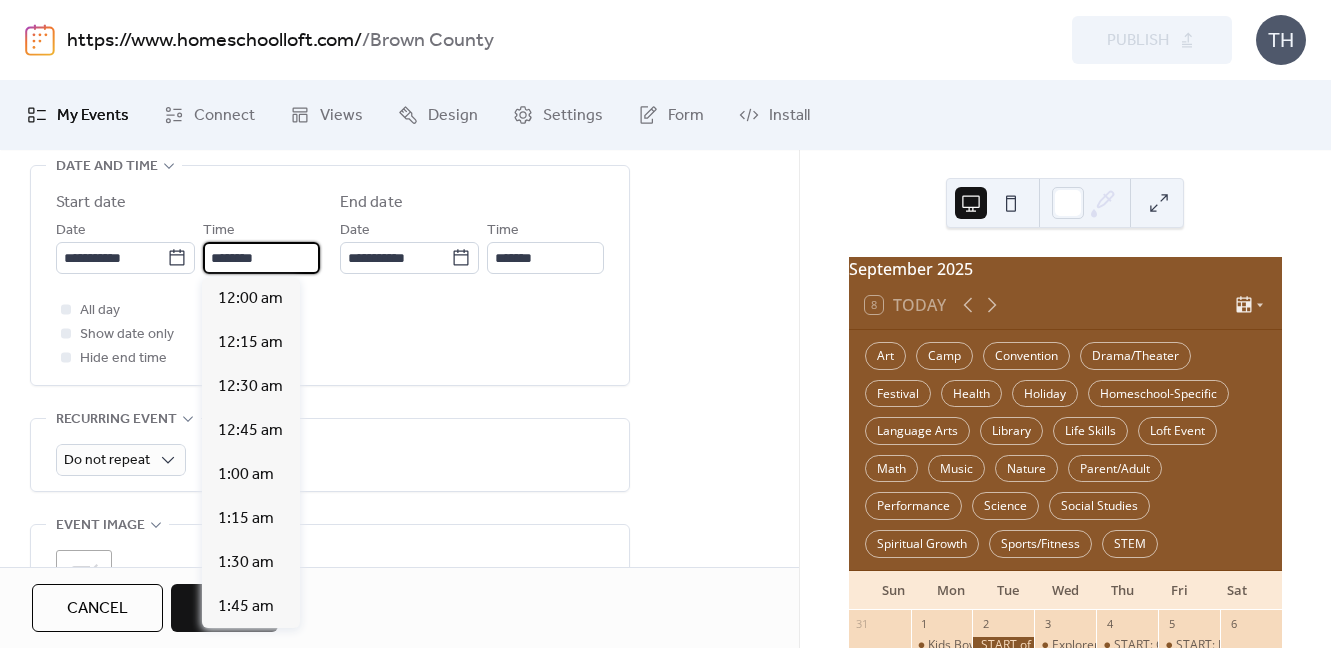 click on "********" at bounding box center [261, 258] 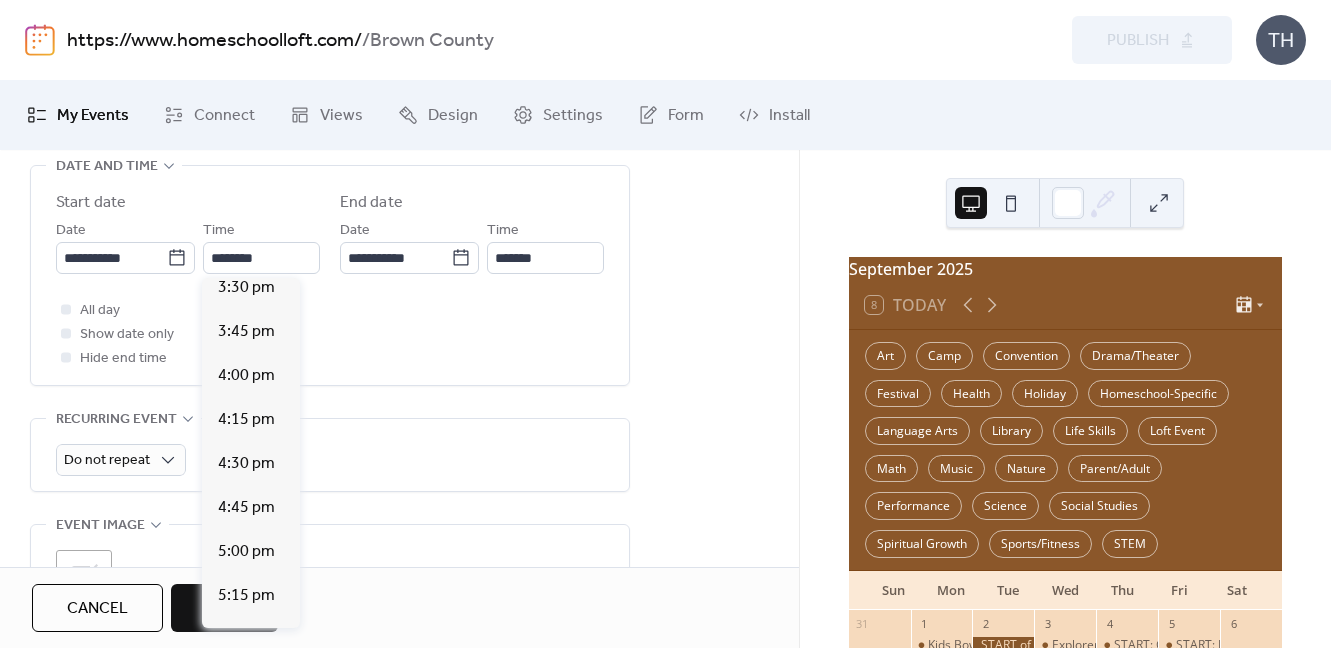 scroll, scrollTop: 2745, scrollLeft: 0, axis: vertical 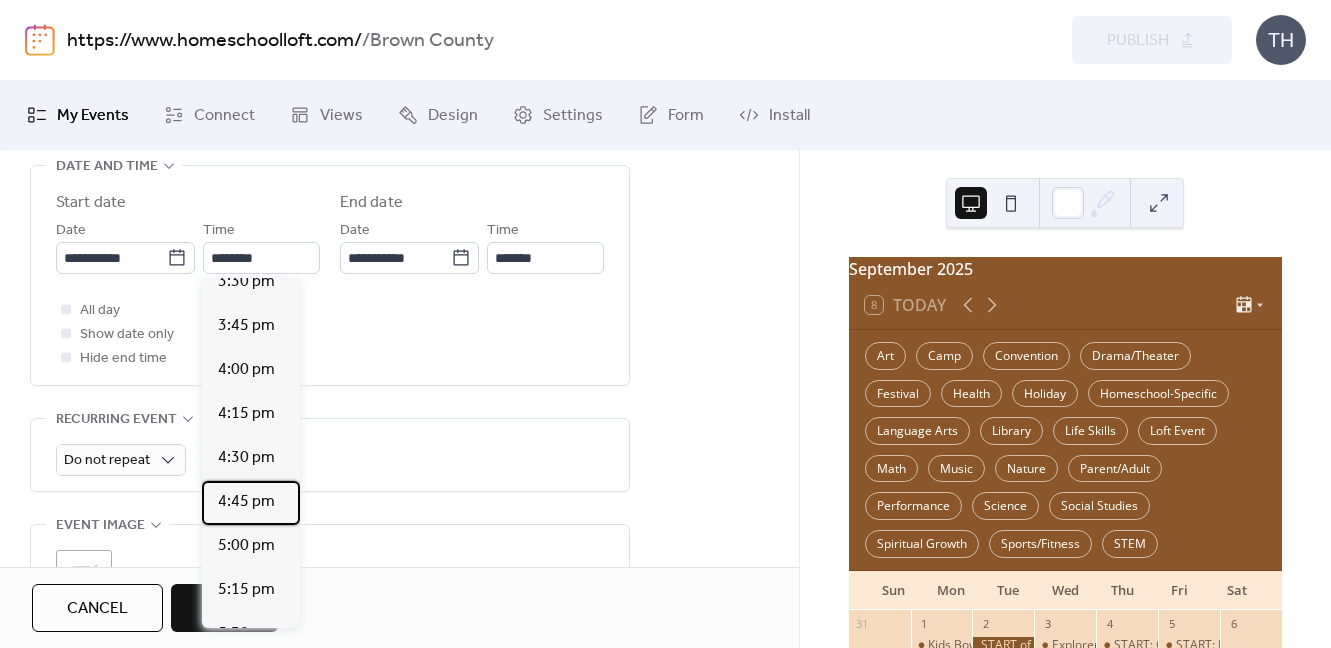 click on "4:45 pm" at bounding box center (251, 503) 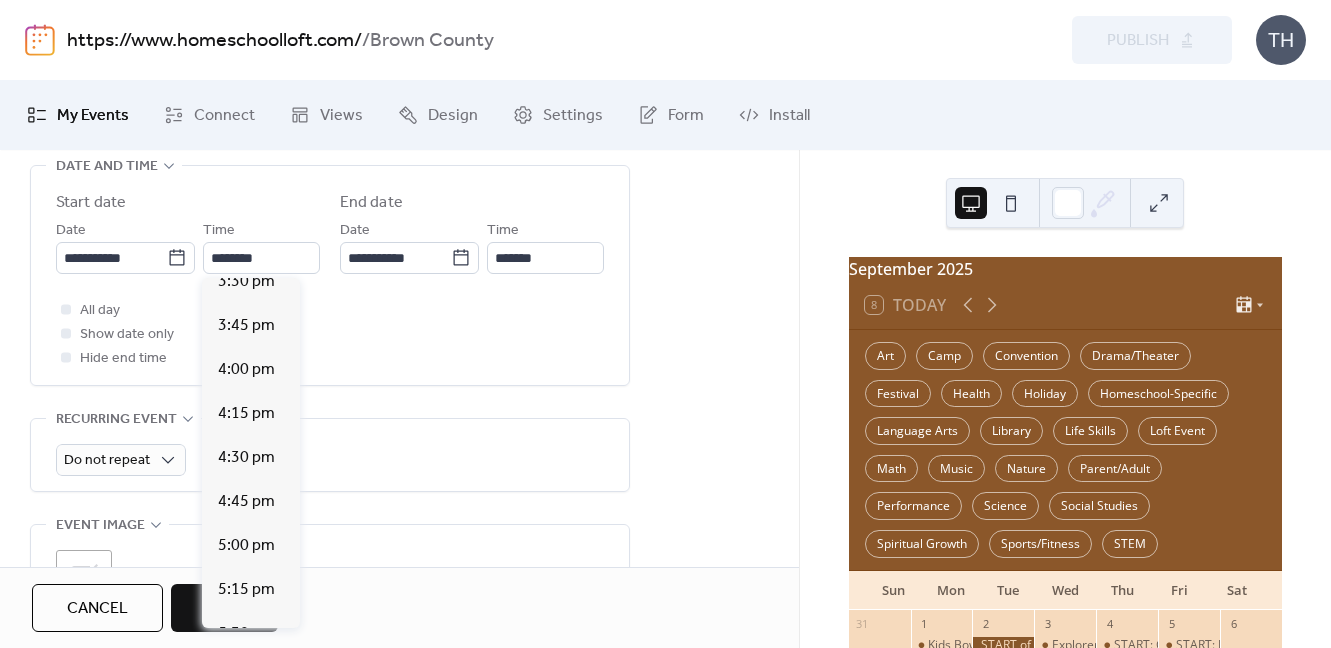 type on "*******" 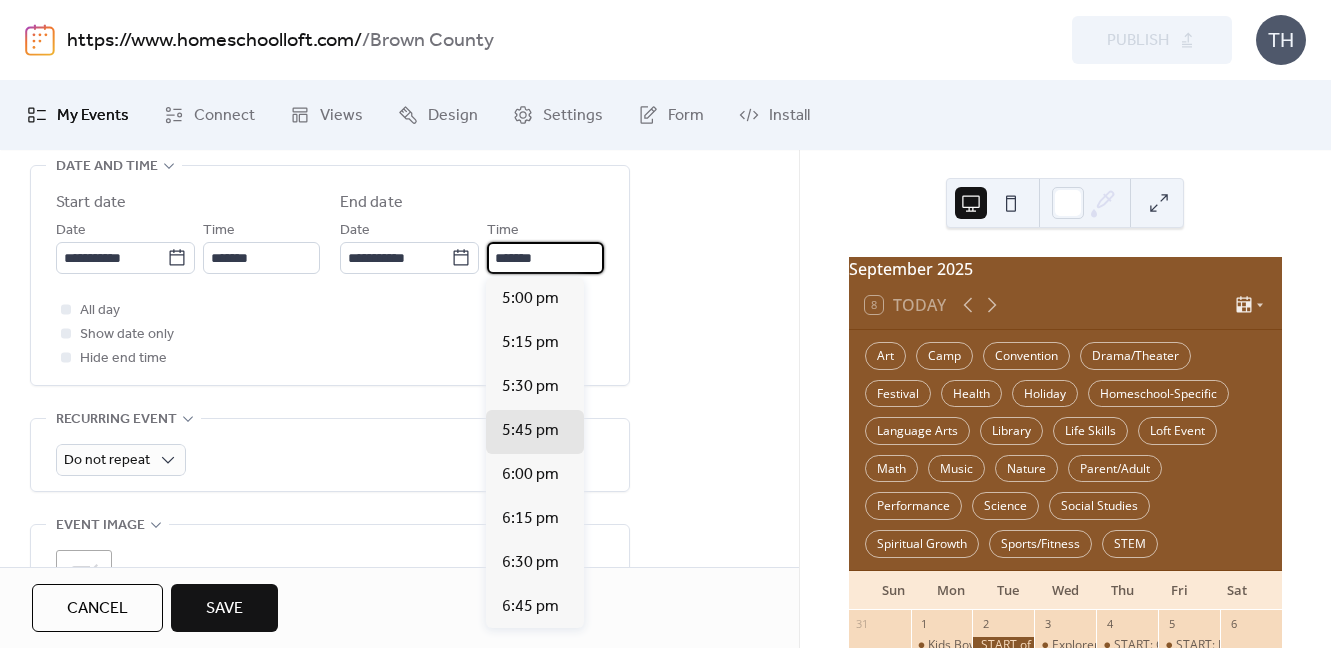 click on "*******" at bounding box center [545, 258] 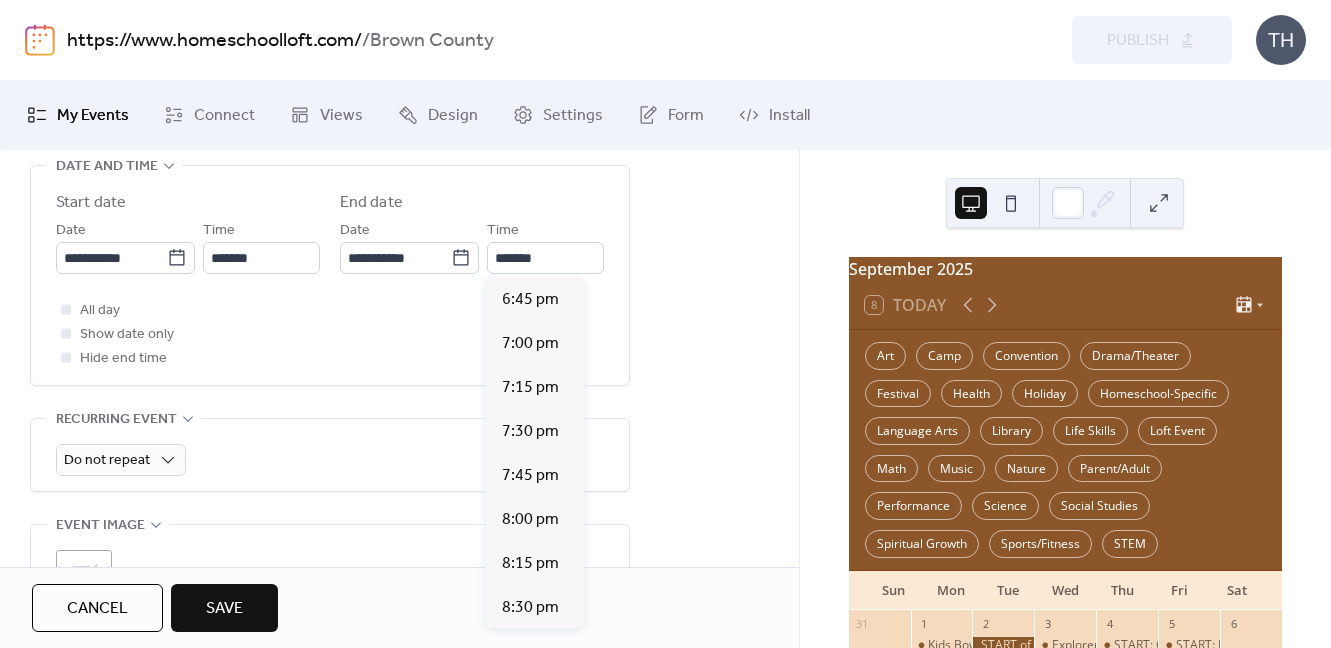 scroll, scrollTop: 394, scrollLeft: 0, axis: vertical 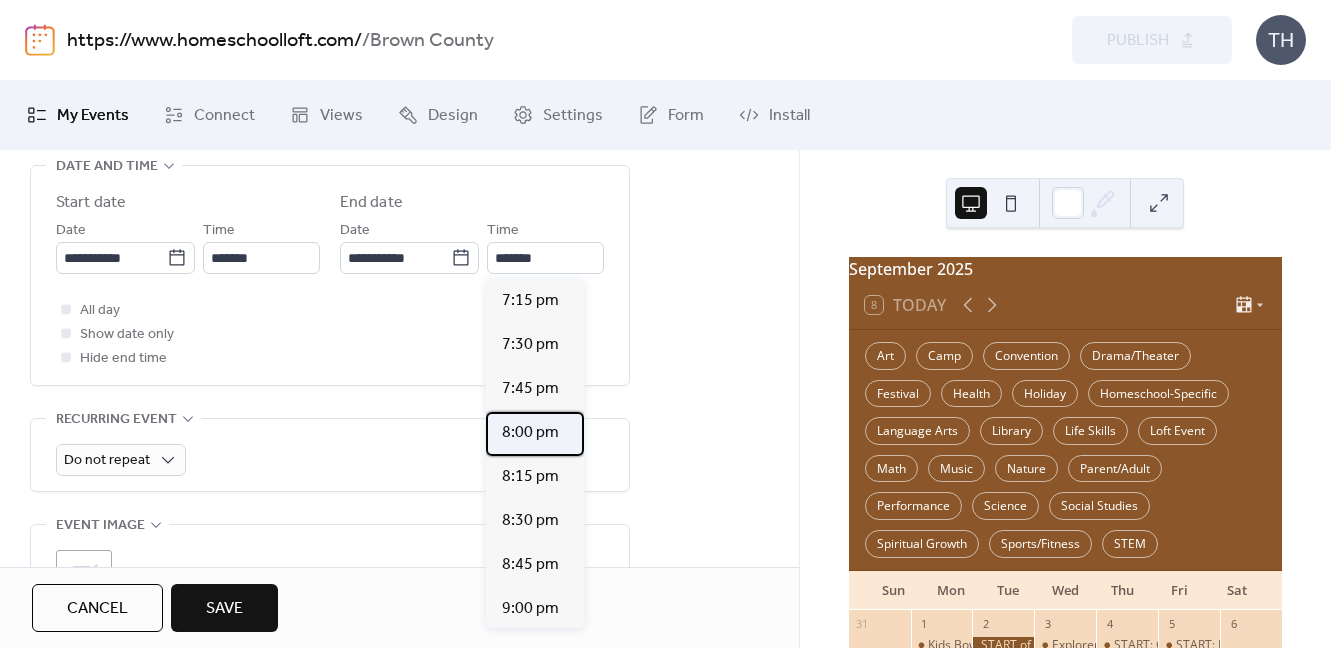click on "8:00 pm" at bounding box center [535, 434] 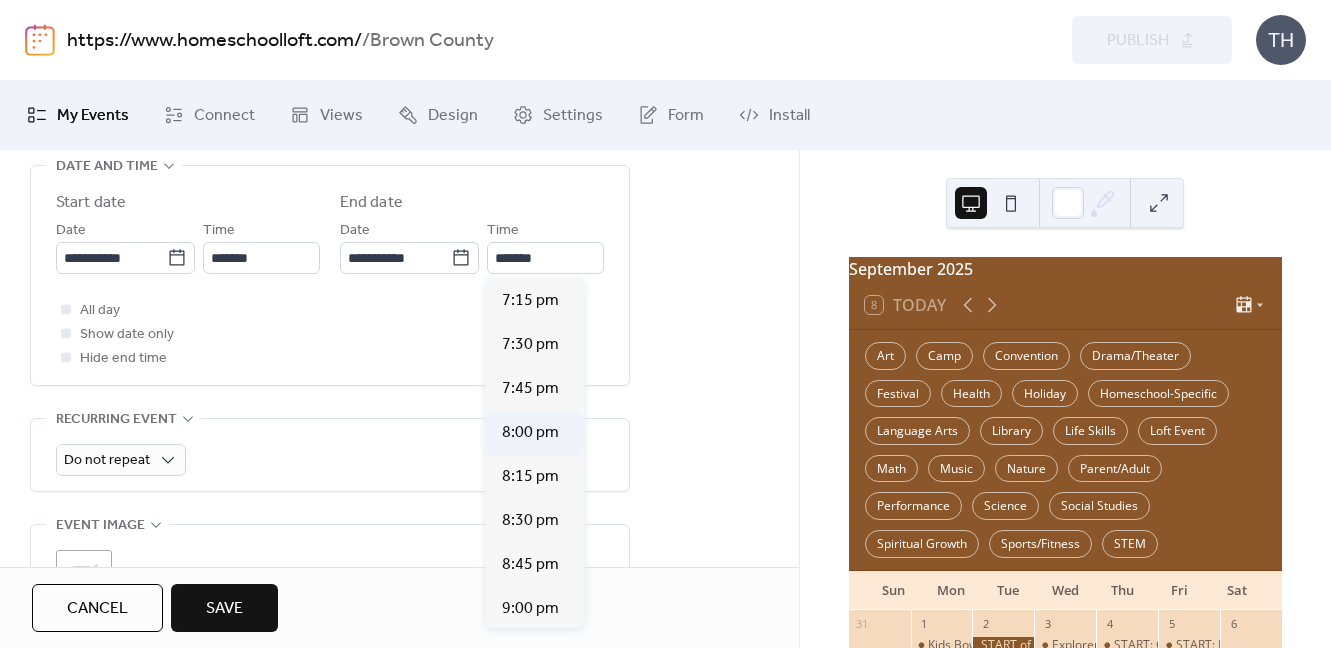 type on "*******" 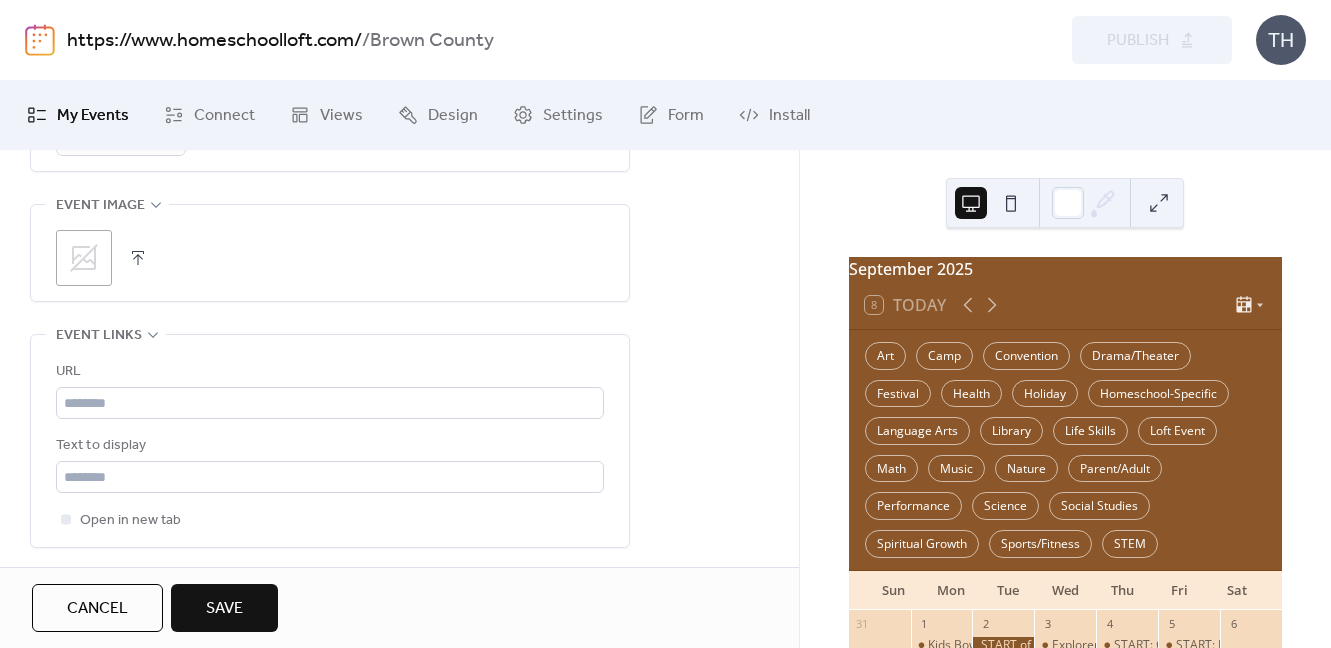 scroll, scrollTop: 1000, scrollLeft: 0, axis: vertical 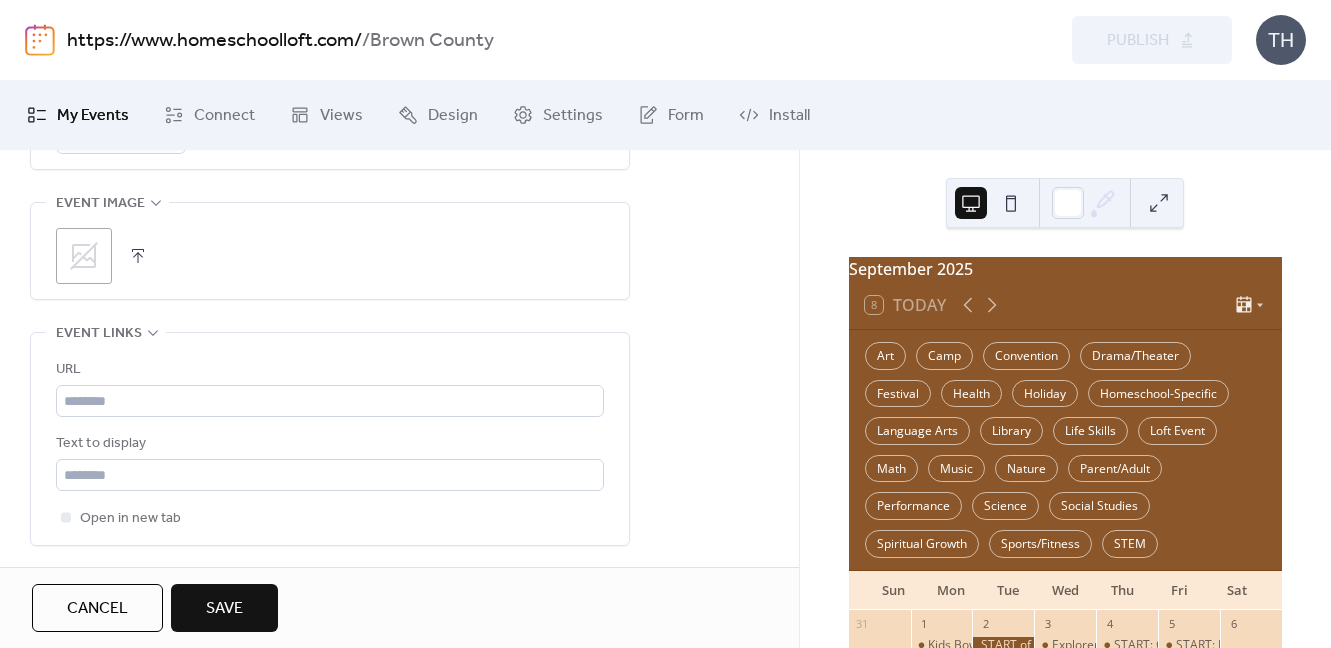 click at bounding box center (138, 256) 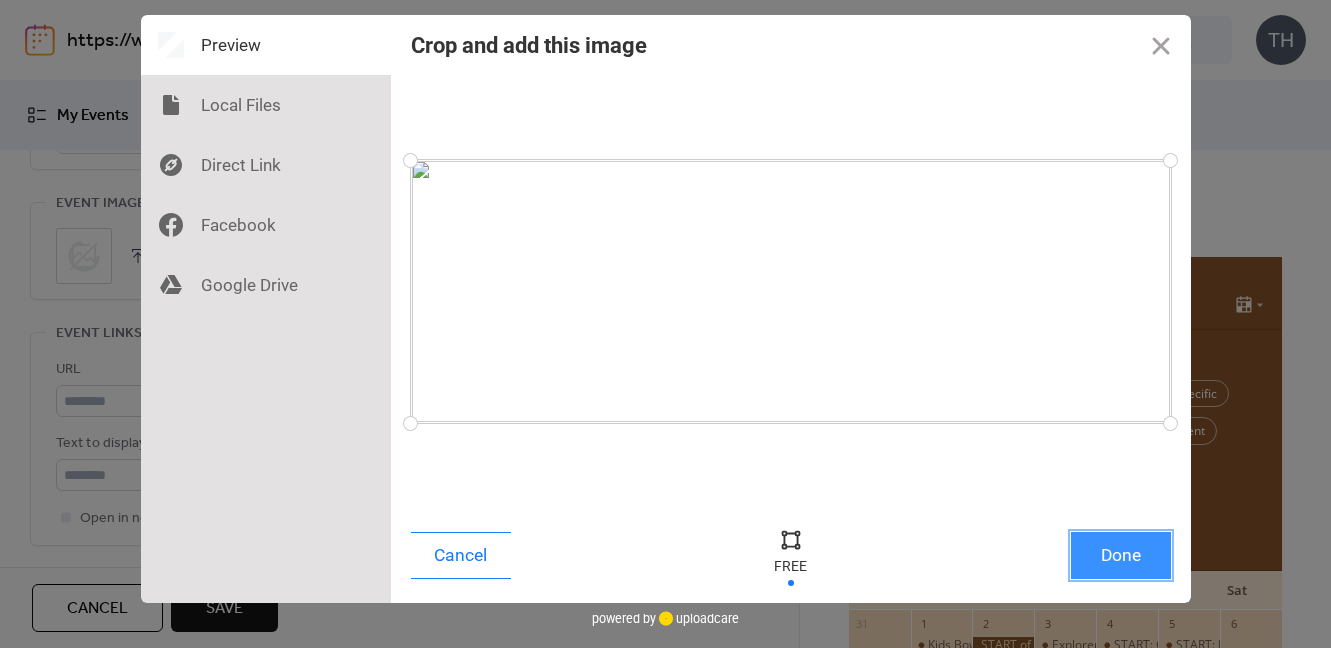 click on "Done" at bounding box center [1121, 555] 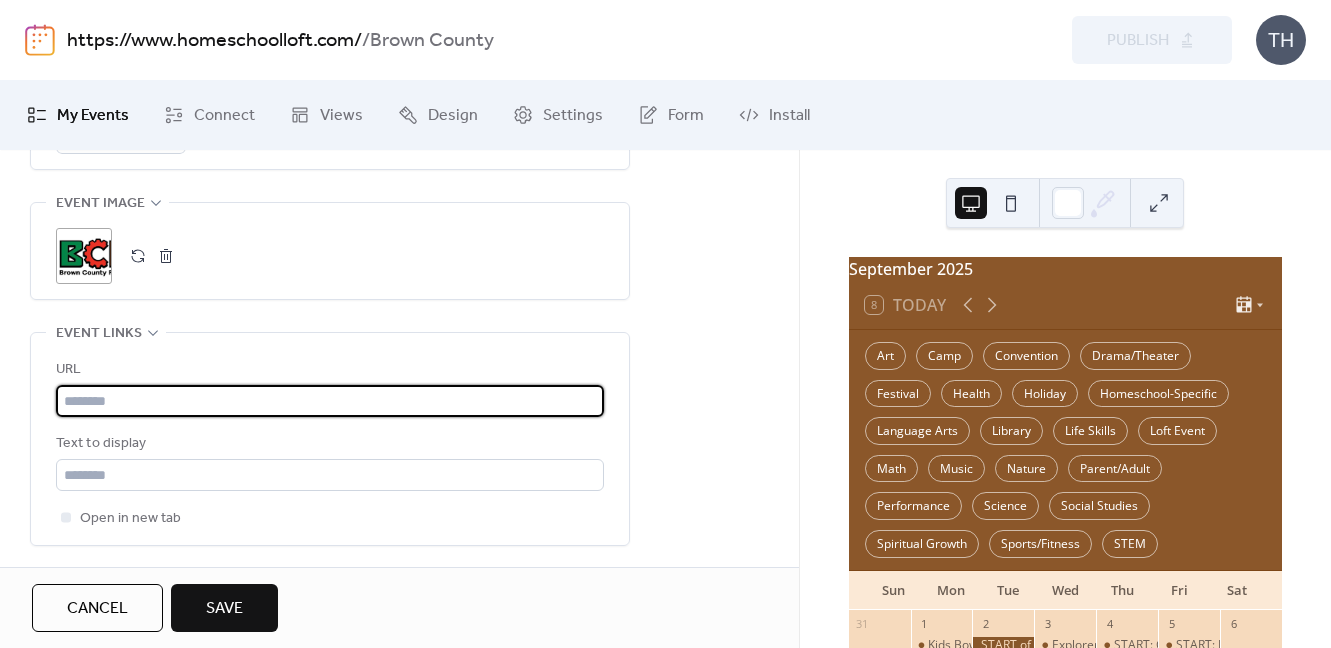 paste on "**********" 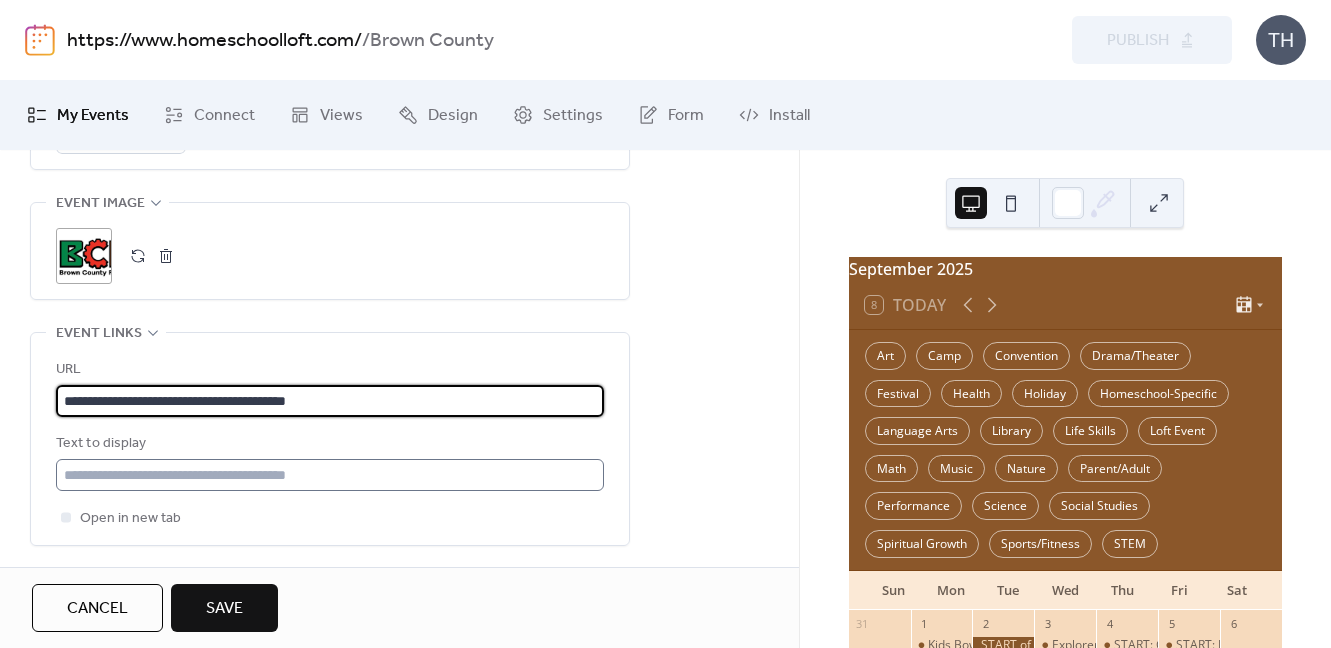 type on "**********" 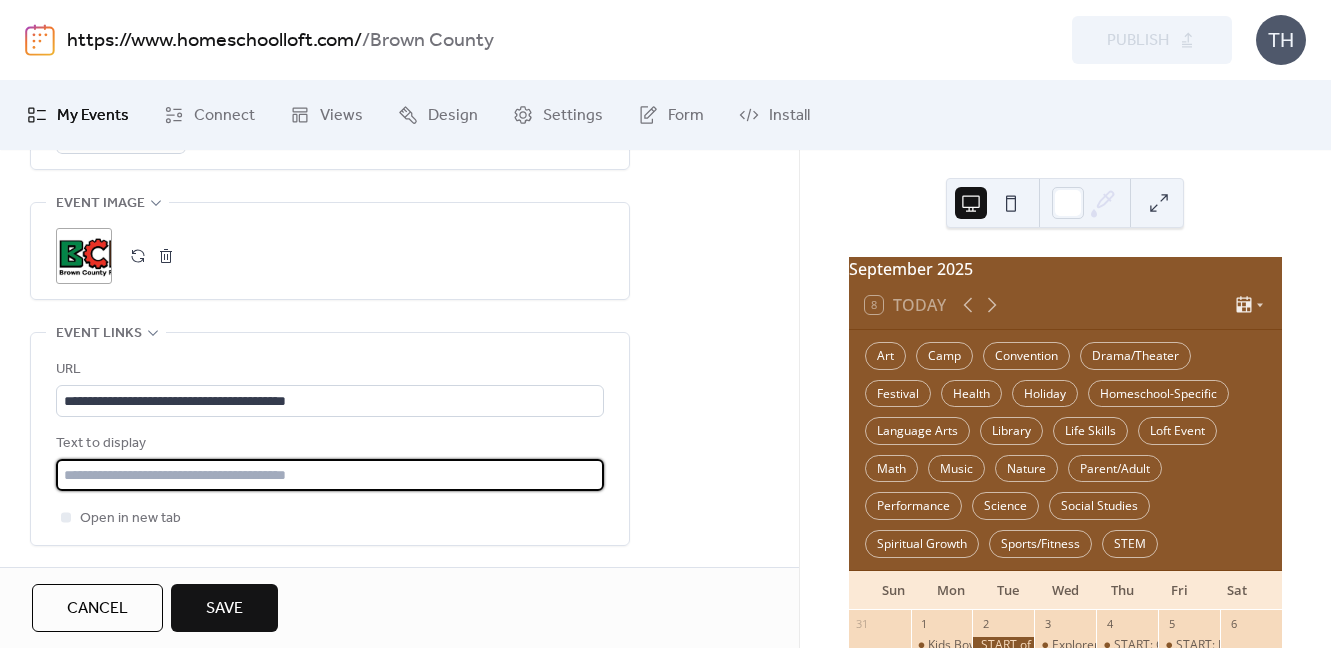 click at bounding box center (330, 475) 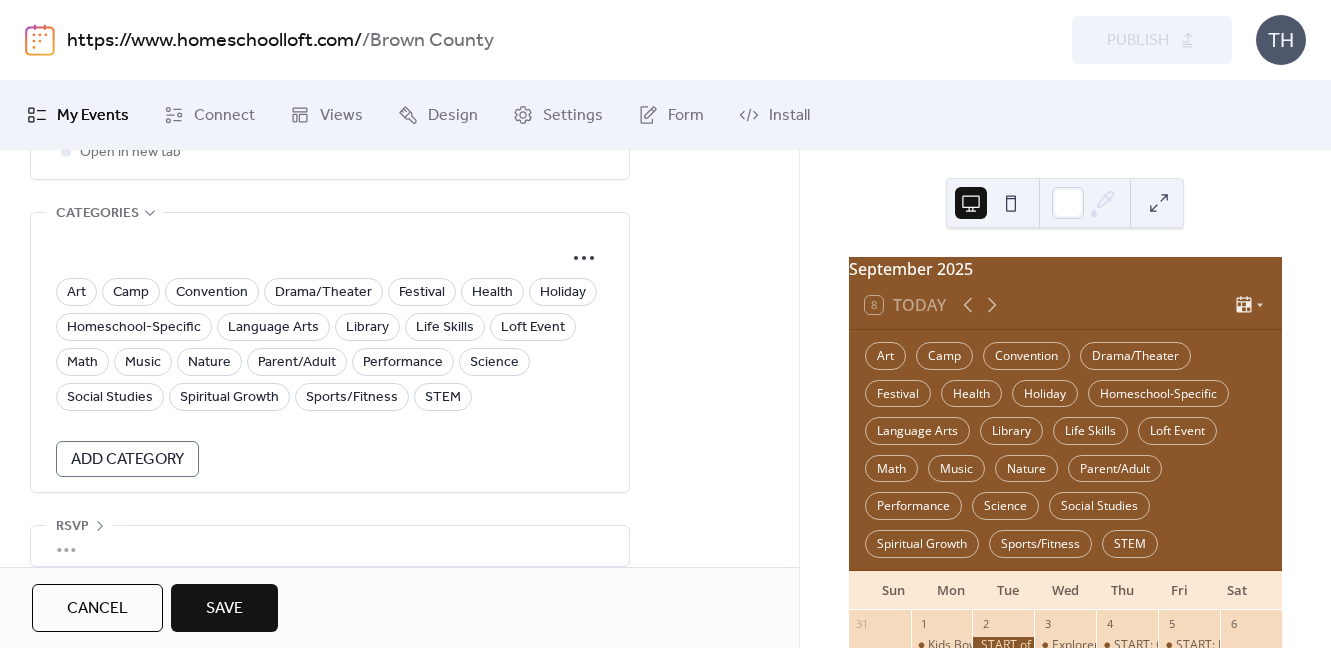 scroll, scrollTop: 1390, scrollLeft: 0, axis: vertical 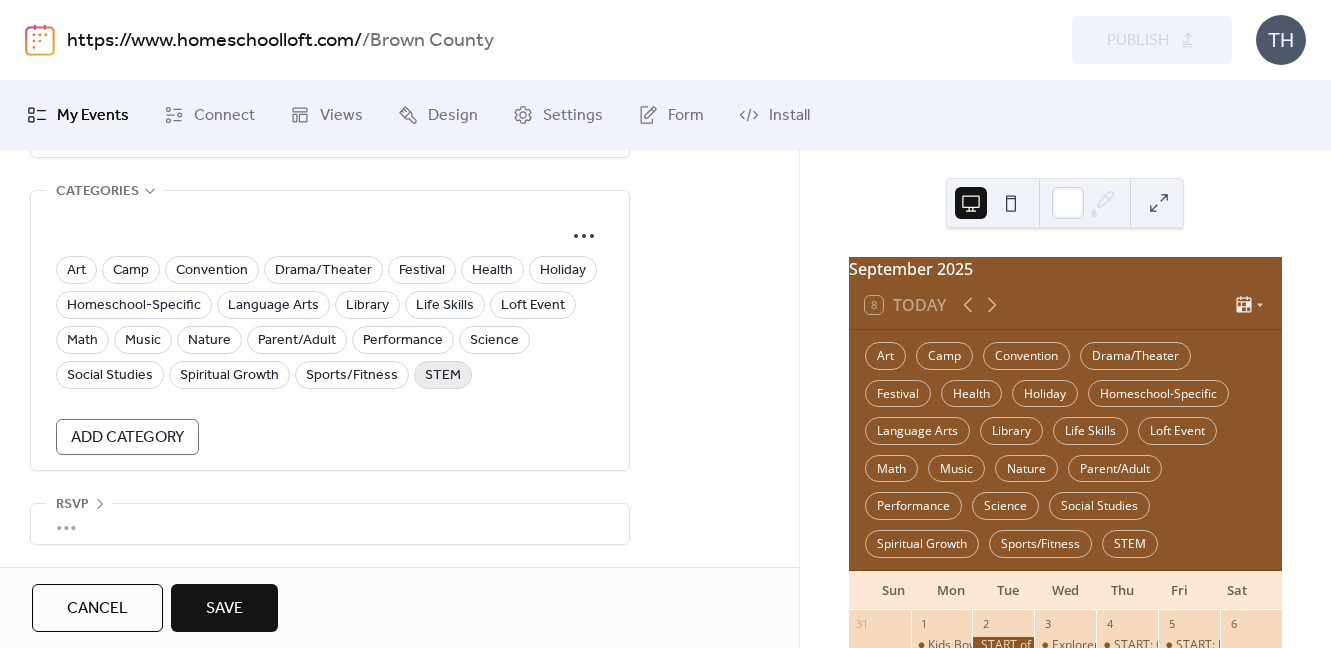 type on "**********" 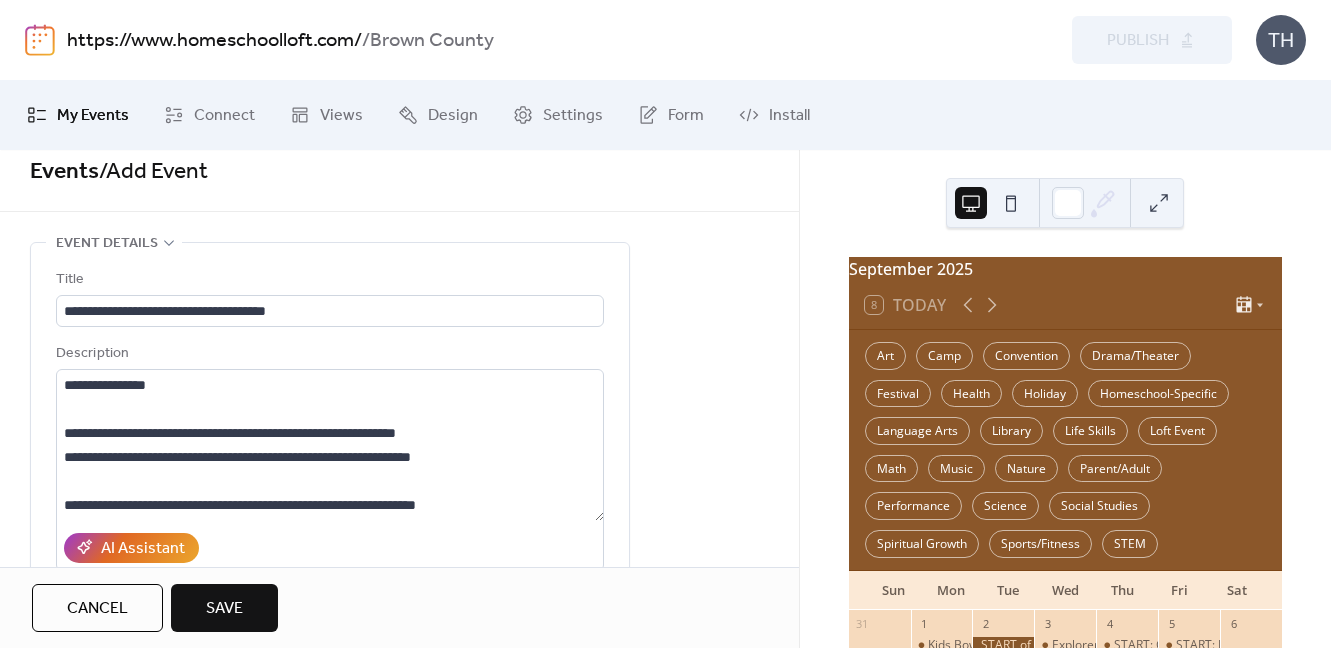 scroll, scrollTop: 15, scrollLeft: 0, axis: vertical 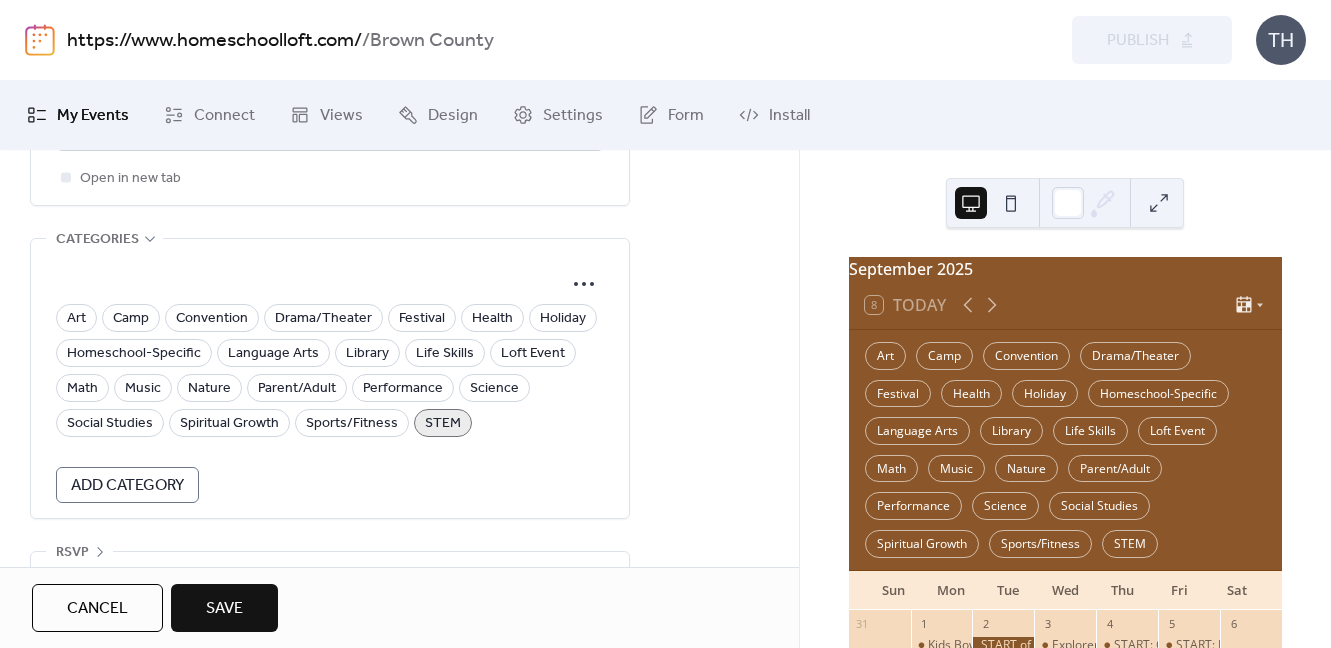 click on "Save" at bounding box center [224, 608] 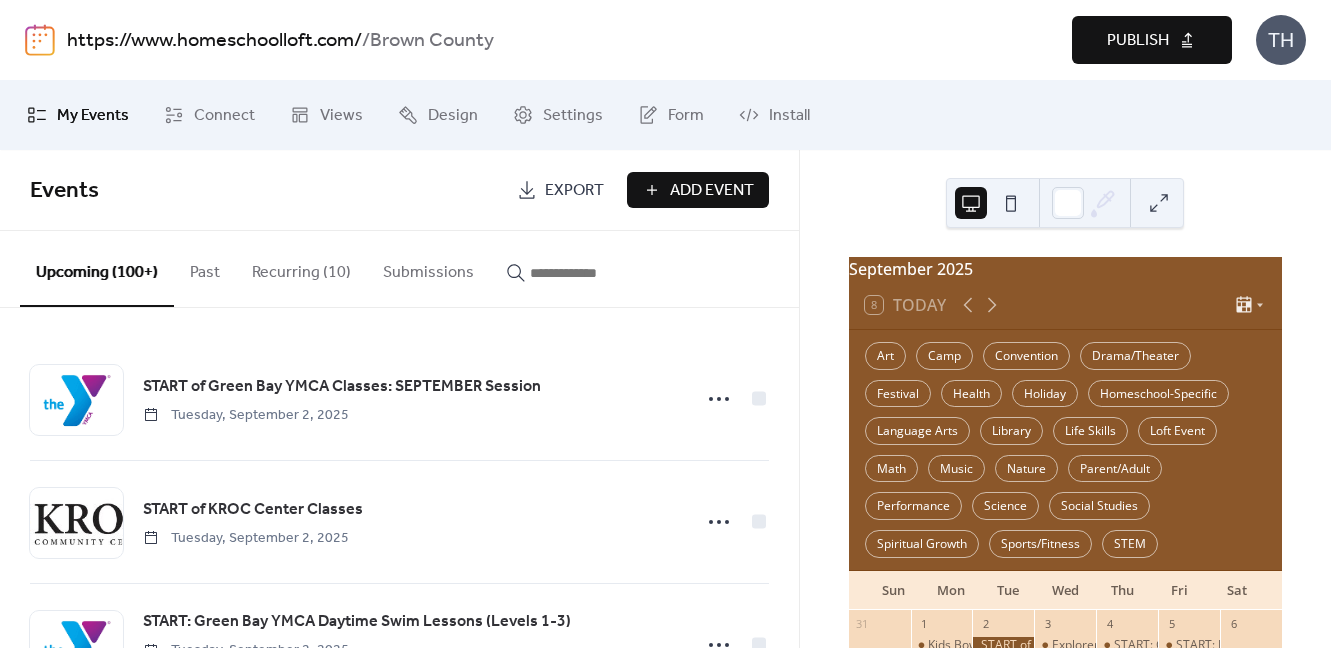 click on "Publish" at bounding box center (1138, 41) 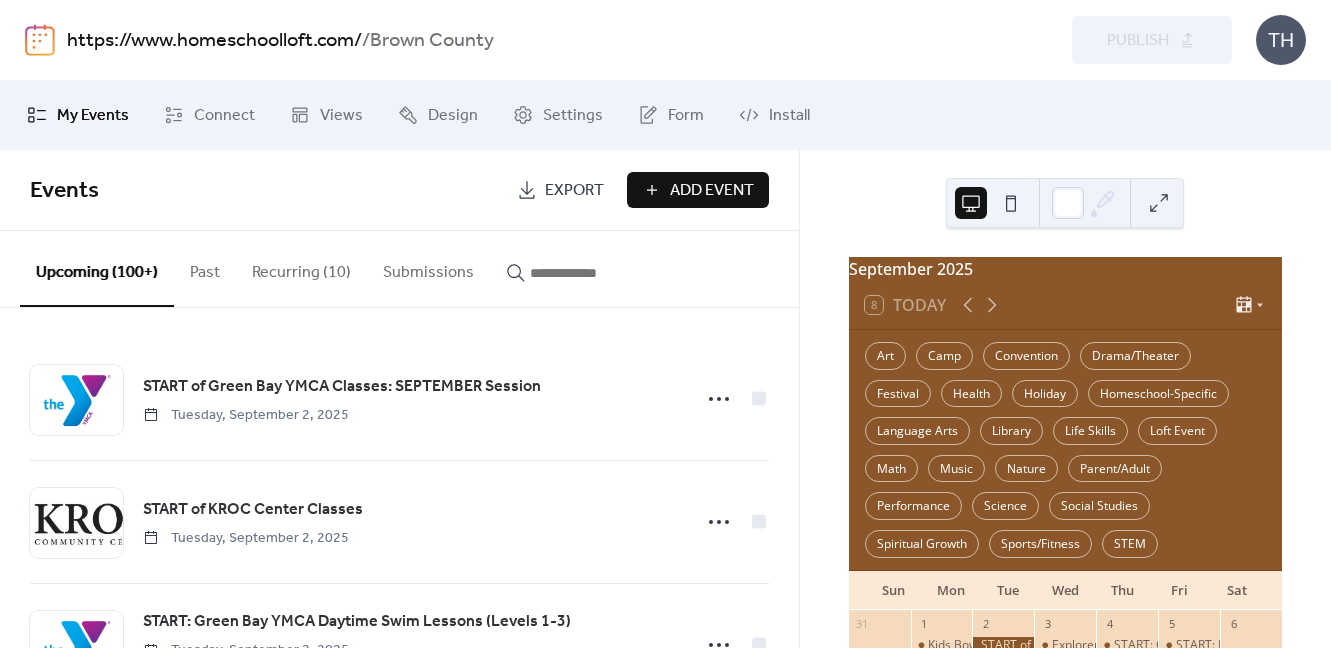 click on "https://www.homeschoolloft.com/" at bounding box center (214, 41) 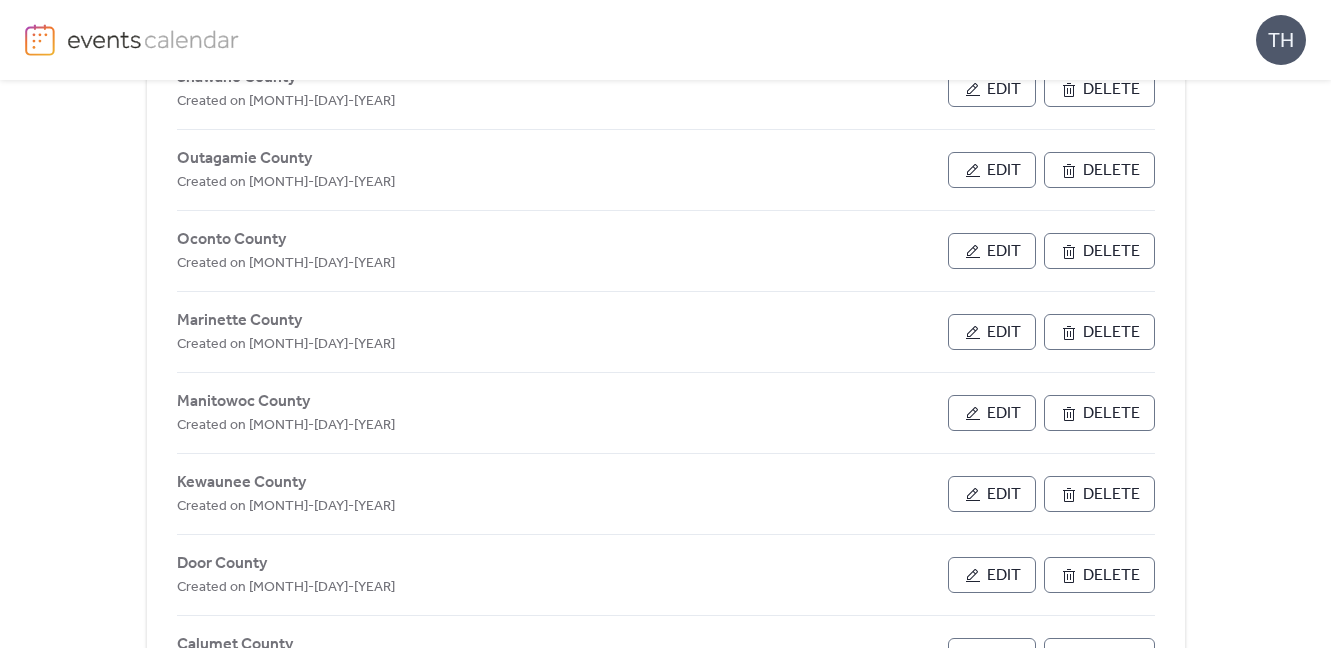 scroll, scrollTop: 486, scrollLeft: 0, axis: vertical 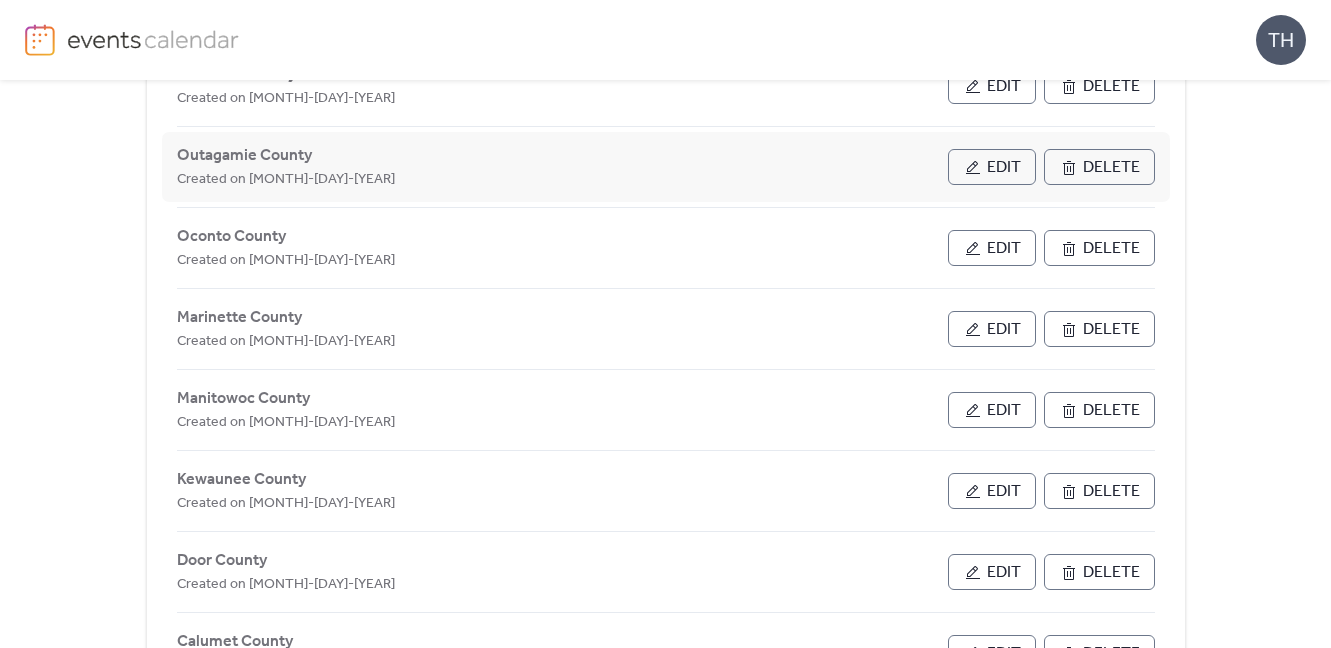 click on "Edit" at bounding box center (992, 167) 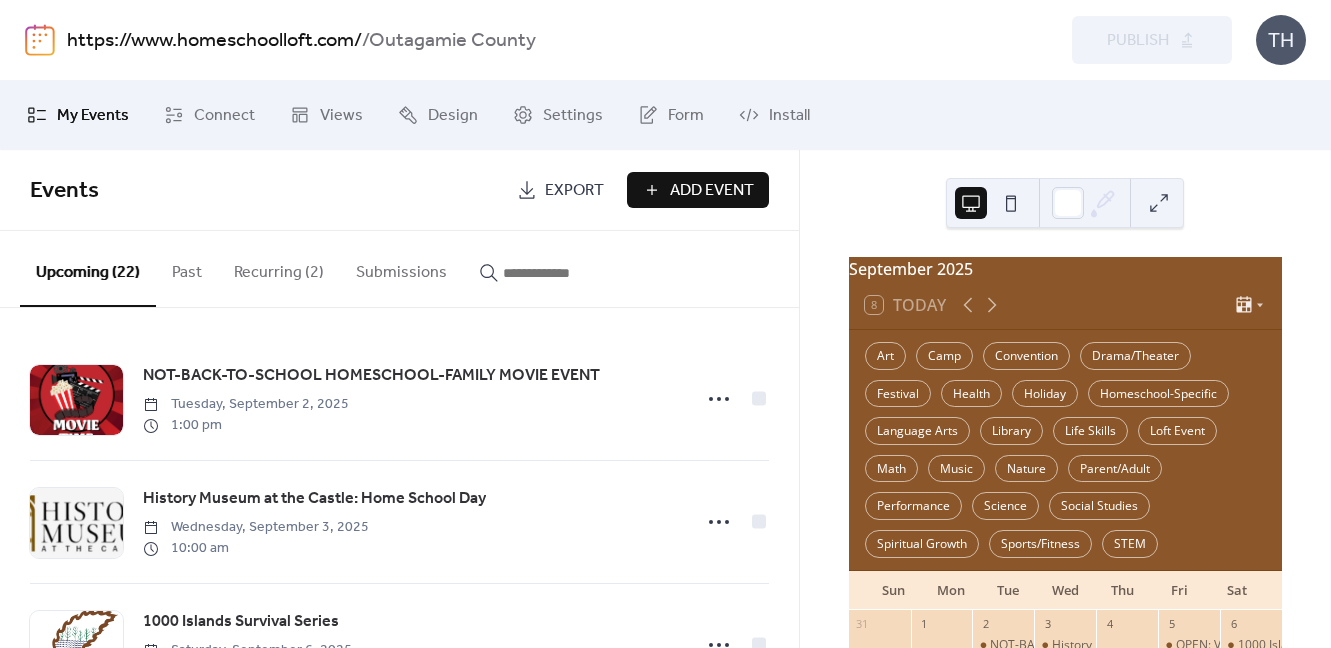click on "Add Event" at bounding box center [712, 191] 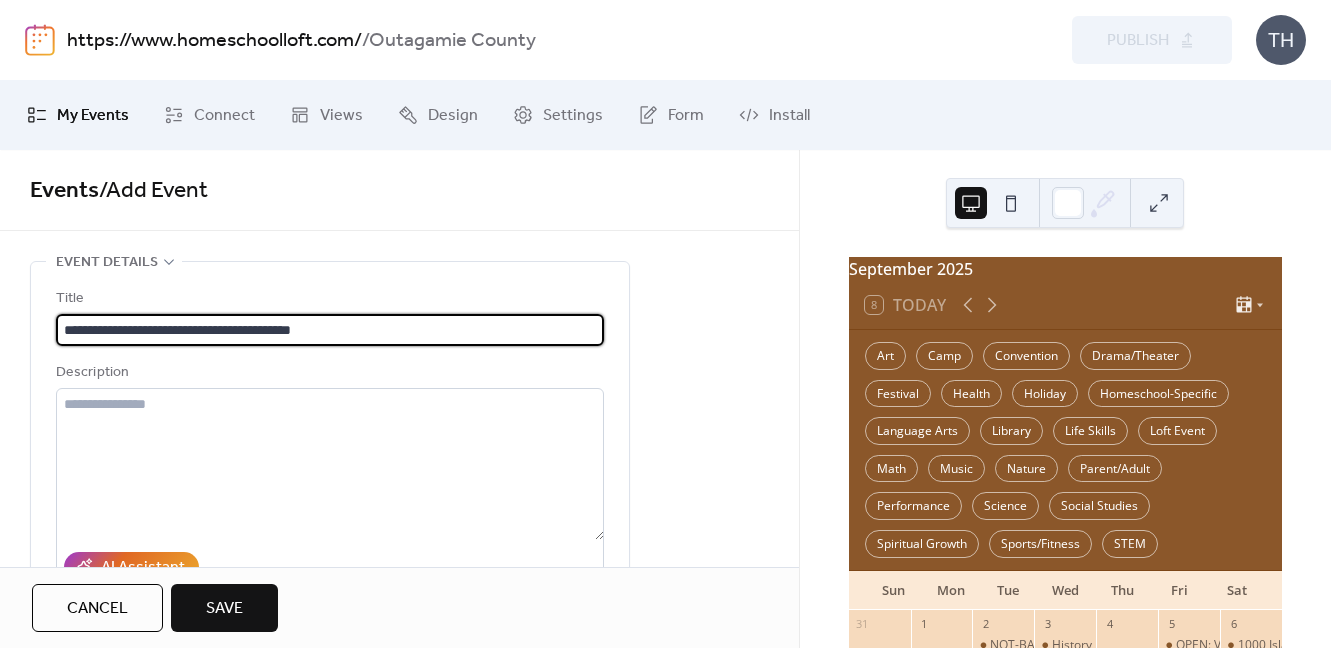 type on "**********" 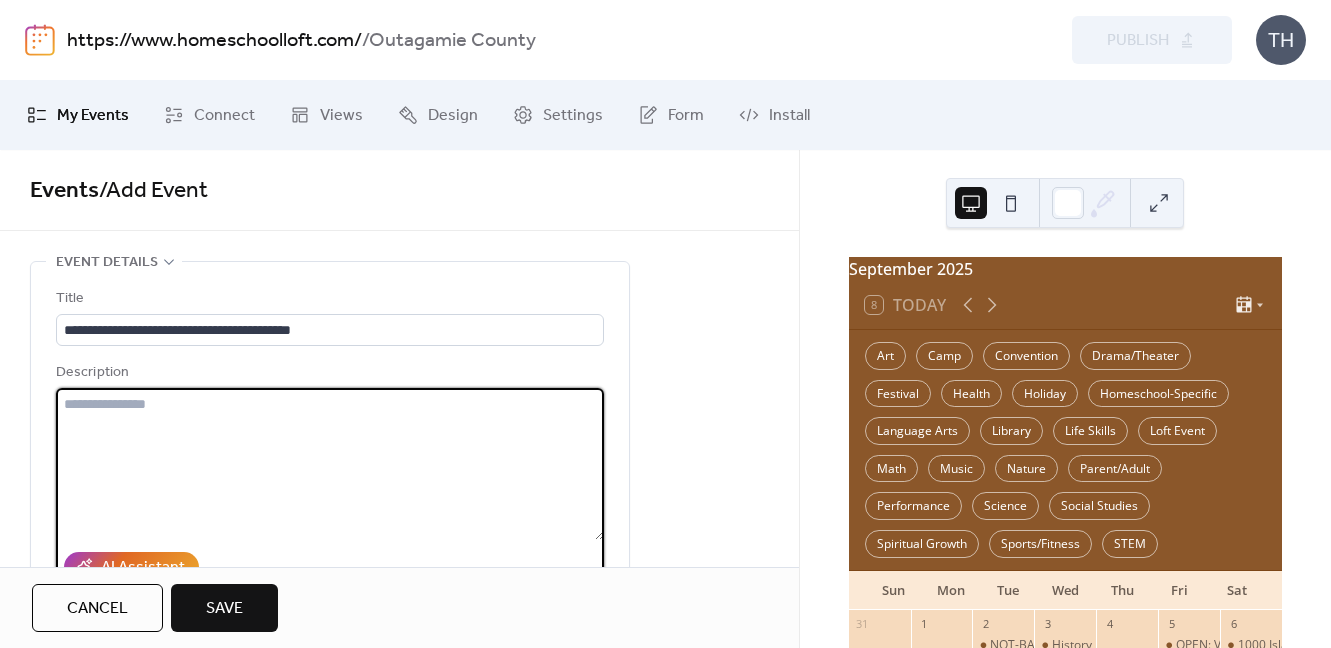 click at bounding box center (330, 464) 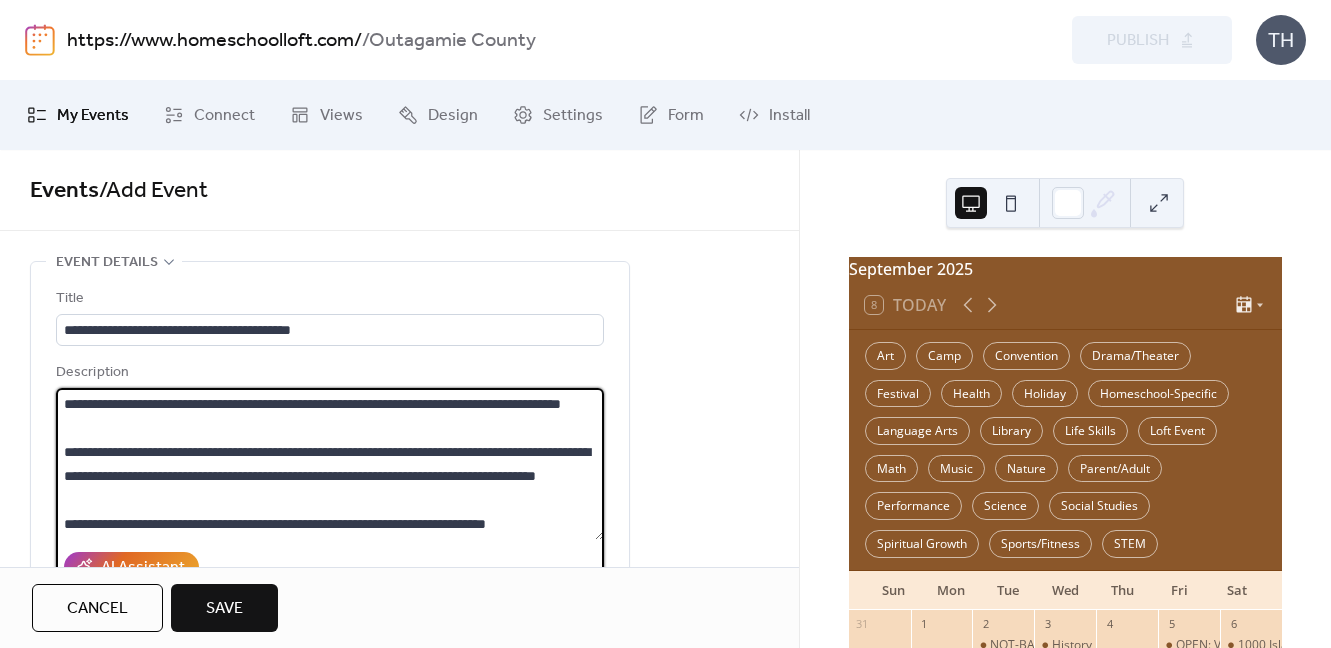 scroll, scrollTop: 45, scrollLeft: 0, axis: vertical 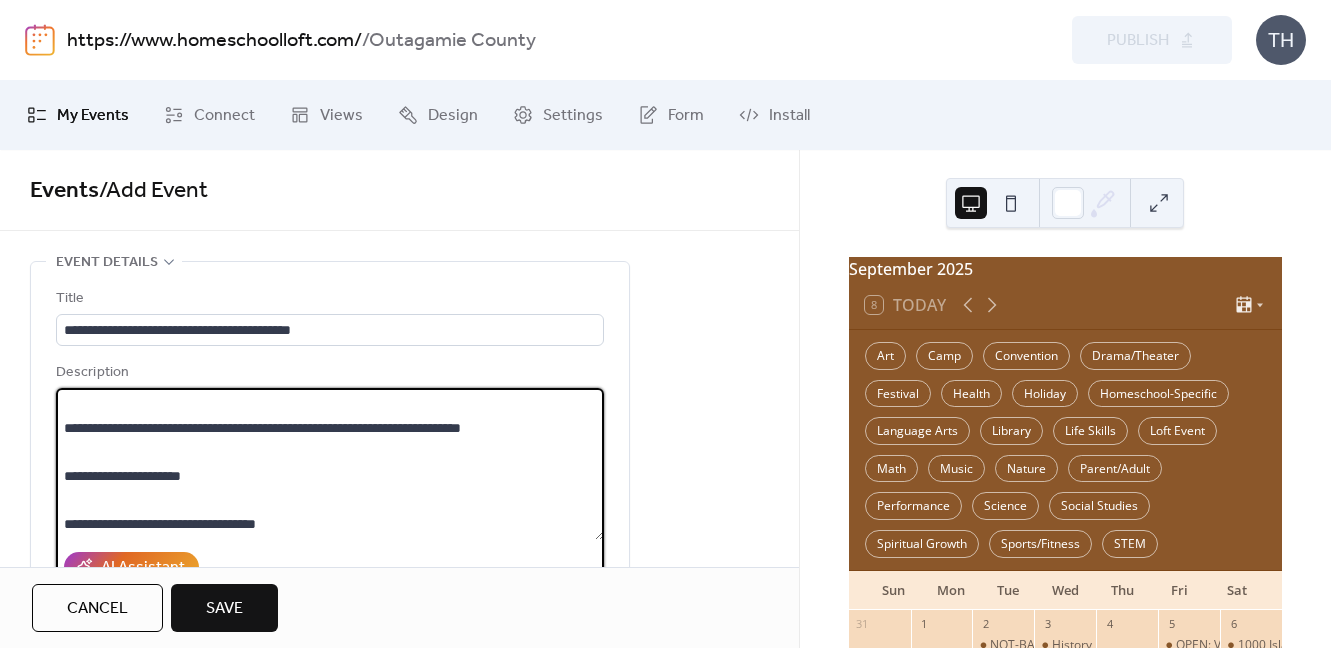 click on "**********" at bounding box center (330, 464) 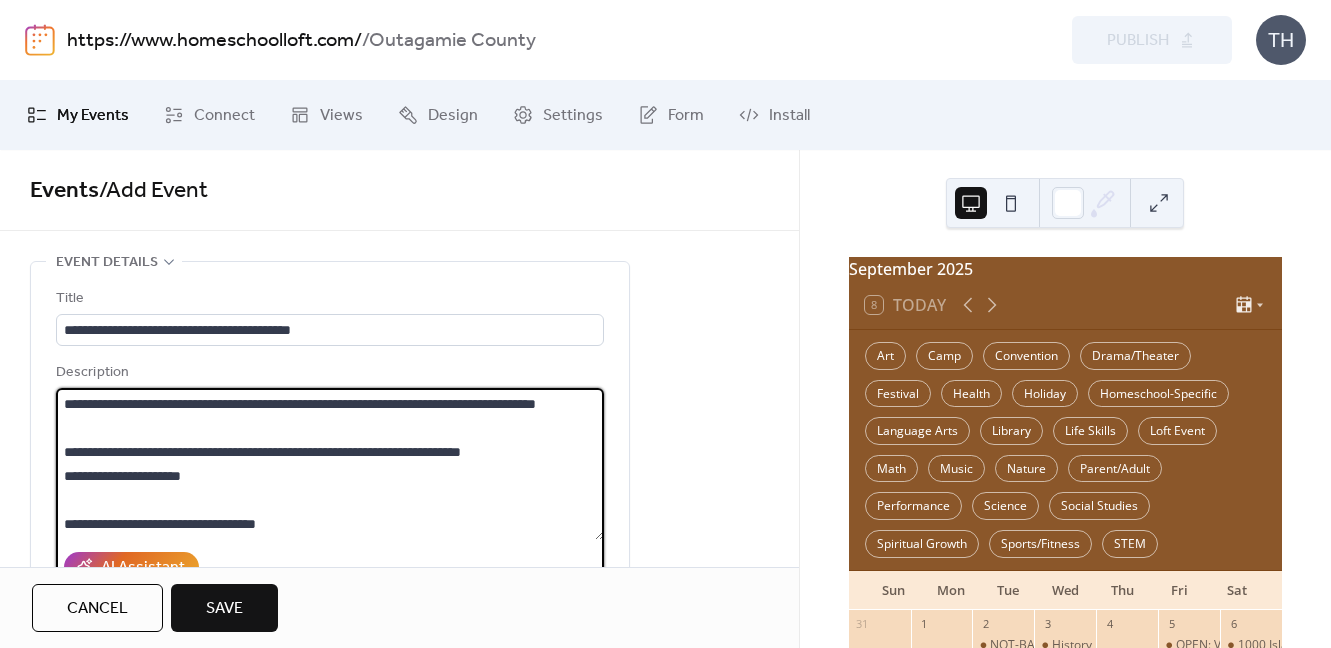 scroll, scrollTop: 120, scrollLeft: 0, axis: vertical 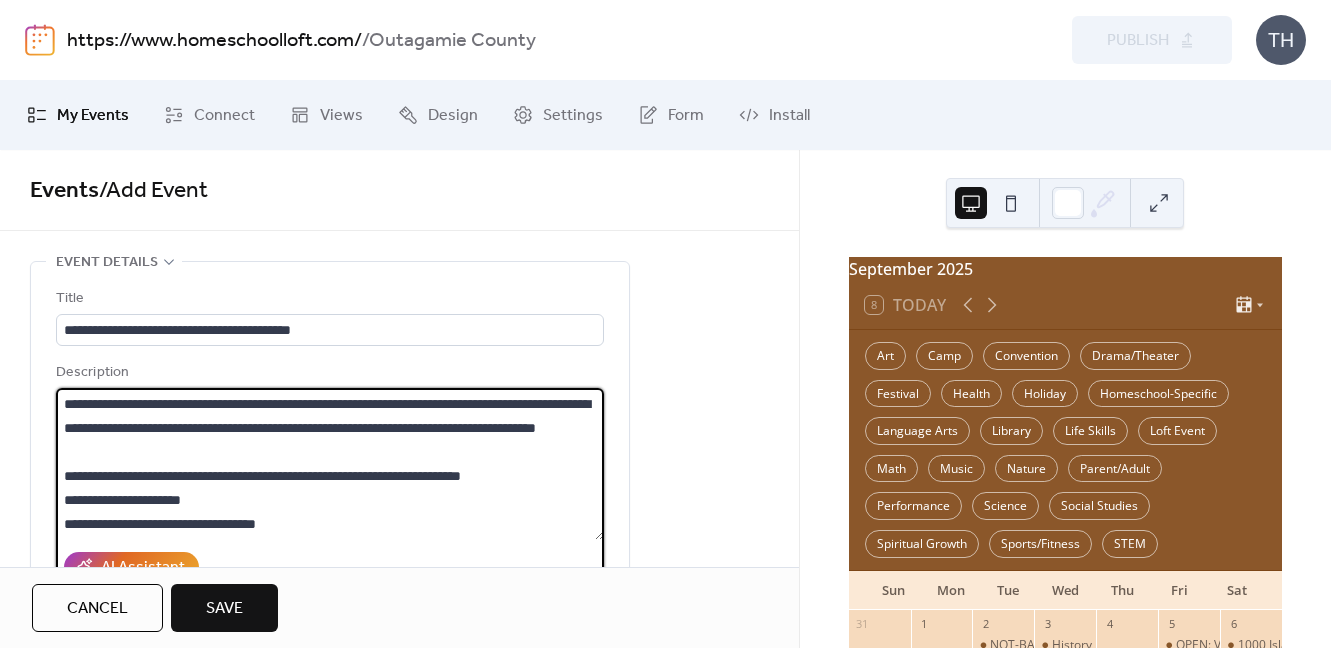 click on "**********" at bounding box center [330, 464] 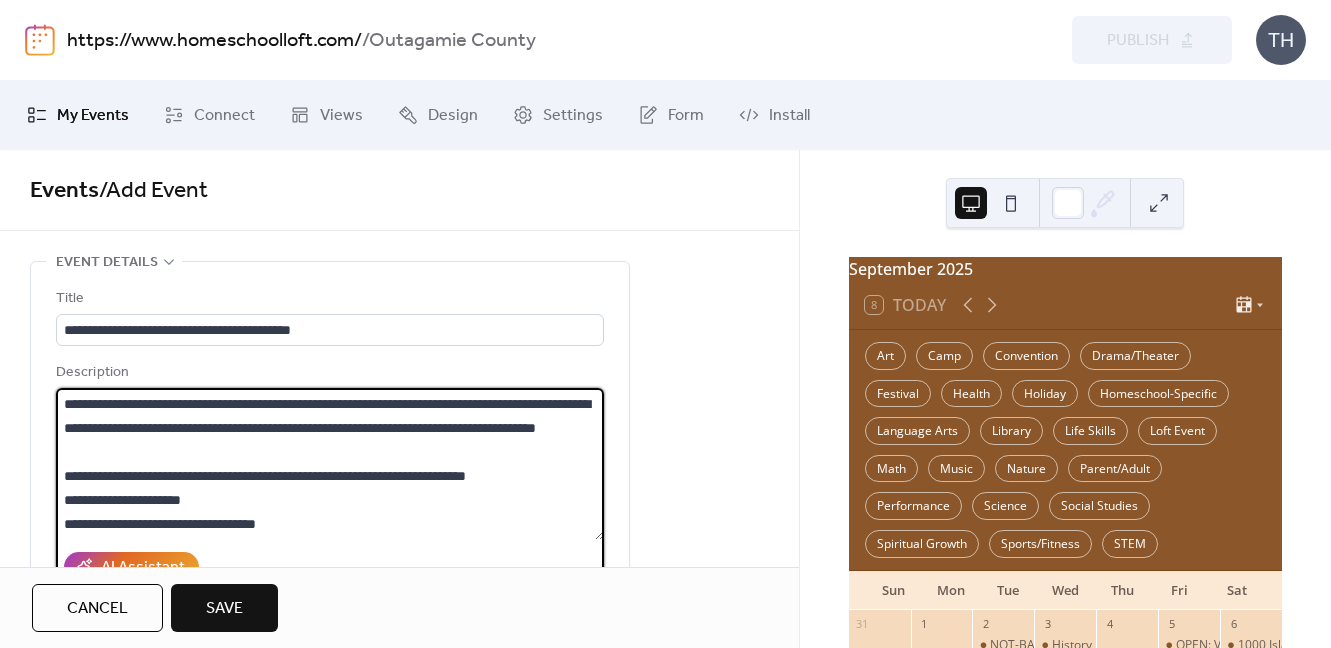 click on "**********" at bounding box center (330, 464) 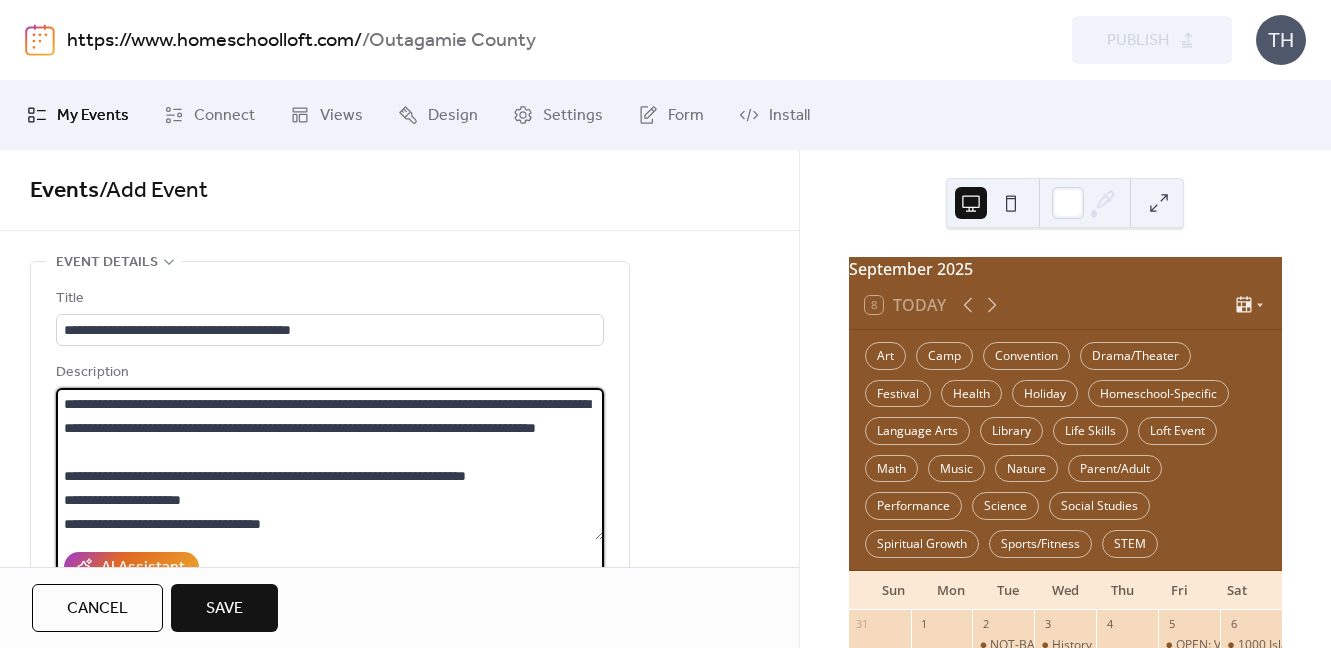 scroll, scrollTop: 141, scrollLeft: 0, axis: vertical 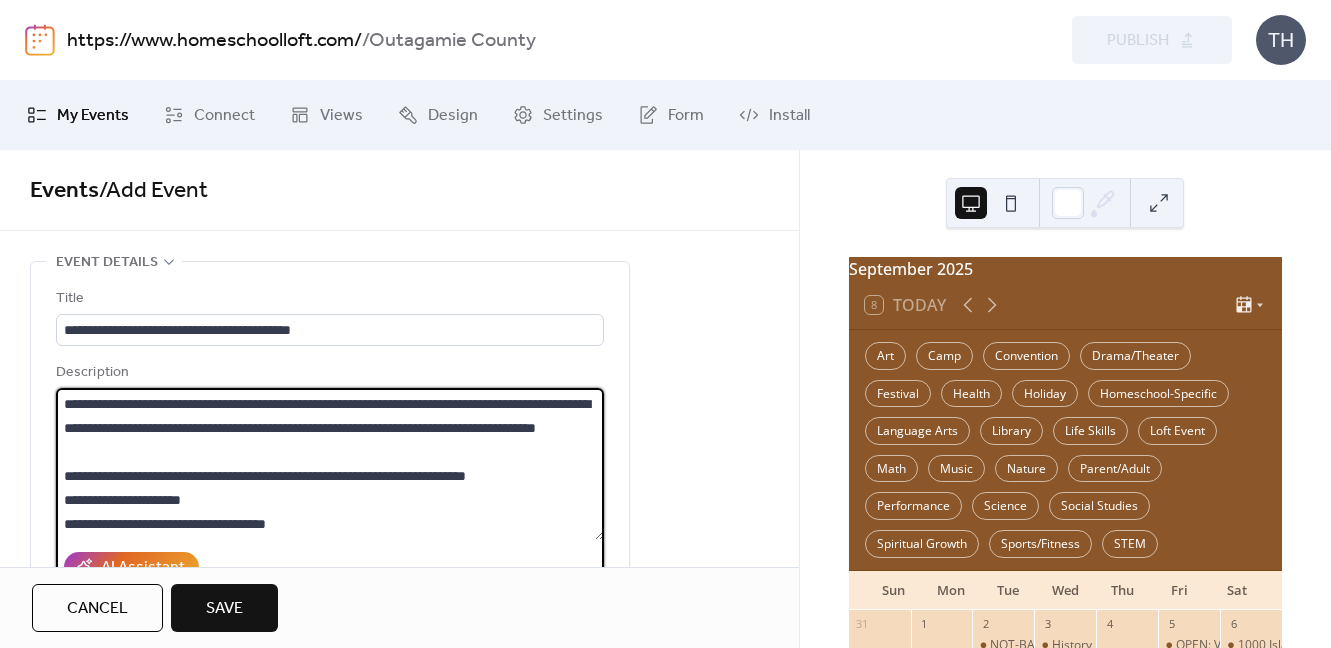 paste on "**********" 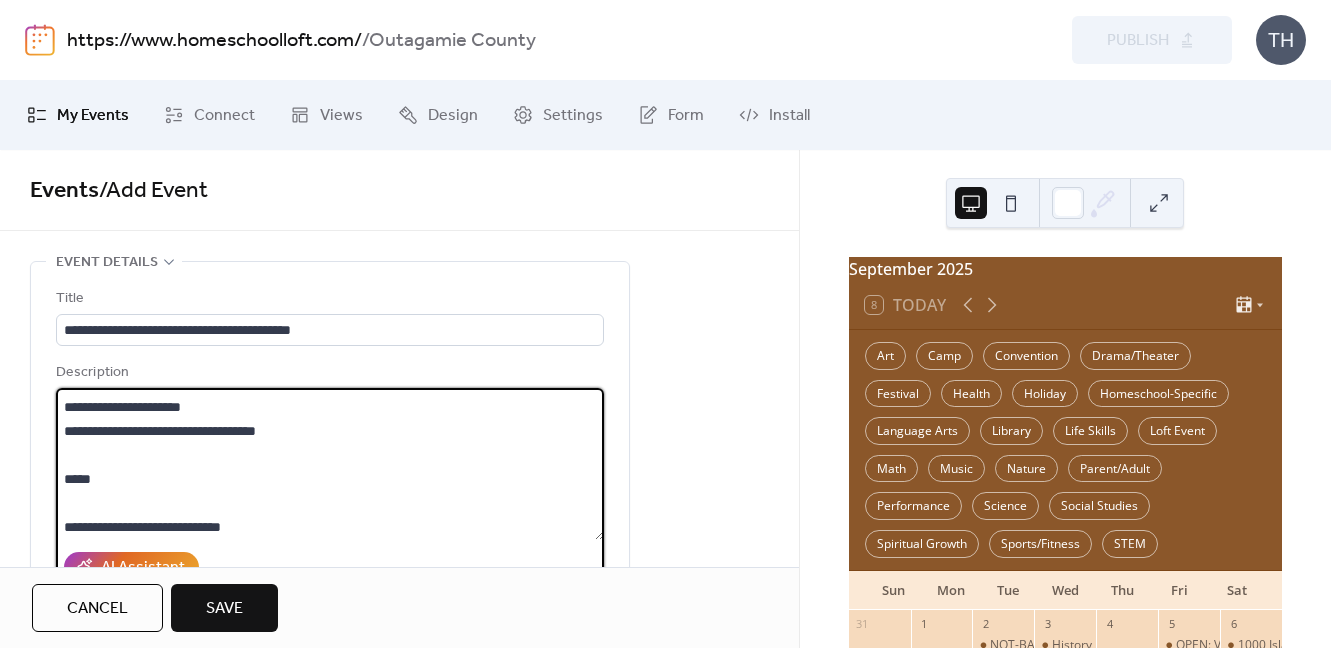 scroll, scrollTop: 189, scrollLeft: 0, axis: vertical 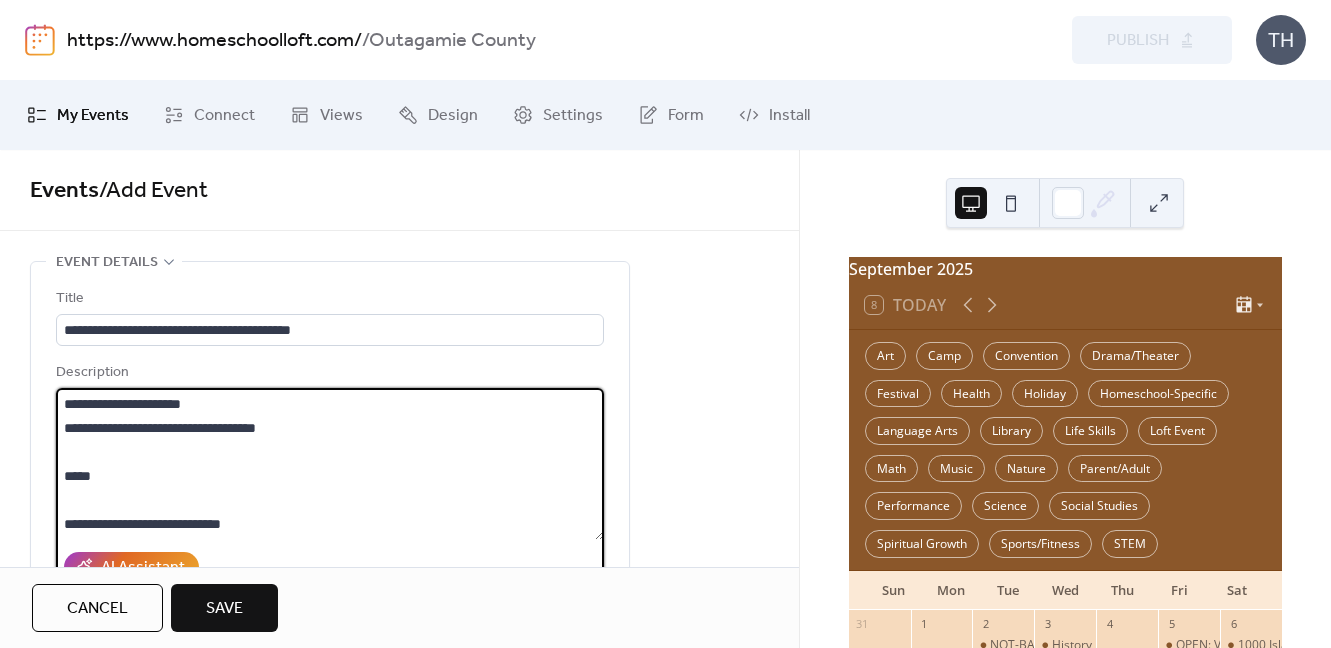 click on "**********" at bounding box center (330, 464) 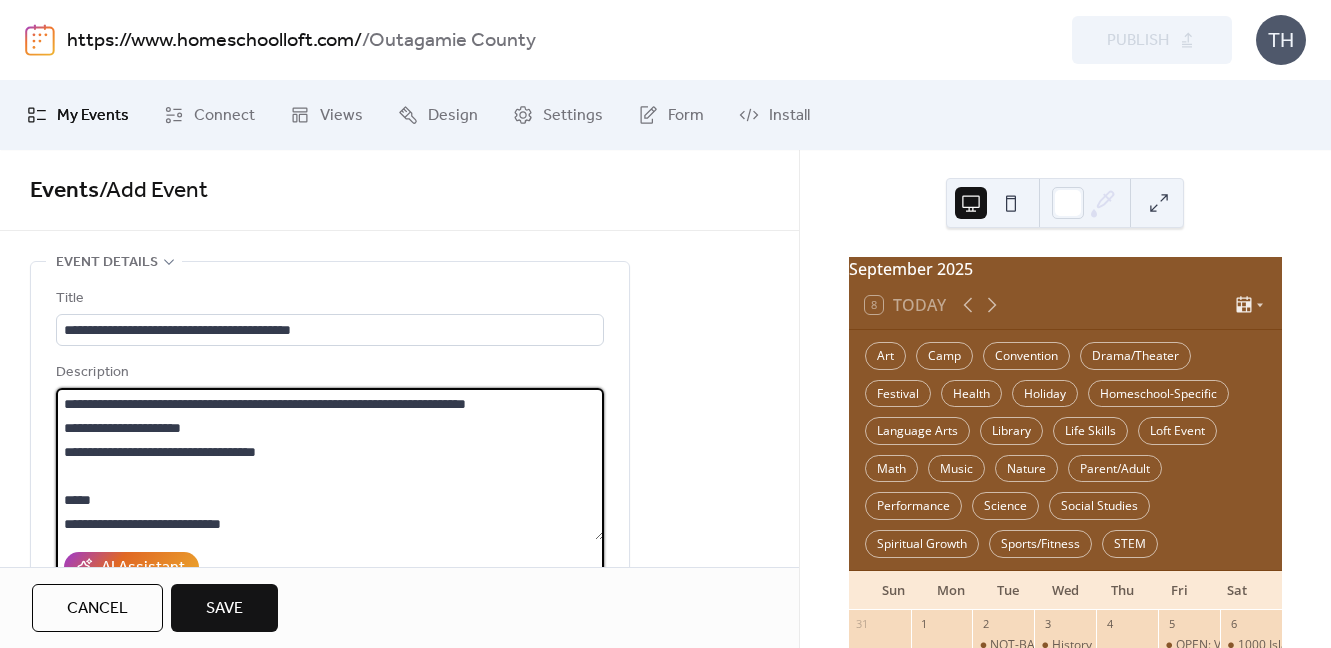 scroll, scrollTop: 168, scrollLeft: 0, axis: vertical 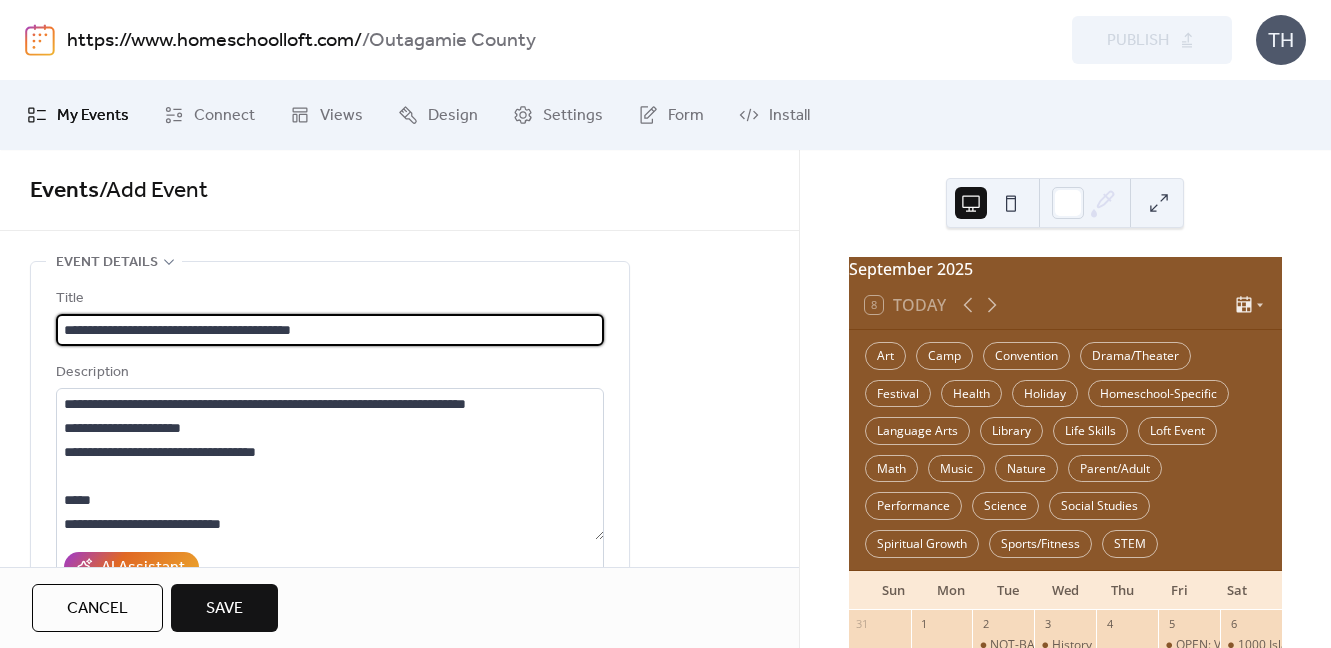 click on "**********" at bounding box center (330, 330) 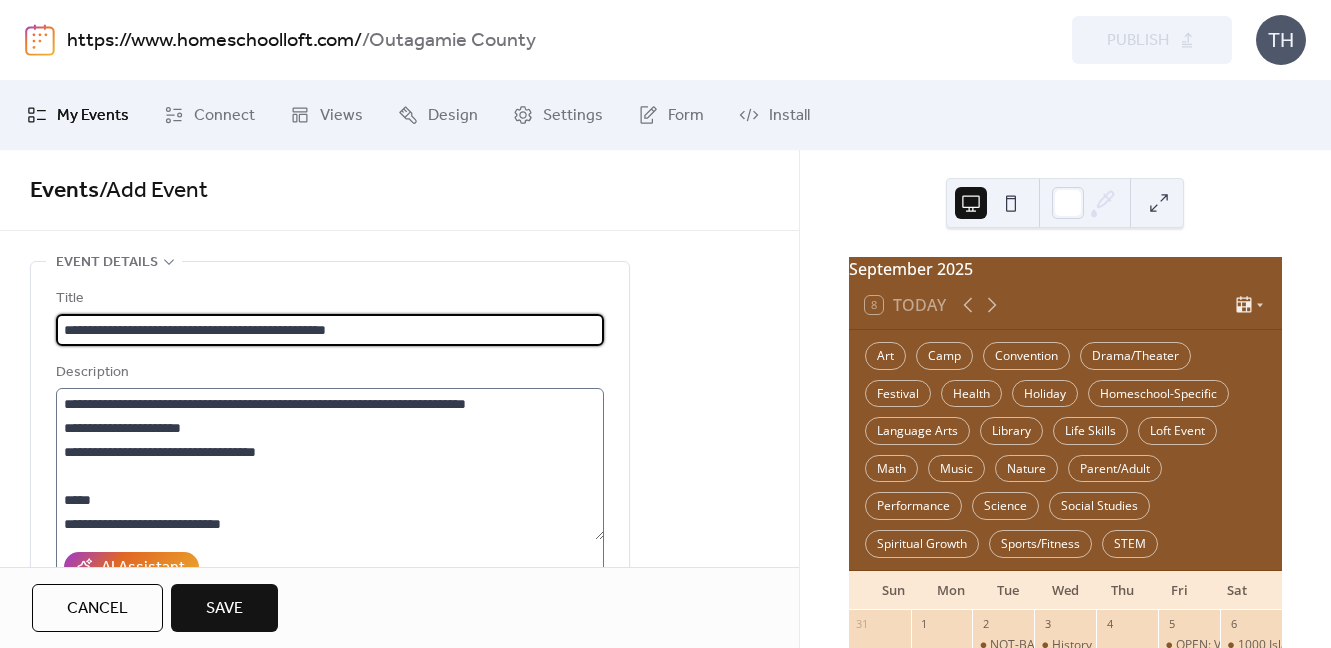 type on "**********" 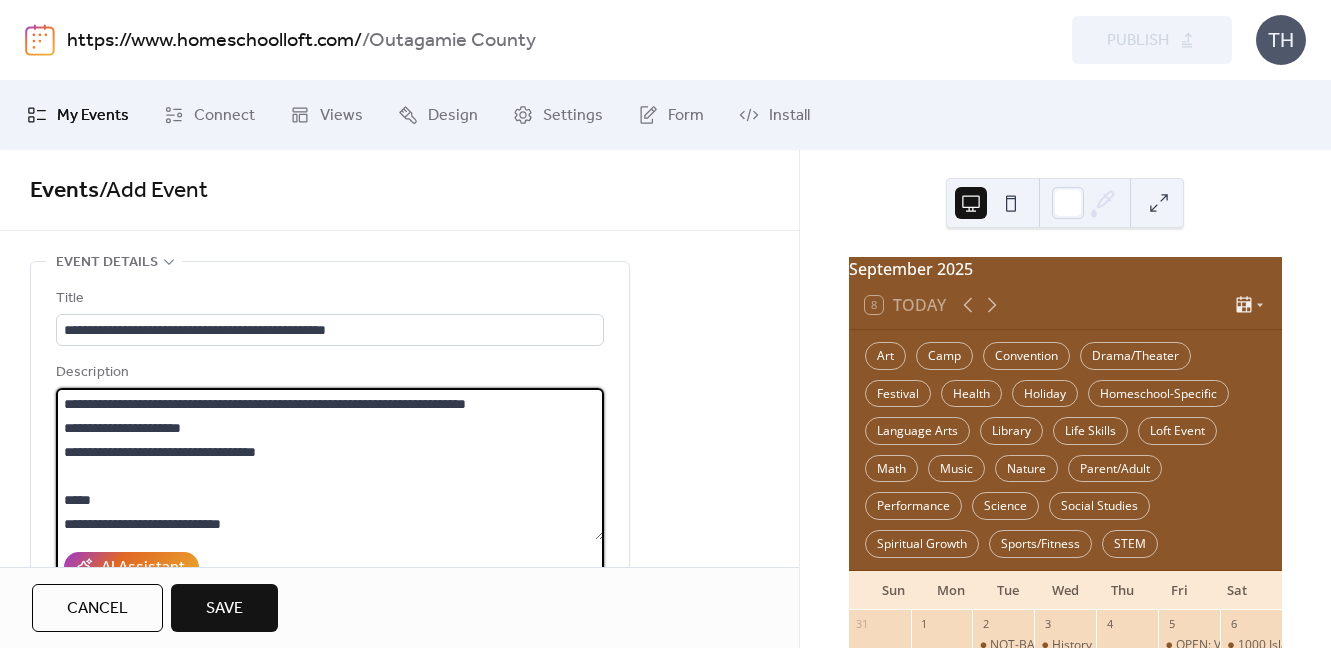 scroll, scrollTop: 168, scrollLeft: 0, axis: vertical 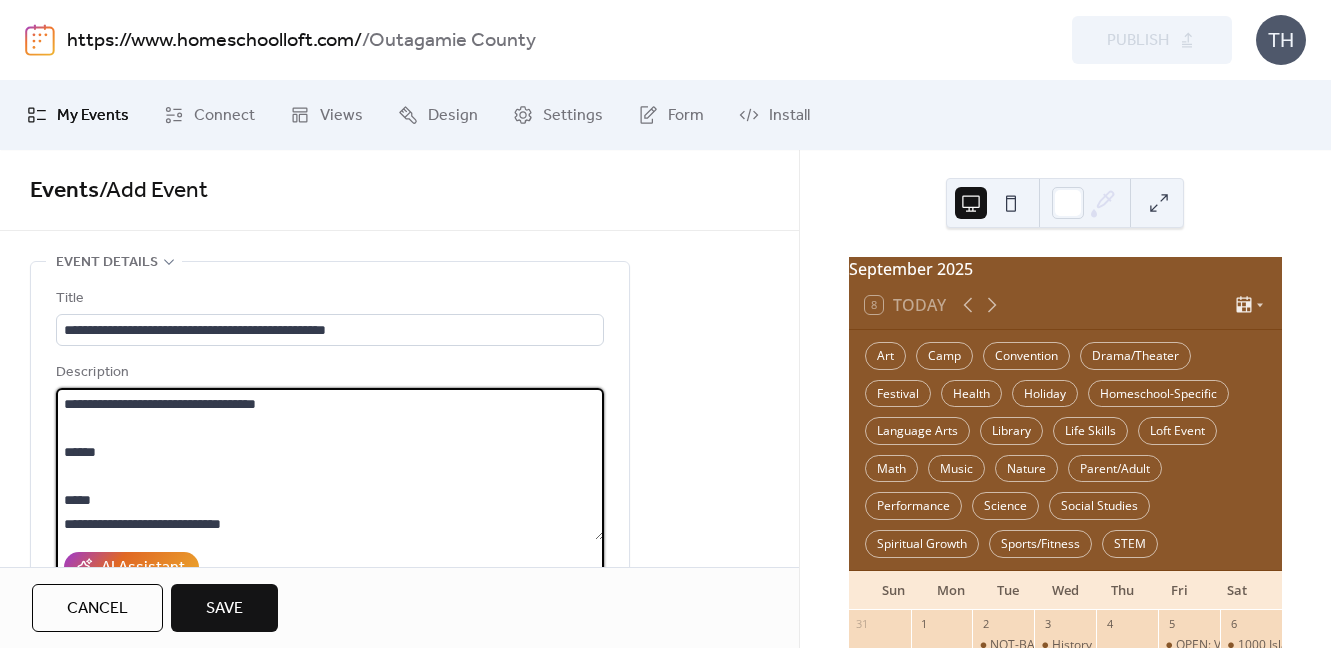 paste on "**********" 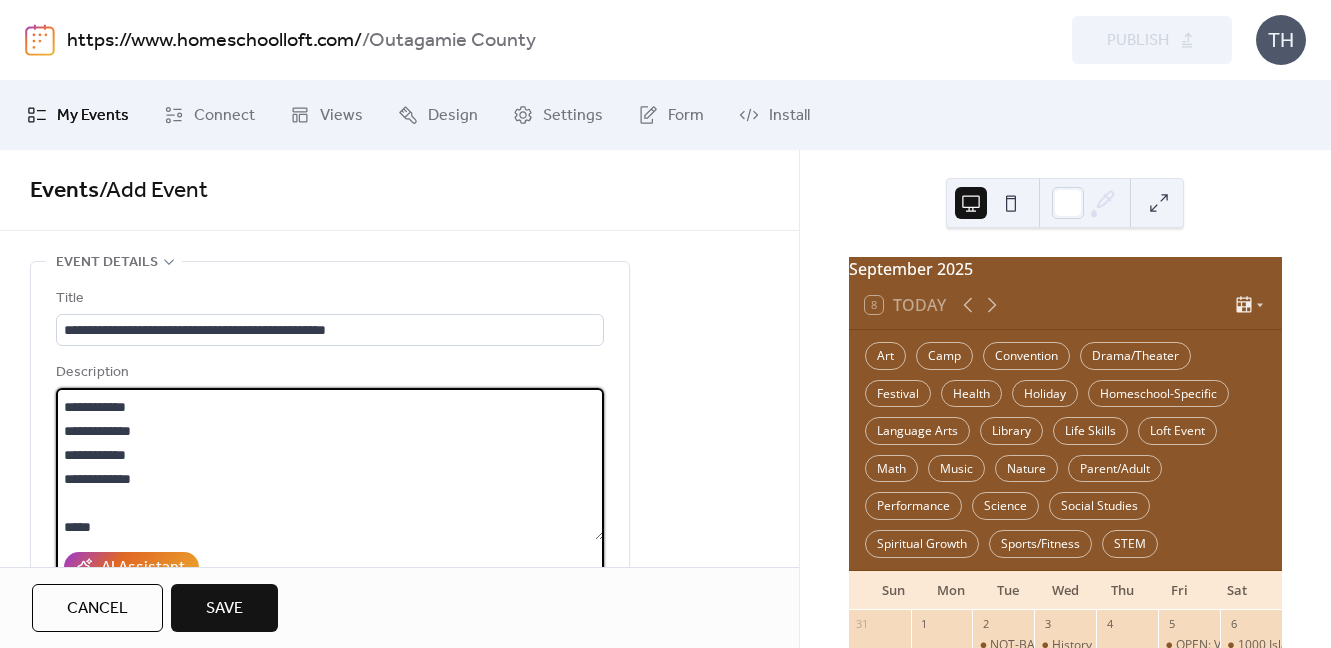 scroll, scrollTop: 357, scrollLeft: 0, axis: vertical 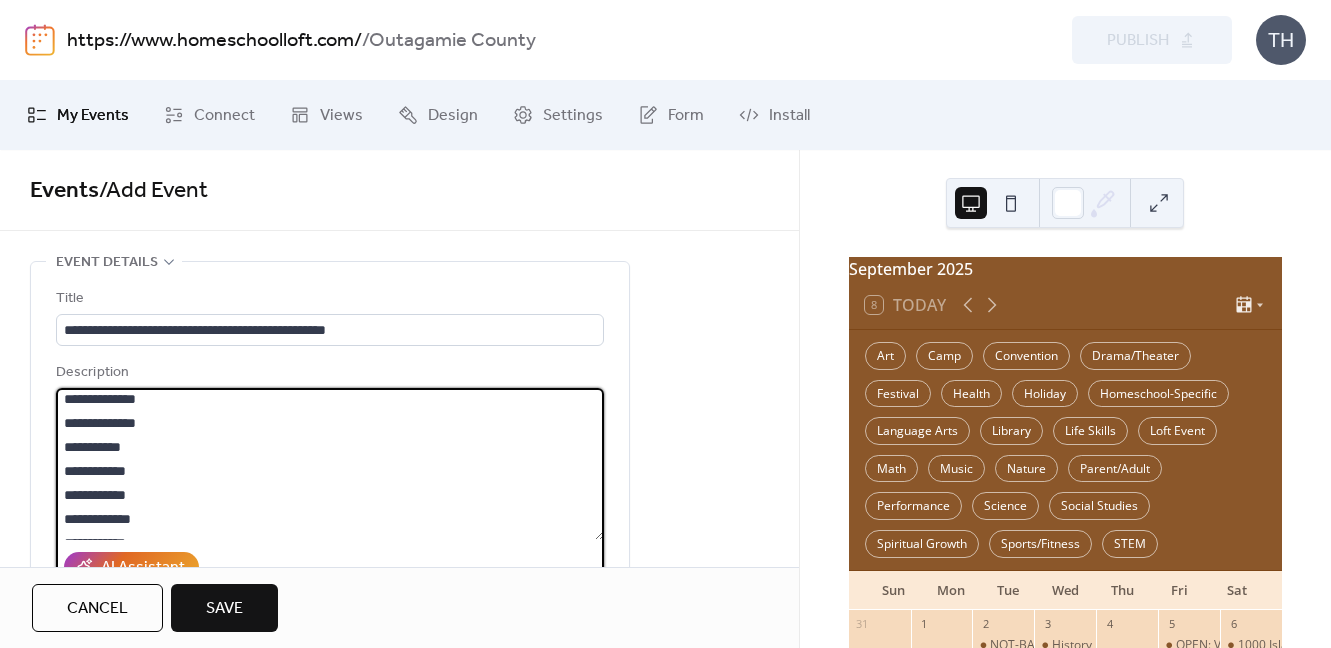 drag, startPoint x: 147, startPoint y: 452, endPoint x: 173, endPoint y: 454, distance: 26.076809 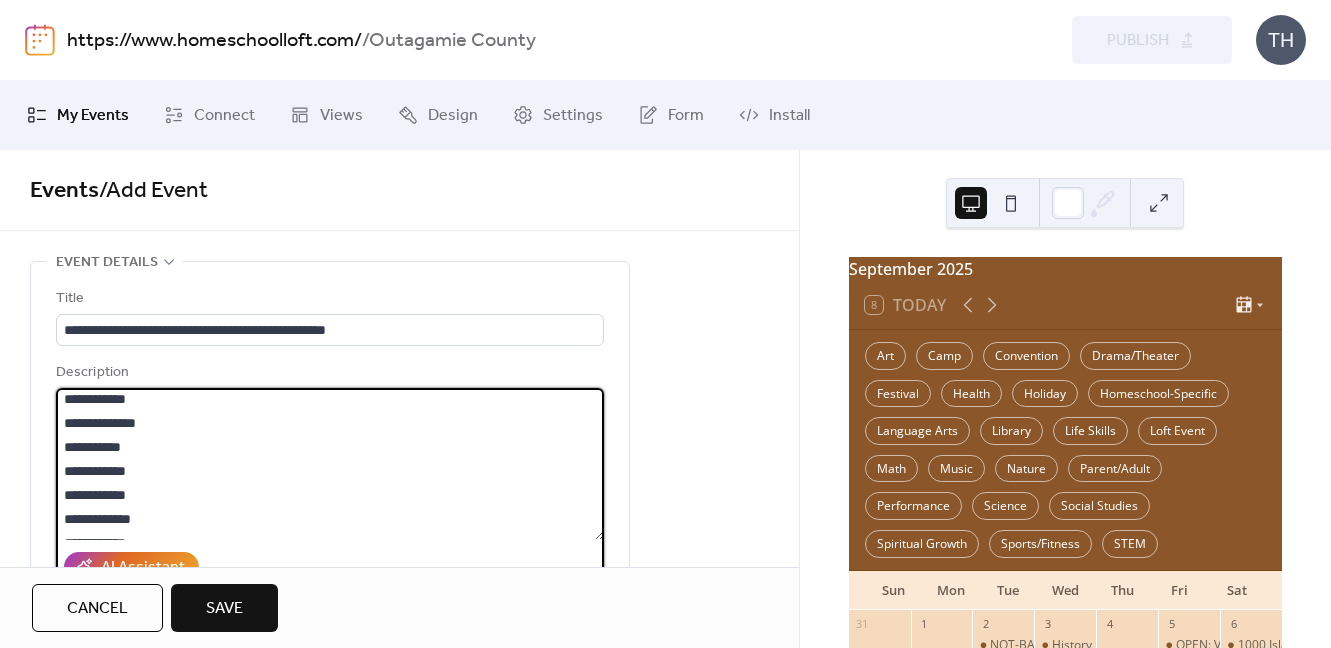drag, startPoint x: 146, startPoint y: 471, endPoint x: 162, endPoint y: 472, distance: 16.03122 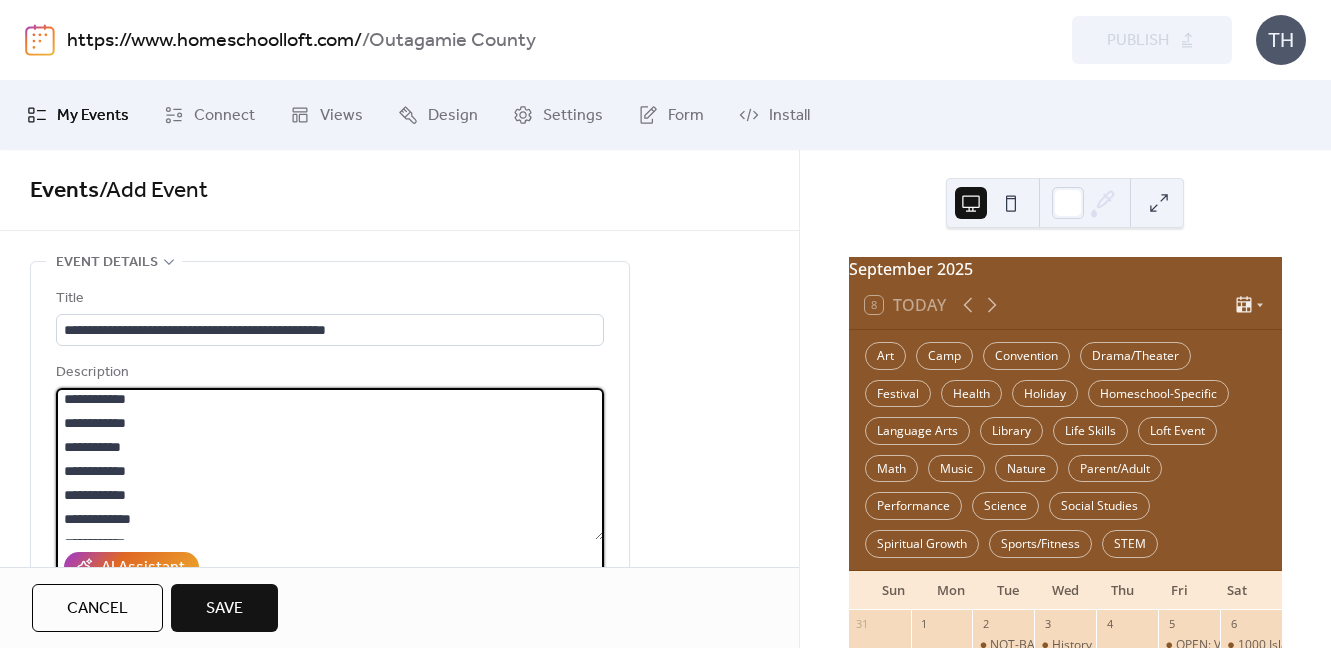 drag, startPoint x: 125, startPoint y: 498, endPoint x: 148, endPoint y: 497, distance: 23.021729 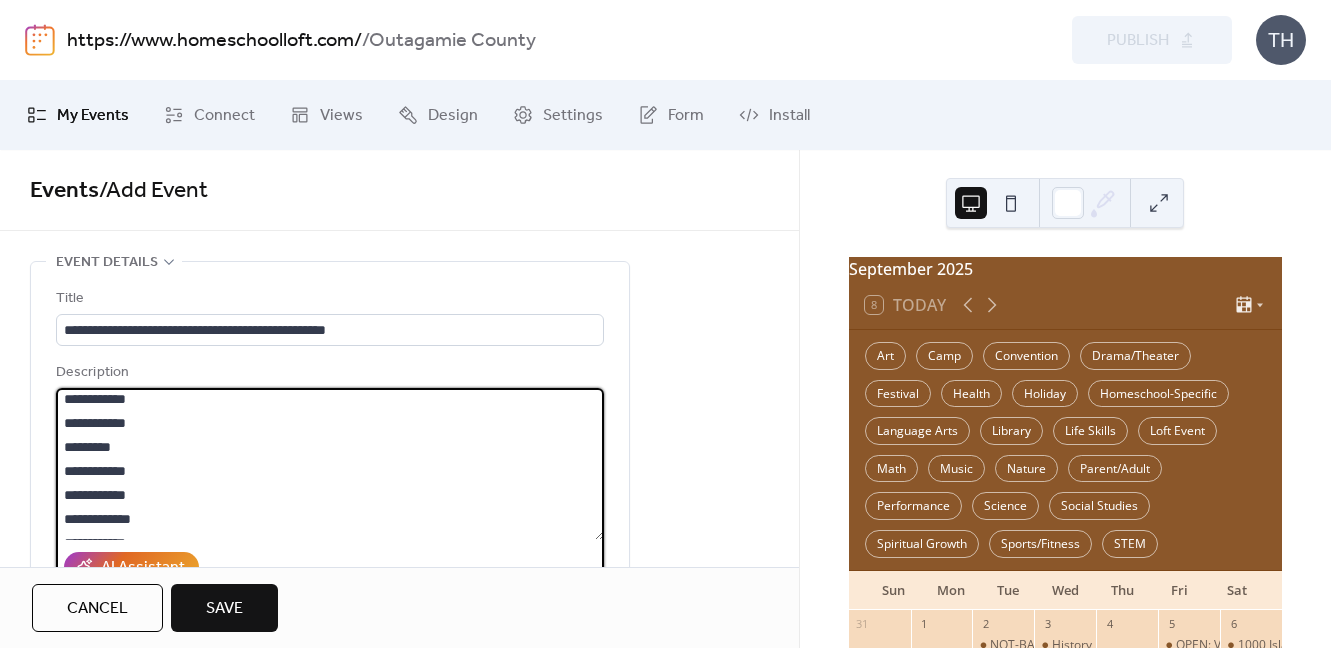 drag, startPoint x: 130, startPoint y: 519, endPoint x: 148, endPoint y: 521, distance: 18.110771 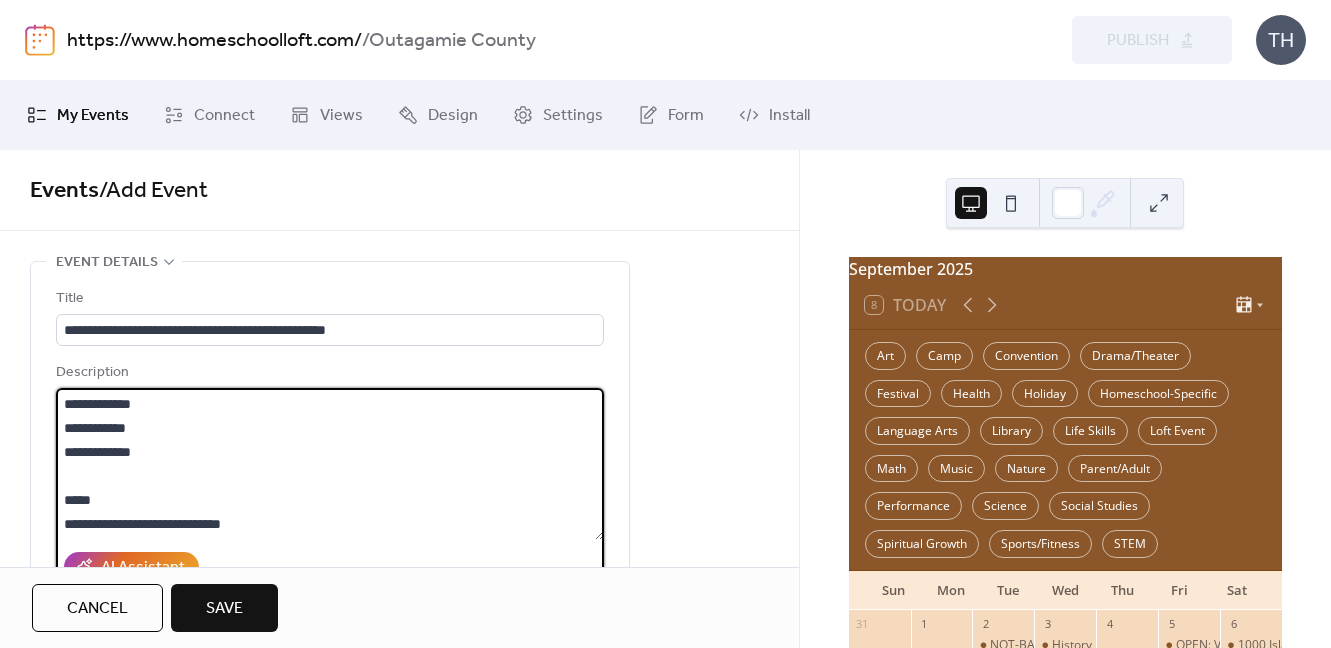 scroll, scrollTop: 364, scrollLeft: 0, axis: vertical 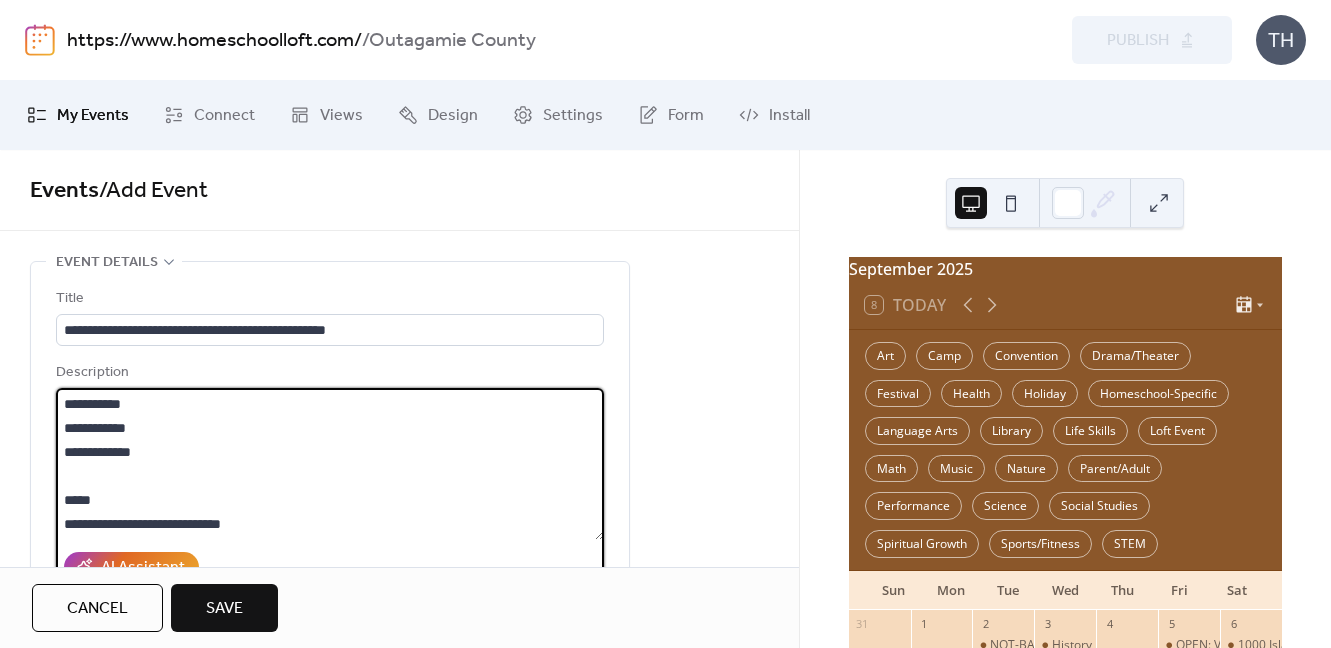 drag, startPoint x: 136, startPoint y: 475, endPoint x: 152, endPoint y: 478, distance: 16.27882 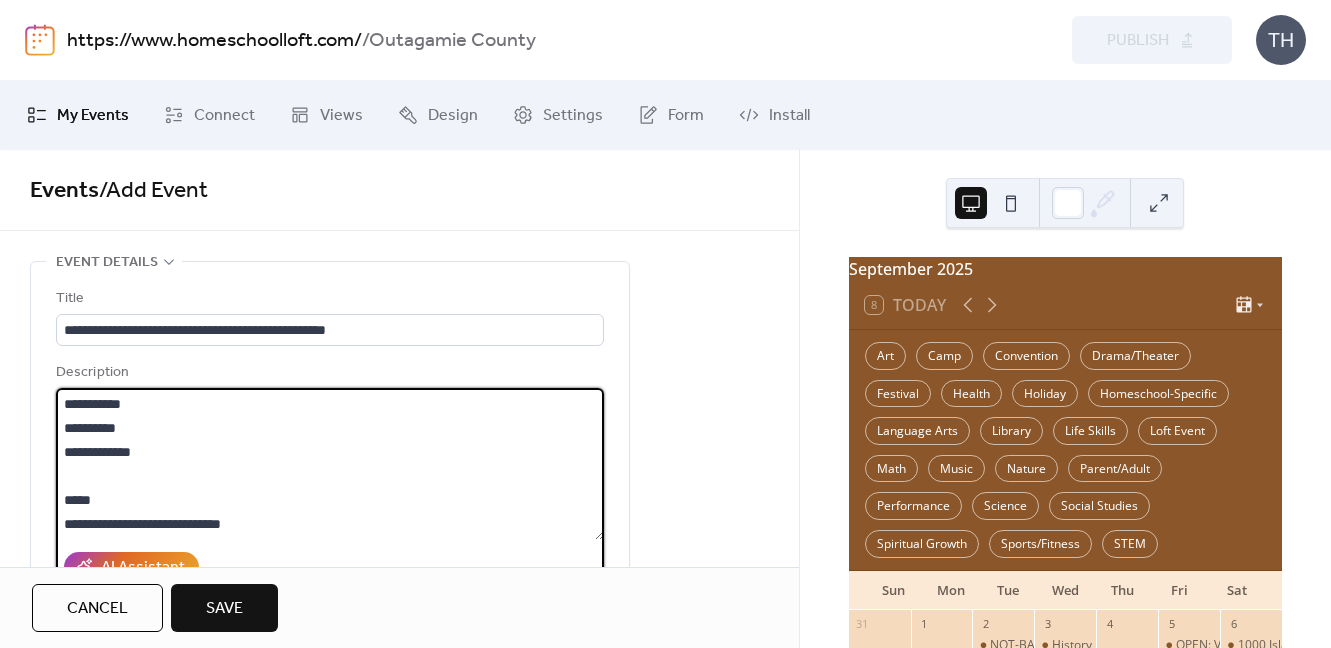drag, startPoint x: 143, startPoint y: 500, endPoint x: 164, endPoint y: 502, distance: 21.095022 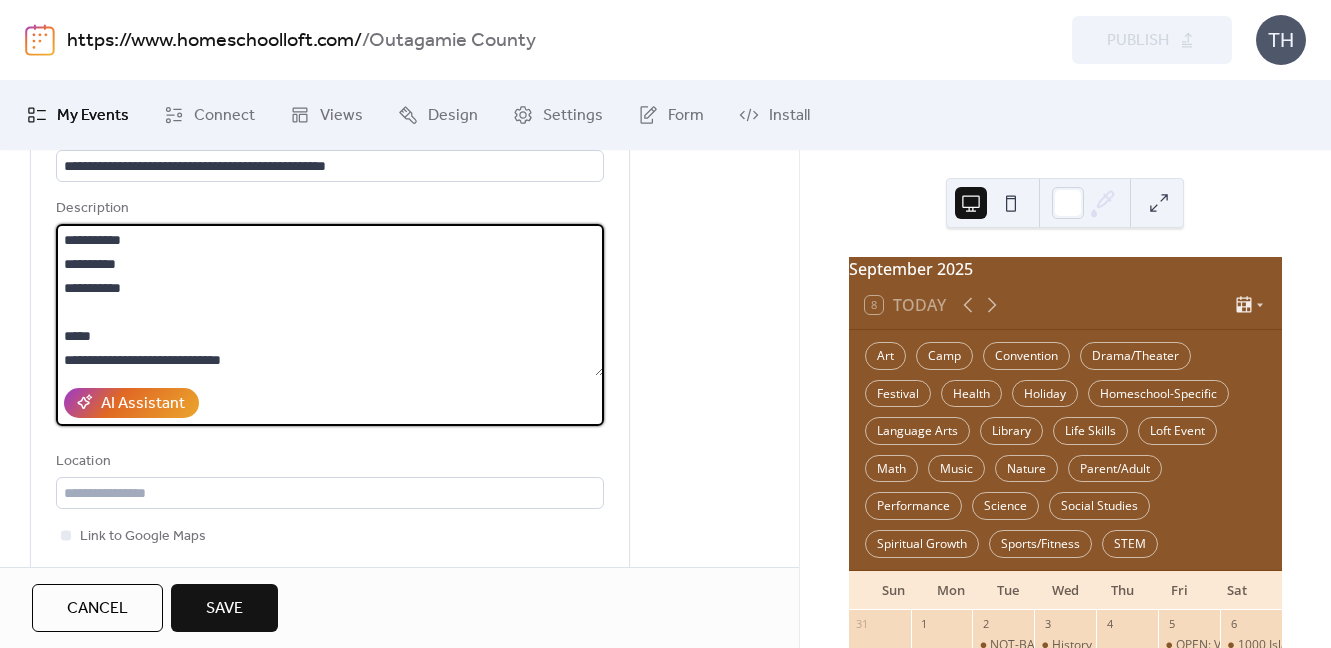 scroll, scrollTop: 169, scrollLeft: 0, axis: vertical 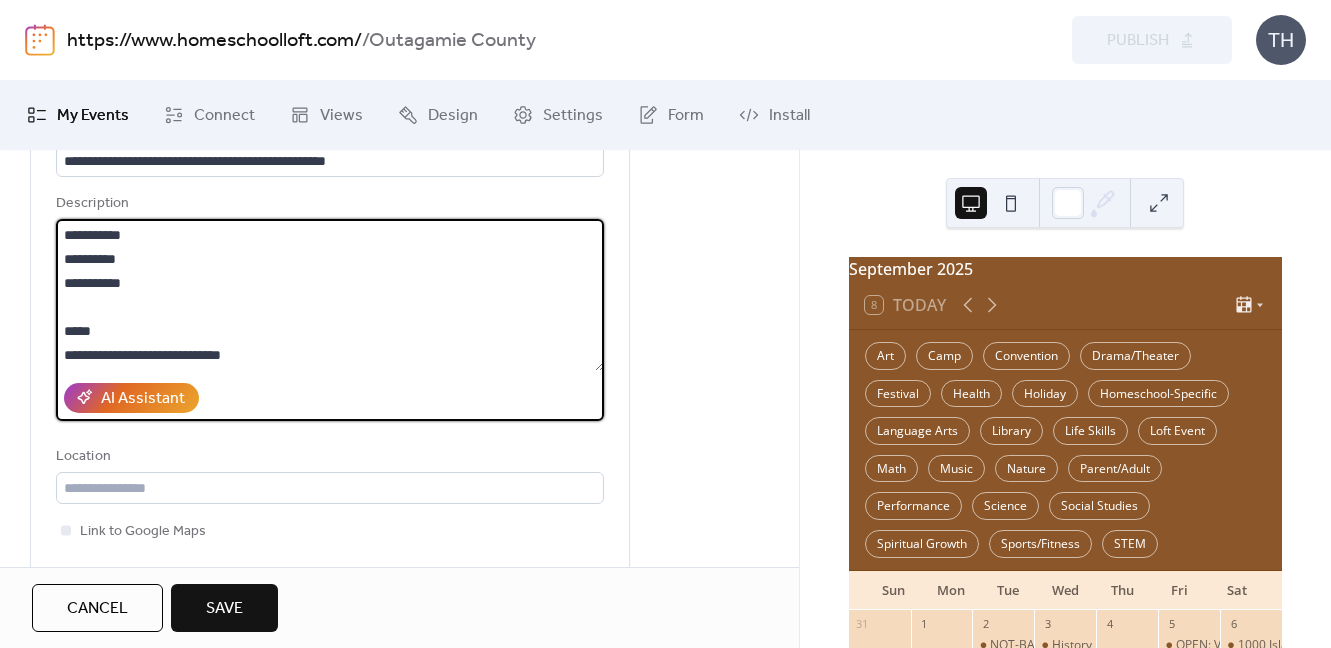 type on "**********" 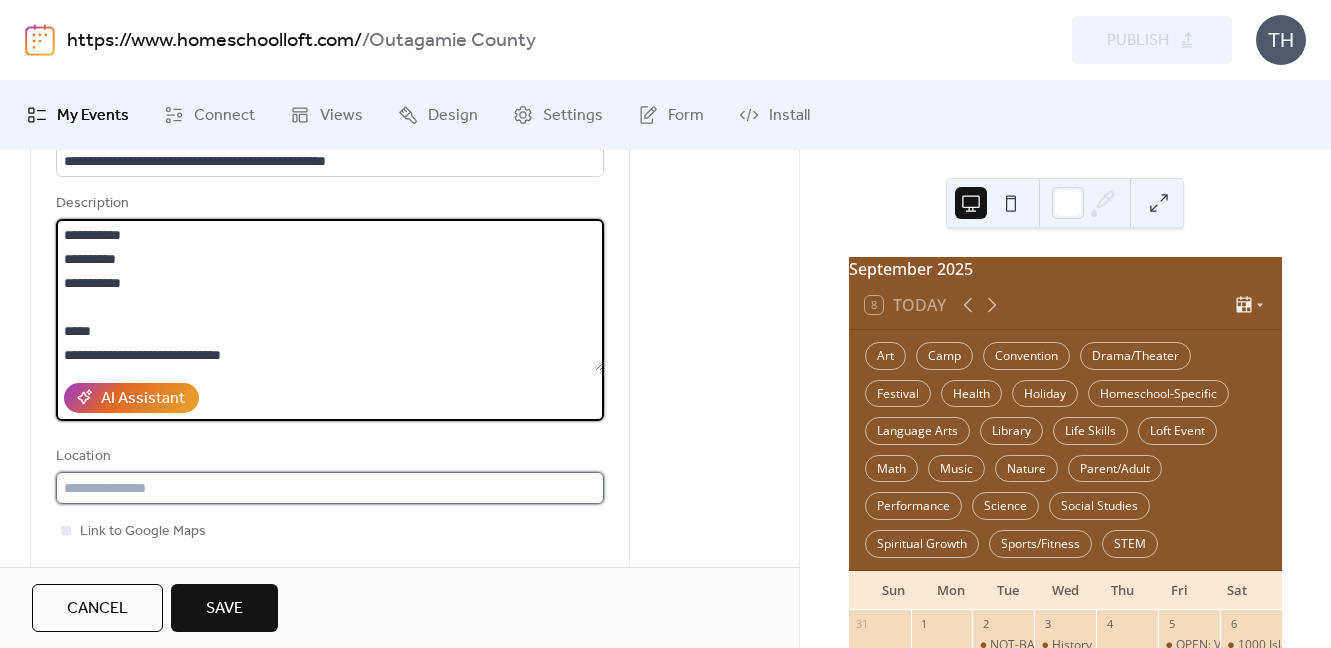 click at bounding box center (330, 488) 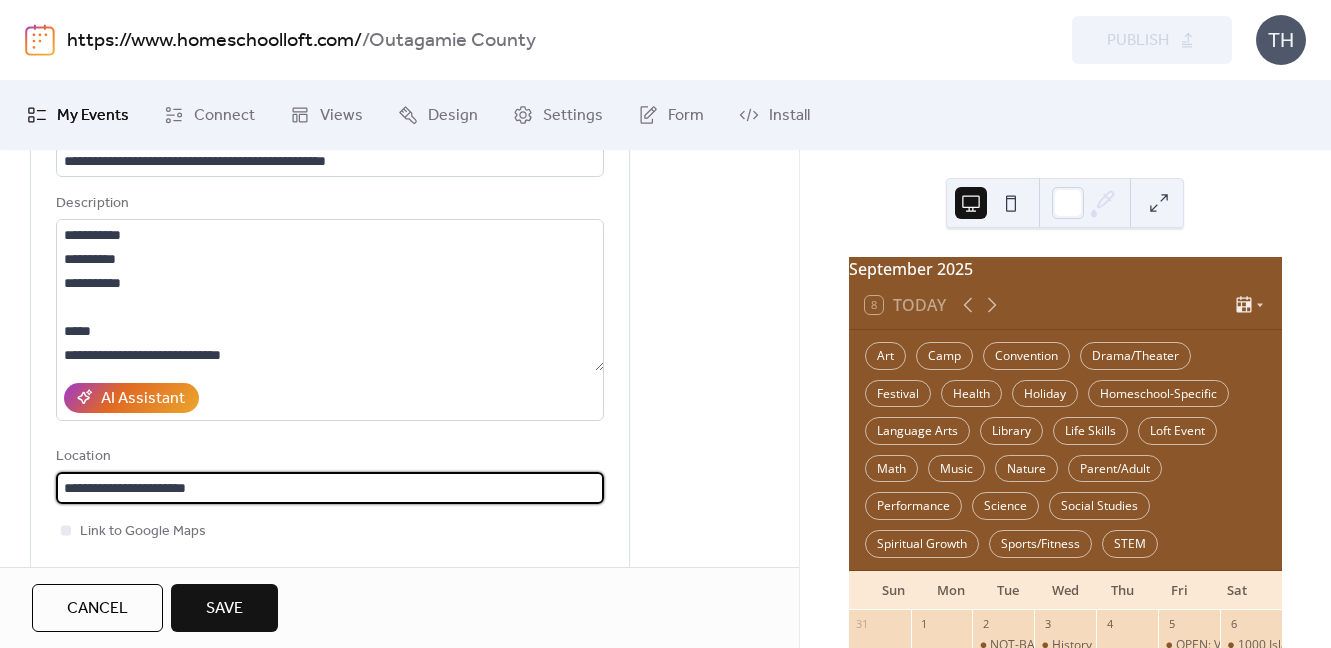 paste on "**********" 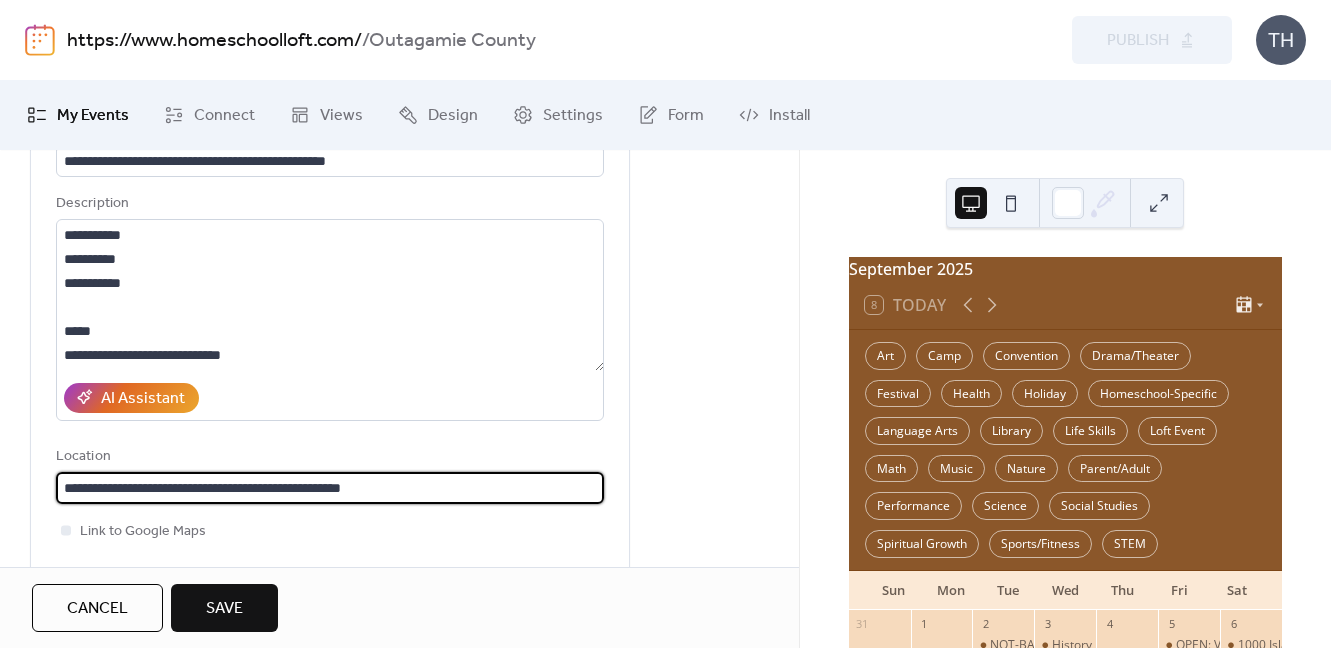 scroll, scrollTop: 1, scrollLeft: 0, axis: vertical 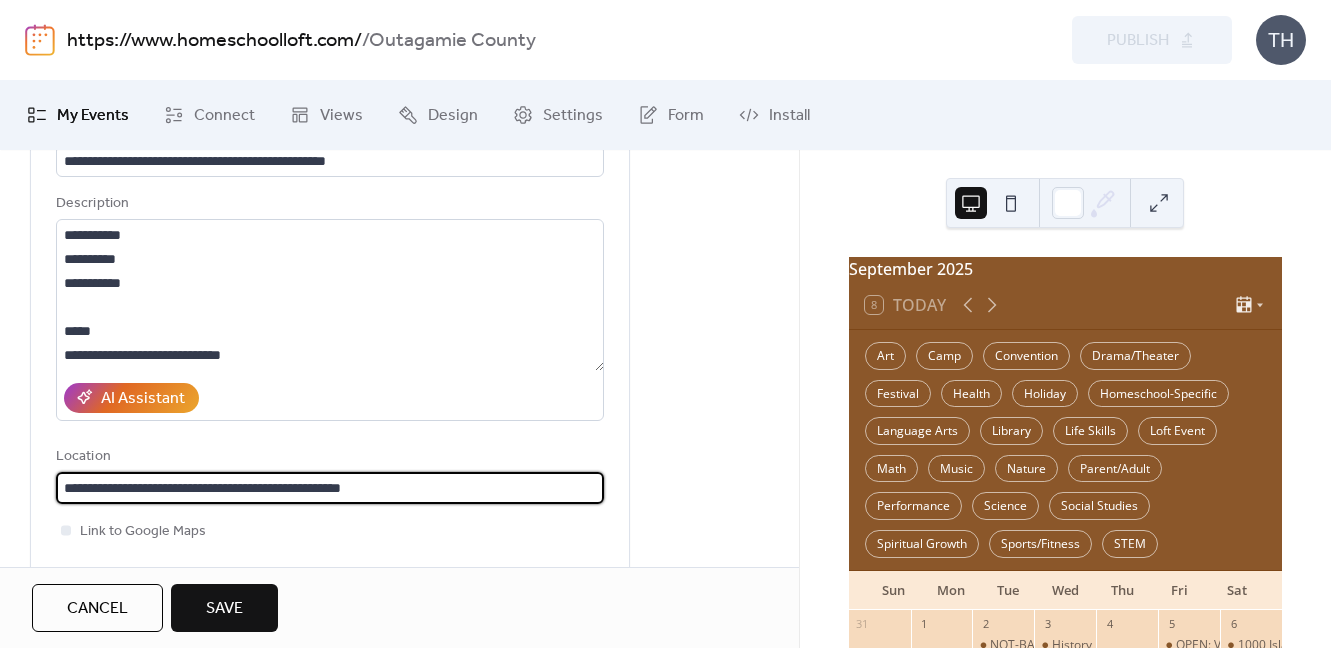 drag, startPoint x: 329, startPoint y: 493, endPoint x: 348, endPoint y: 493, distance: 19 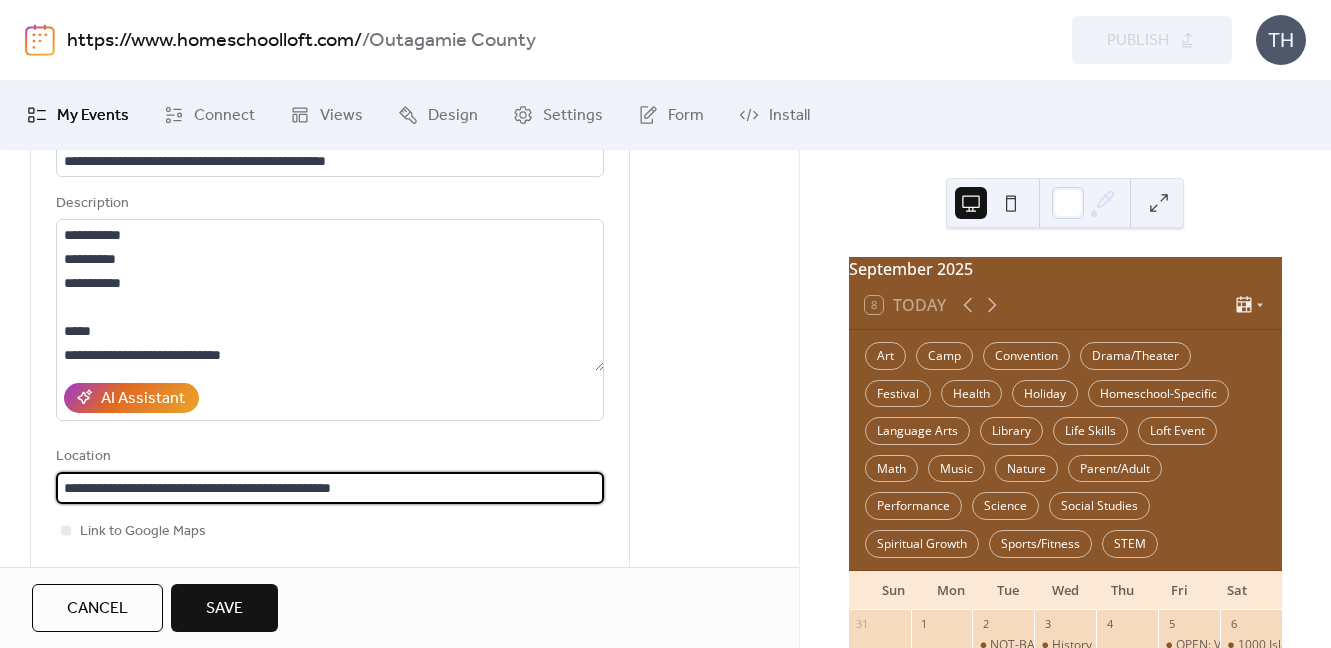 scroll, scrollTop: 0, scrollLeft: 0, axis: both 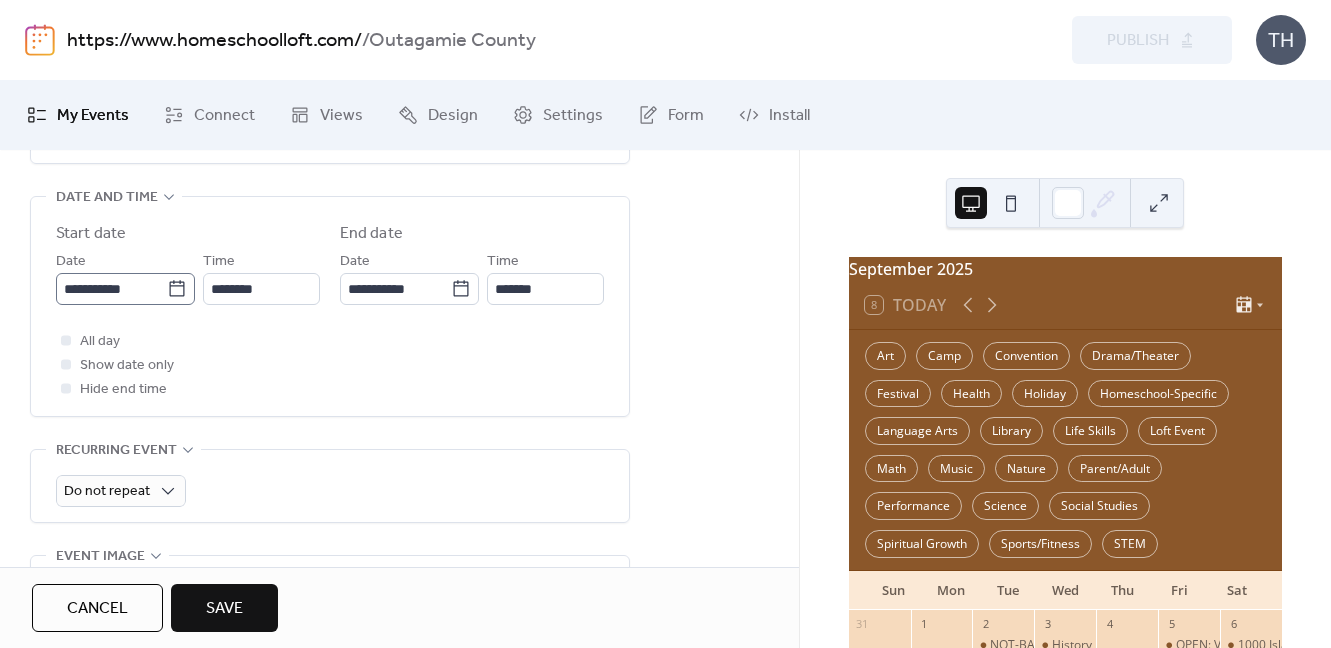 type on "**********" 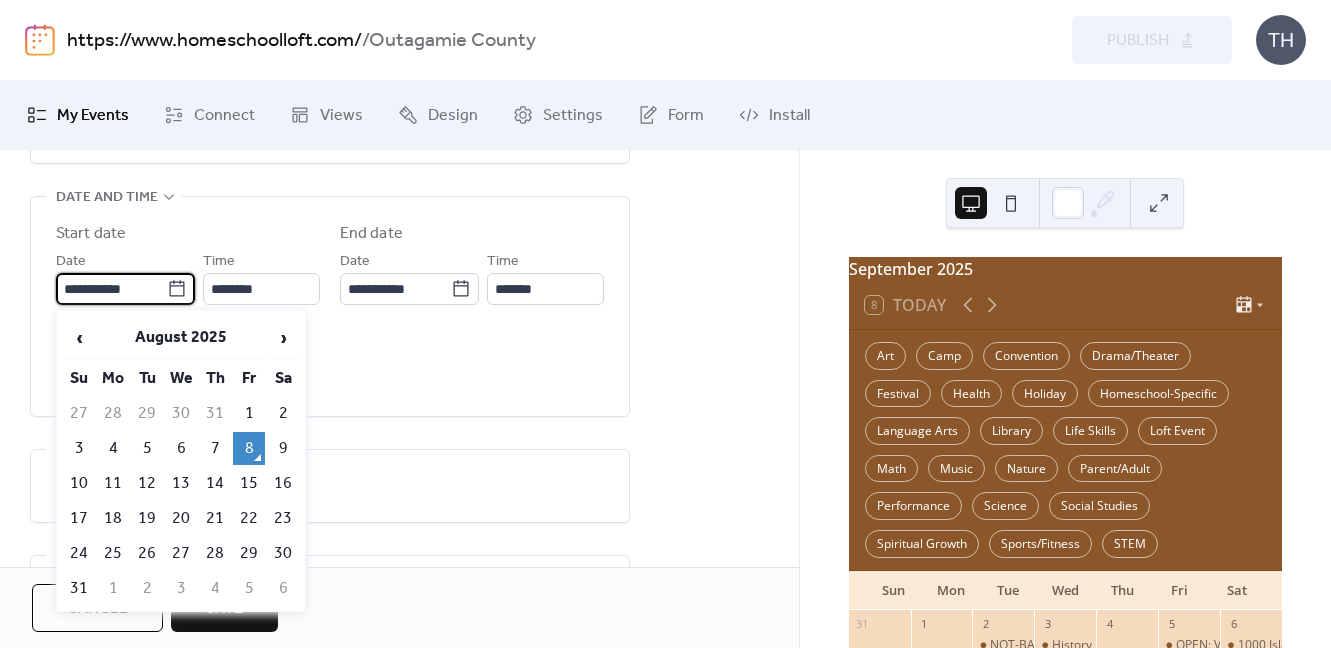 click on "**********" at bounding box center (111, 289) 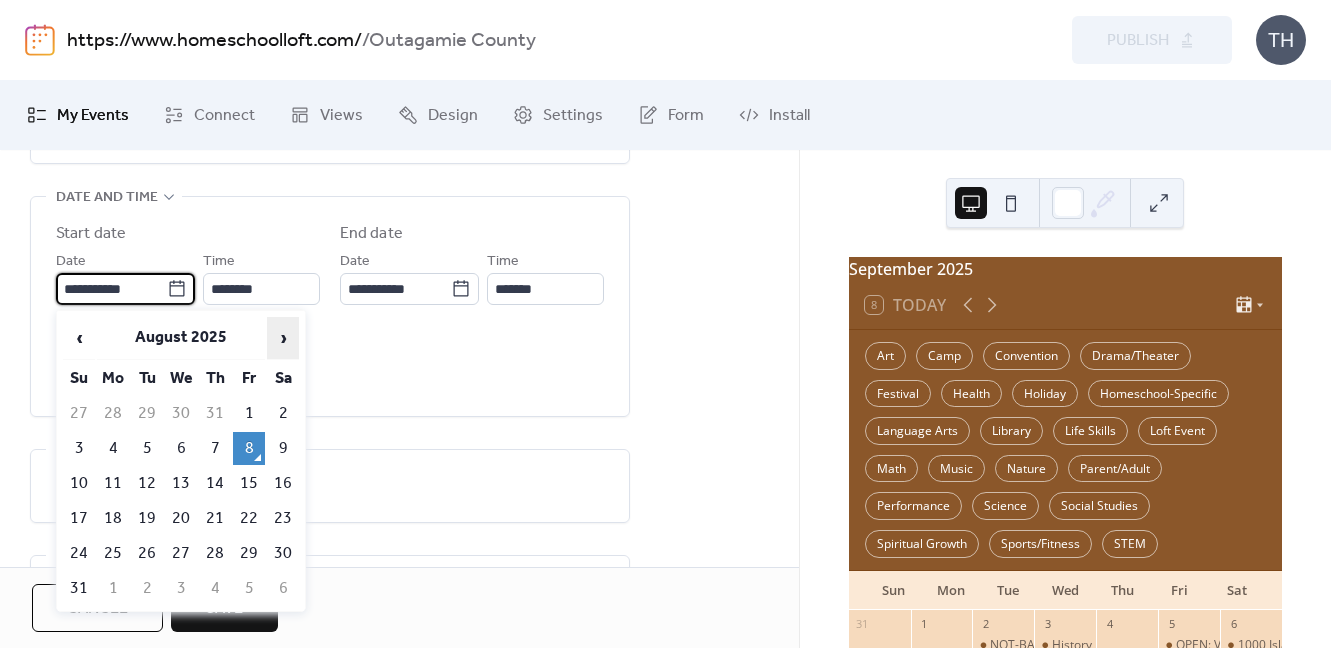 click on "›" at bounding box center (283, 338) 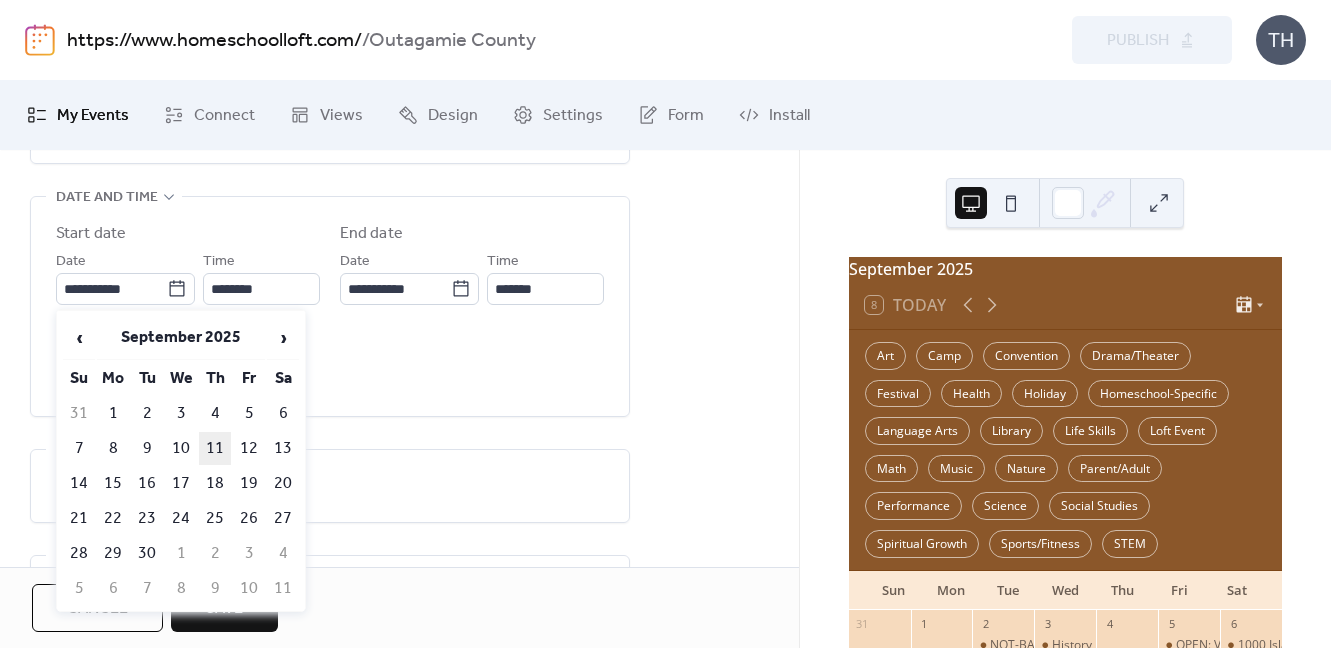 click on "11" at bounding box center (215, 448) 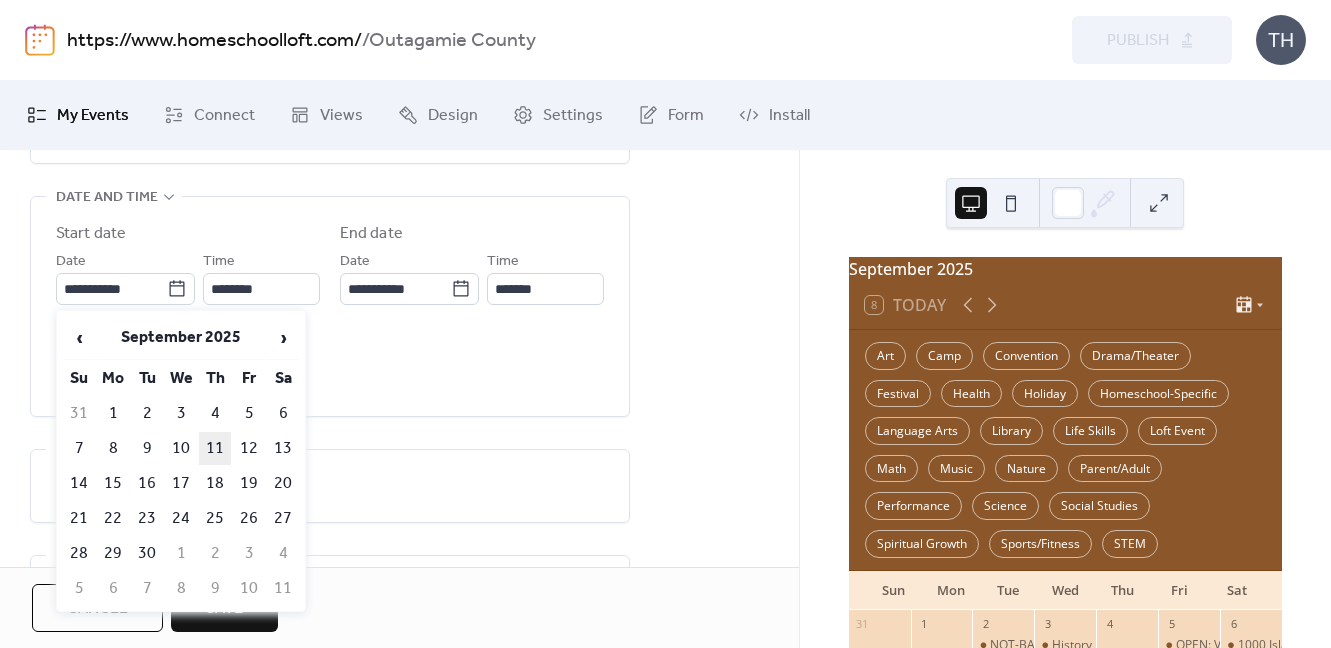 type on "**********" 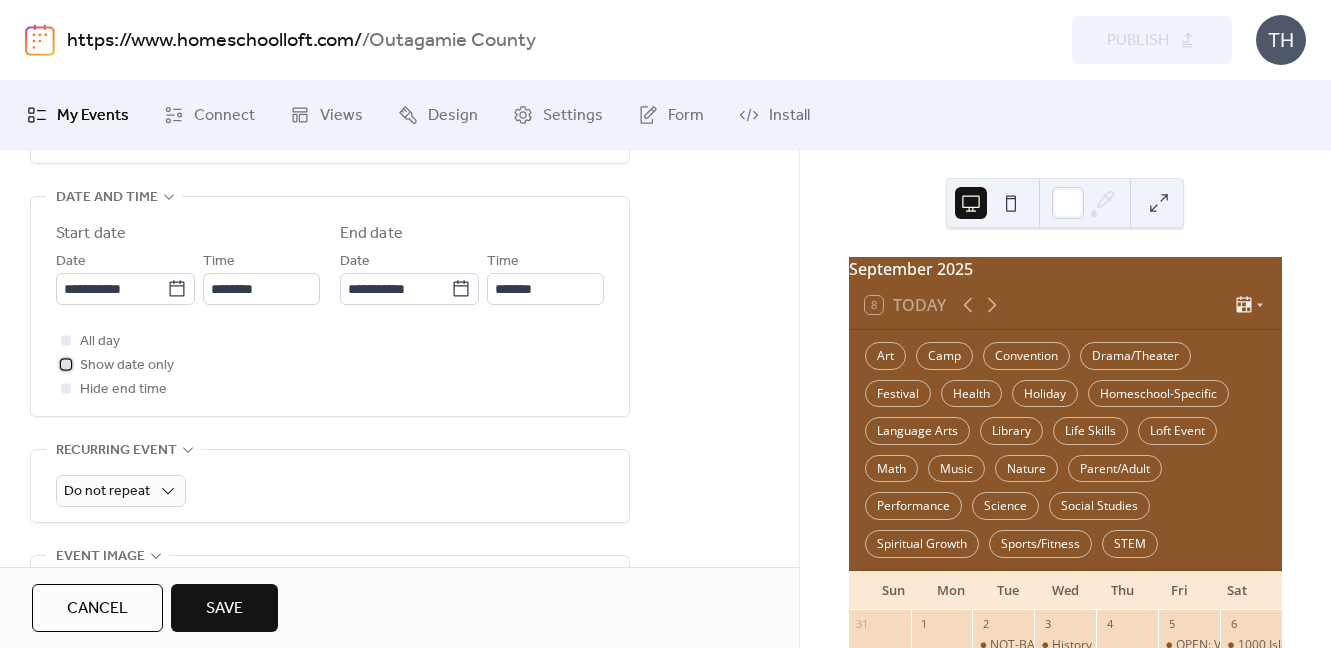 click on "Show date only" at bounding box center [115, 365] 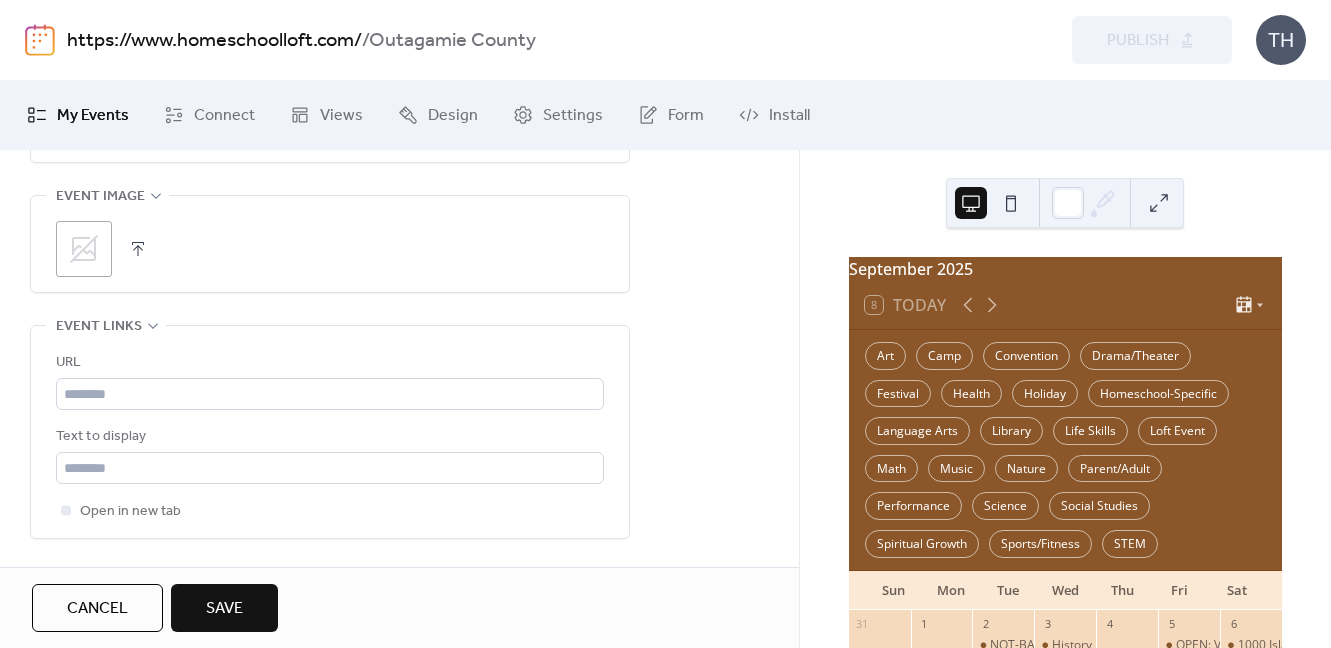 scroll, scrollTop: 1020, scrollLeft: 0, axis: vertical 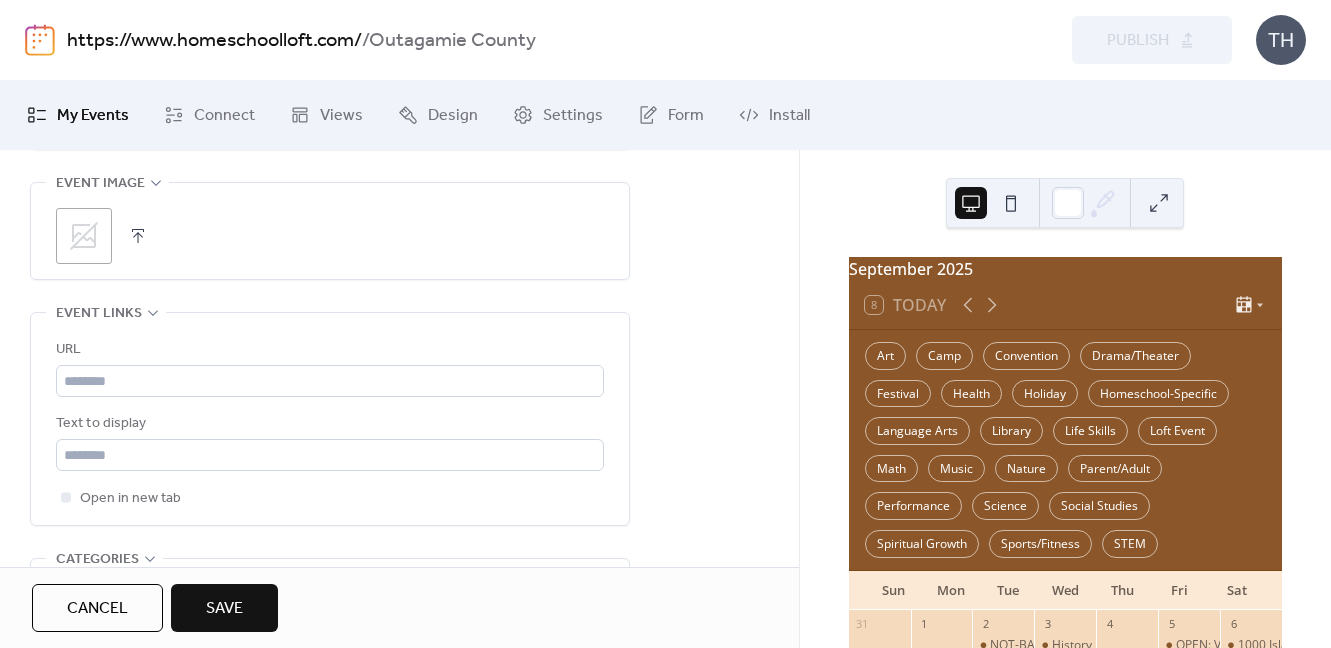 click at bounding box center [138, 236] 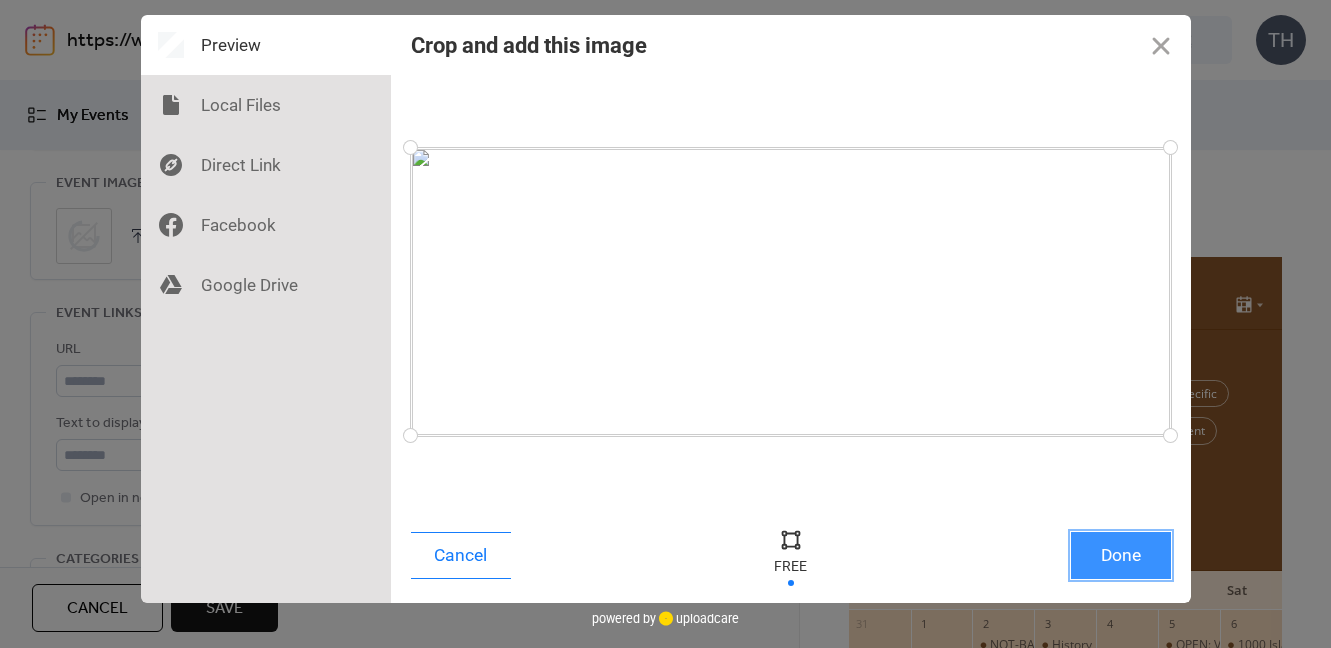click on "Done" at bounding box center [1121, 555] 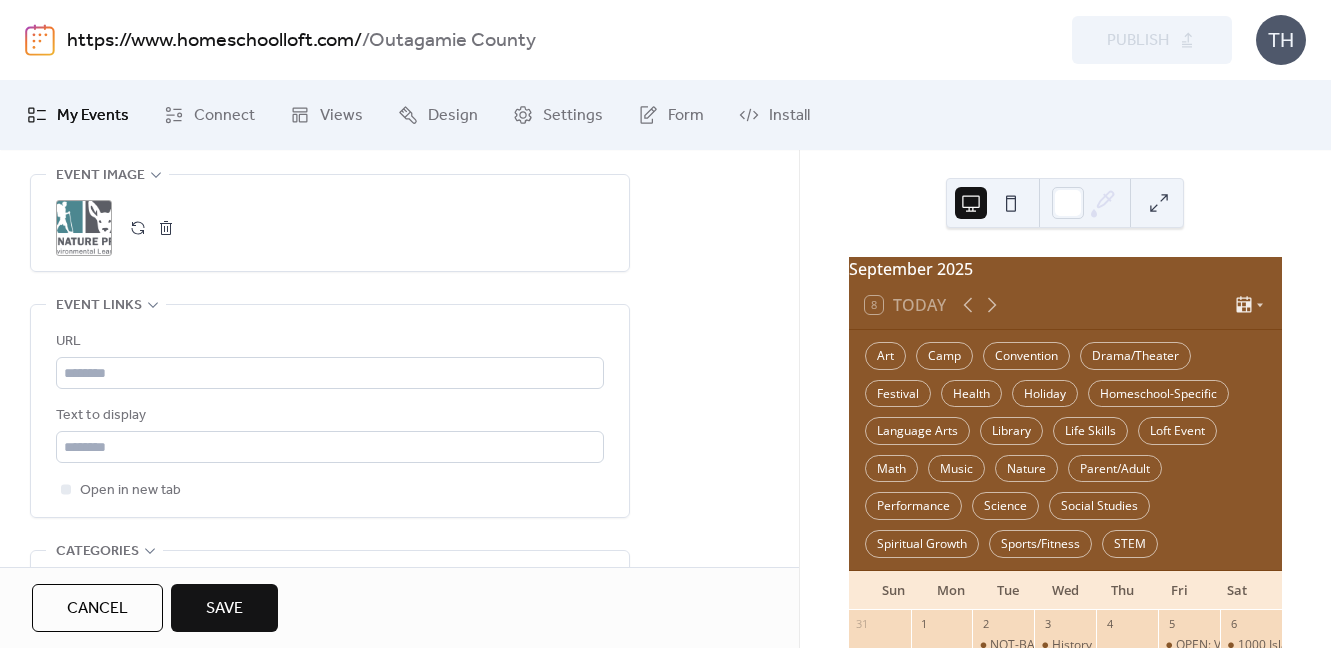 scroll, scrollTop: 1065, scrollLeft: 0, axis: vertical 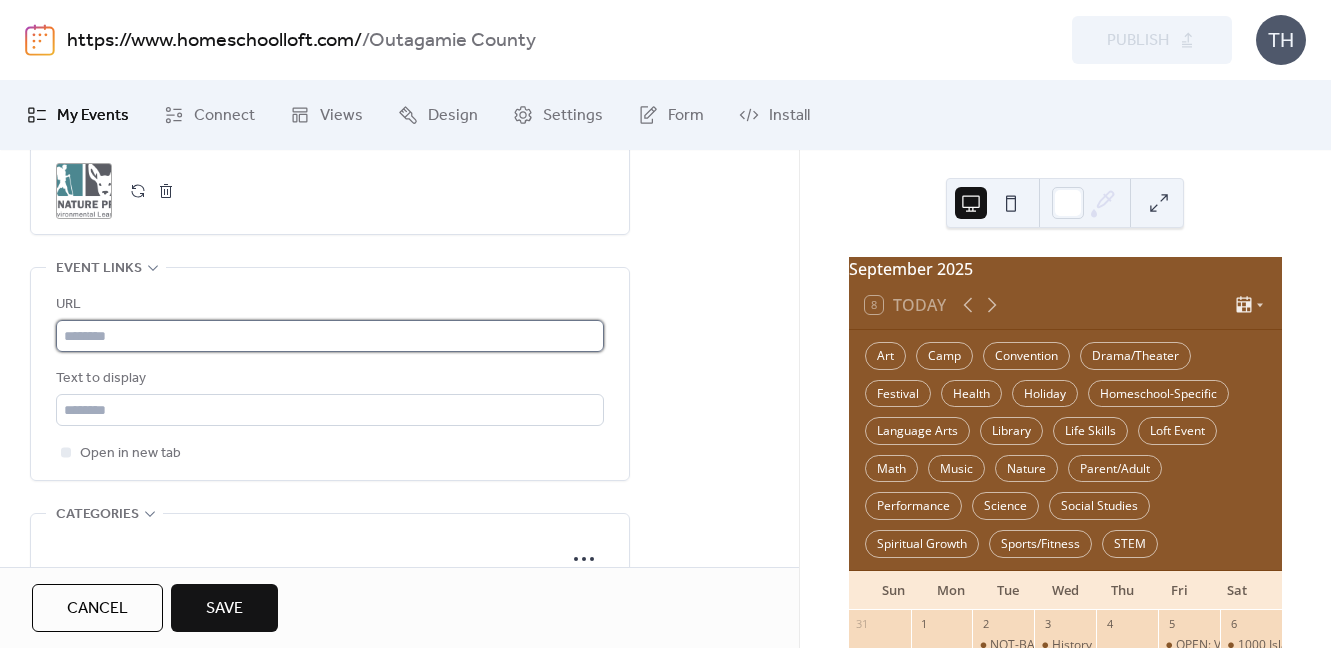 click at bounding box center (330, 336) 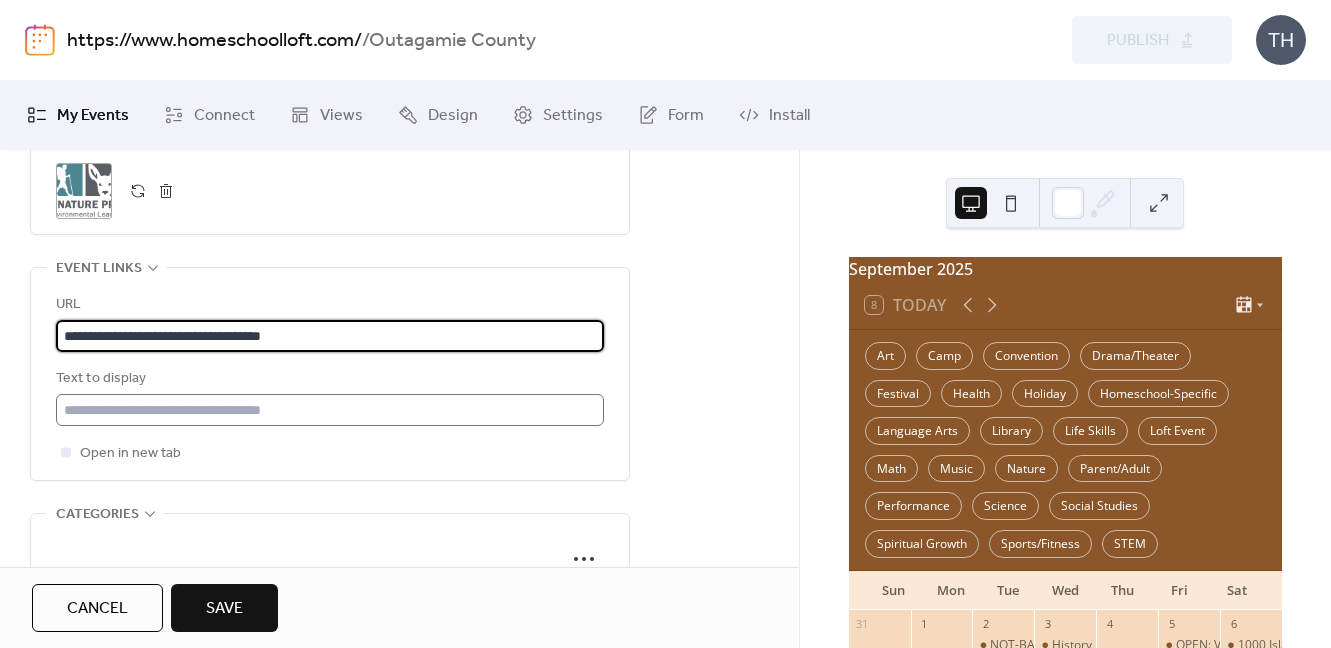 type on "**********" 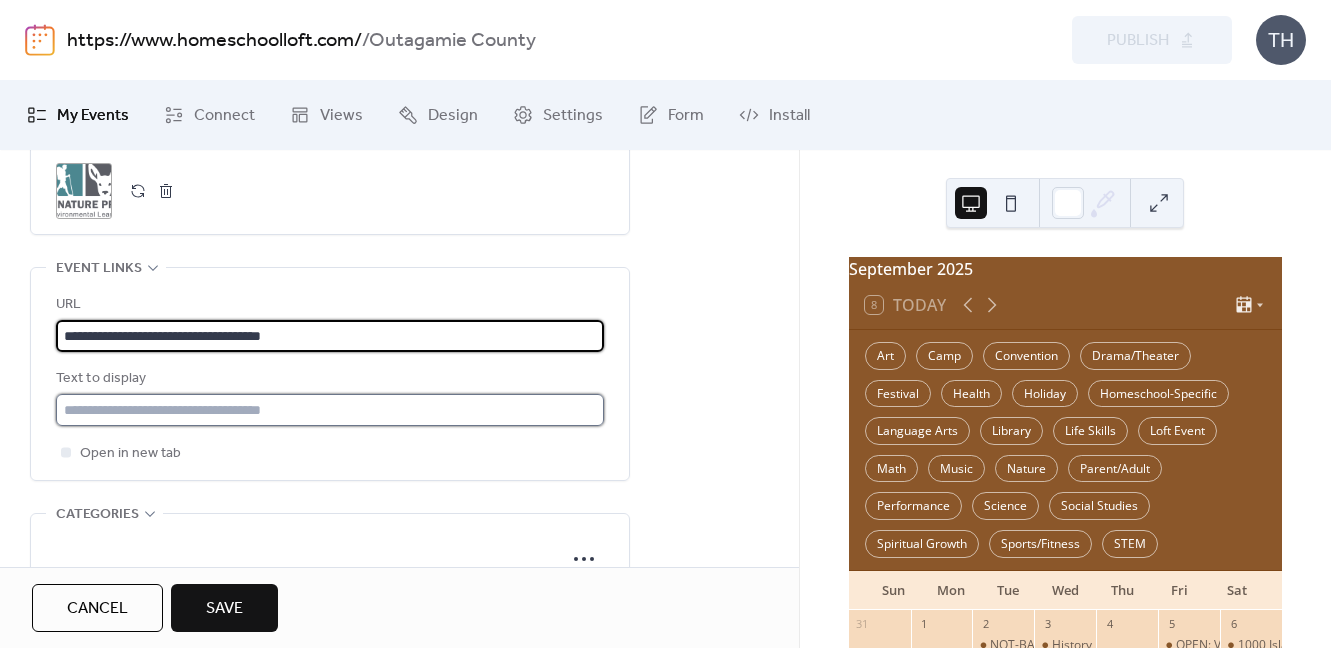 click at bounding box center (330, 410) 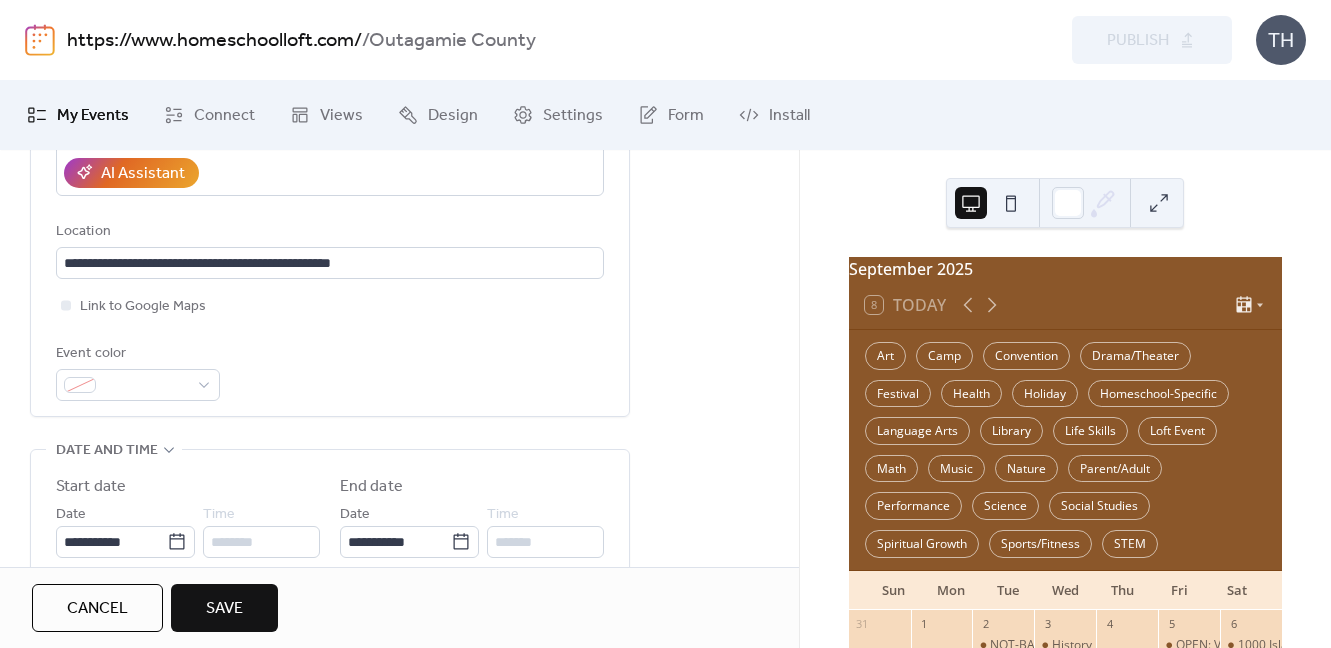 scroll, scrollTop: 390, scrollLeft: 0, axis: vertical 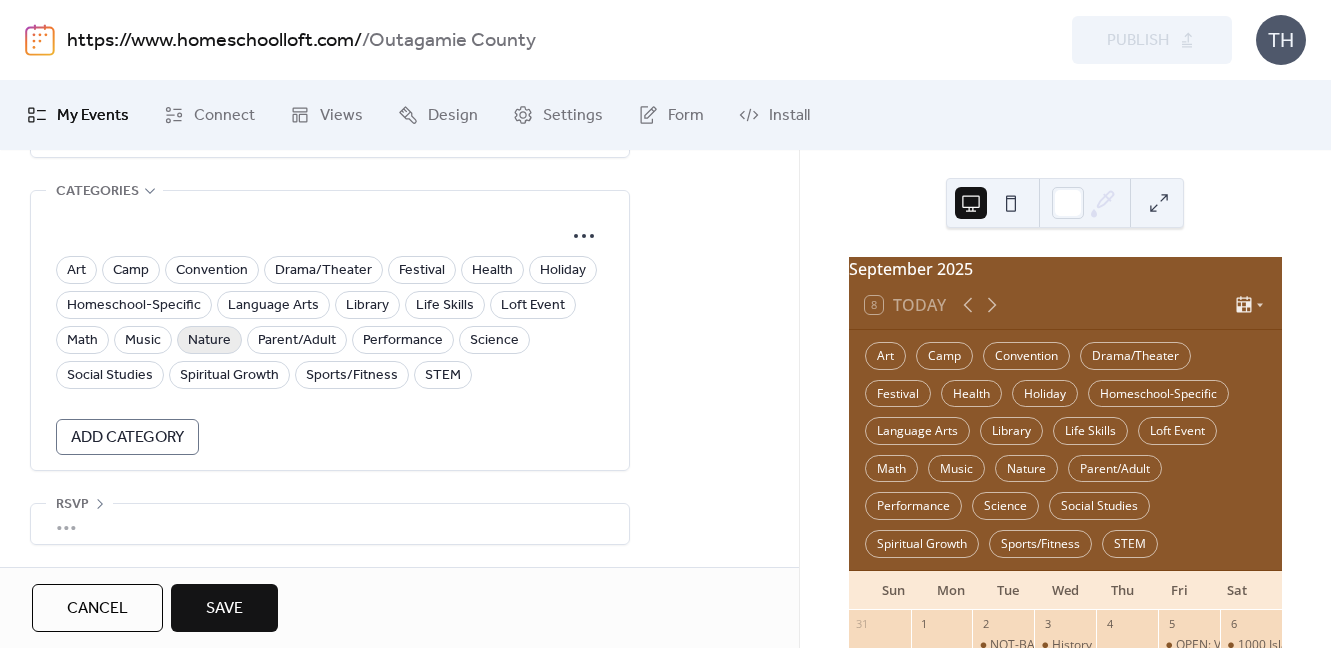 type on "**********" 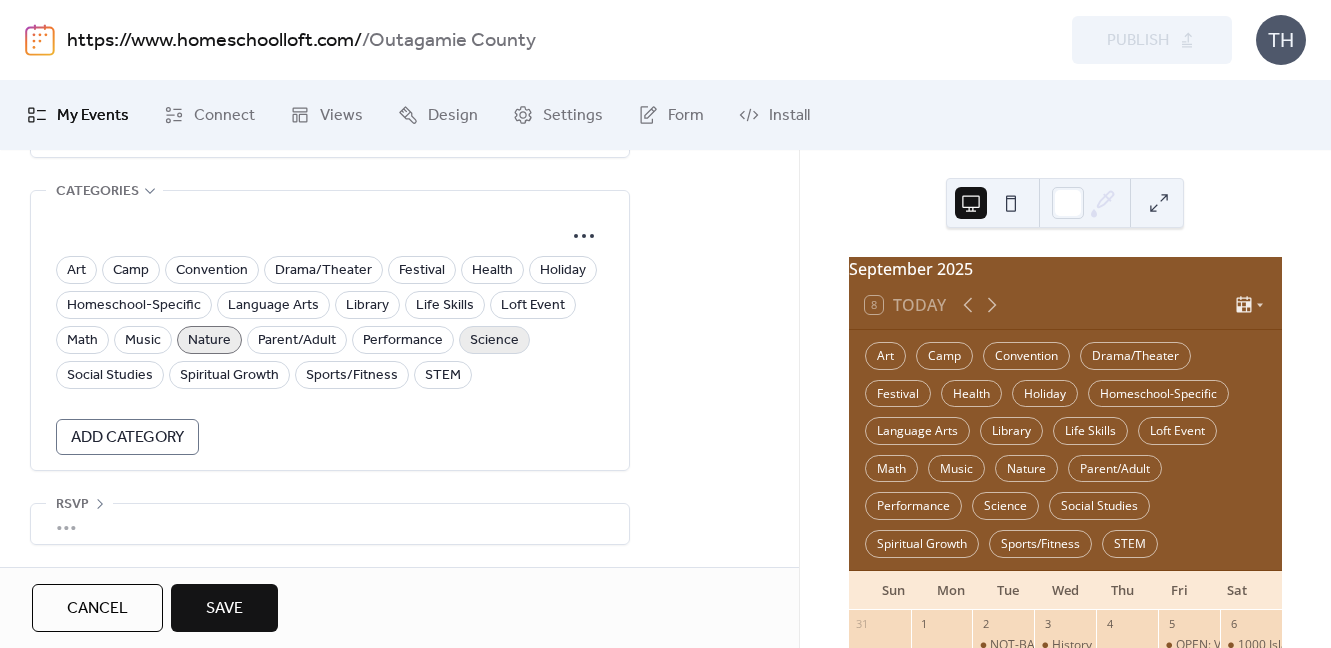 click on "Science" at bounding box center [494, 341] 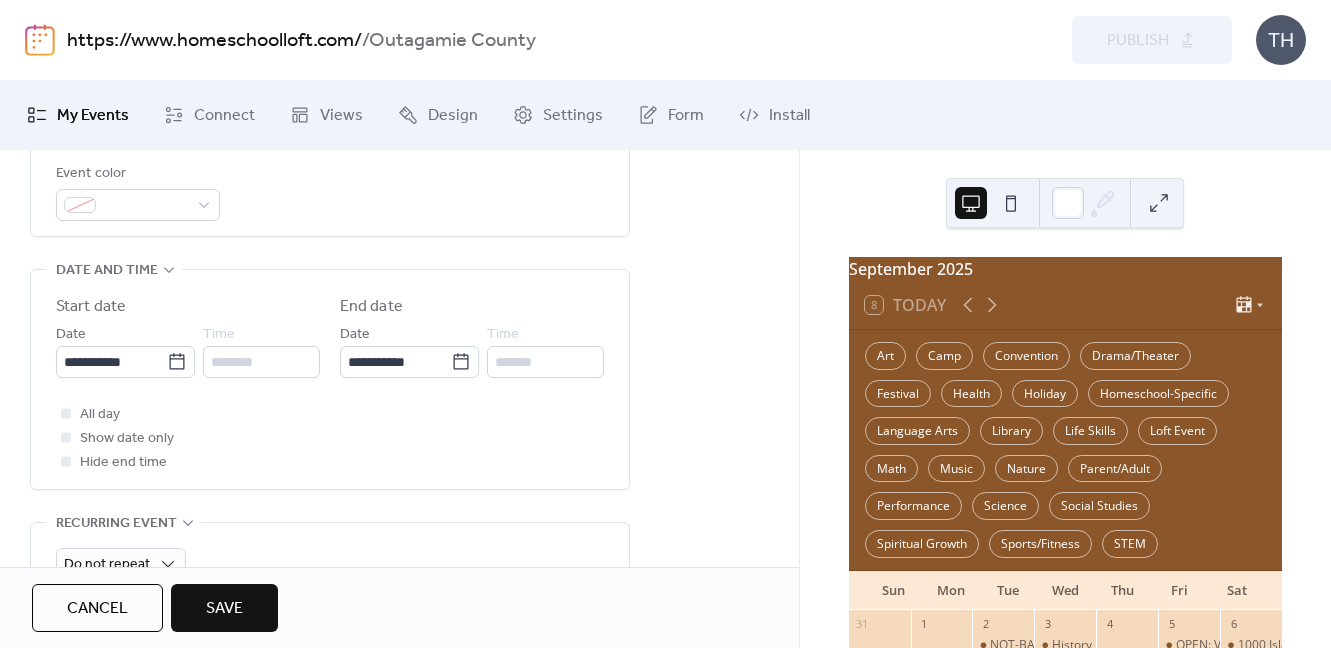 scroll, scrollTop: 575, scrollLeft: 0, axis: vertical 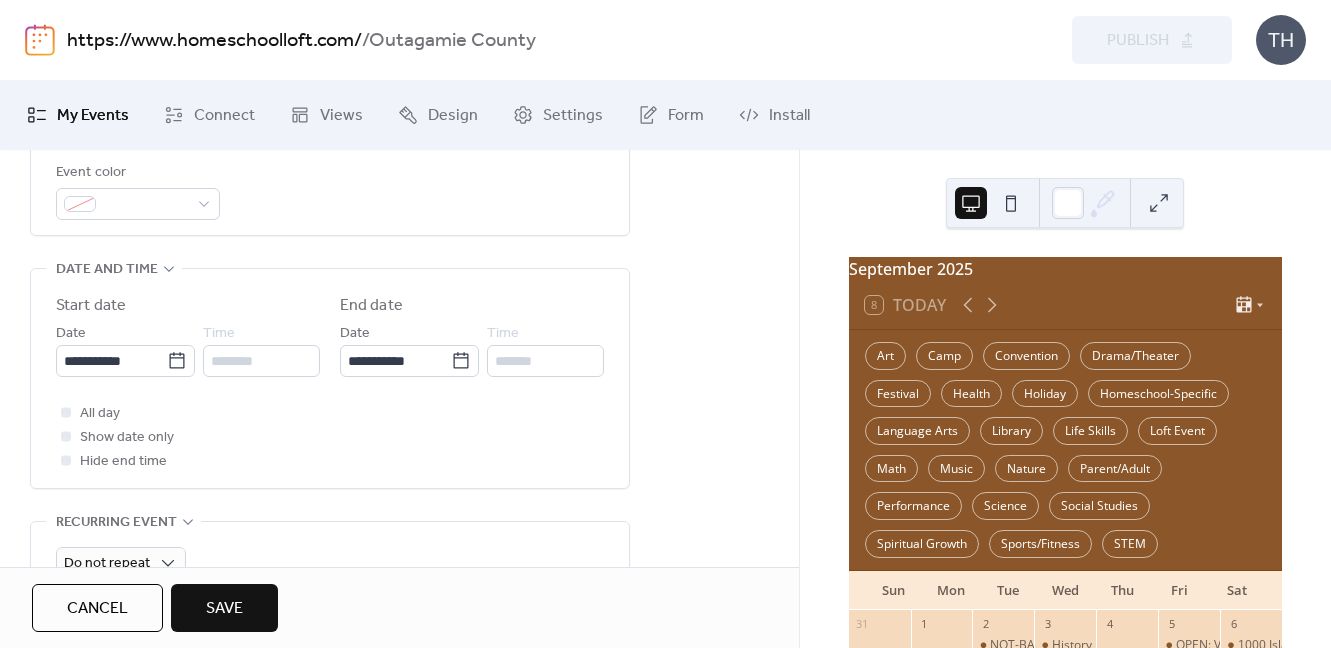 click on "Save" at bounding box center (224, 608) 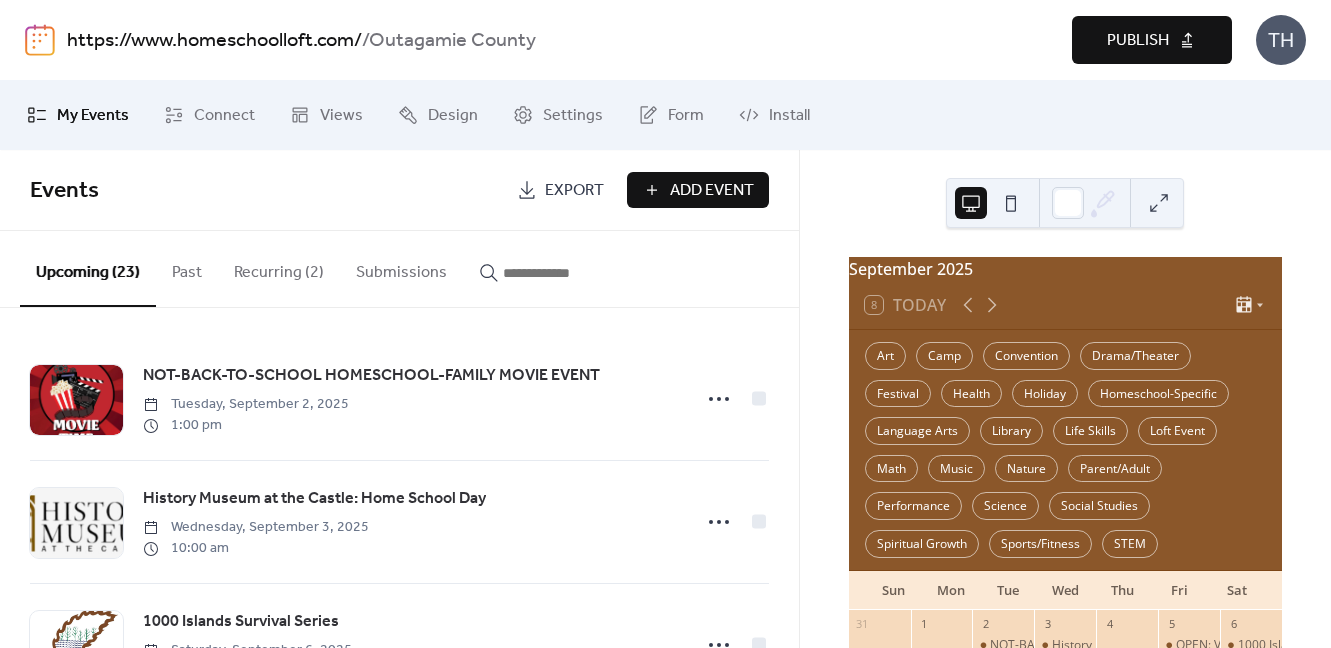 click on "Publish" at bounding box center [1152, 40] 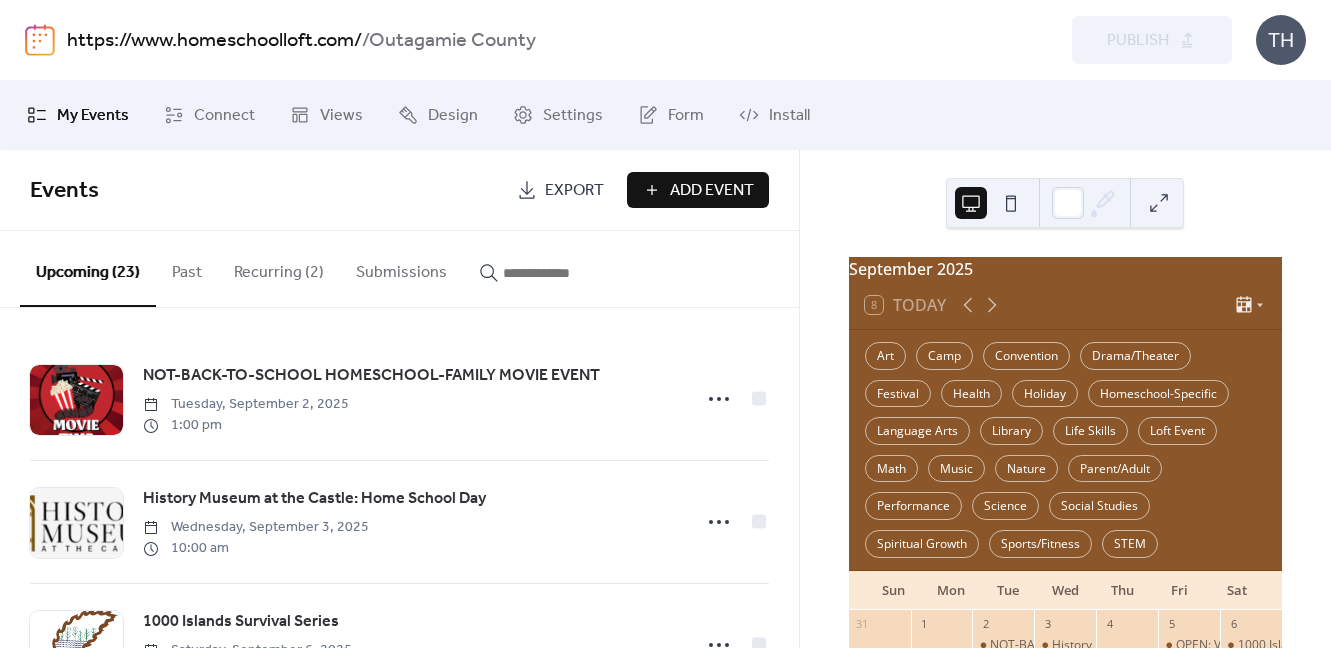 click at bounding box center [563, 273] 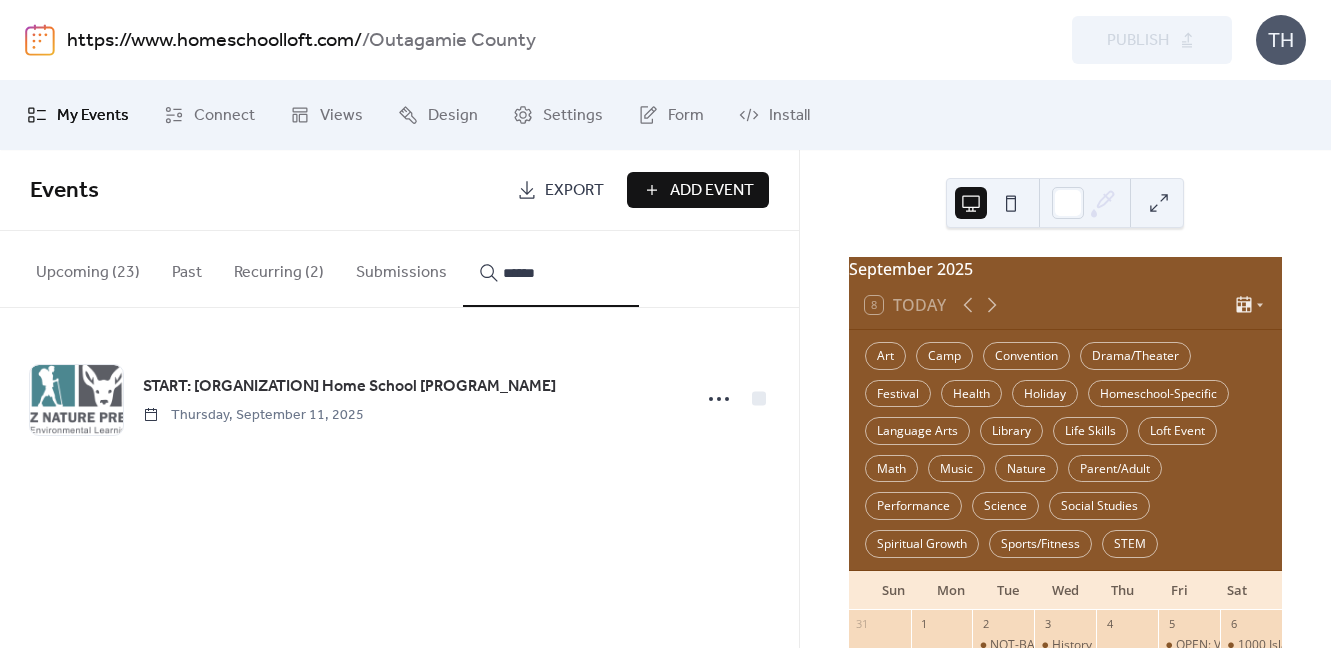 type on "******" 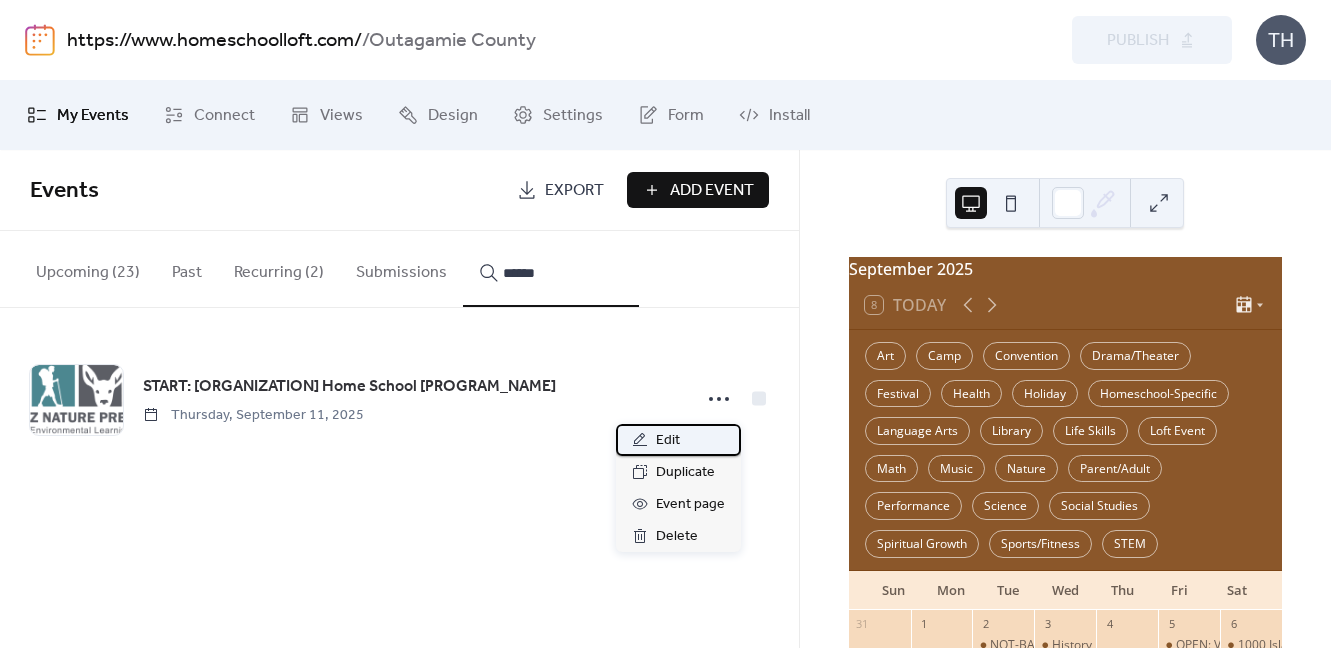 click on "Edit" at bounding box center [678, 440] 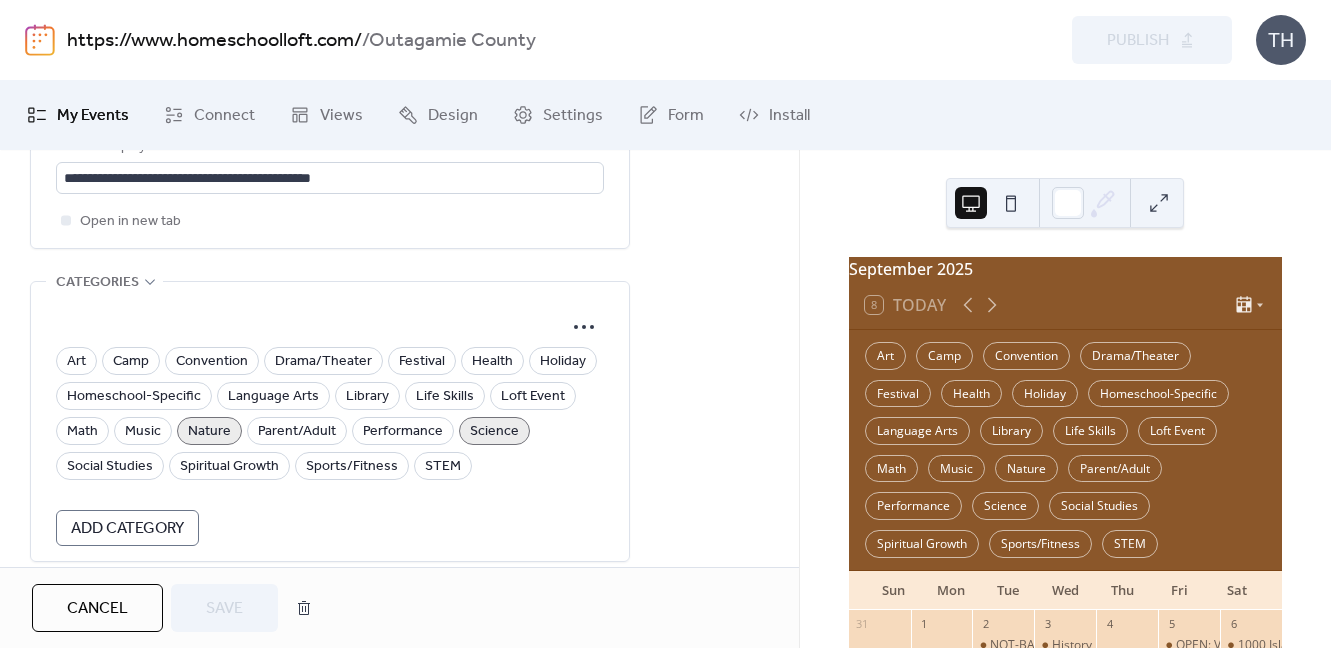 scroll, scrollTop: 1390, scrollLeft: 0, axis: vertical 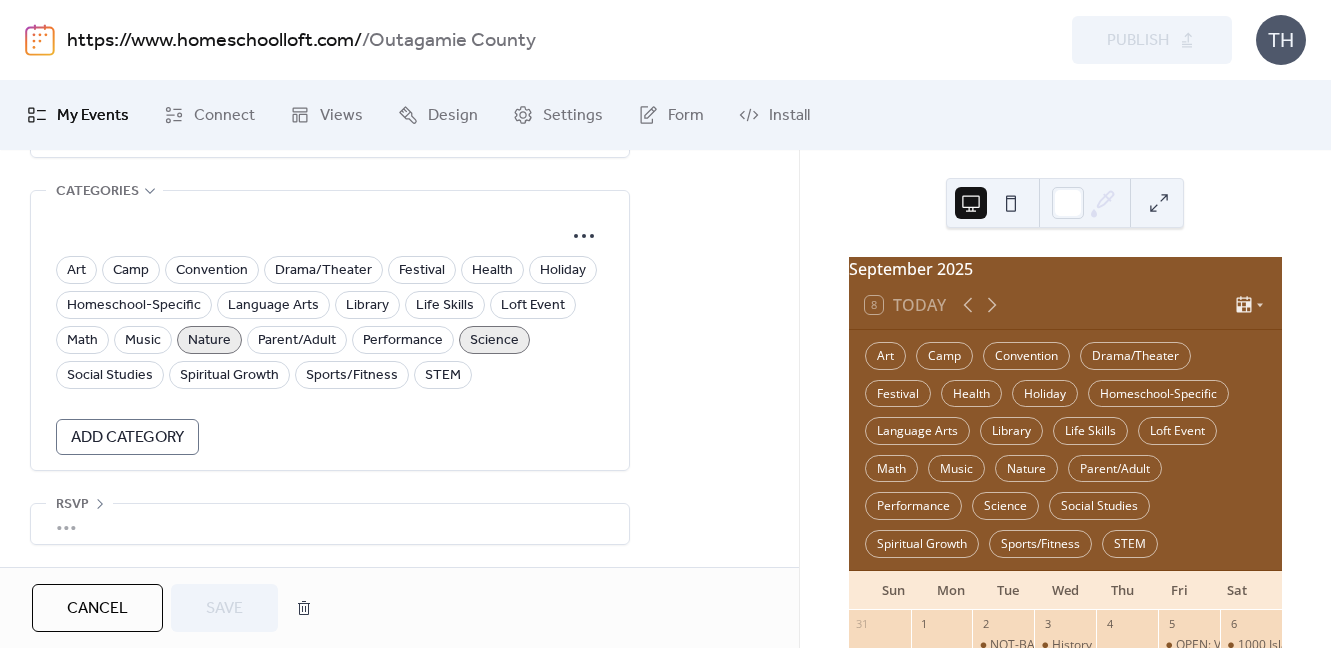 click on "Nature" at bounding box center (209, 341) 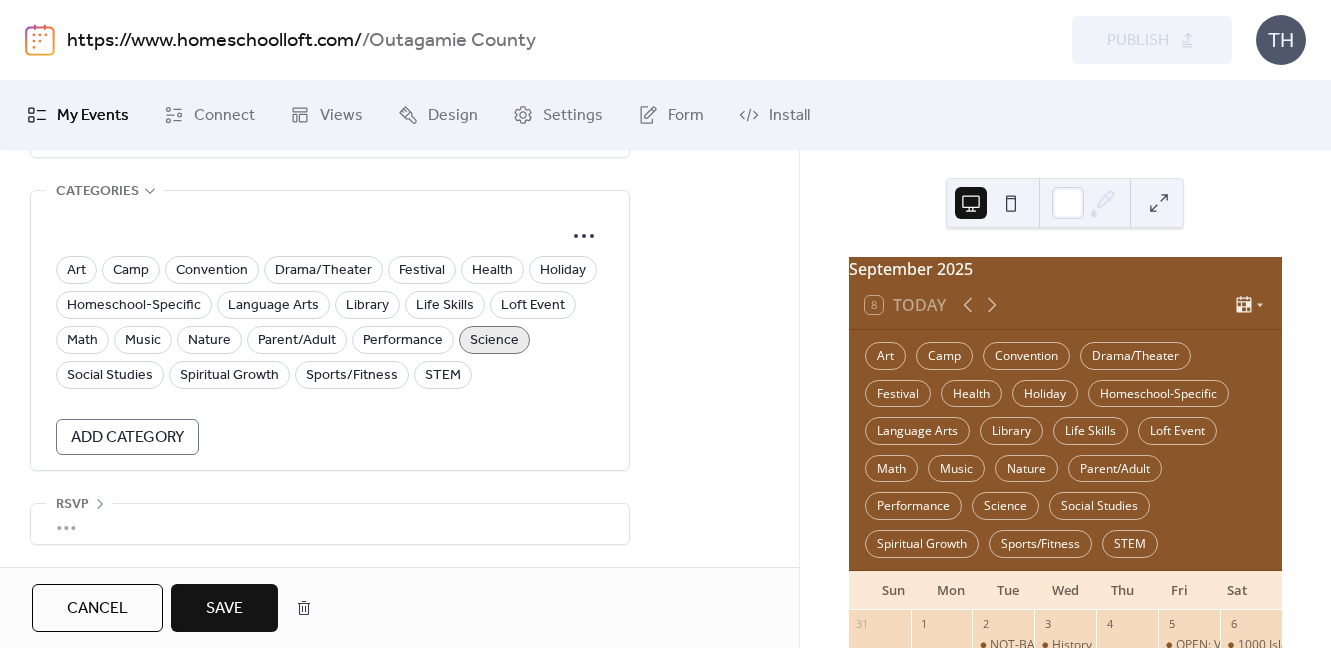 click on "Science" at bounding box center (494, 341) 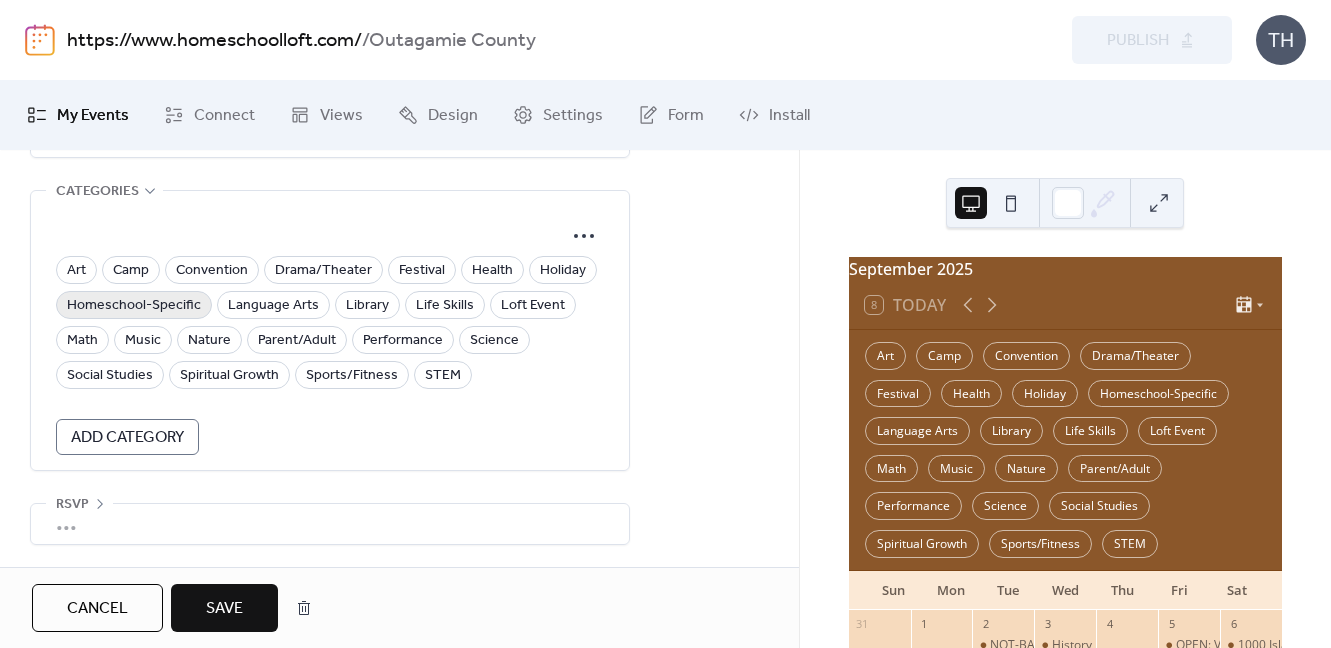 click on "Homeschool-Specific" at bounding box center [134, 306] 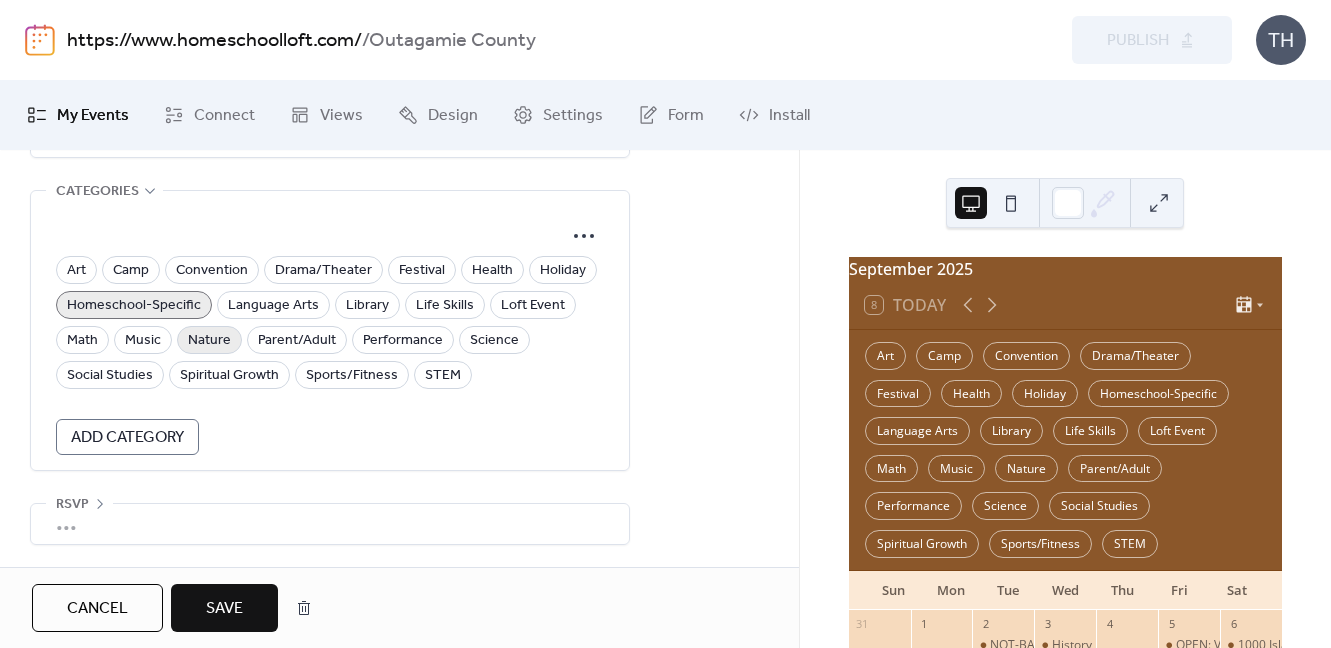 click on "Nature" at bounding box center [209, 341] 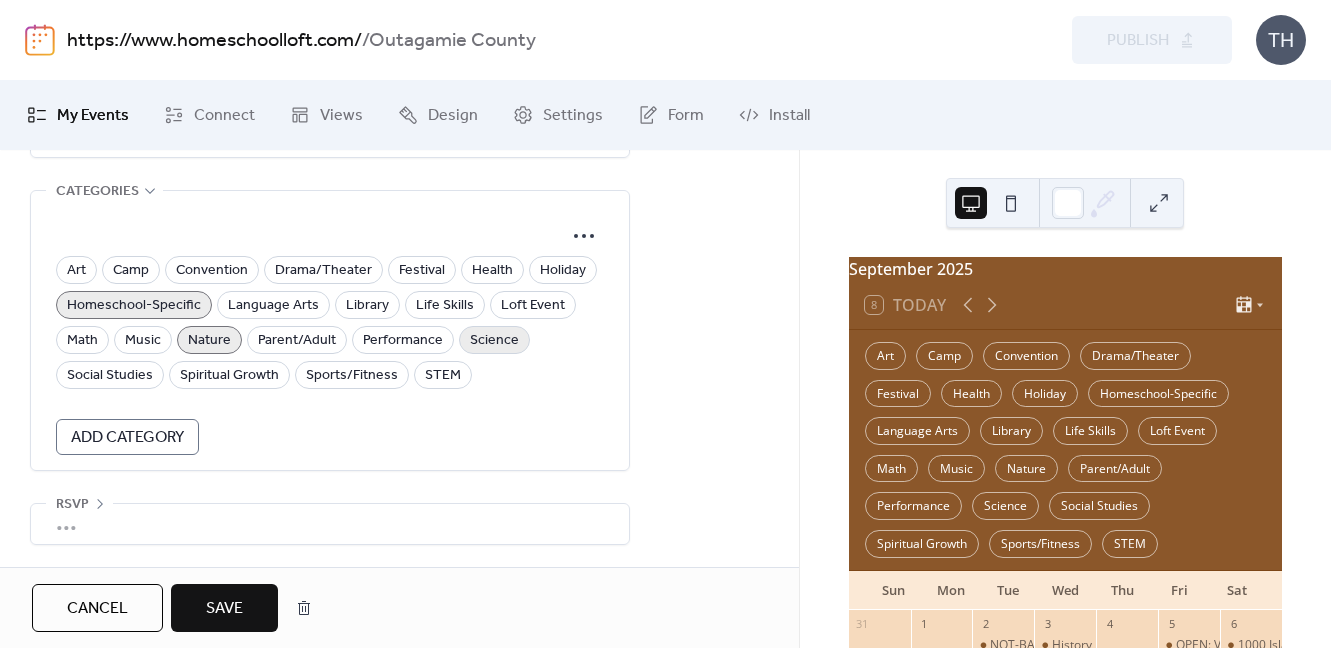 click on "Science" at bounding box center [494, 341] 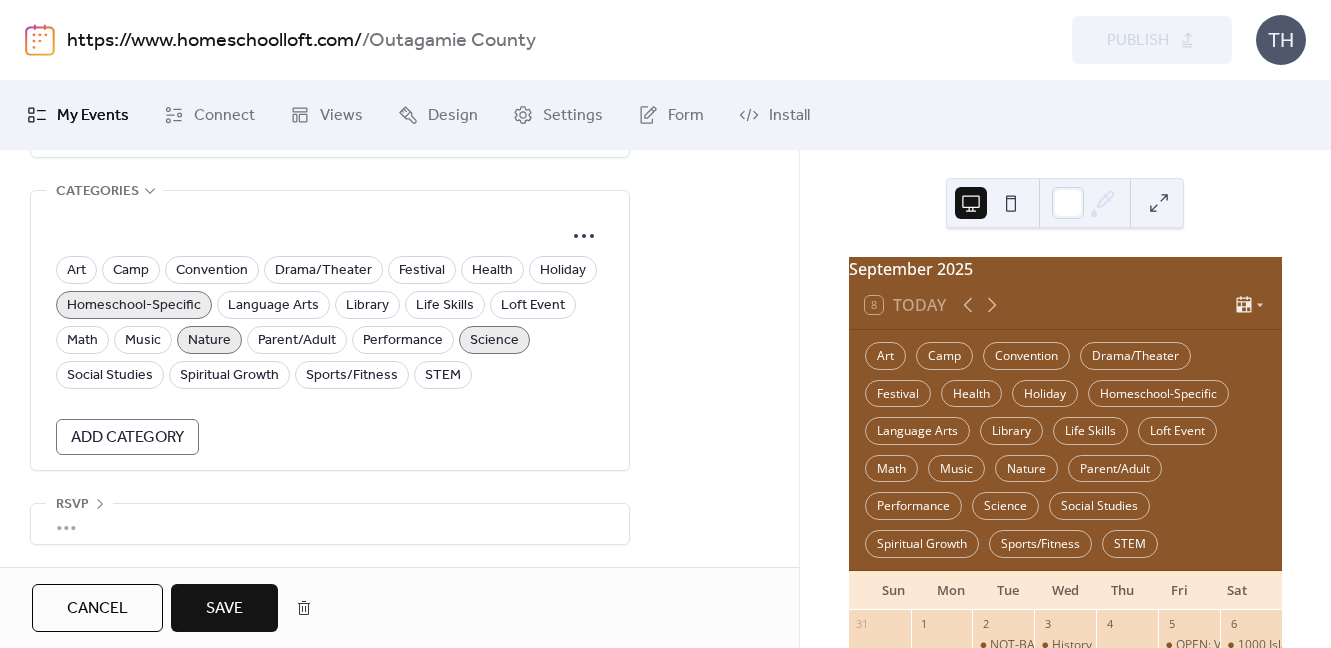 click on "Save" at bounding box center [224, 608] 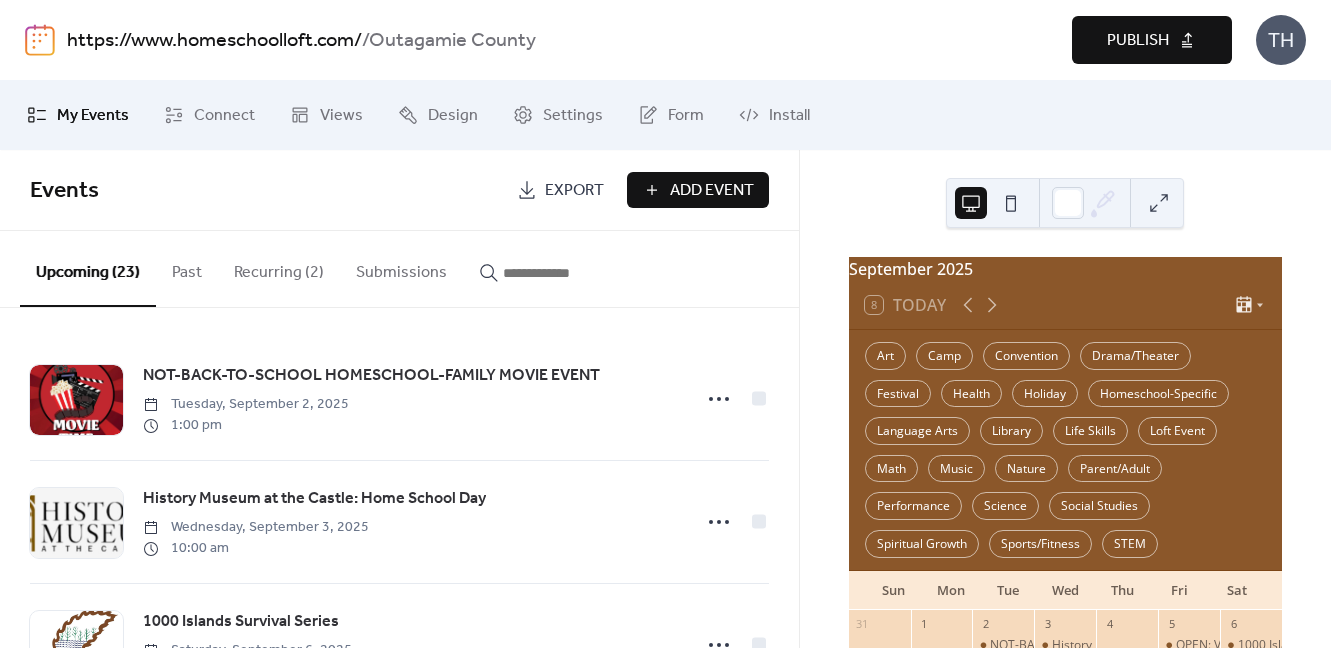 click on "Publish" at bounding box center (1138, 41) 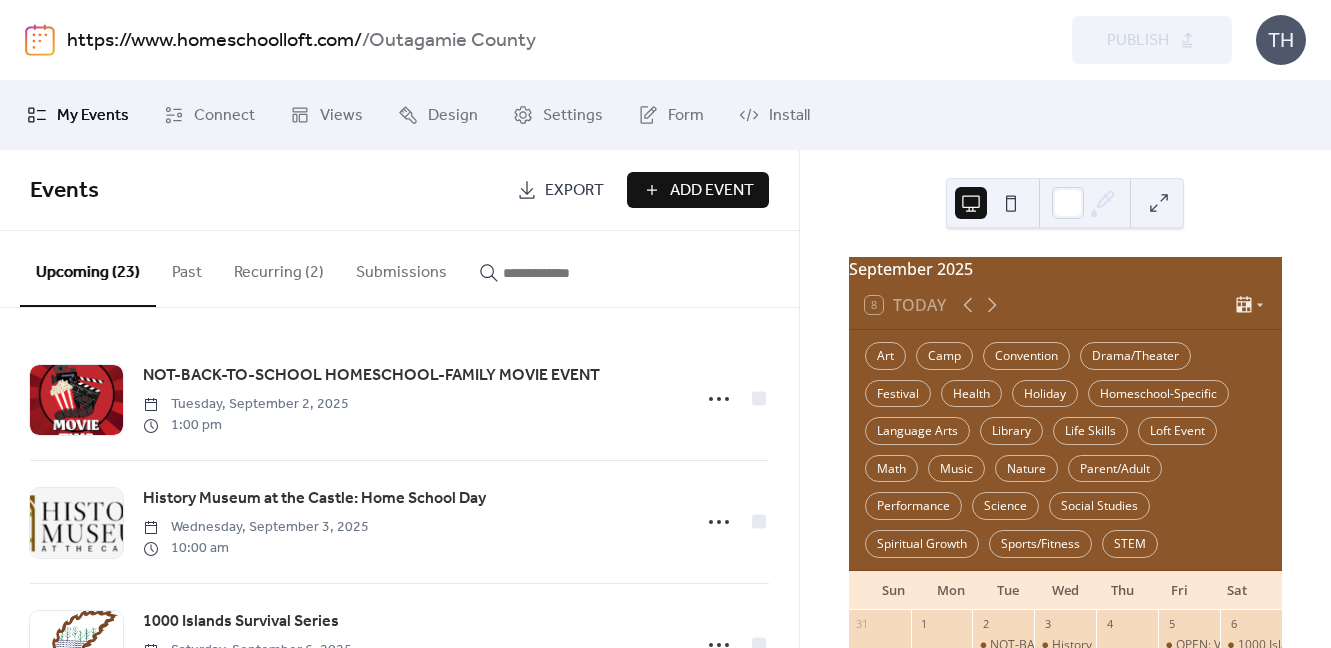 click at bounding box center [563, 273] 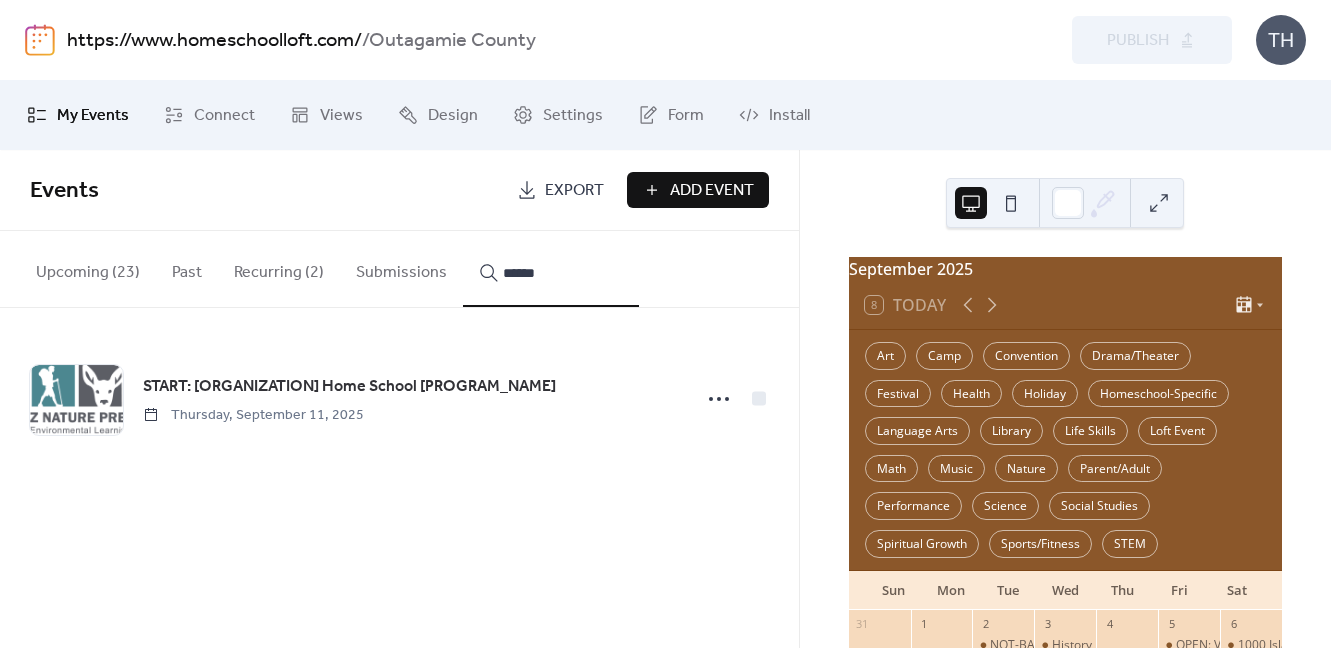 type on "******" 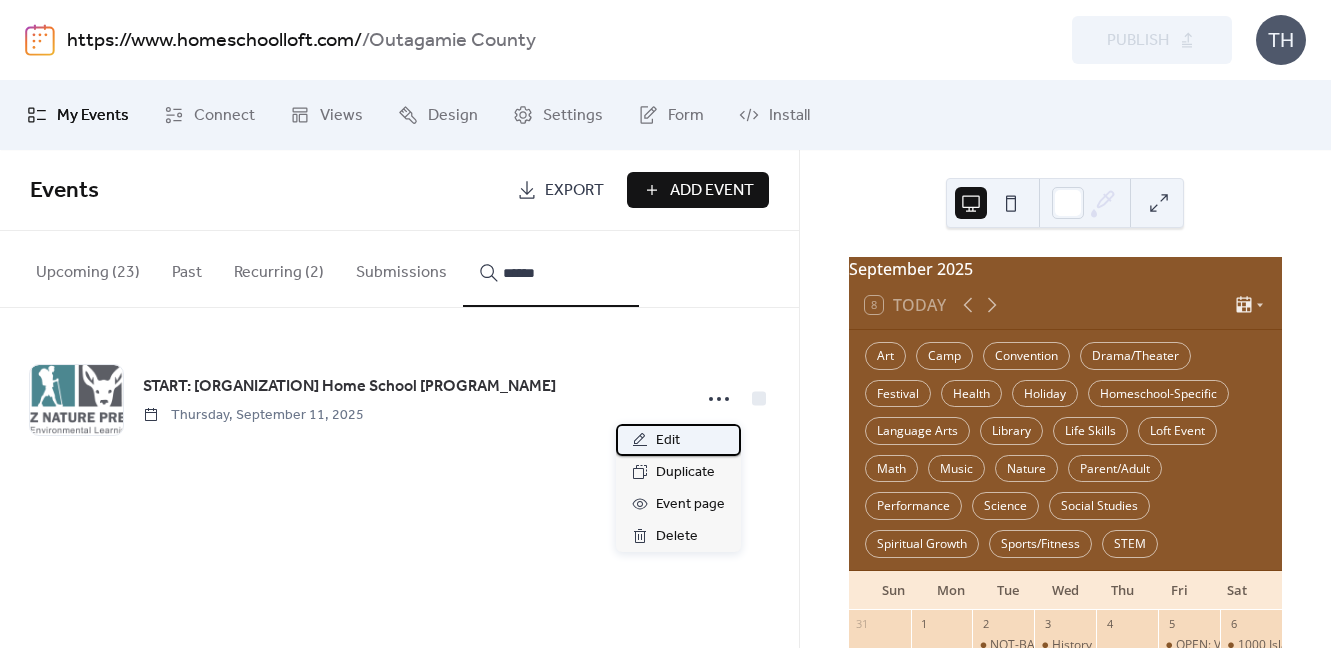 click on "Edit" at bounding box center (678, 440) 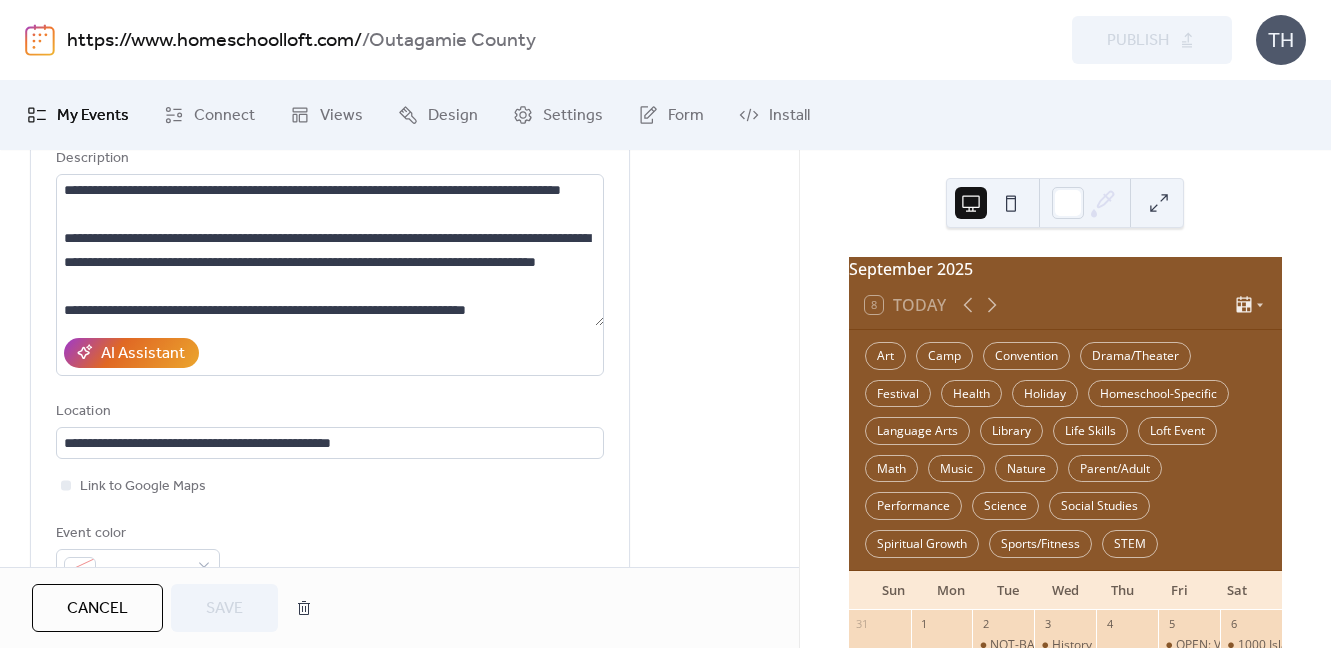 scroll, scrollTop: 238, scrollLeft: 0, axis: vertical 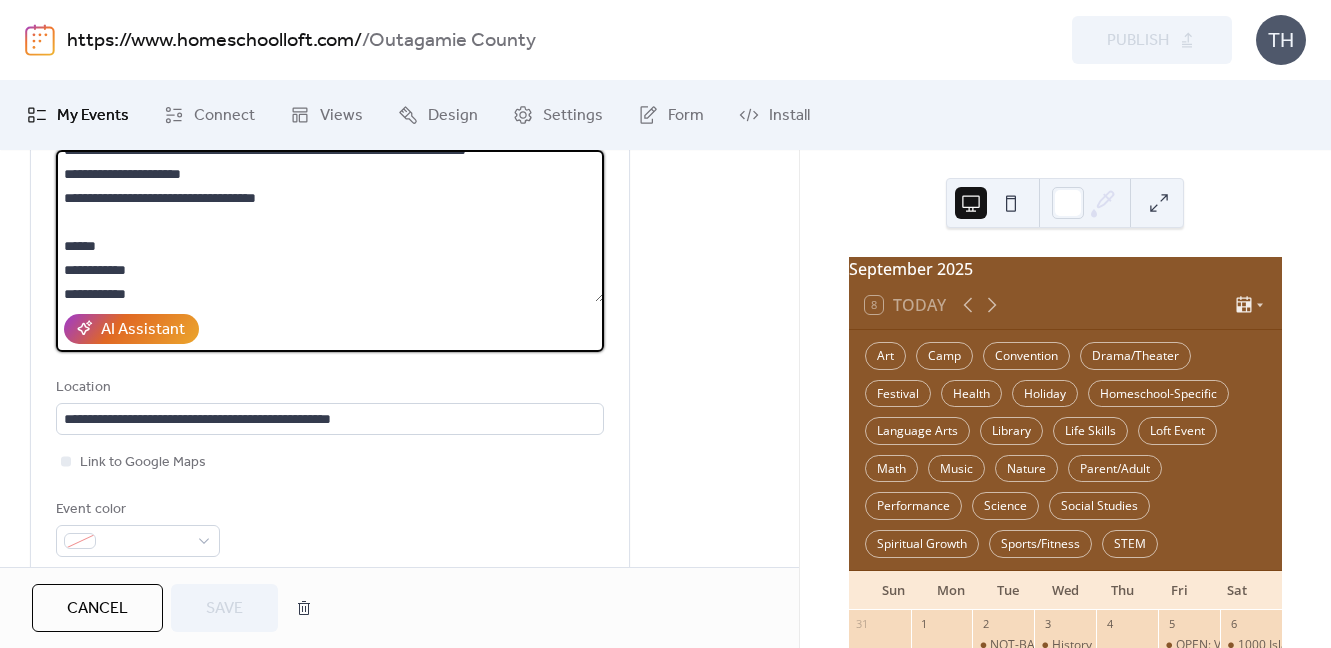 drag, startPoint x: 217, startPoint y: 198, endPoint x: 556, endPoint y: 193, distance: 339.03687 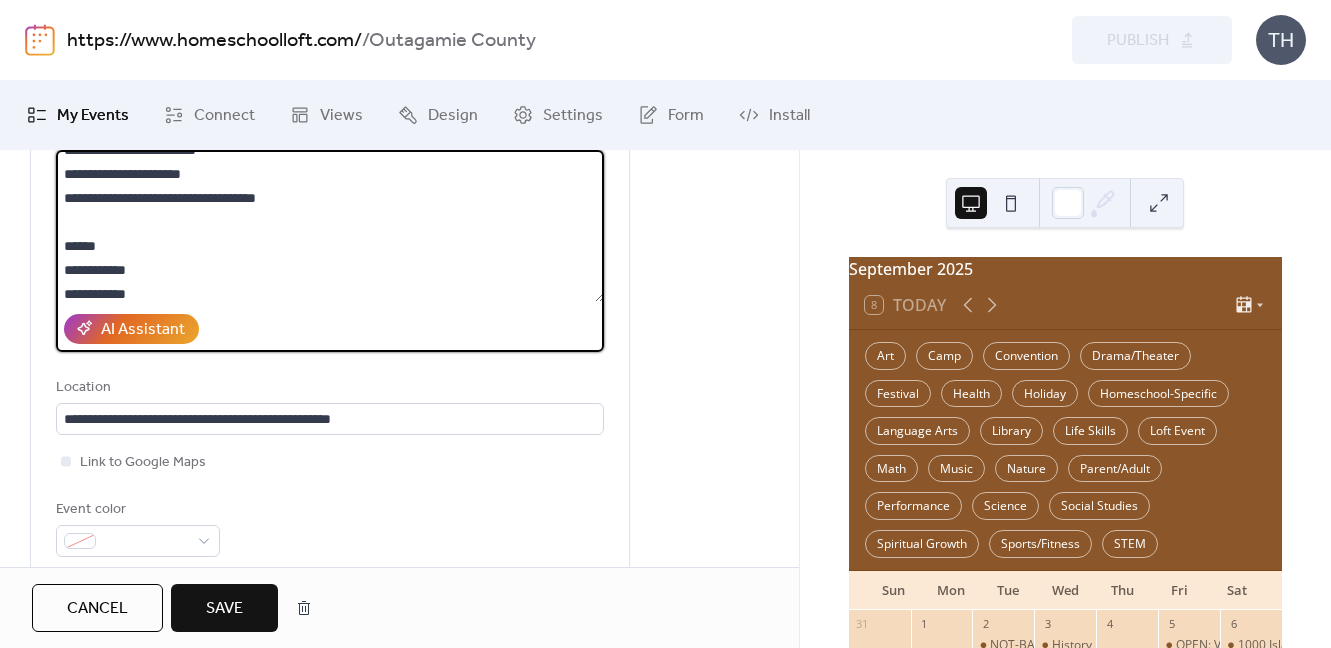 click on "**********" at bounding box center (330, 226) 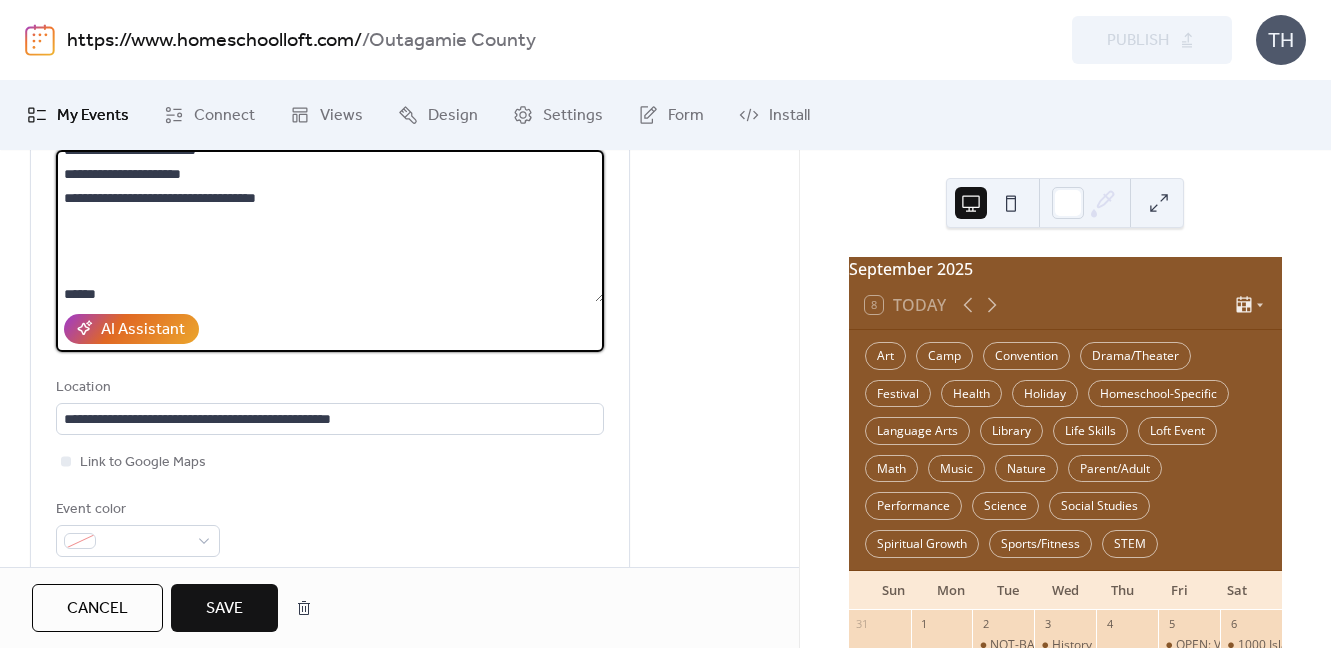scroll, scrollTop: 141, scrollLeft: 0, axis: vertical 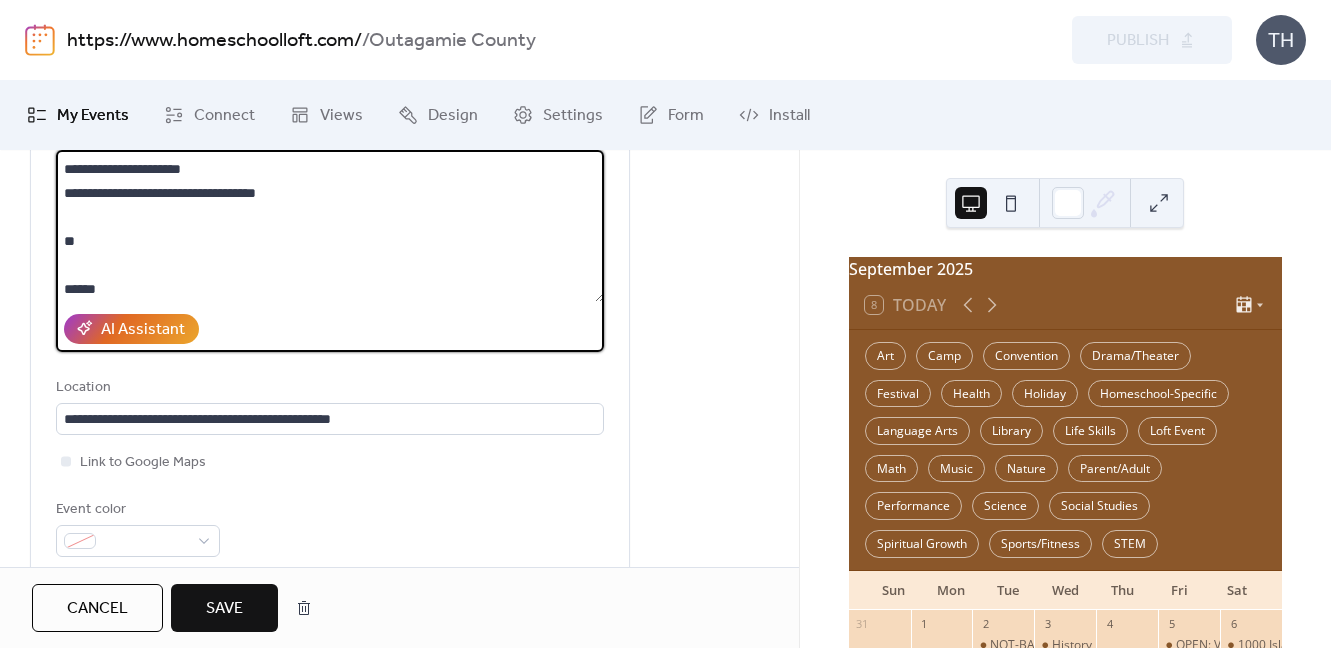 paste on "**********" 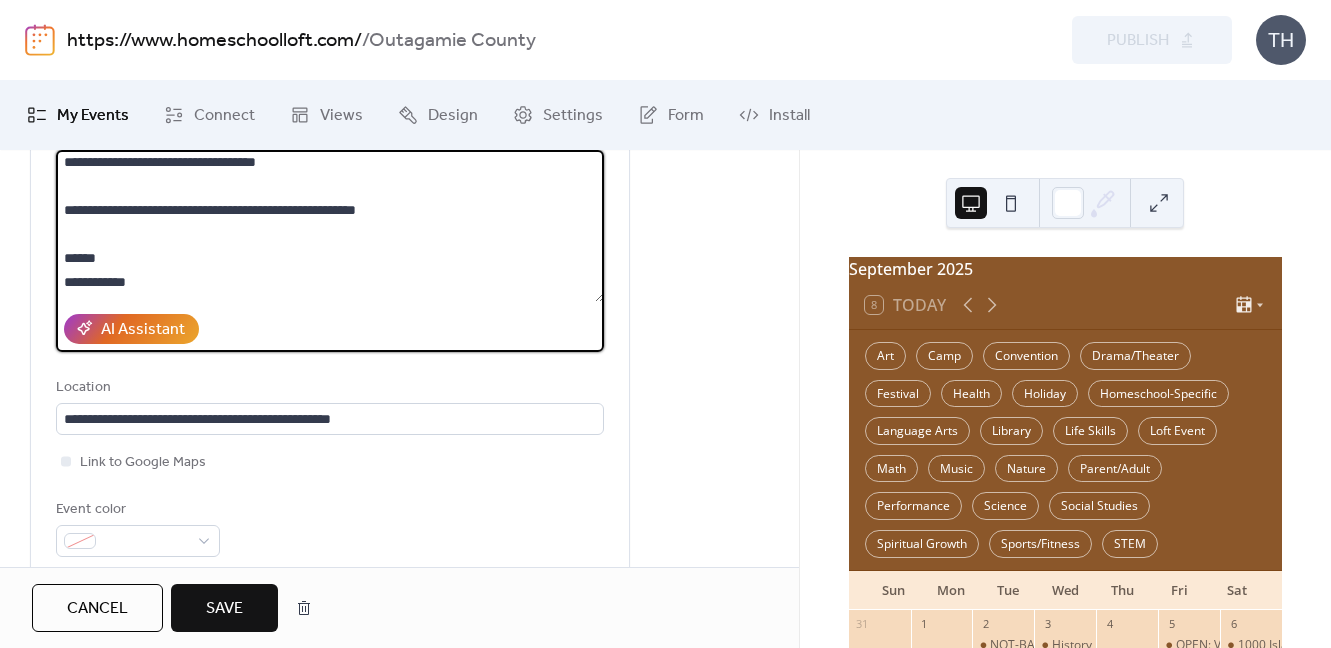 scroll, scrollTop: 180, scrollLeft: 0, axis: vertical 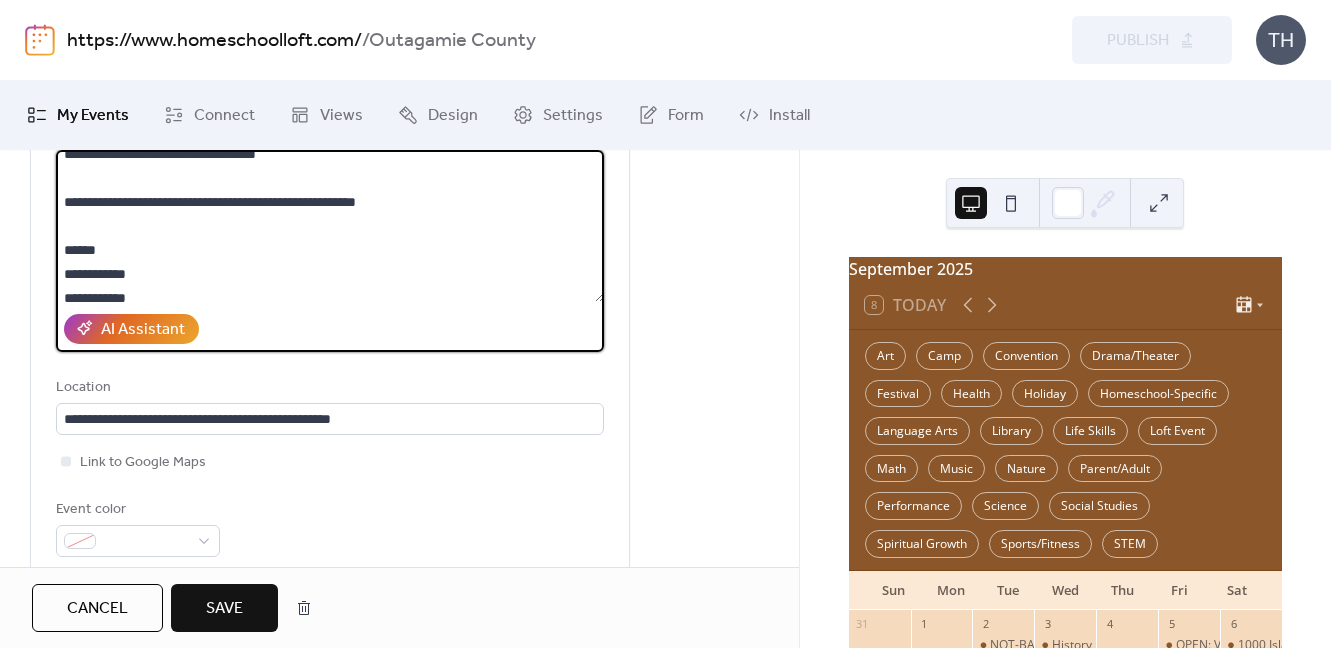 drag, startPoint x: 82, startPoint y: 292, endPoint x: 115, endPoint y: 258, distance: 47.38143 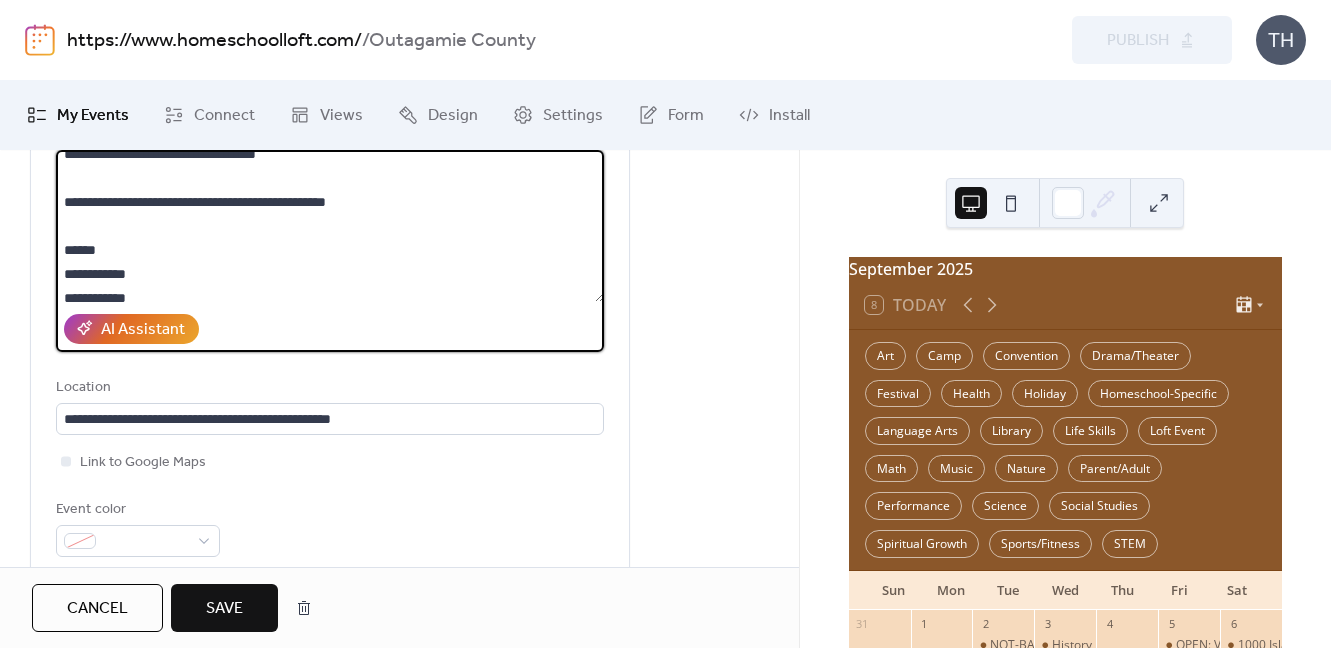click on "**********" at bounding box center [330, 226] 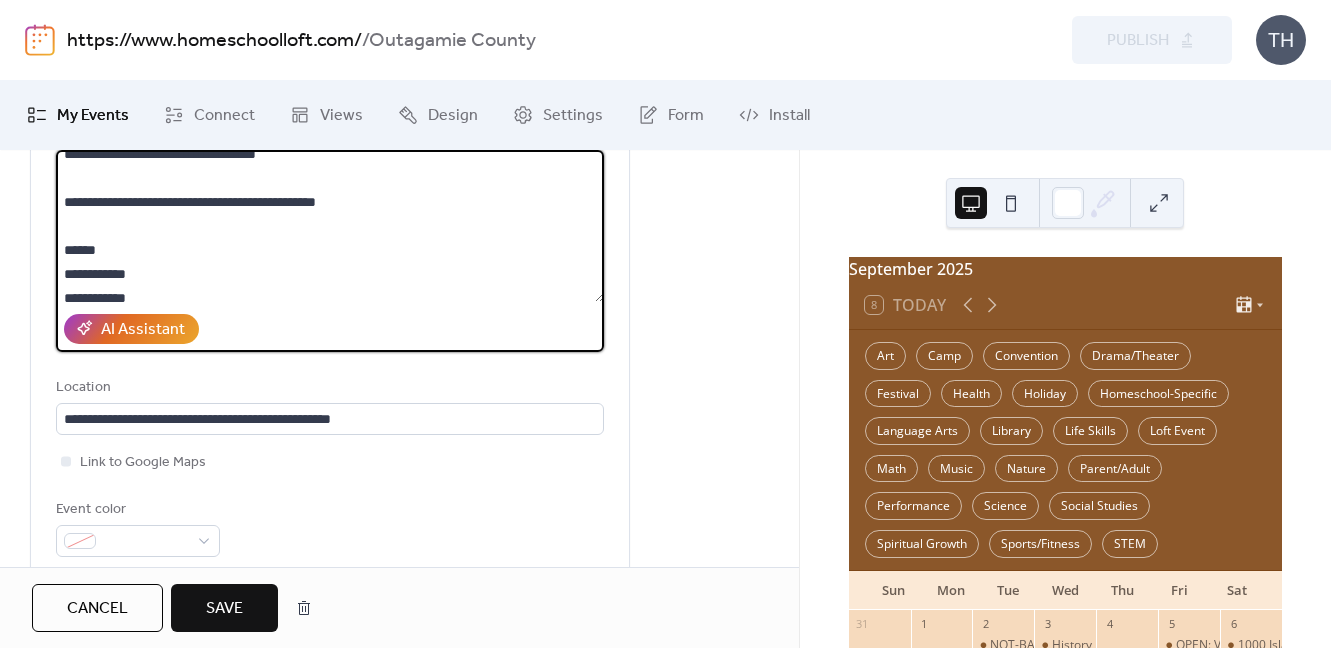 type on "**********" 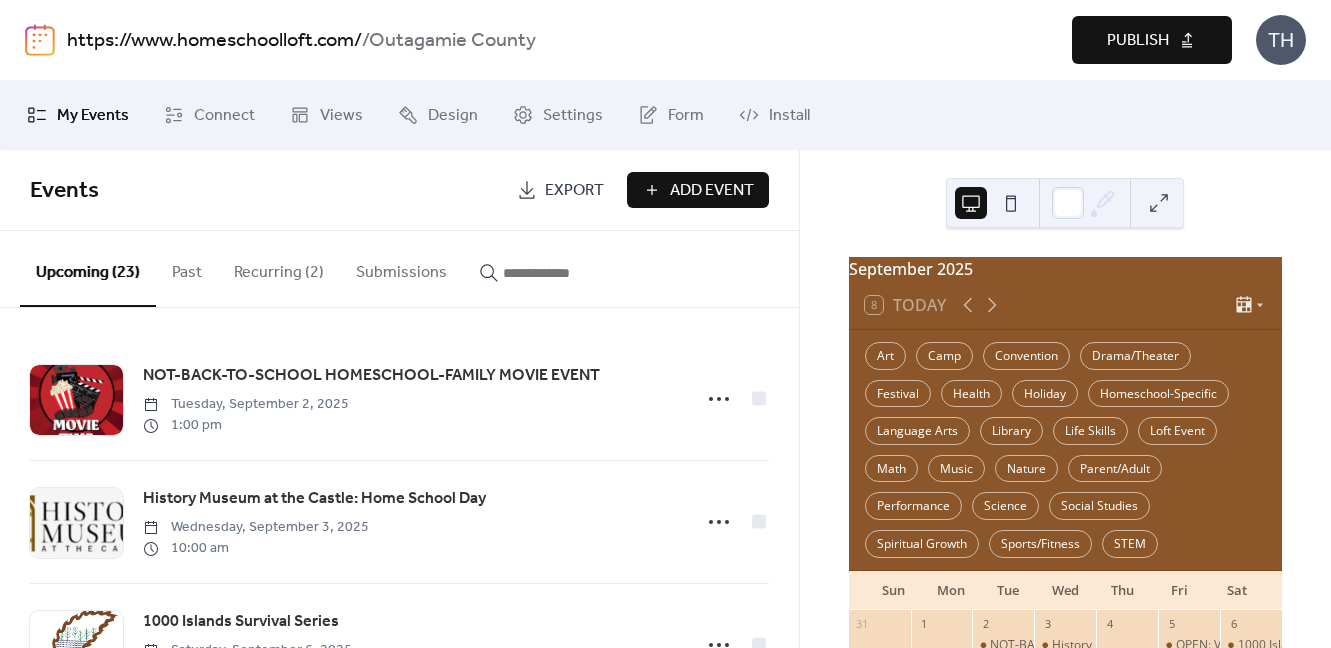 click on "Publish" at bounding box center (1152, 40) 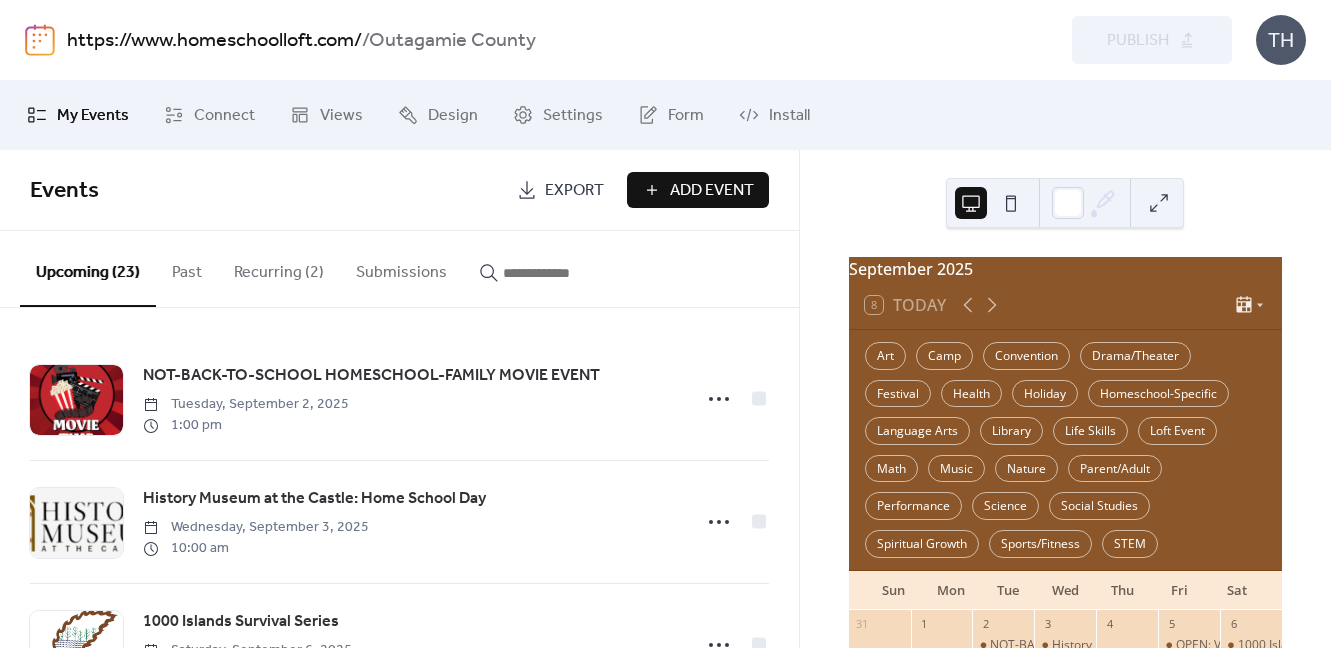 click on "Add Event" at bounding box center [712, 191] 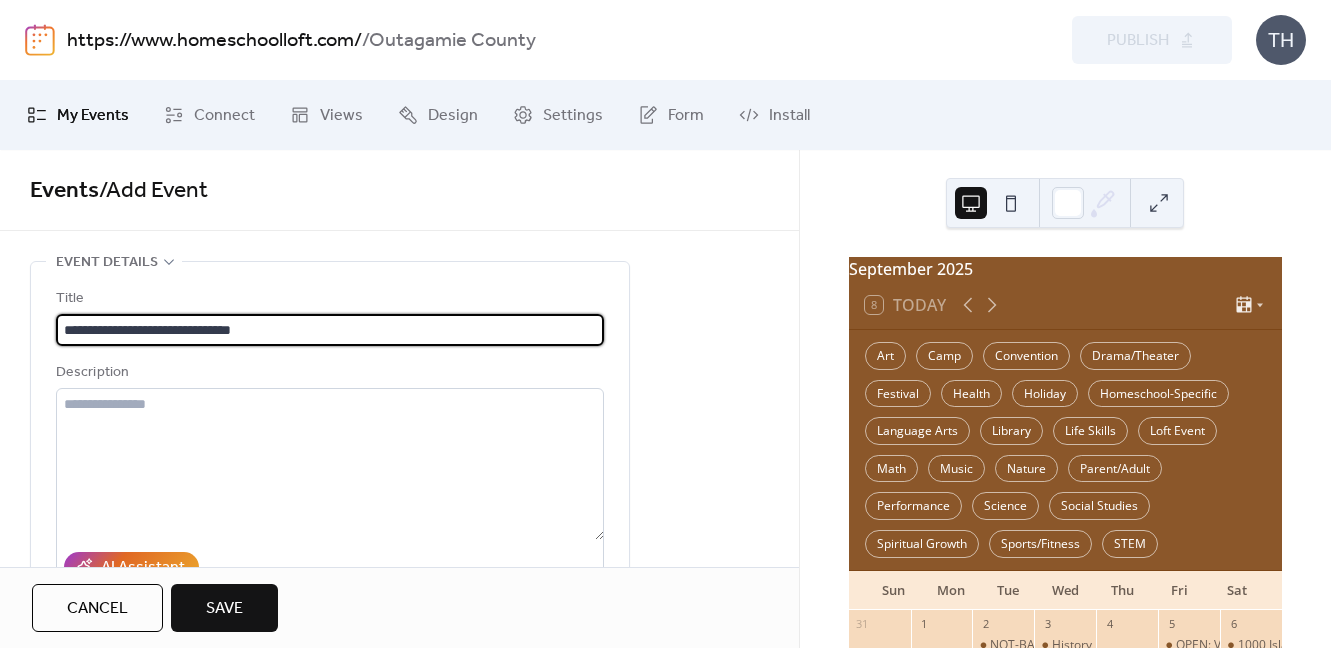 type on "**********" 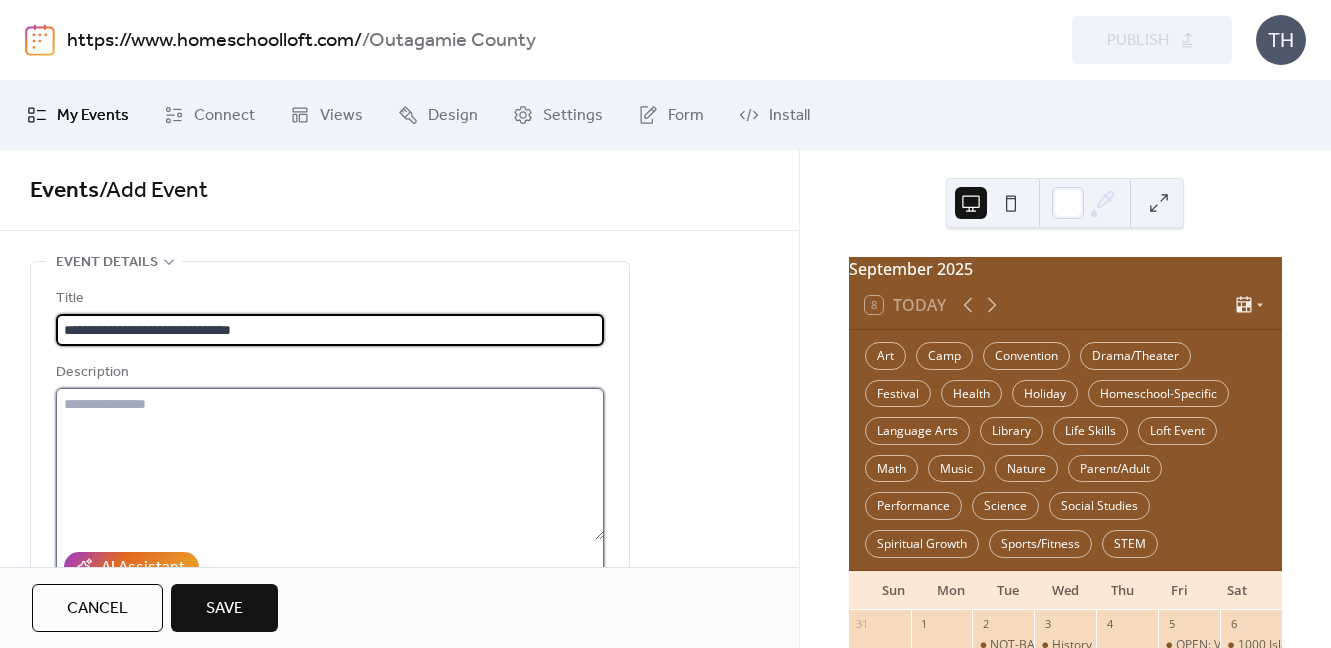 click at bounding box center (330, 464) 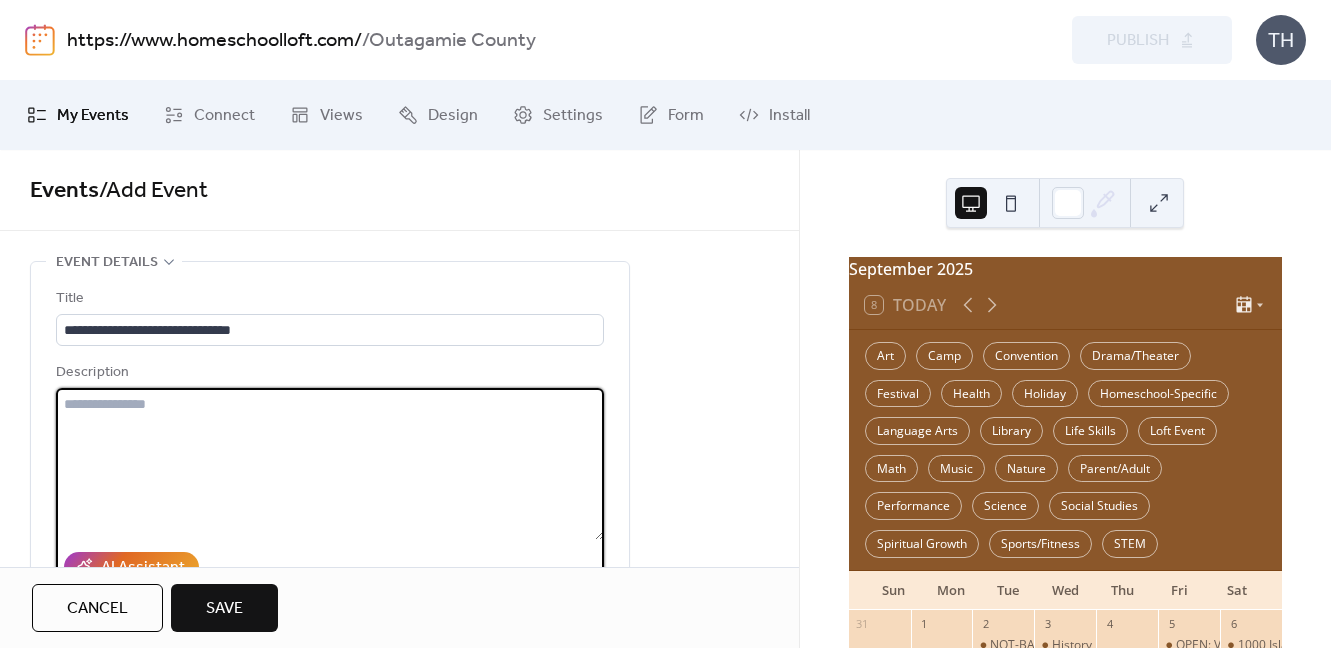 paste on "**********" 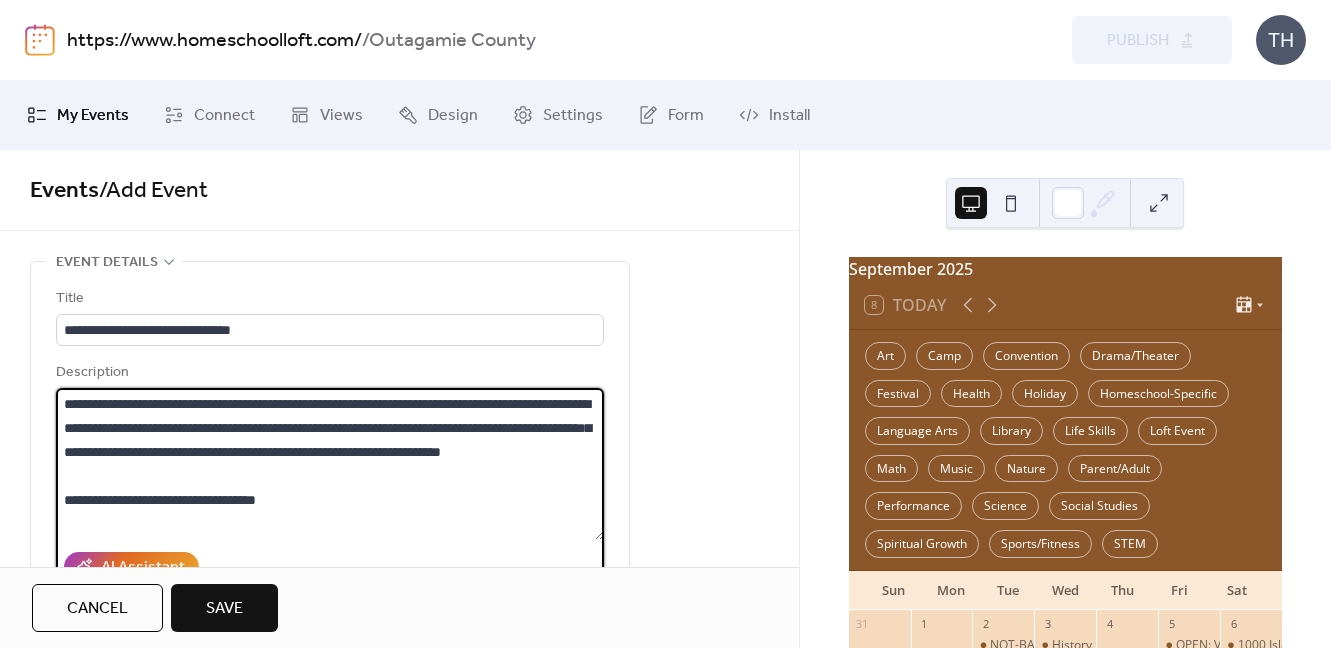 scroll, scrollTop: 213, scrollLeft: 0, axis: vertical 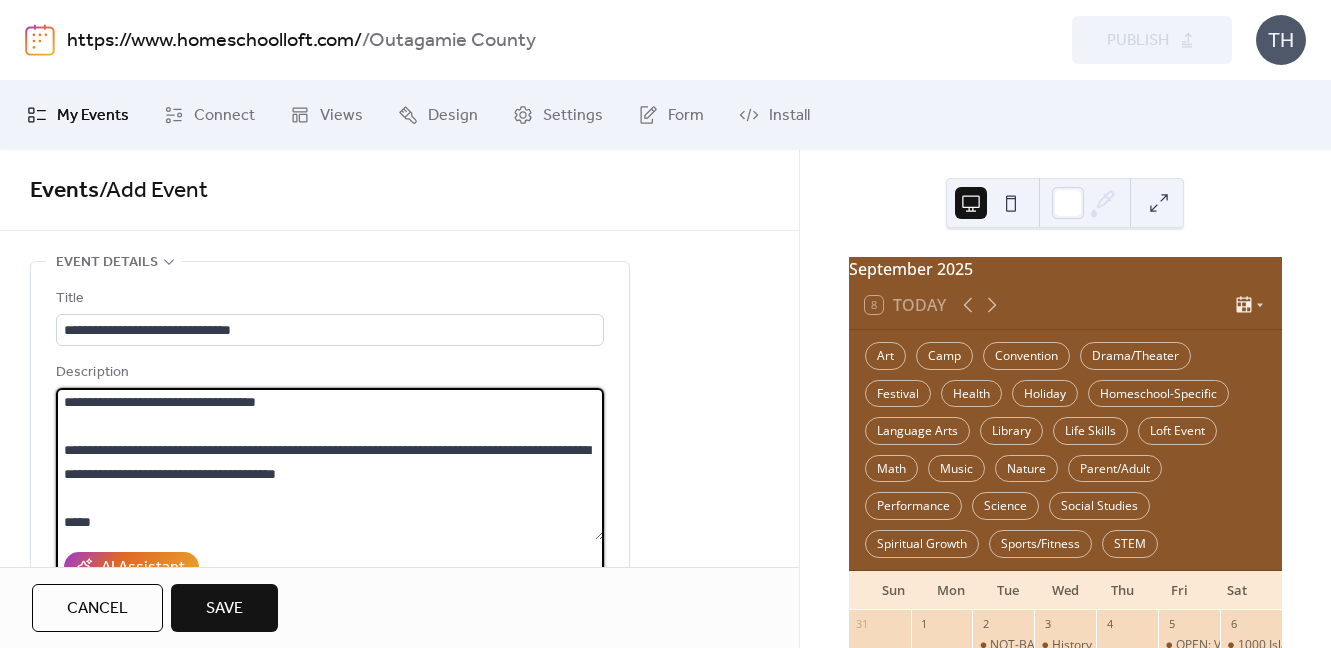 drag, startPoint x: 408, startPoint y: 444, endPoint x: 435, endPoint y: 512, distance: 73.1642 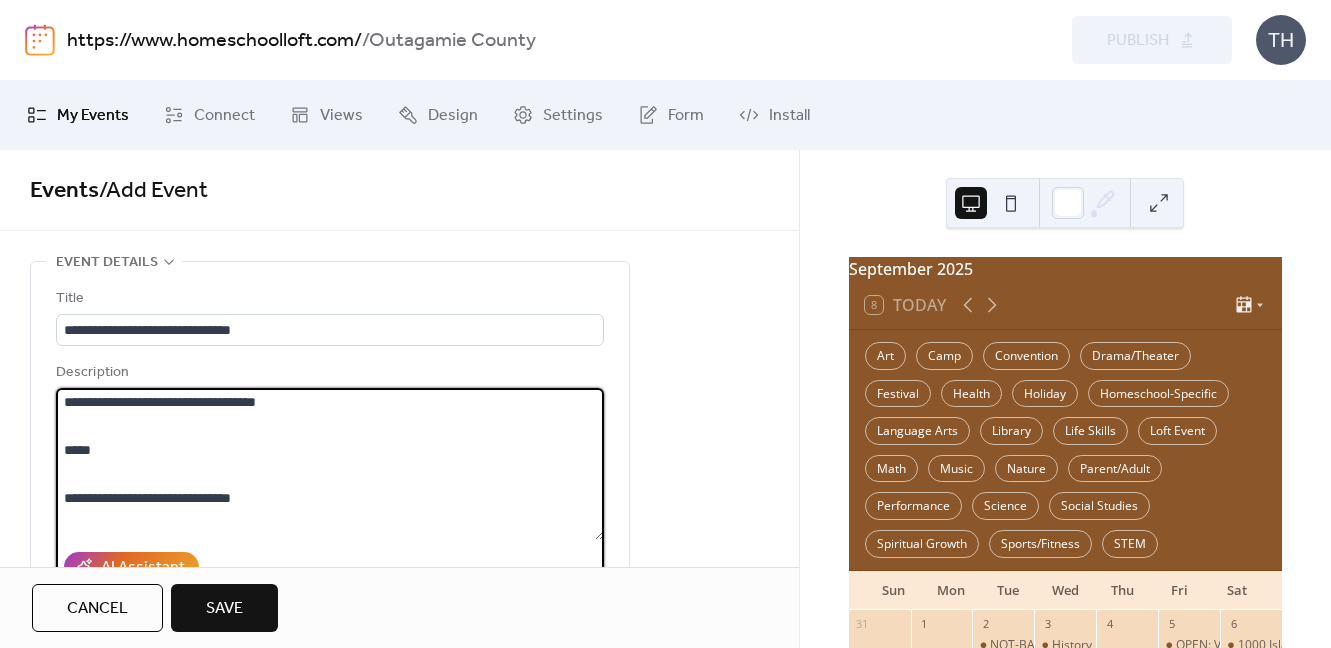 click on "**********" at bounding box center [330, 464] 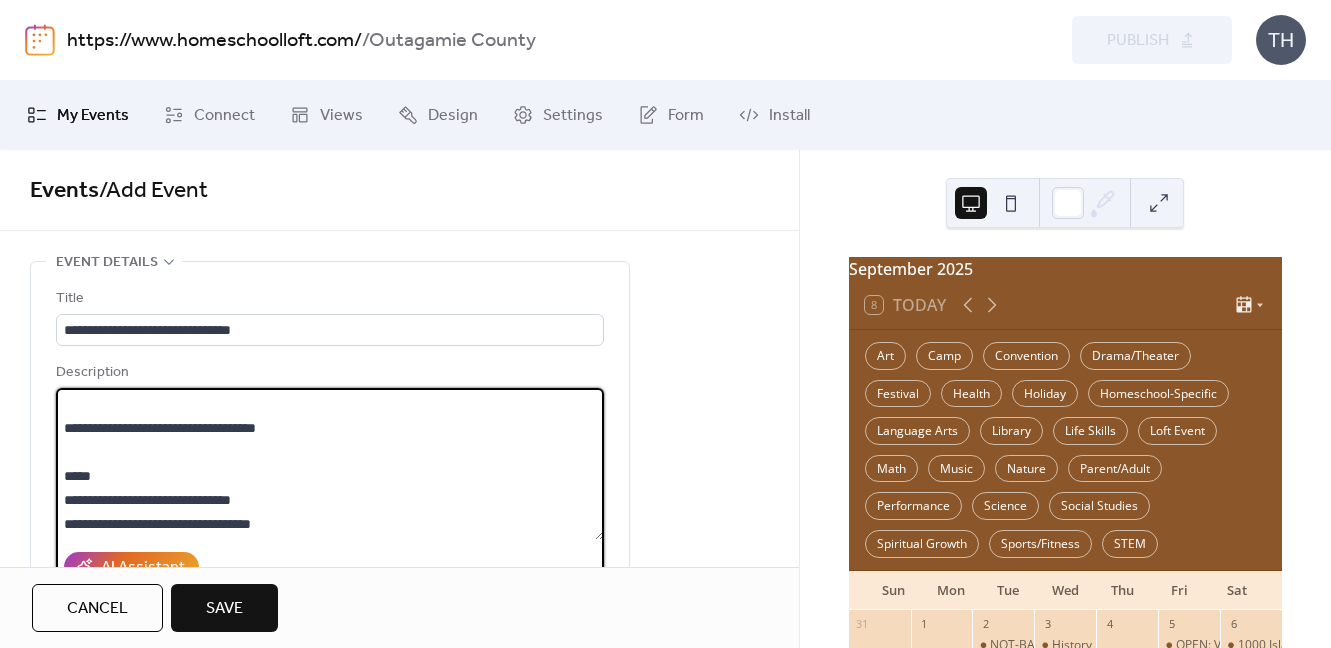 scroll, scrollTop: 96, scrollLeft: 0, axis: vertical 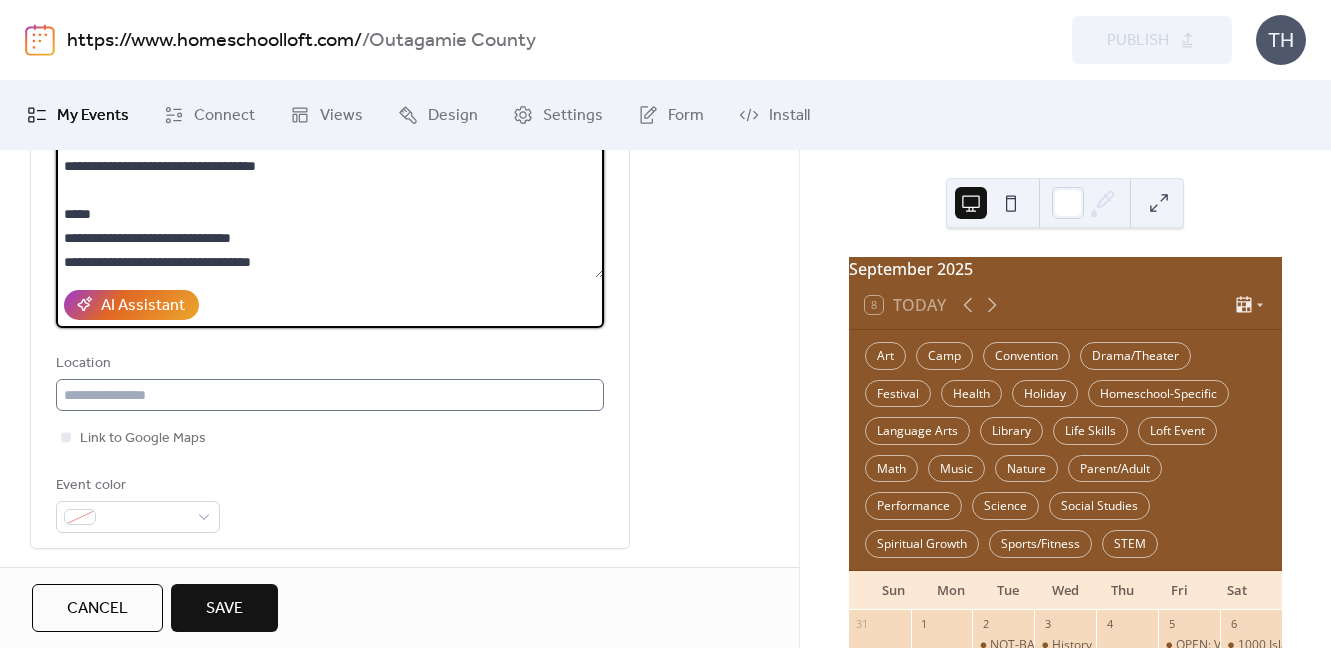 type on "**********" 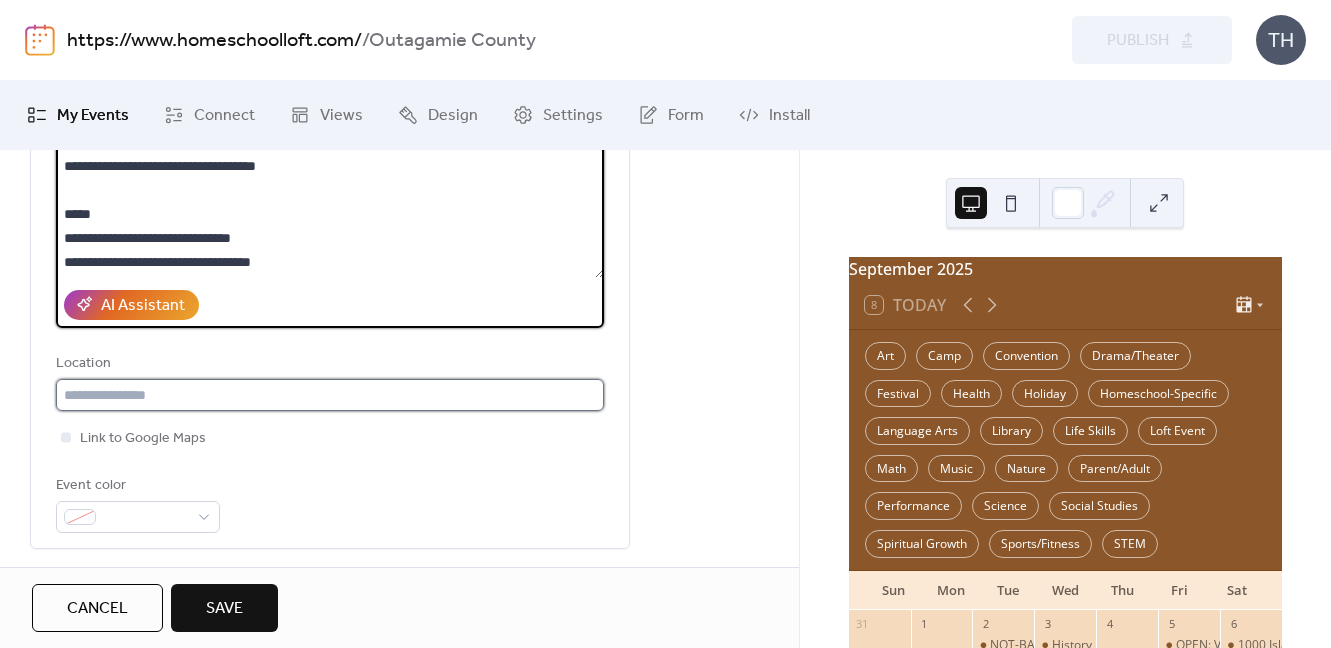 click at bounding box center [330, 395] 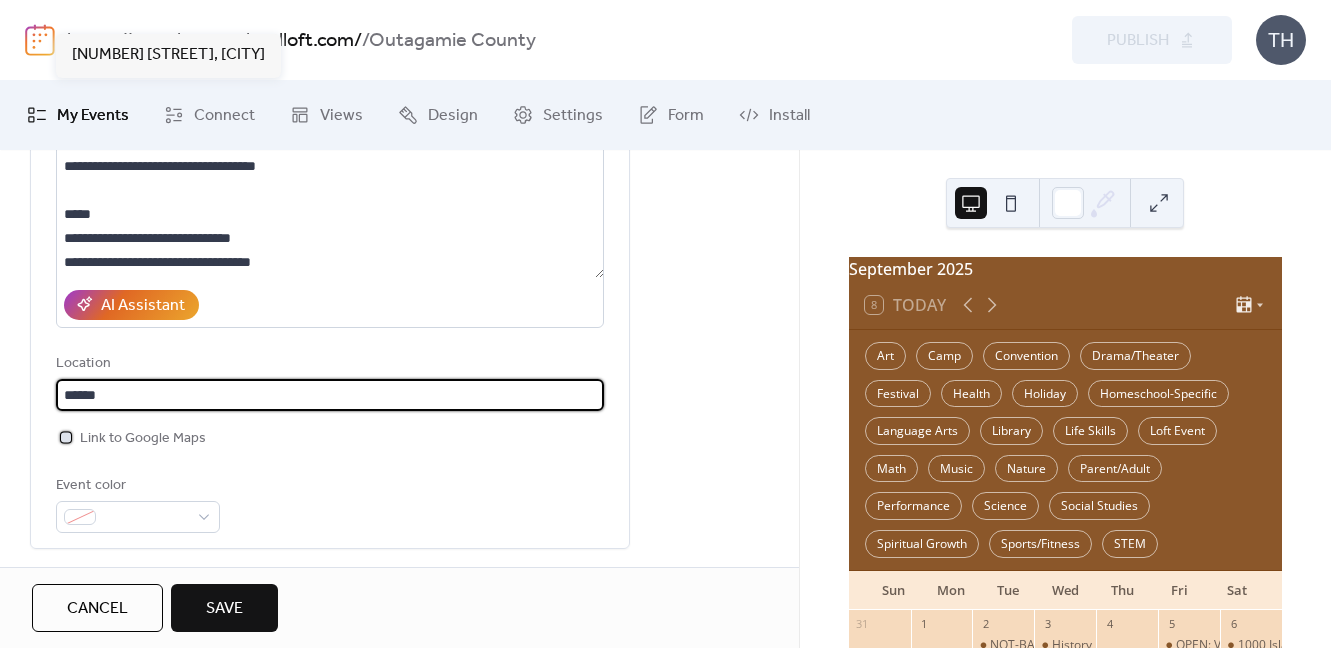 click on "Link to Google Maps" at bounding box center [143, 439] 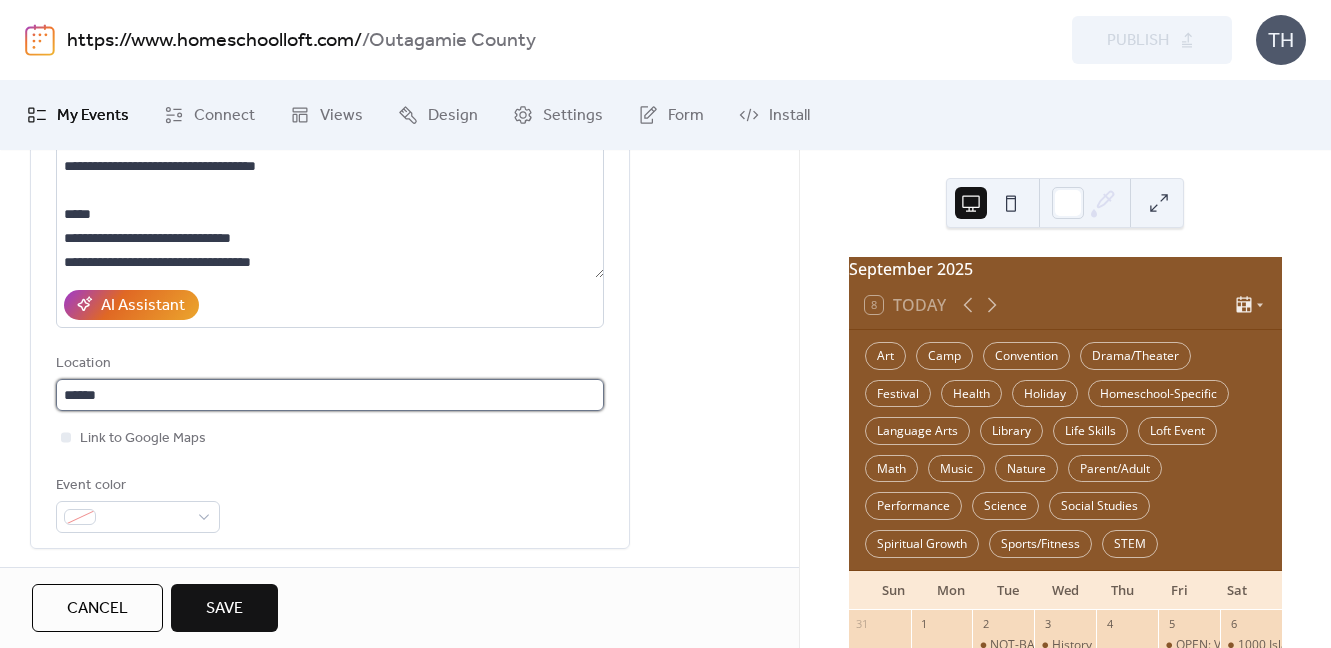 click on "******" at bounding box center [330, 395] 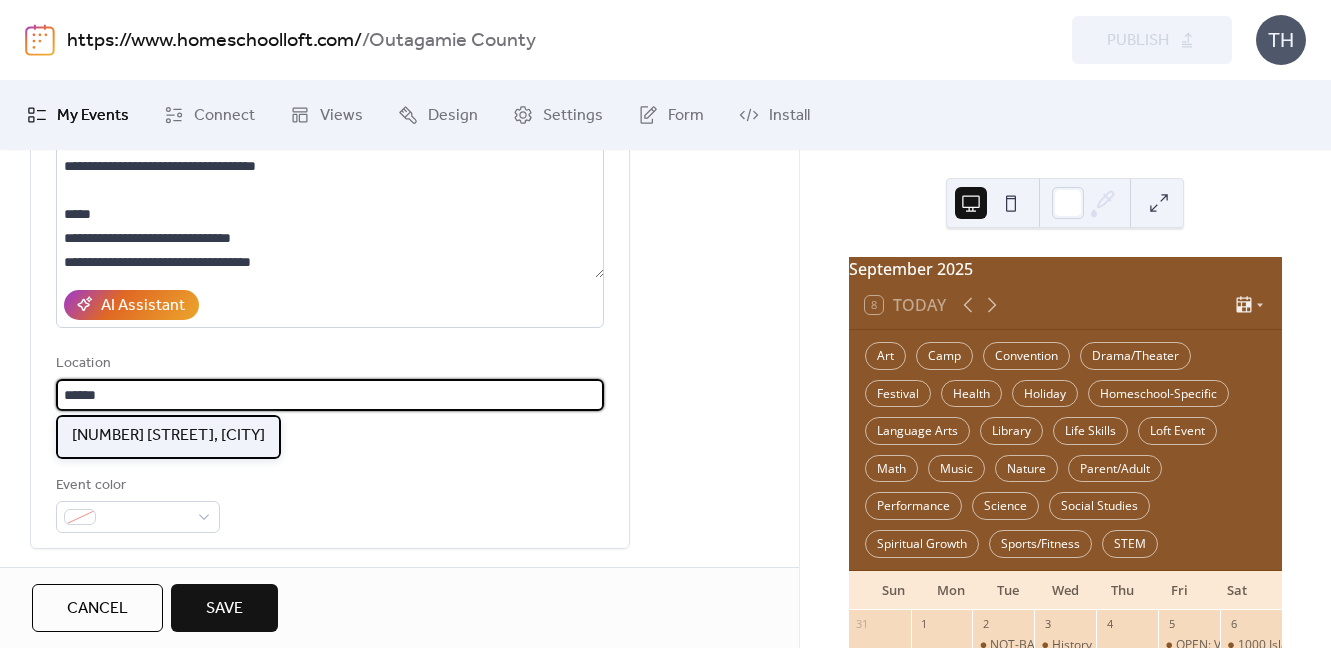 click on "[NUMBER] [STREET], [CITY]" at bounding box center (168, 437) 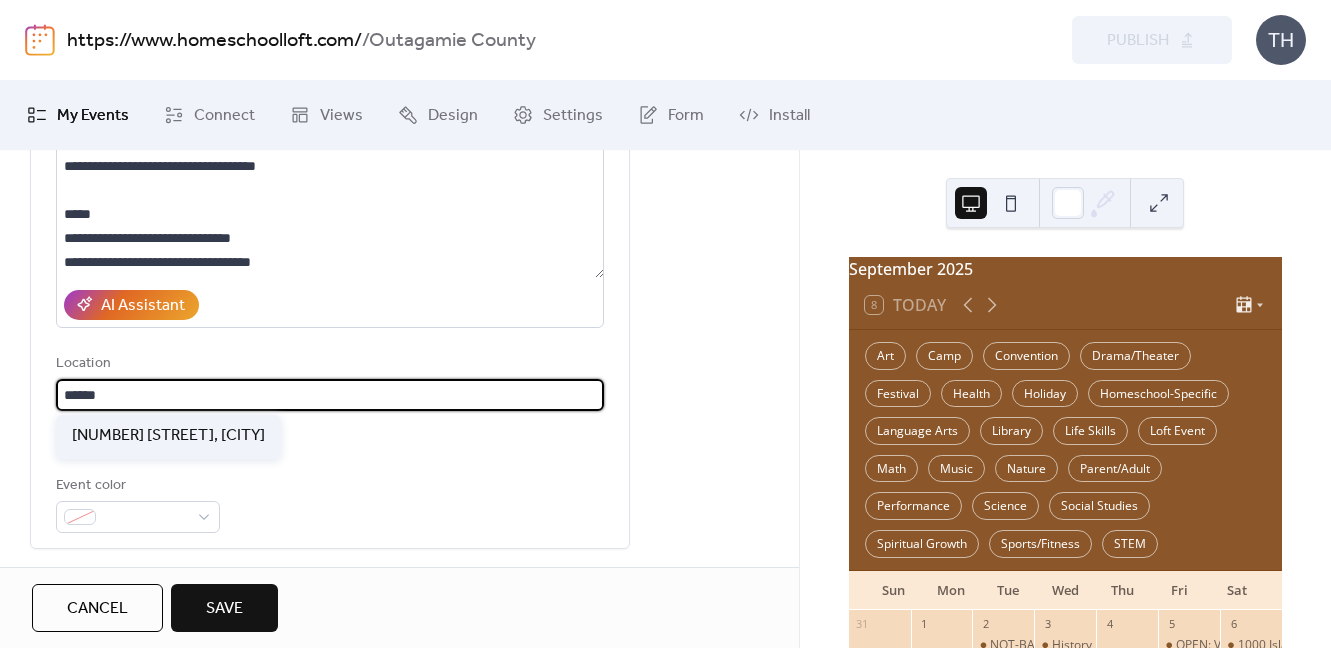 type on "**********" 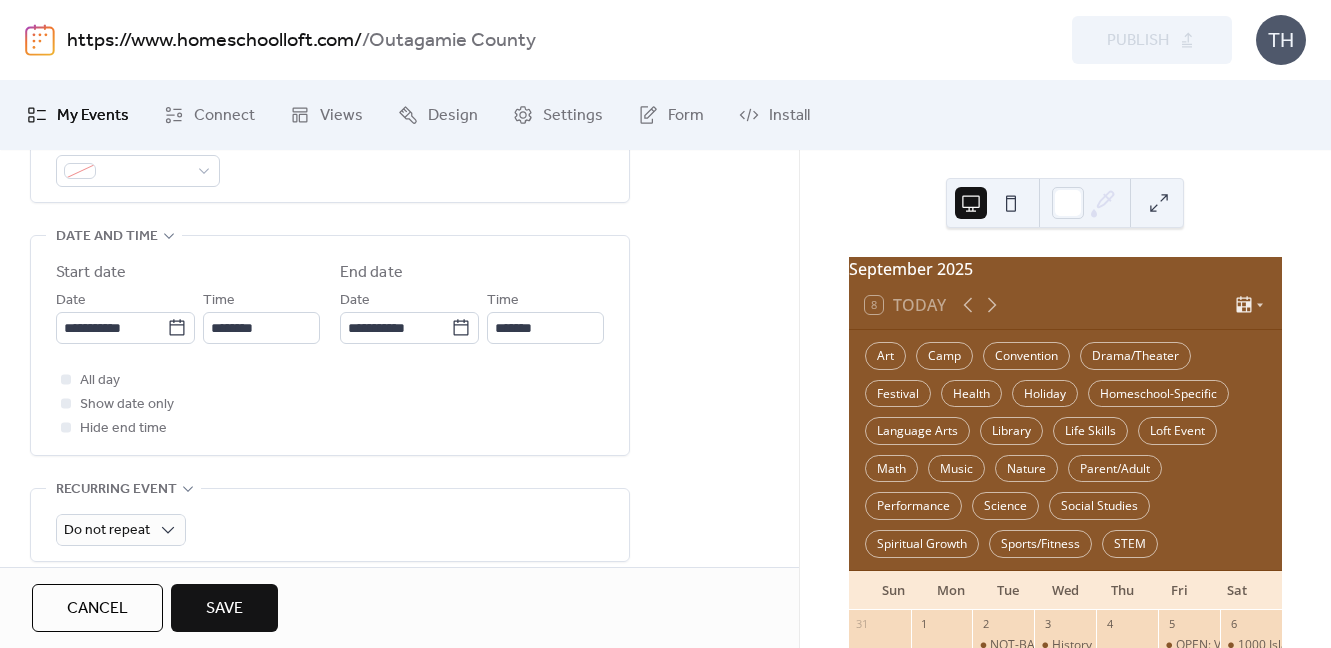 scroll, scrollTop: 656, scrollLeft: 0, axis: vertical 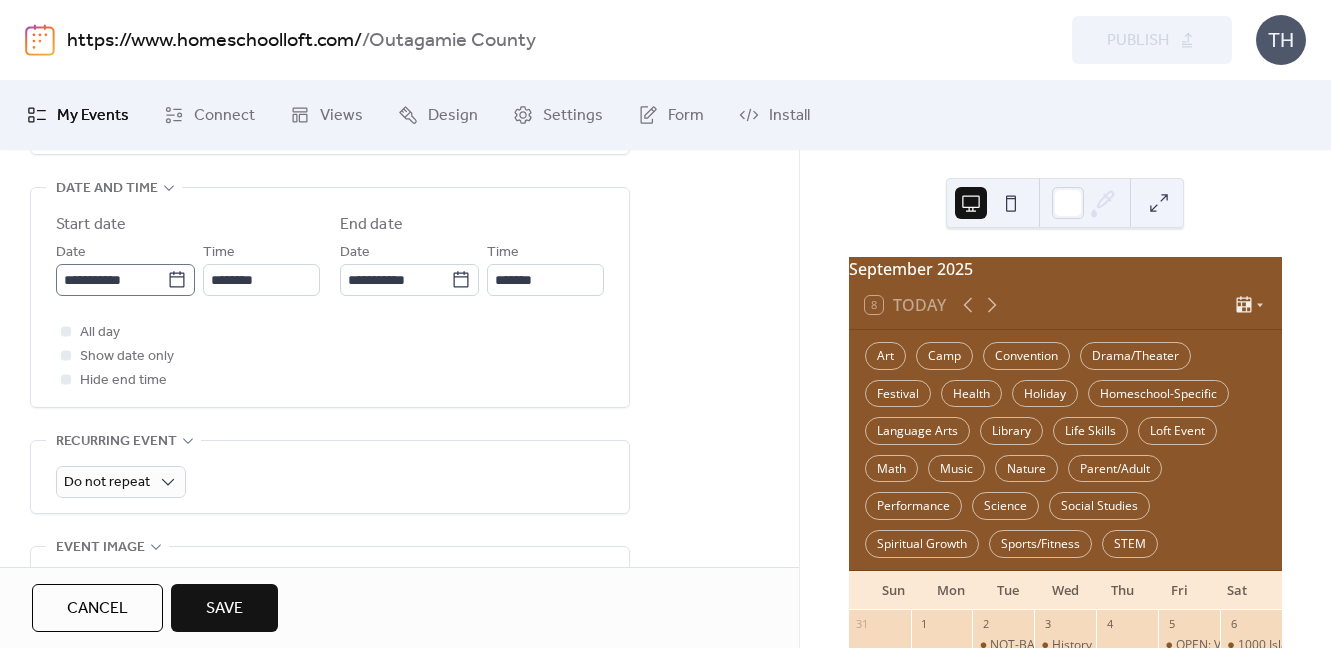 click 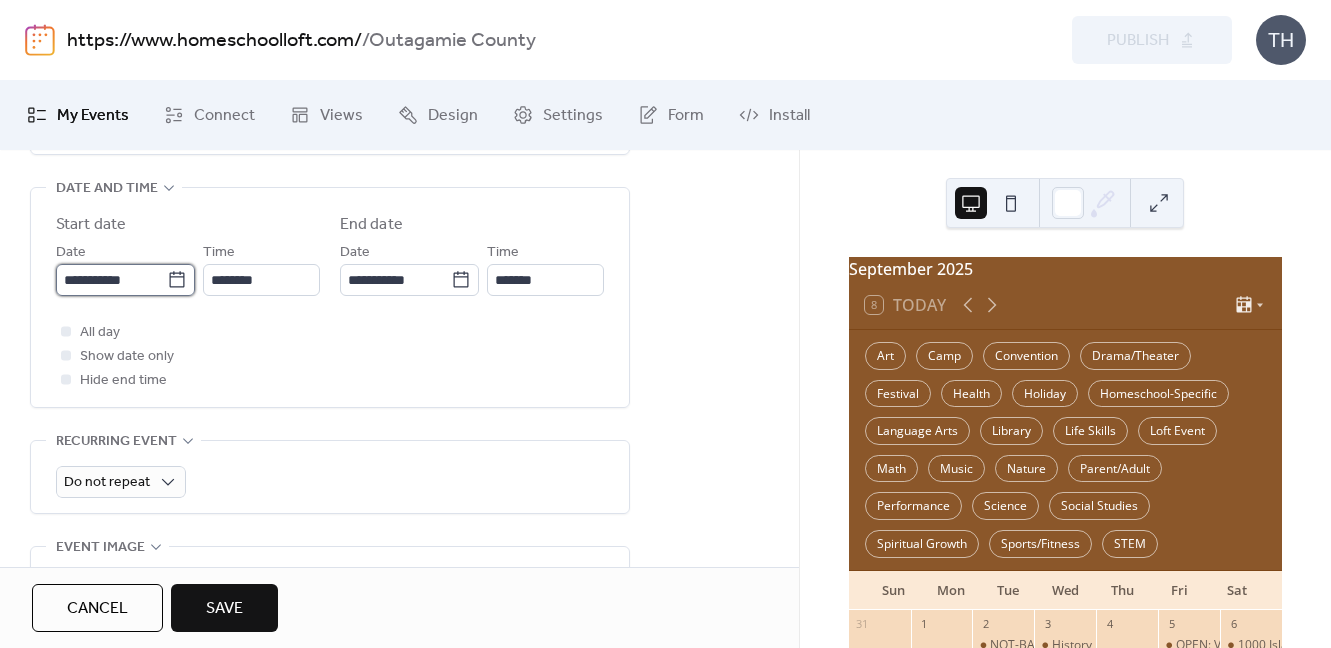 click on "**********" at bounding box center (111, 280) 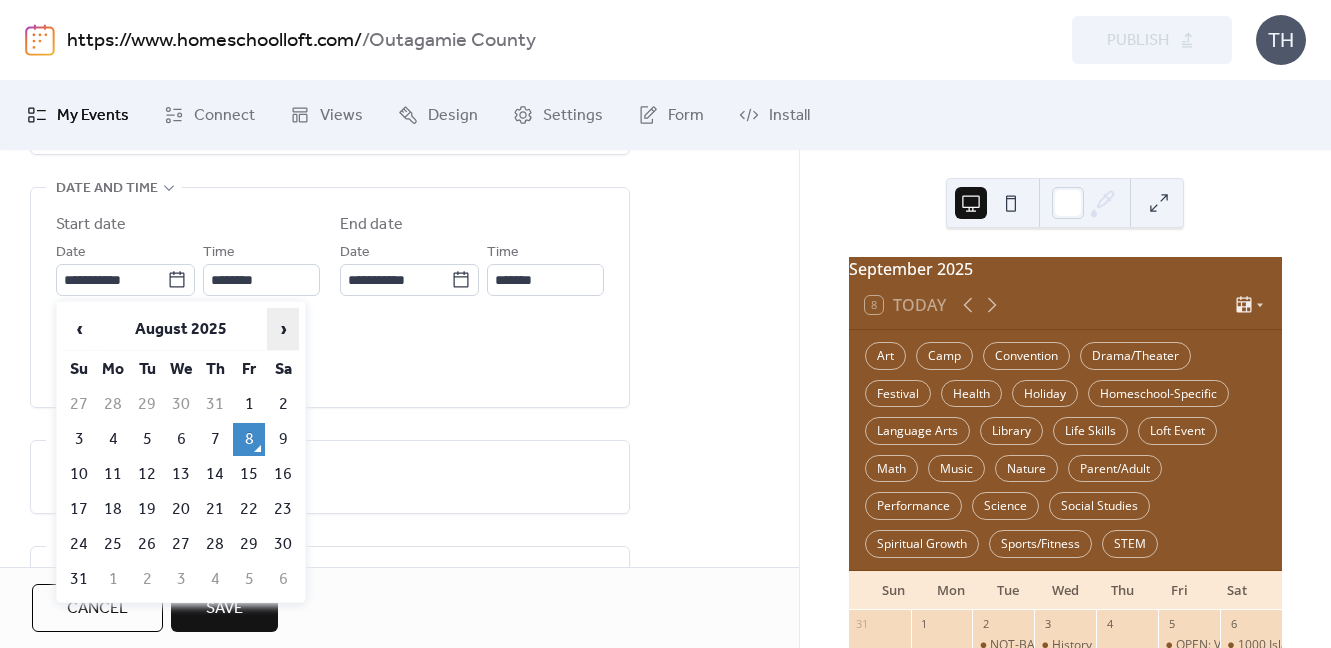 click on "›" at bounding box center (283, 329) 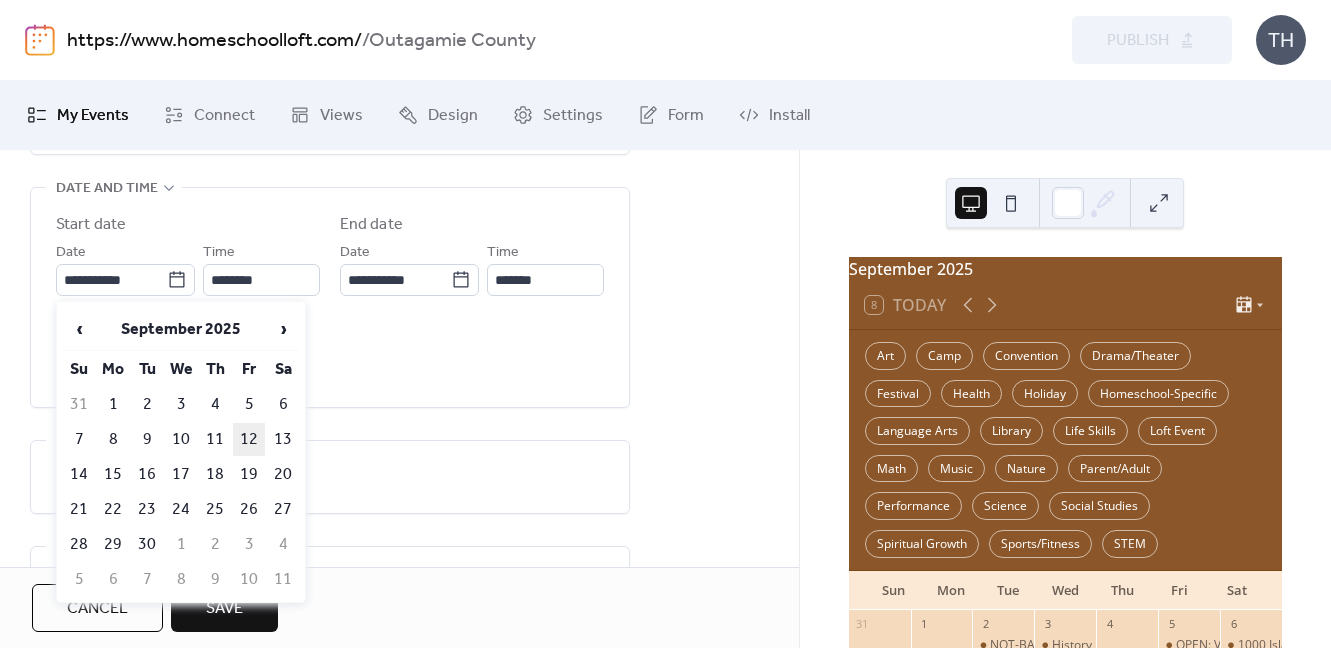click on "12" at bounding box center (249, 439) 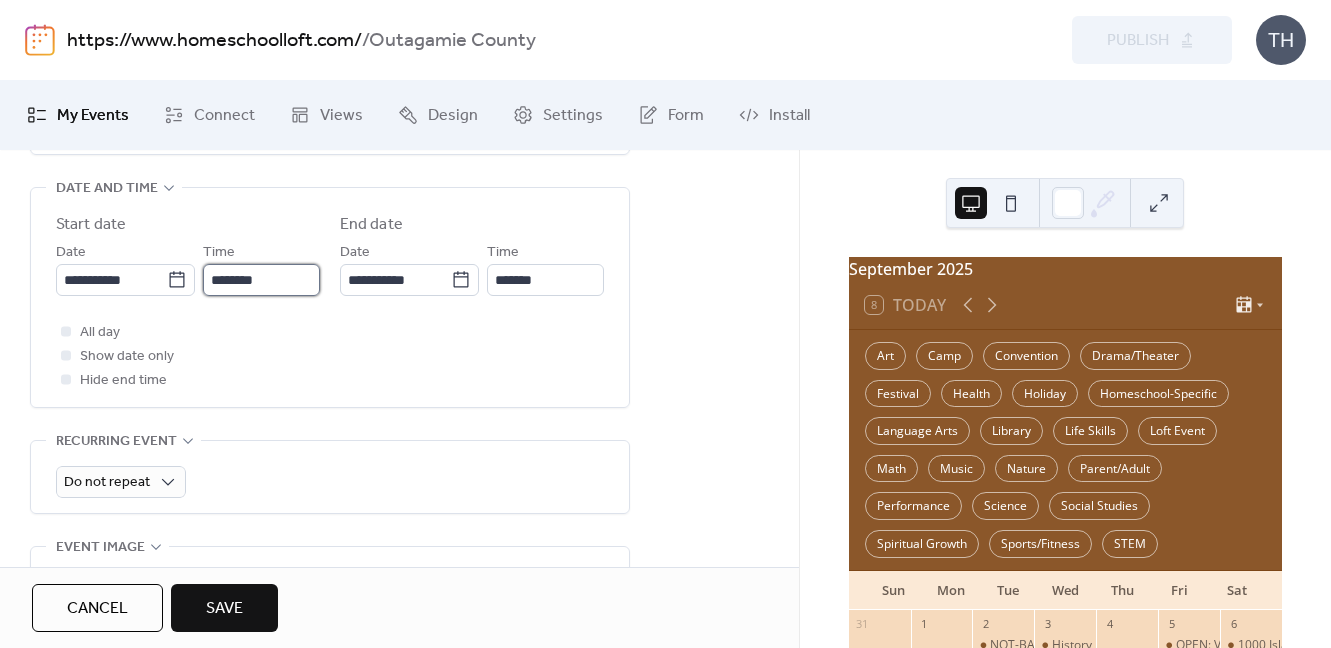 click on "********" at bounding box center (261, 280) 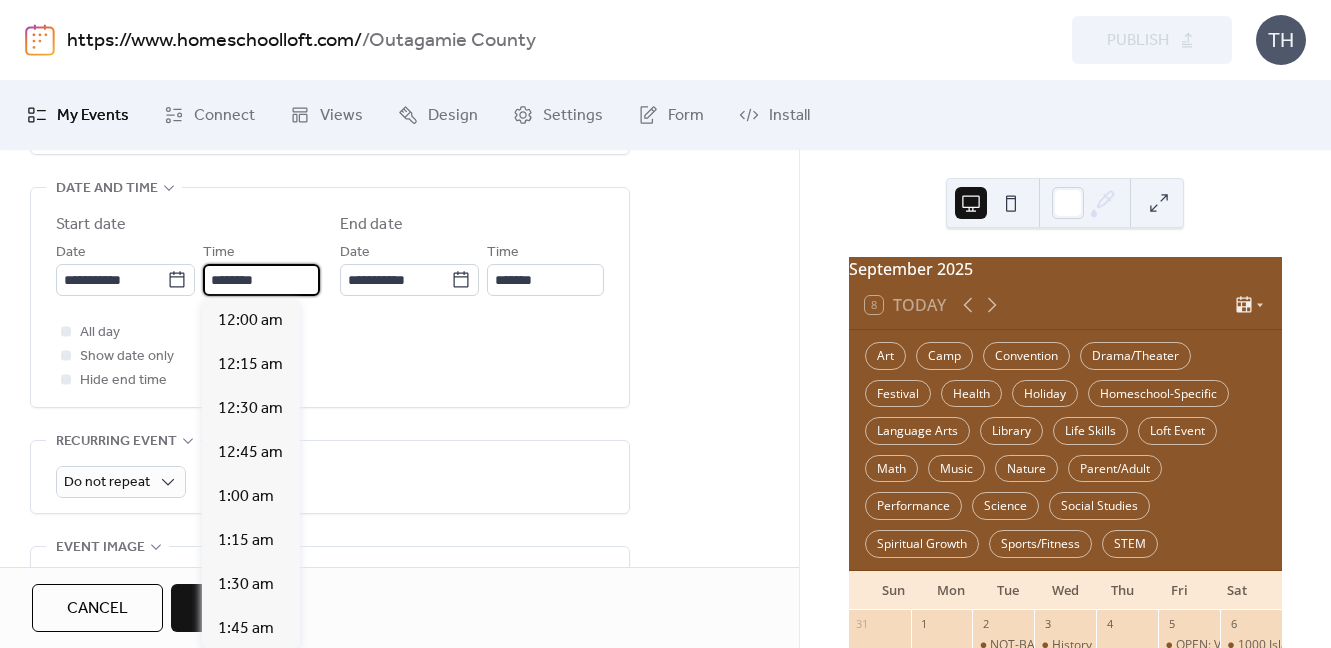 scroll, scrollTop: 2184, scrollLeft: 0, axis: vertical 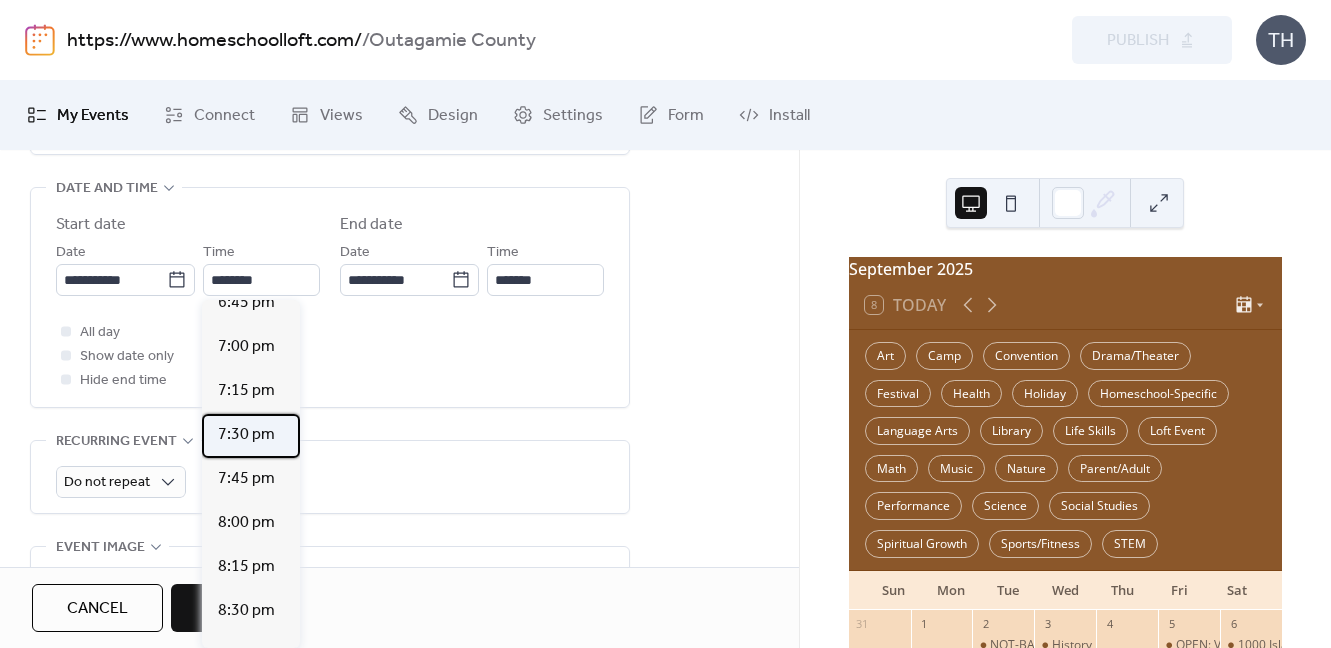 click on "7:30 pm" at bounding box center (251, 436) 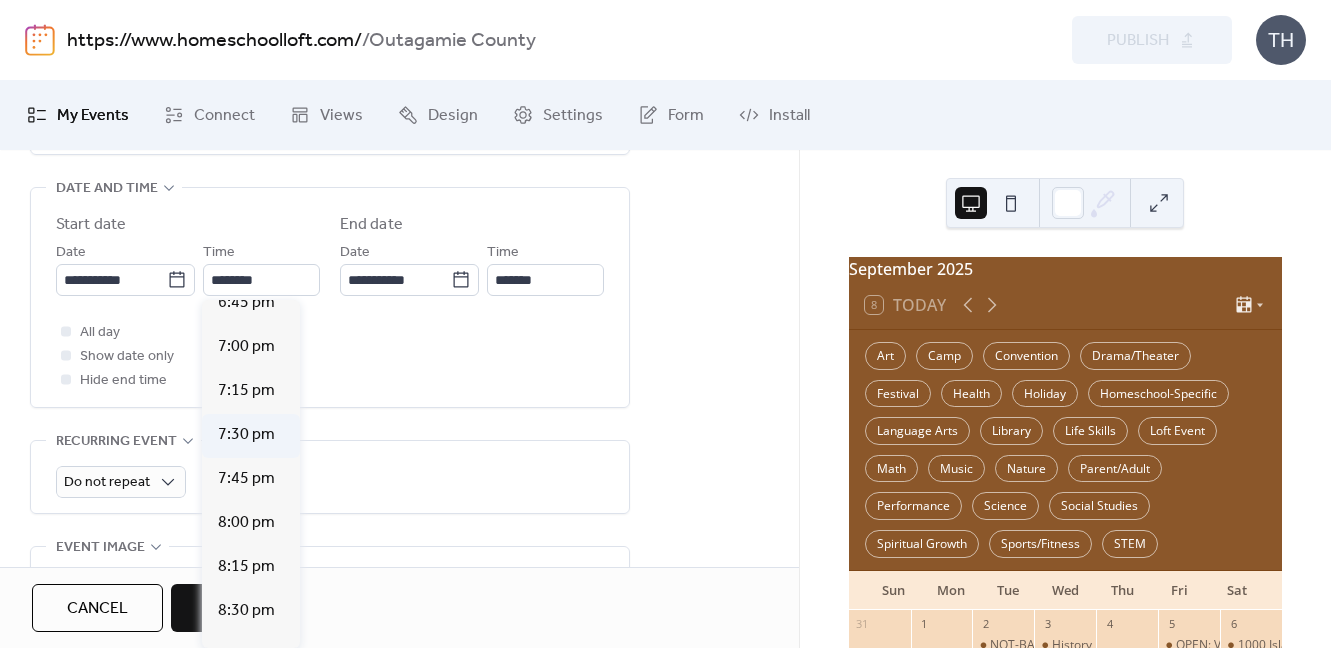 type on "*******" 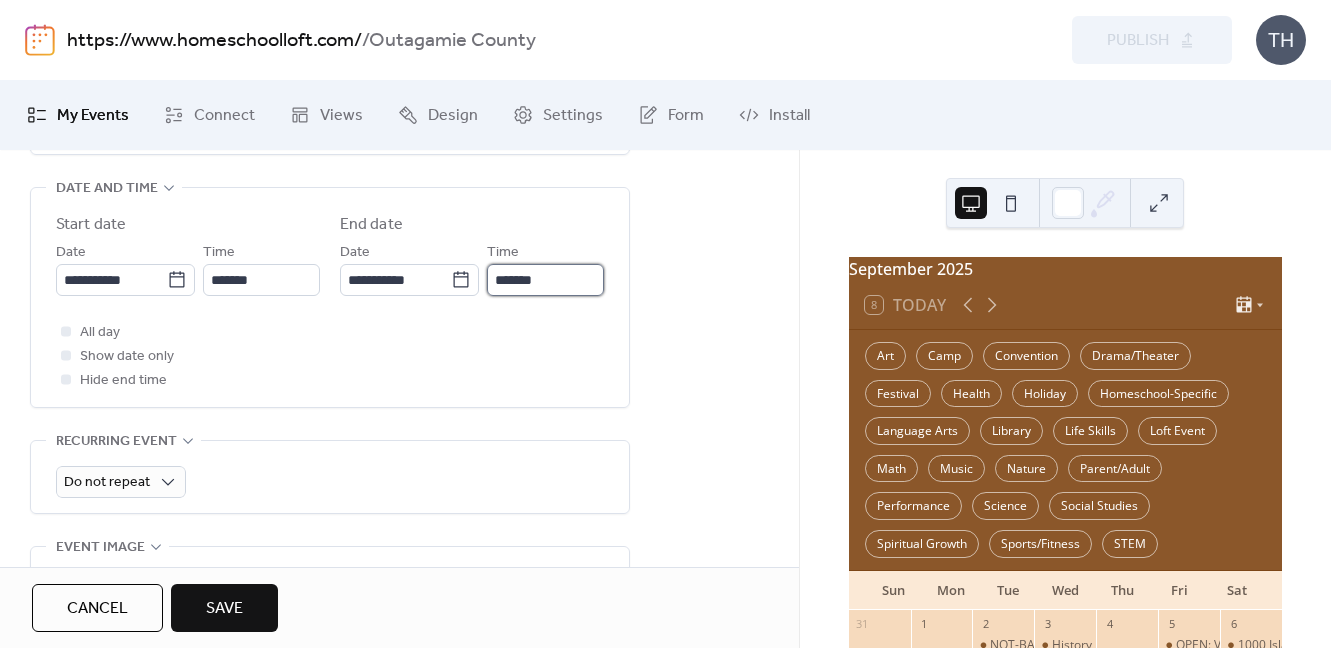 click on "*******" at bounding box center (545, 280) 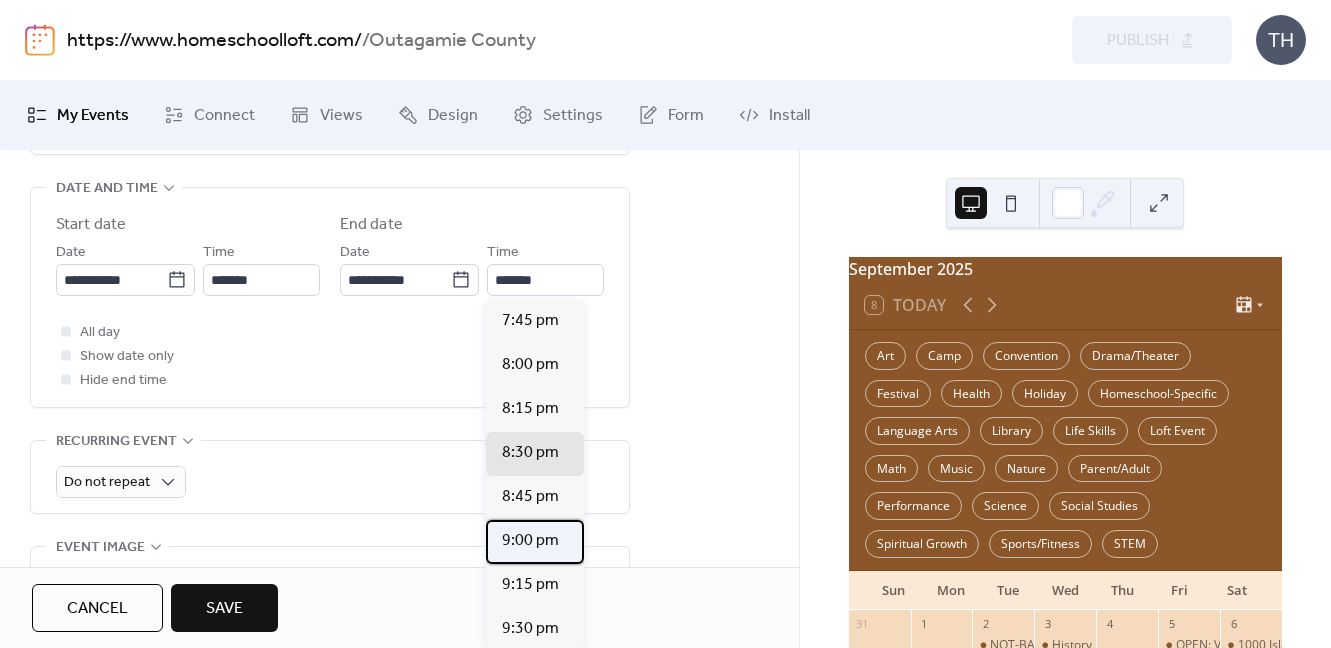 click on "9:00 pm" at bounding box center [530, 541] 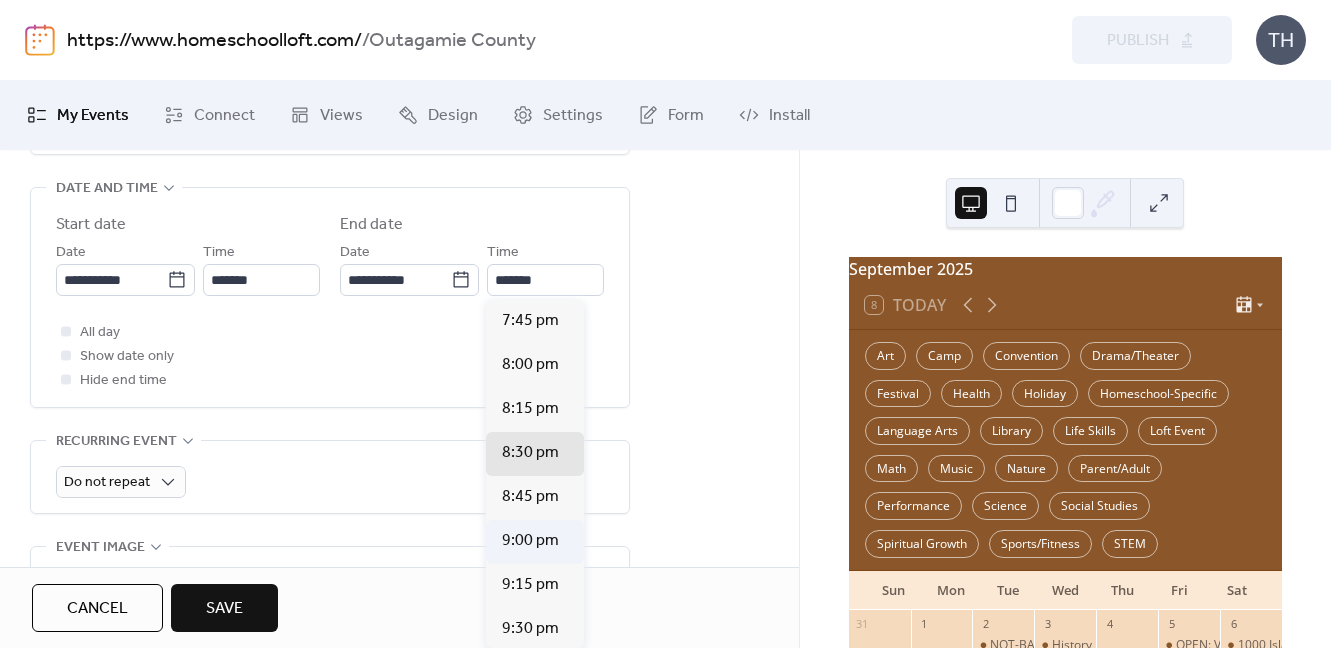type on "*******" 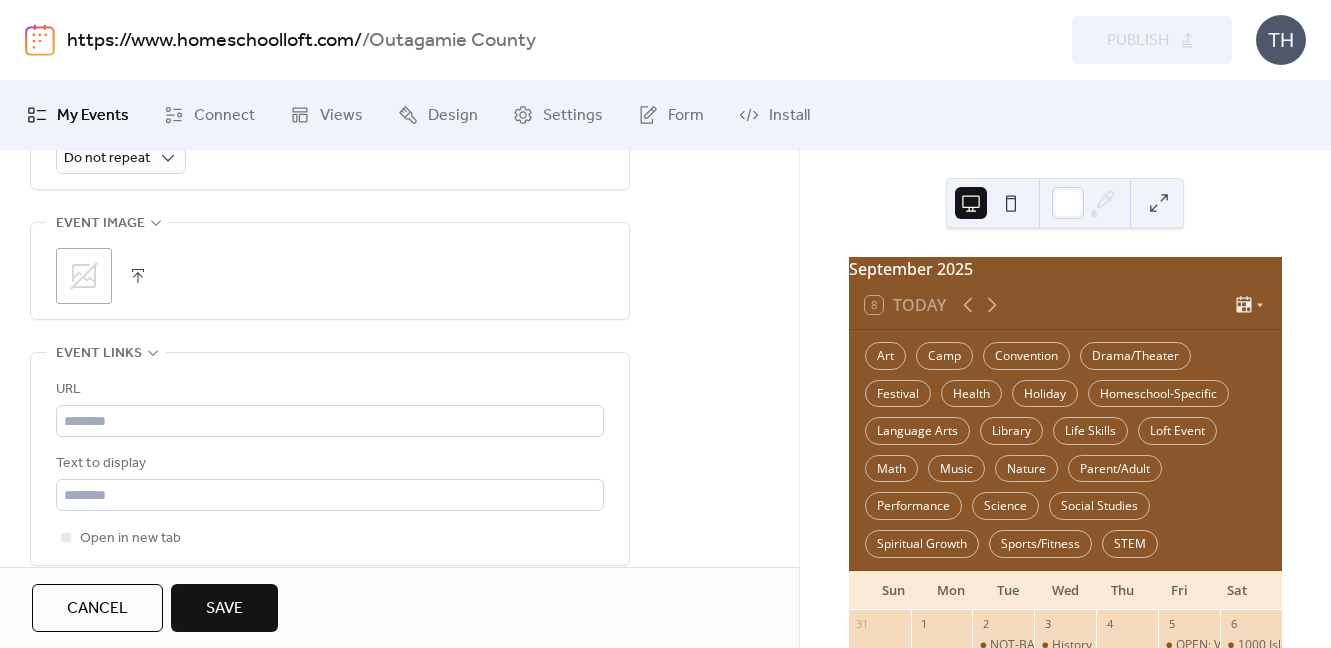 scroll, scrollTop: 1019, scrollLeft: 0, axis: vertical 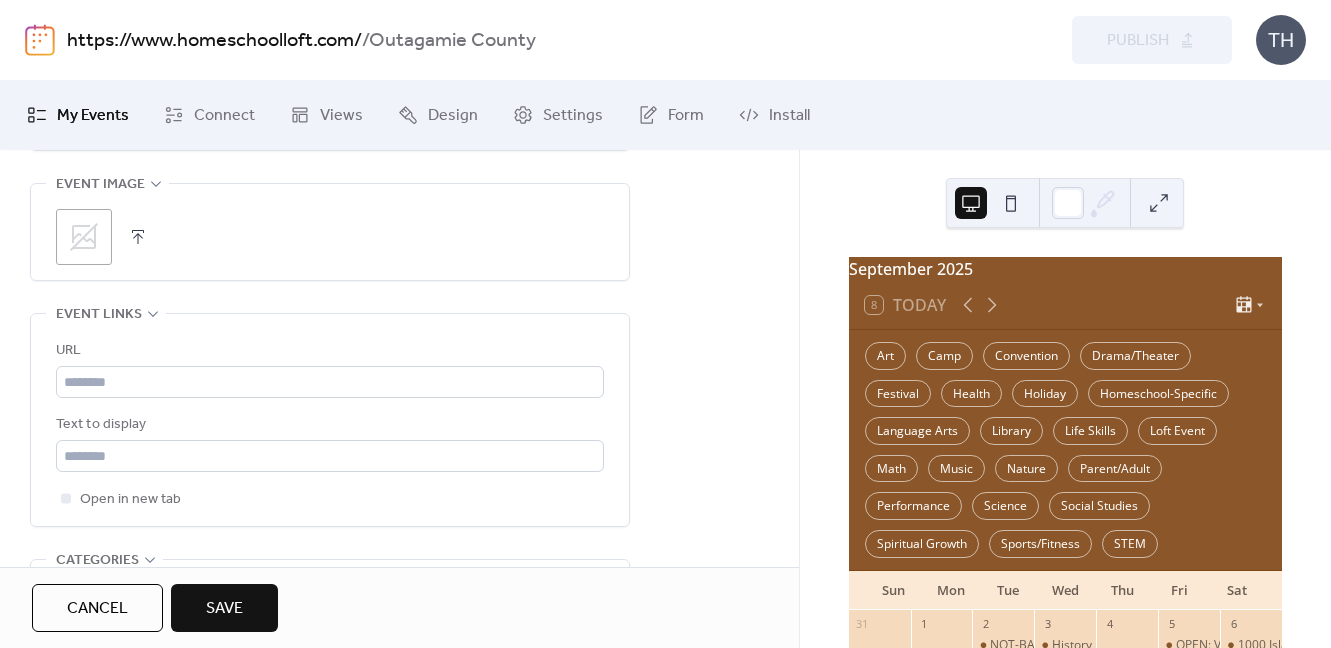 click at bounding box center [138, 237] 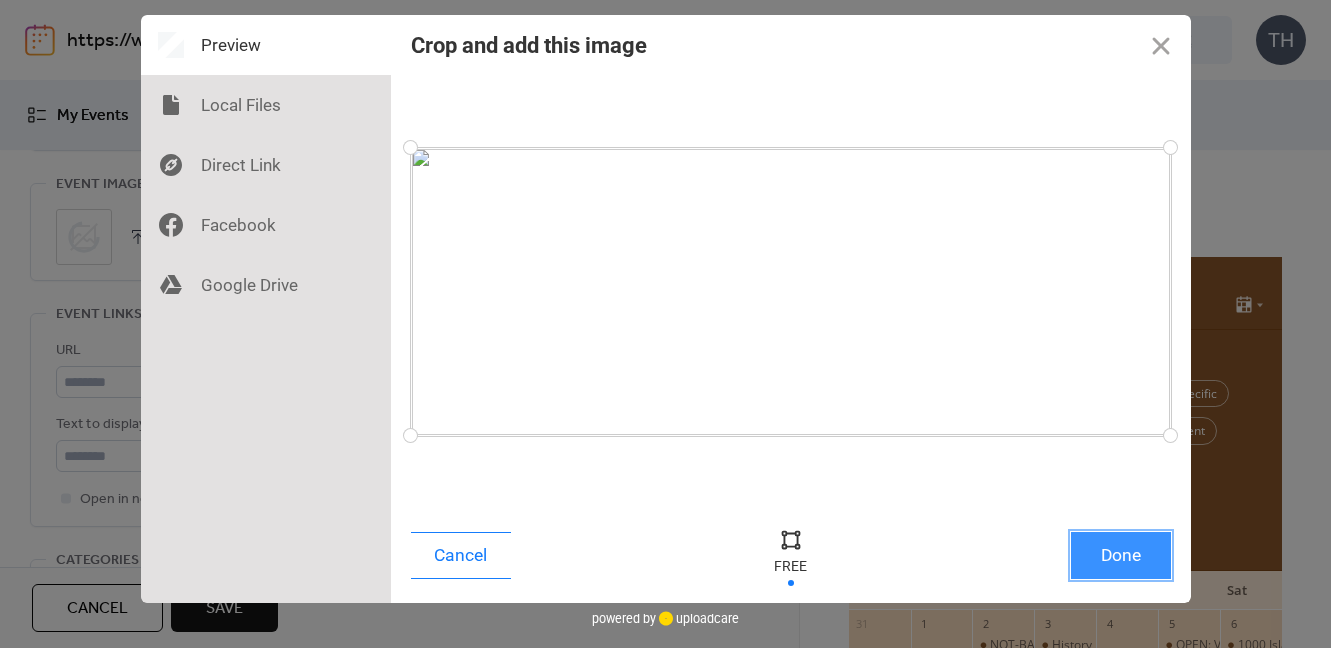 click on "Done" at bounding box center [1121, 555] 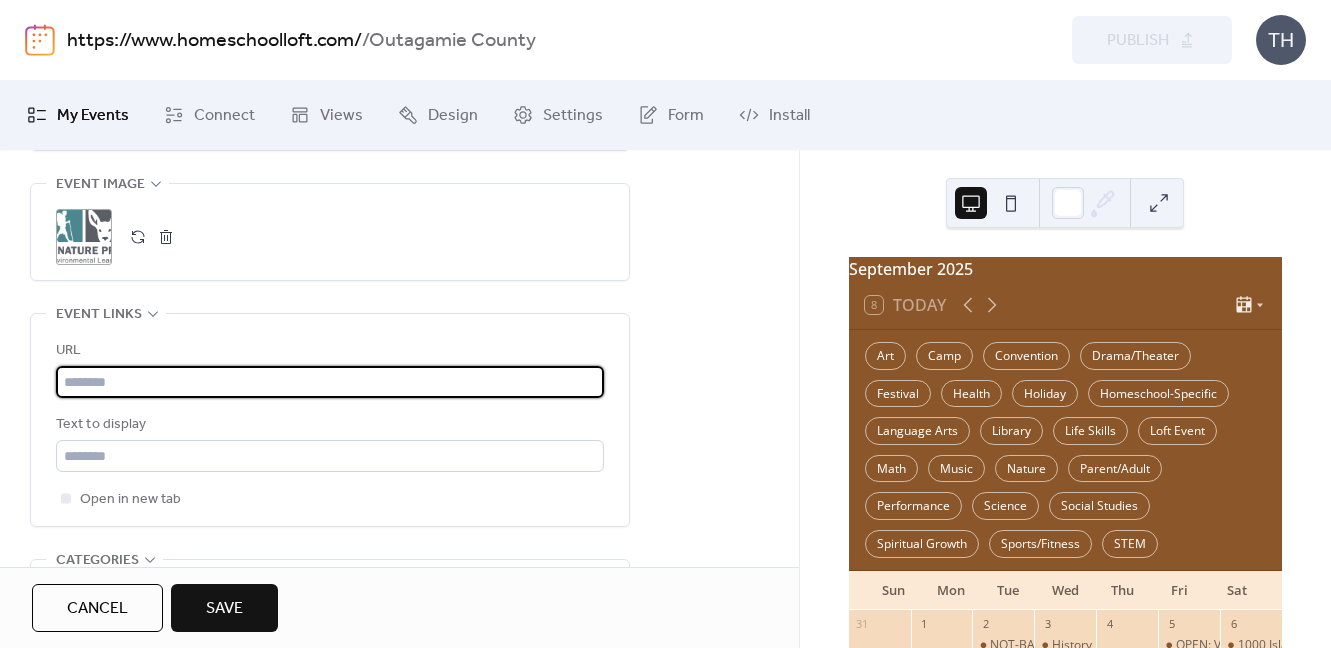 click at bounding box center (330, 382) 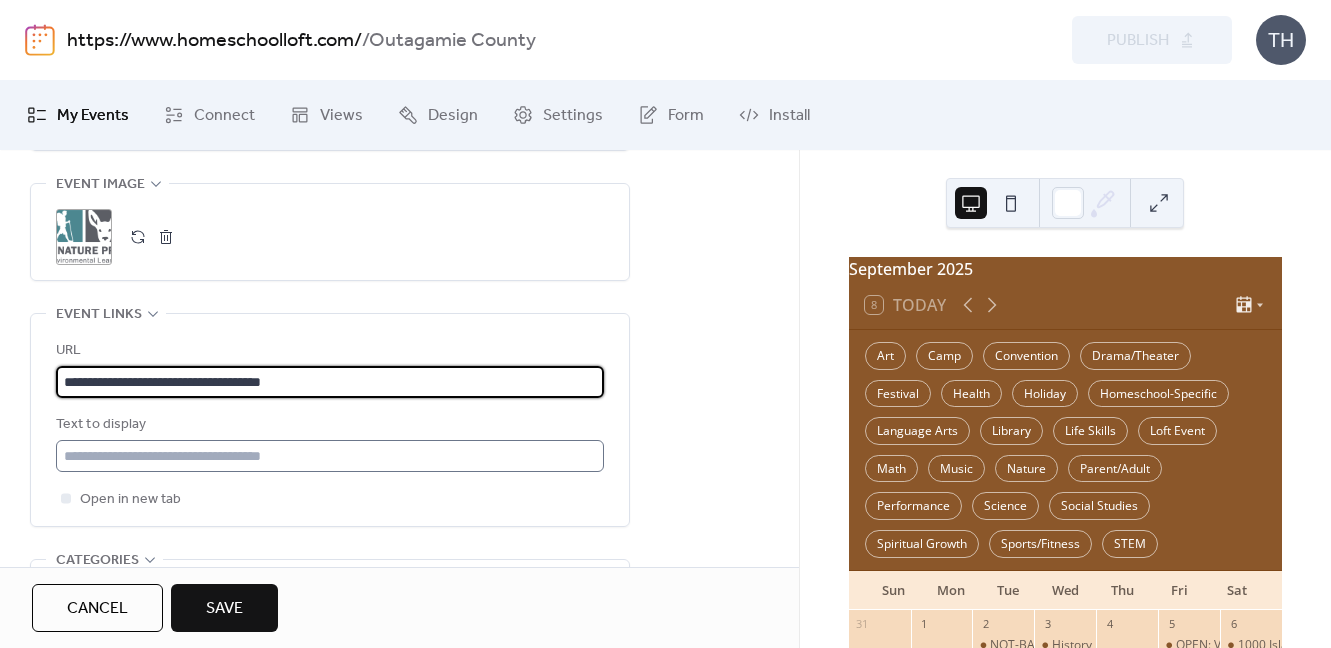 type on "**********" 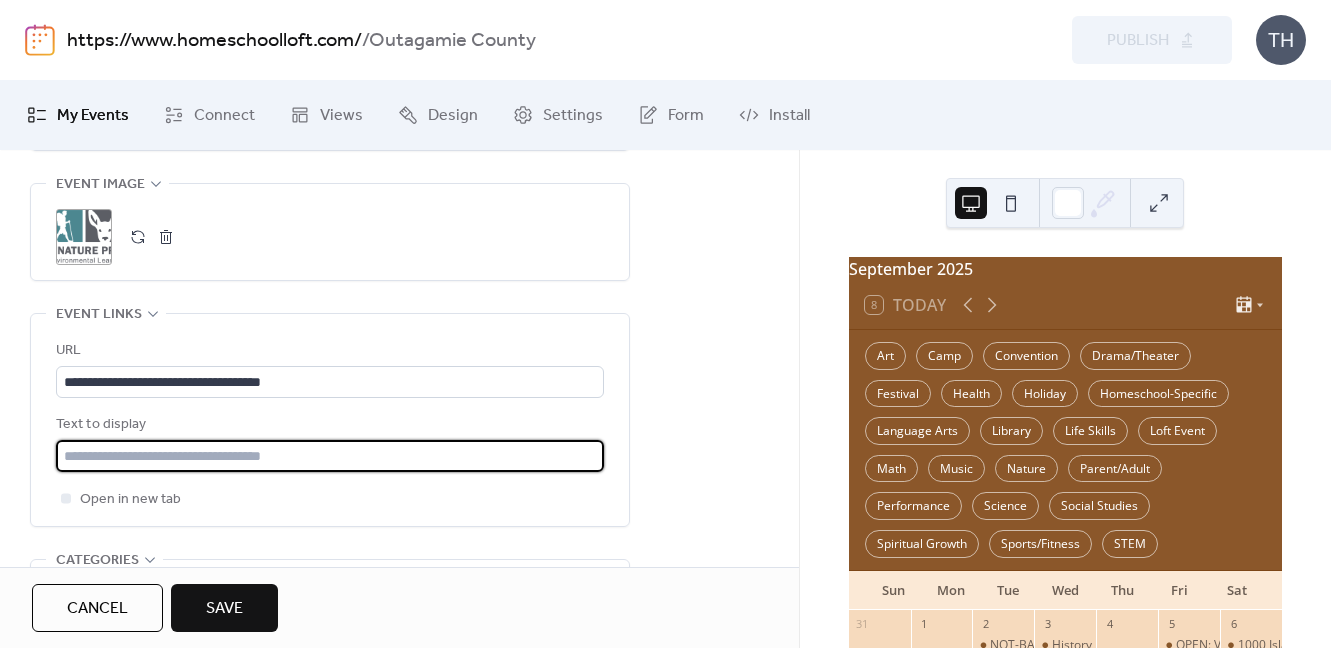 click at bounding box center (330, 456) 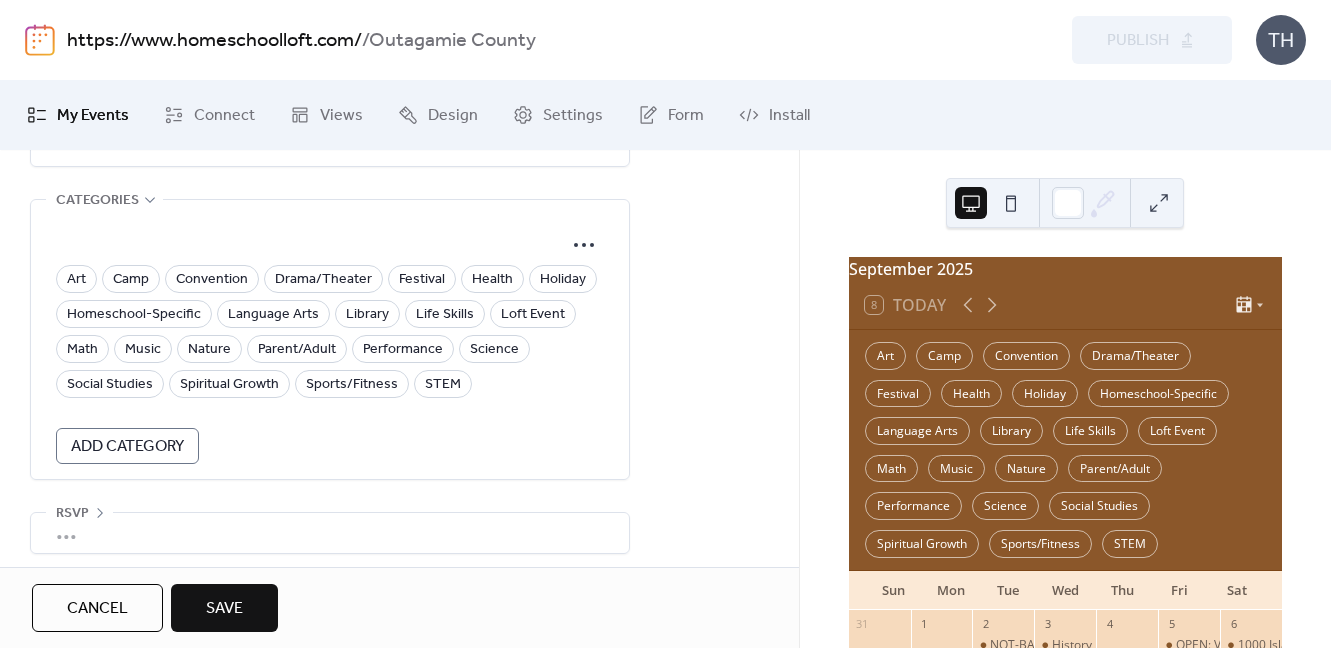 scroll, scrollTop: 1390, scrollLeft: 0, axis: vertical 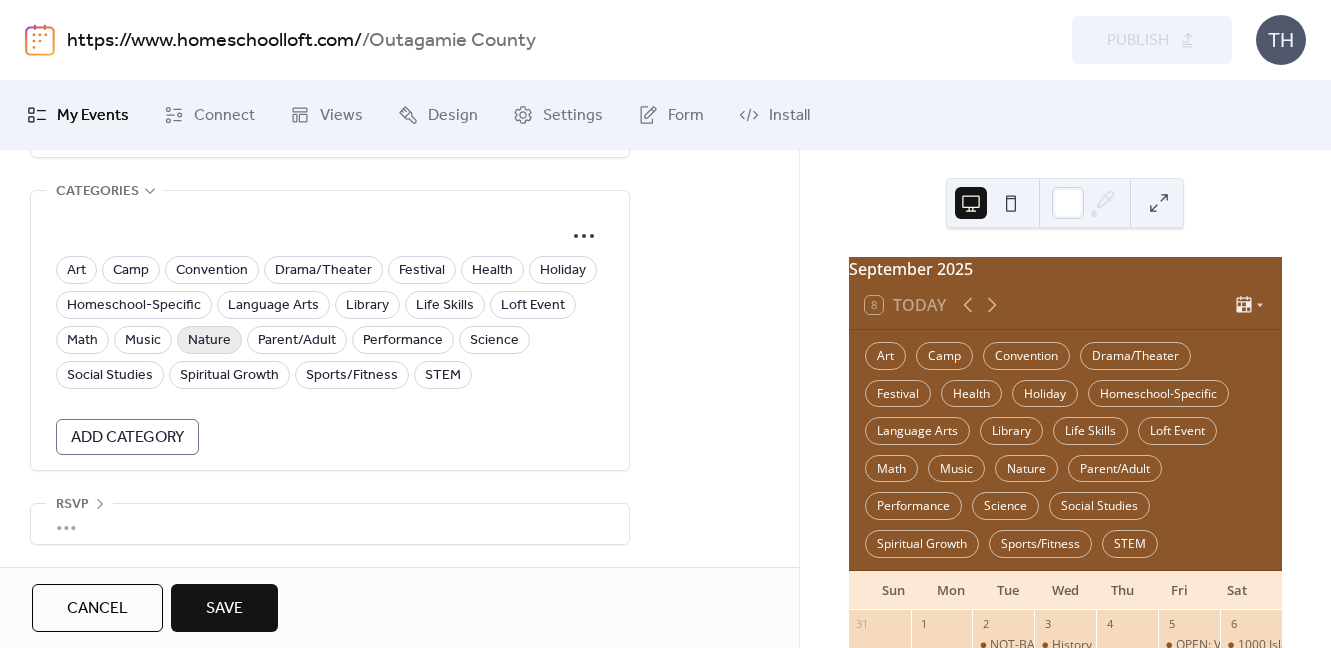 type on "**********" 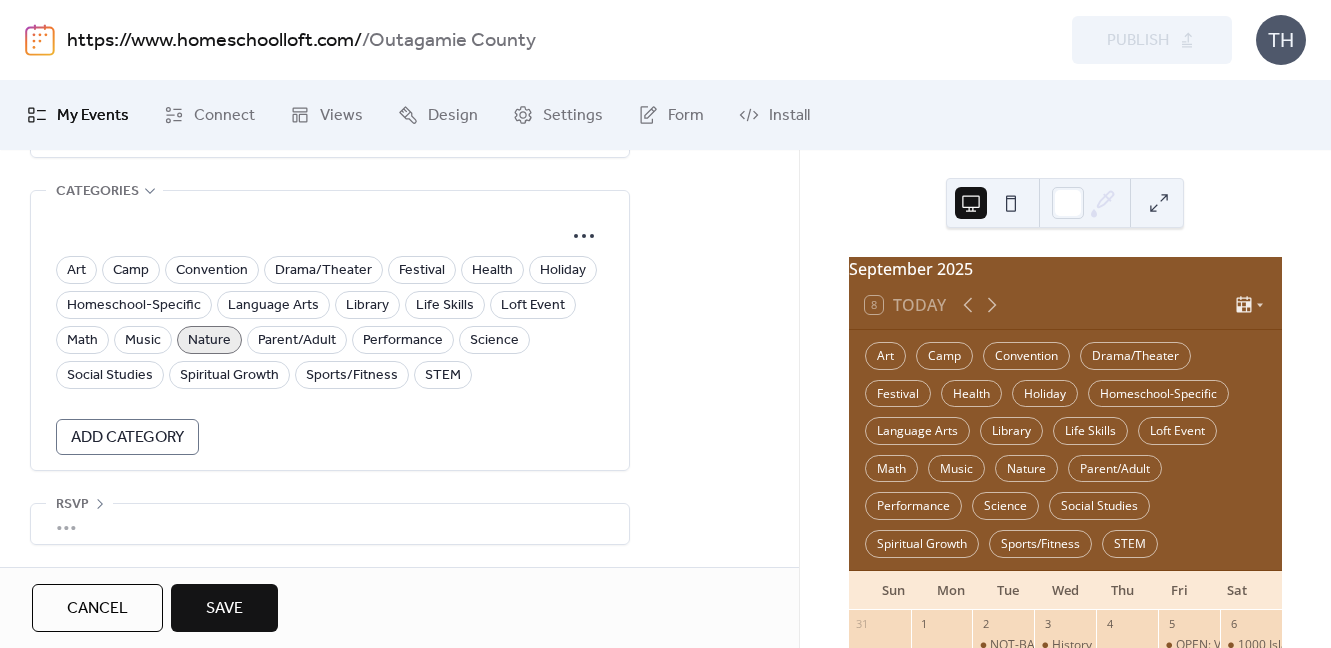 click on "Save" at bounding box center [224, 609] 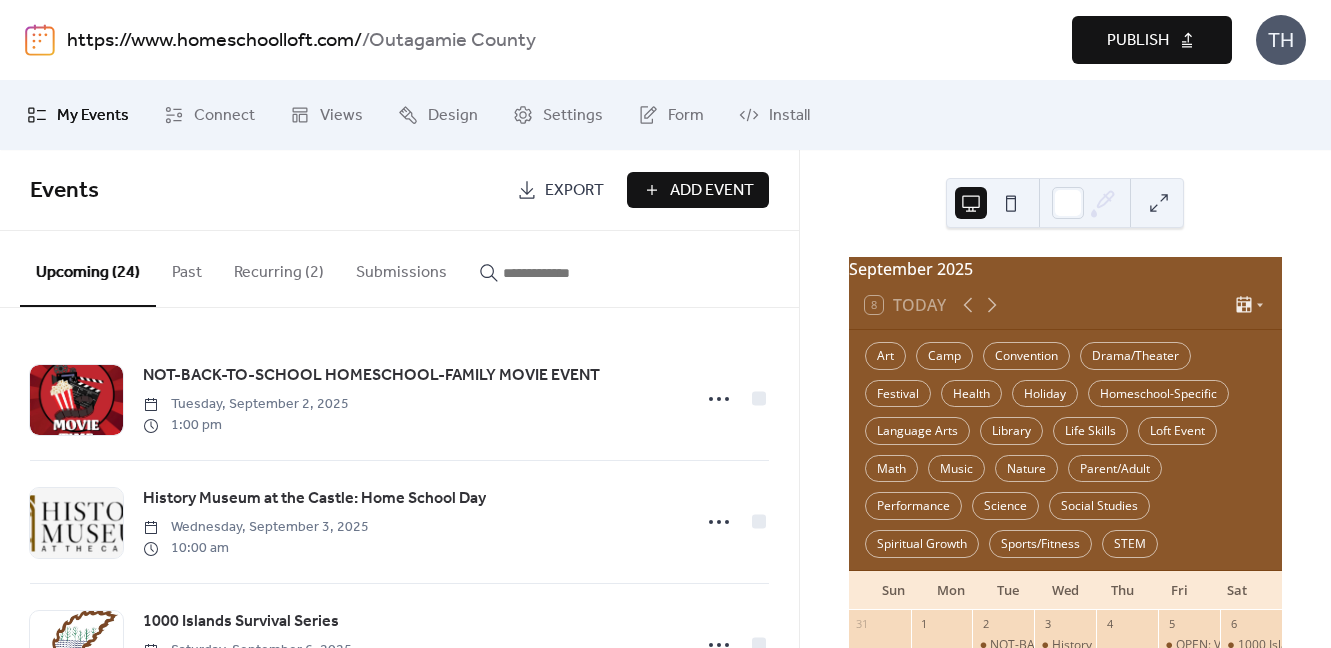 click at bounding box center (563, 273) 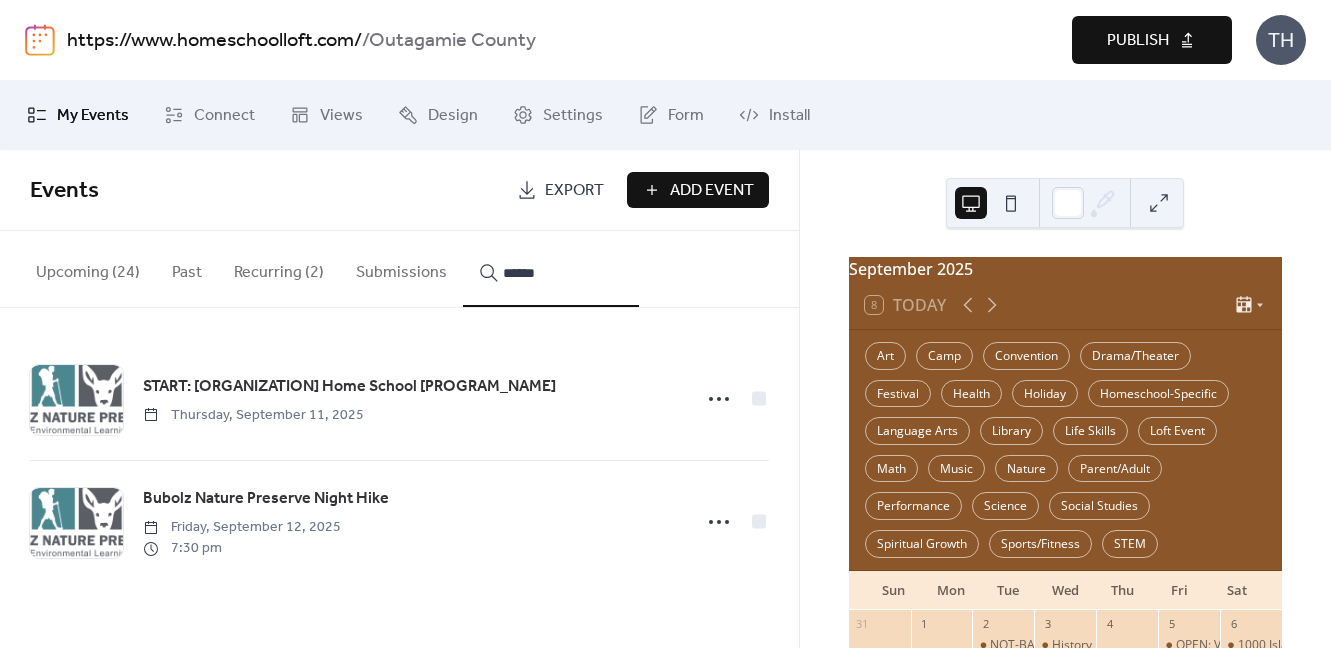 type on "******" 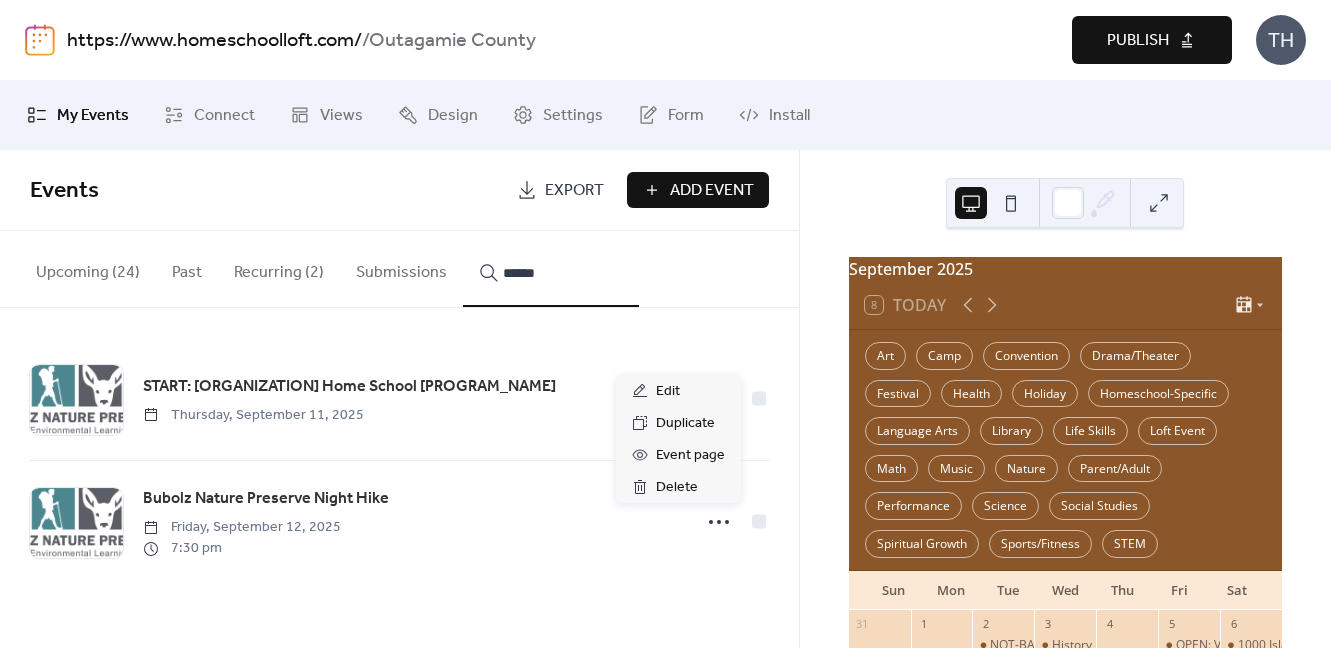 click 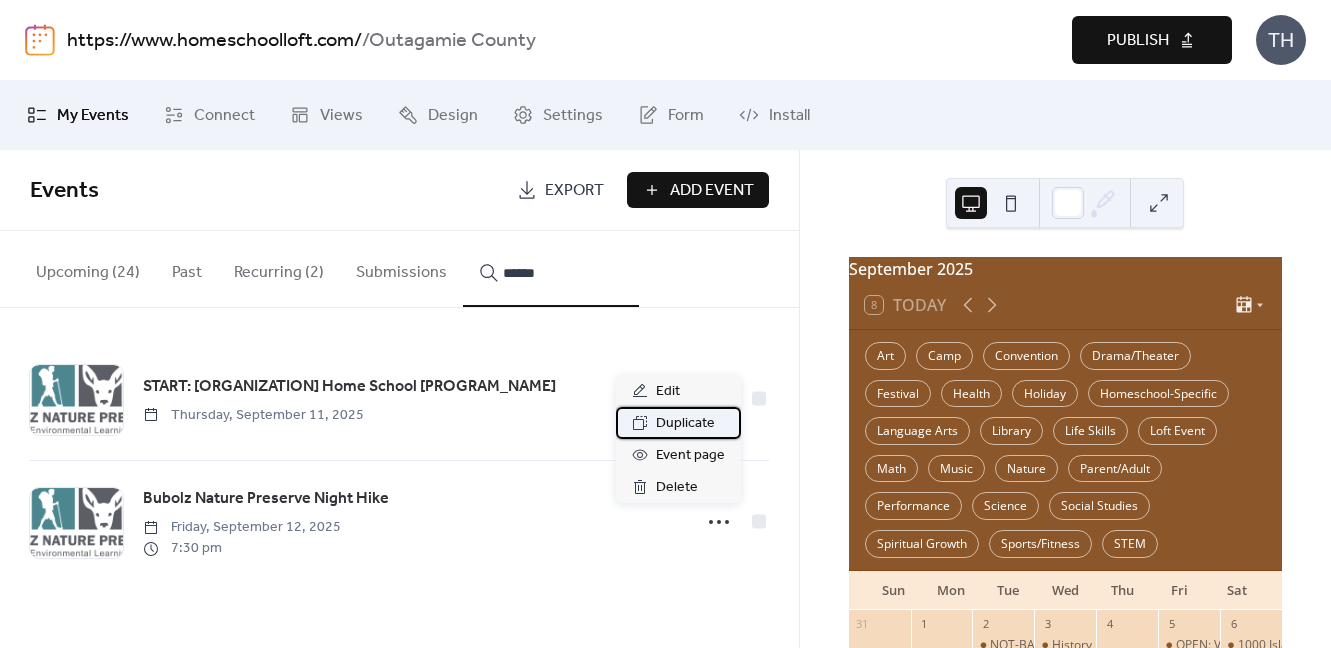 click on "Duplicate" at bounding box center (685, 424) 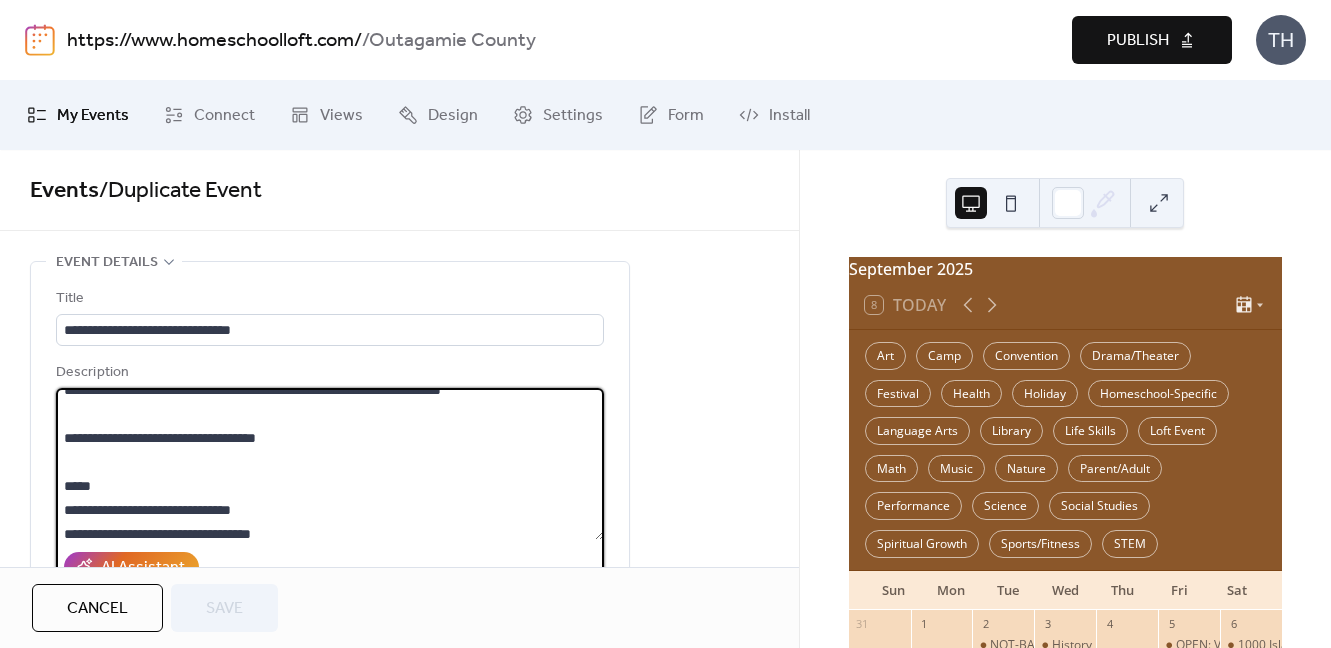 scroll, scrollTop: 96, scrollLeft: 0, axis: vertical 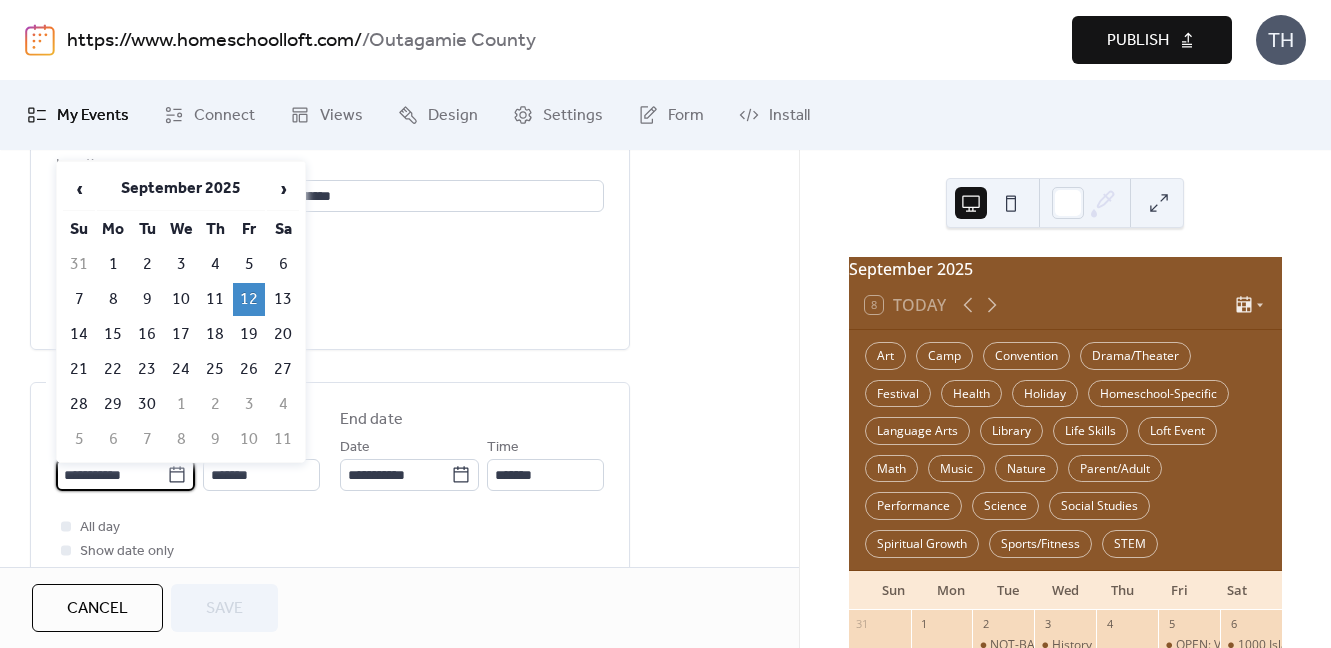 click on "**********" at bounding box center [111, 475] 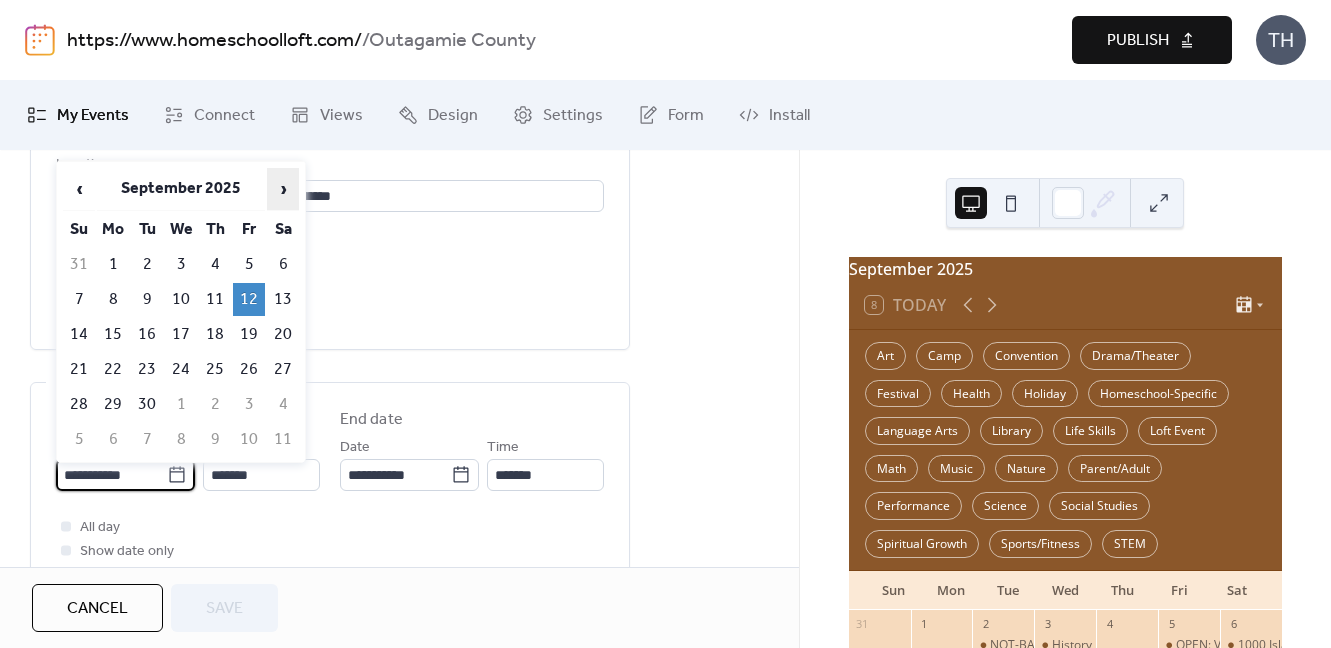 click on "›" at bounding box center (283, 189) 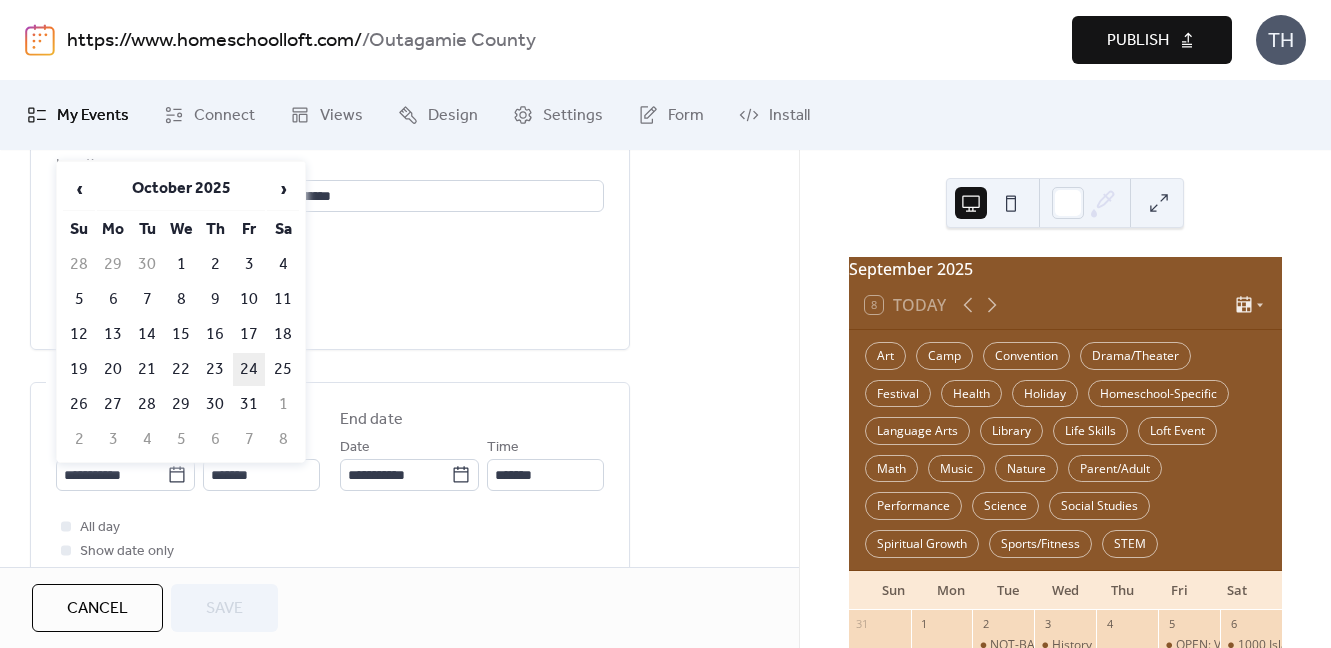 click on "24" at bounding box center [249, 369] 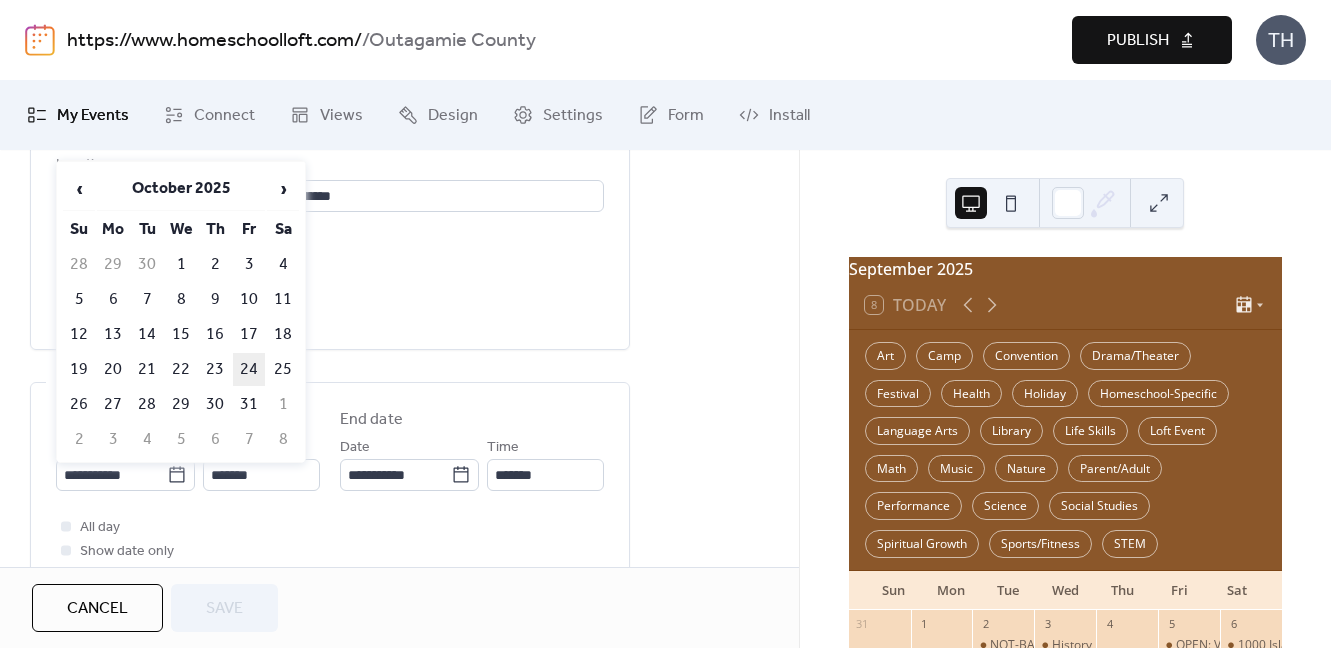 type on "**********" 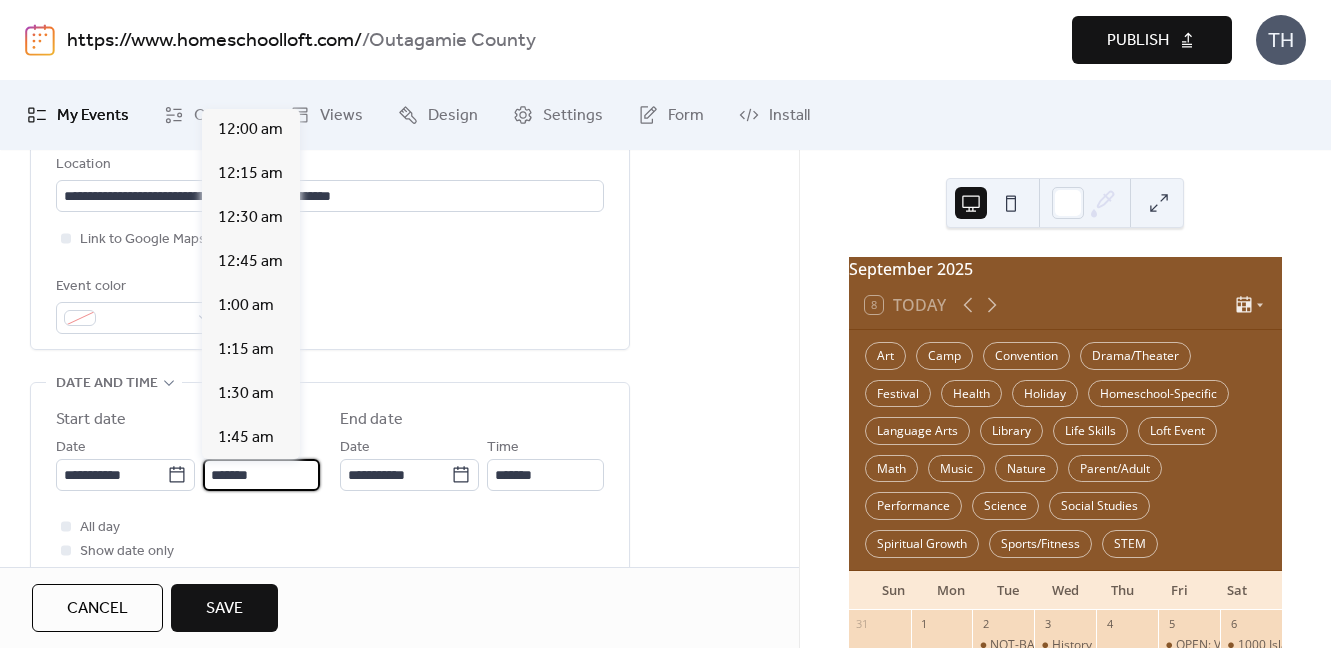 scroll, scrollTop: 3549, scrollLeft: 0, axis: vertical 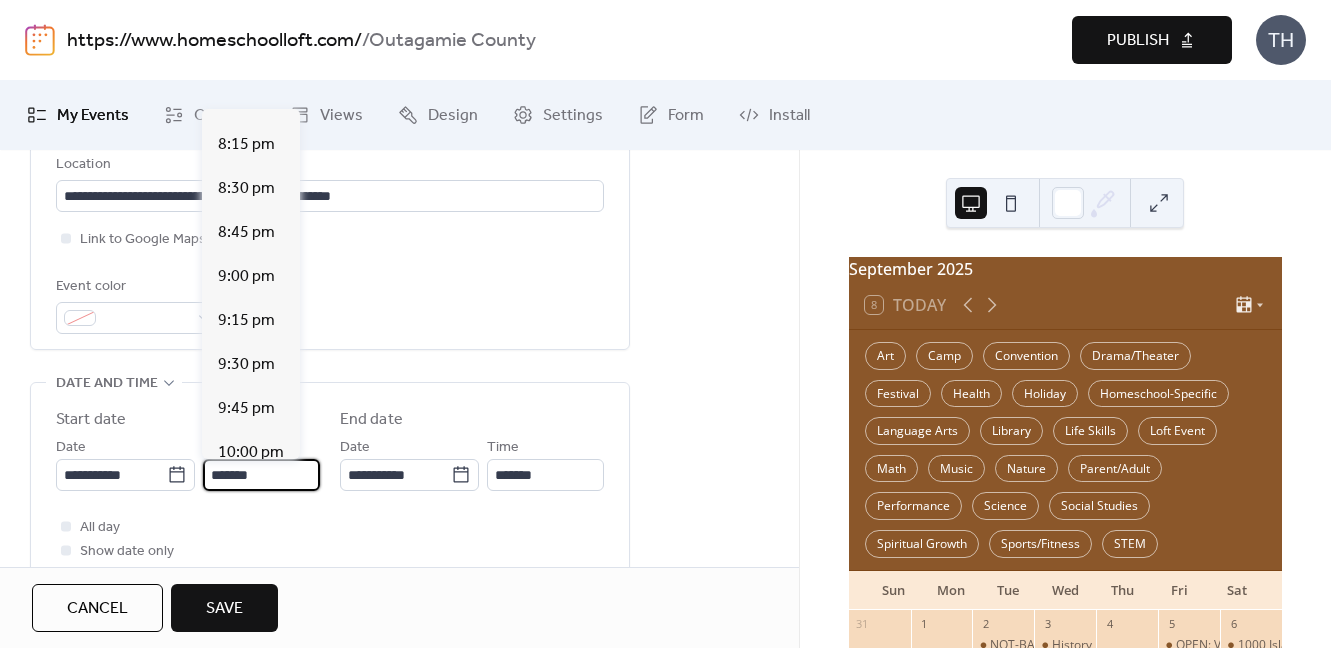 click on "*******" at bounding box center [261, 475] 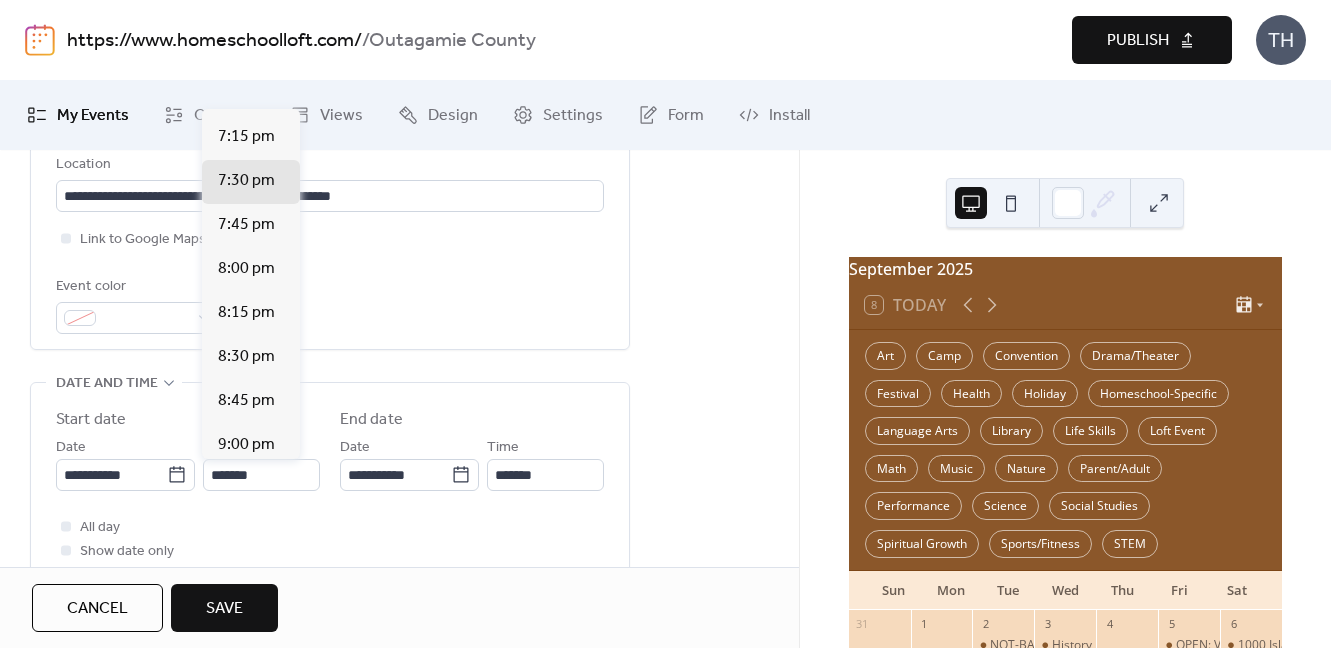 scroll, scrollTop: 3350, scrollLeft: 0, axis: vertical 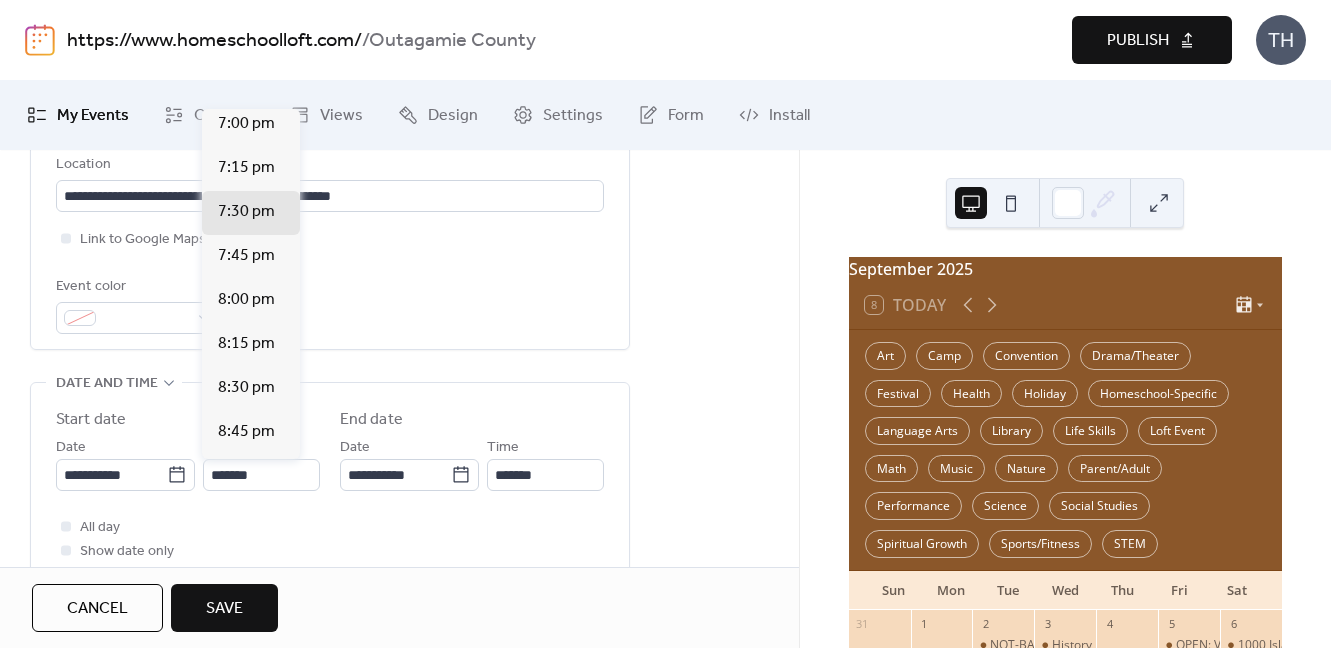 click on "6:30 pm" at bounding box center (246, 36) 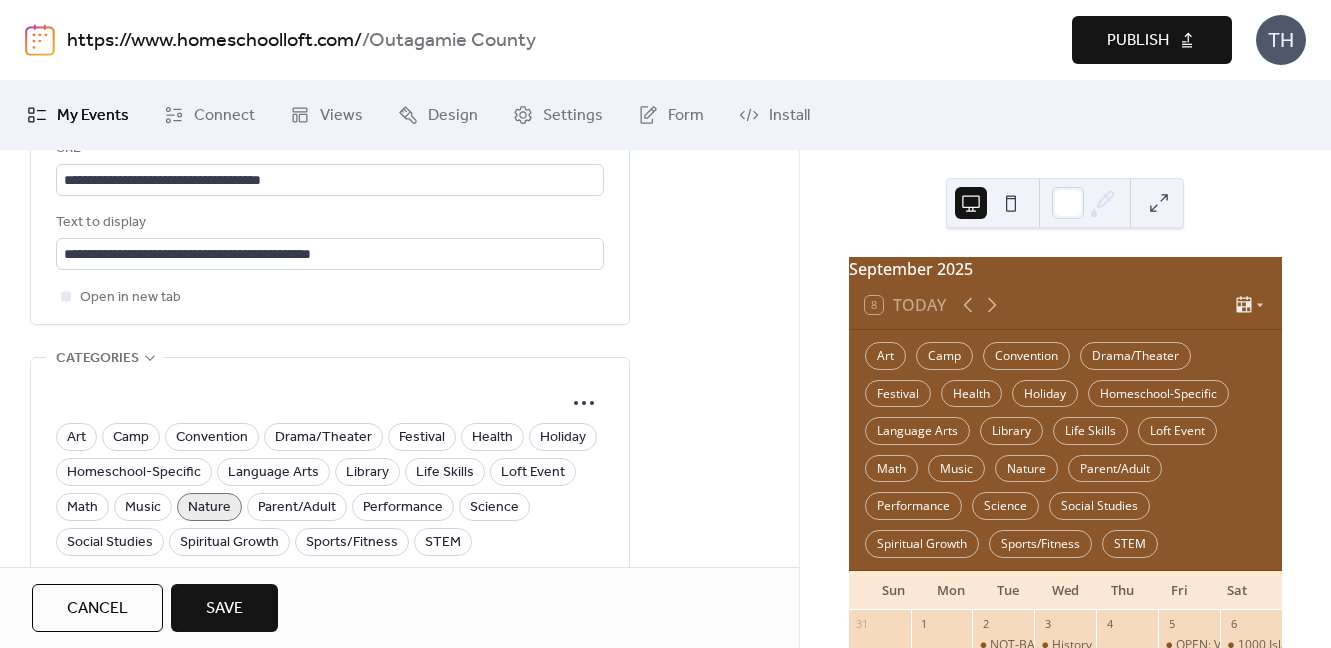 scroll, scrollTop: 1390, scrollLeft: 0, axis: vertical 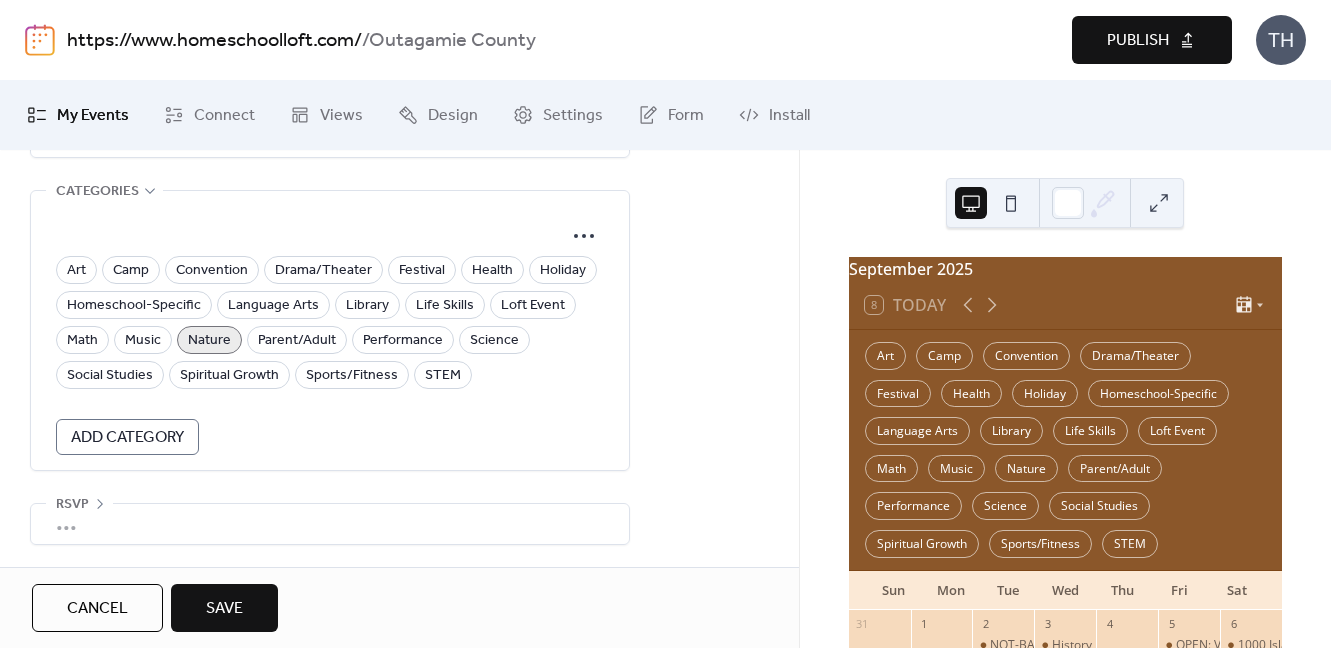 click on "Save" at bounding box center [224, 609] 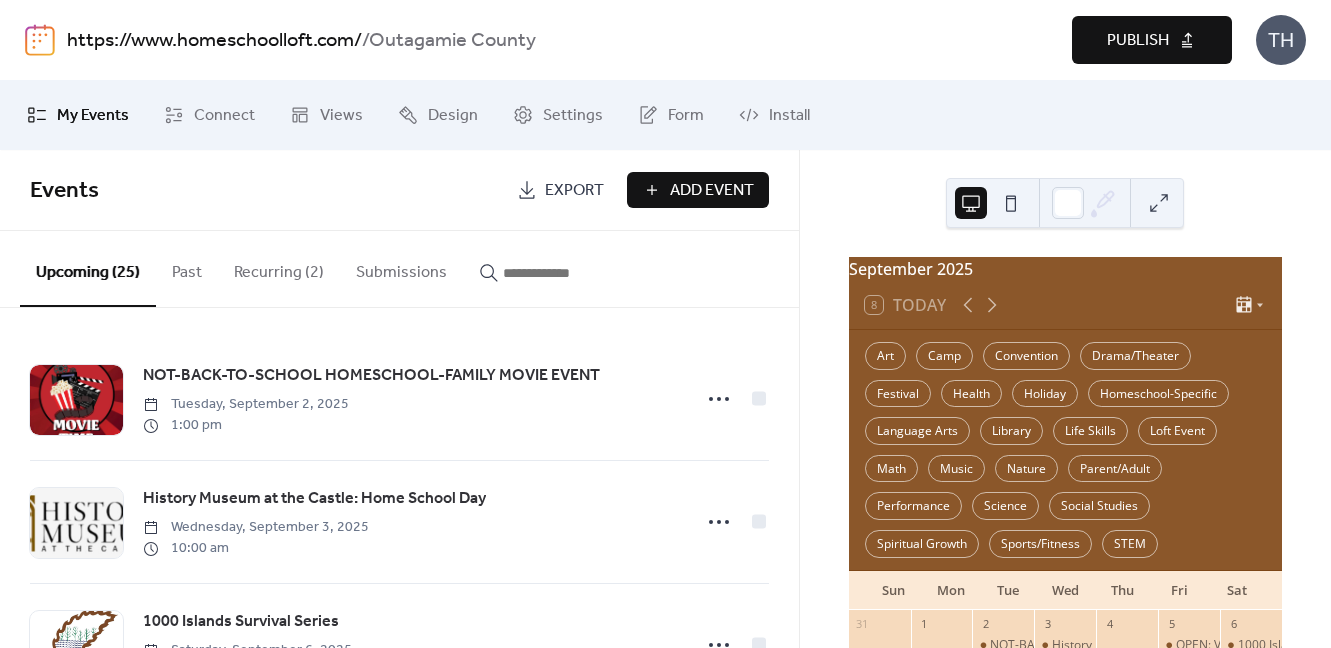 click at bounding box center [563, 273] 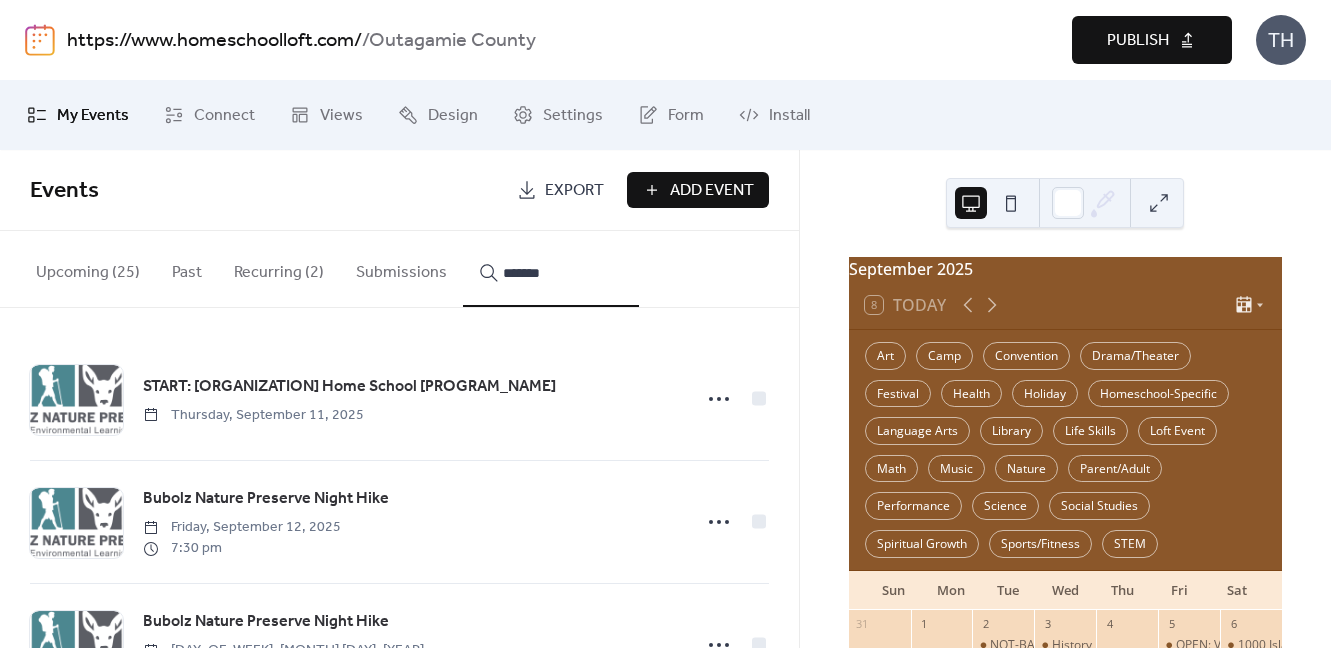 click on "******" at bounding box center (551, 269) 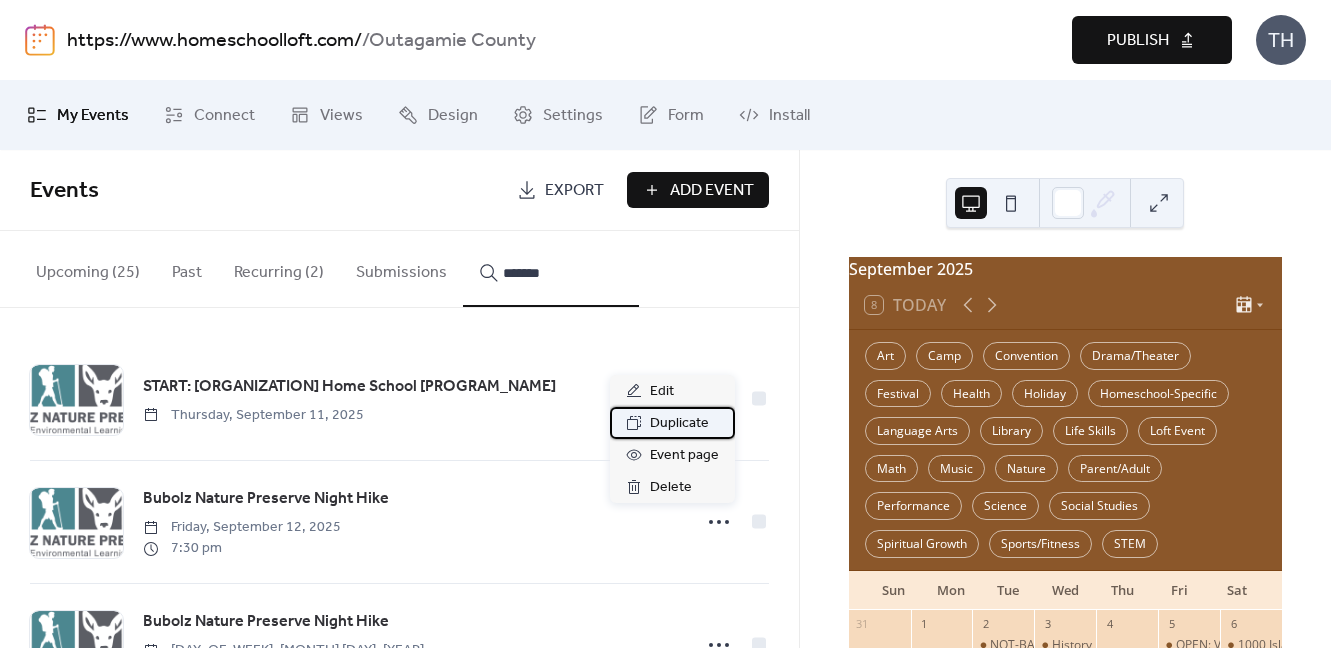 click on "Duplicate" at bounding box center [679, 424] 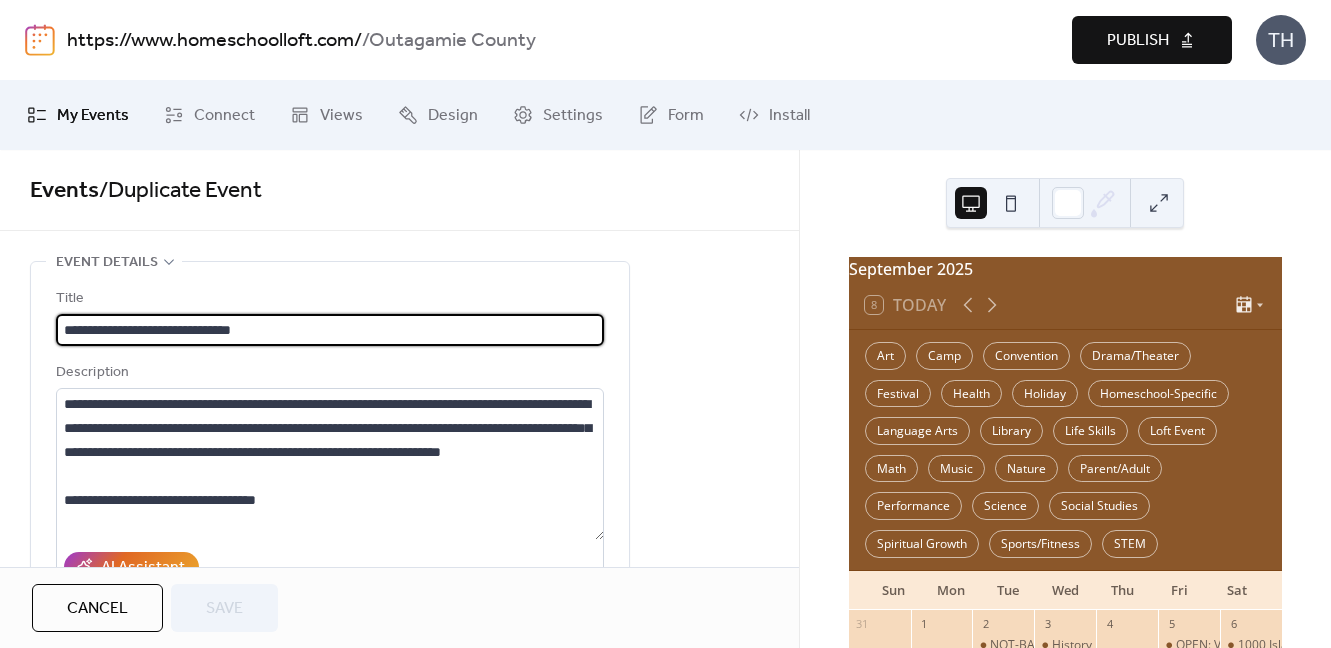 scroll, scrollTop: 1, scrollLeft: 0, axis: vertical 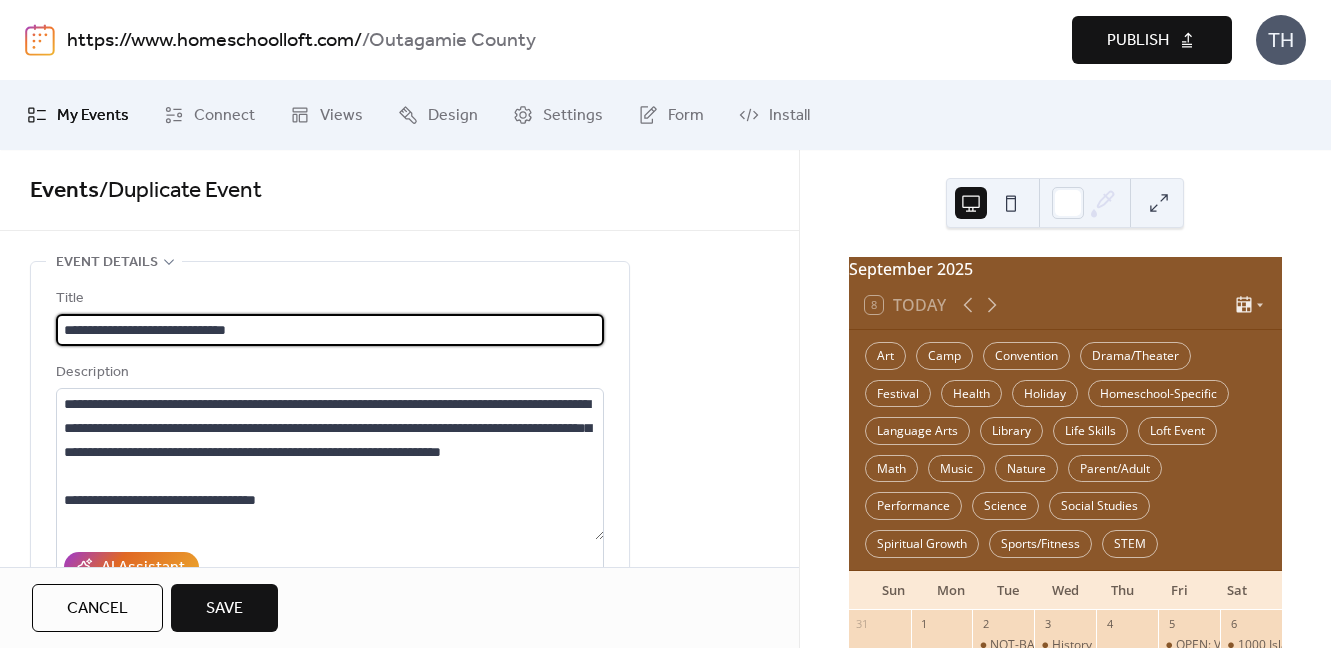 type on "**********" 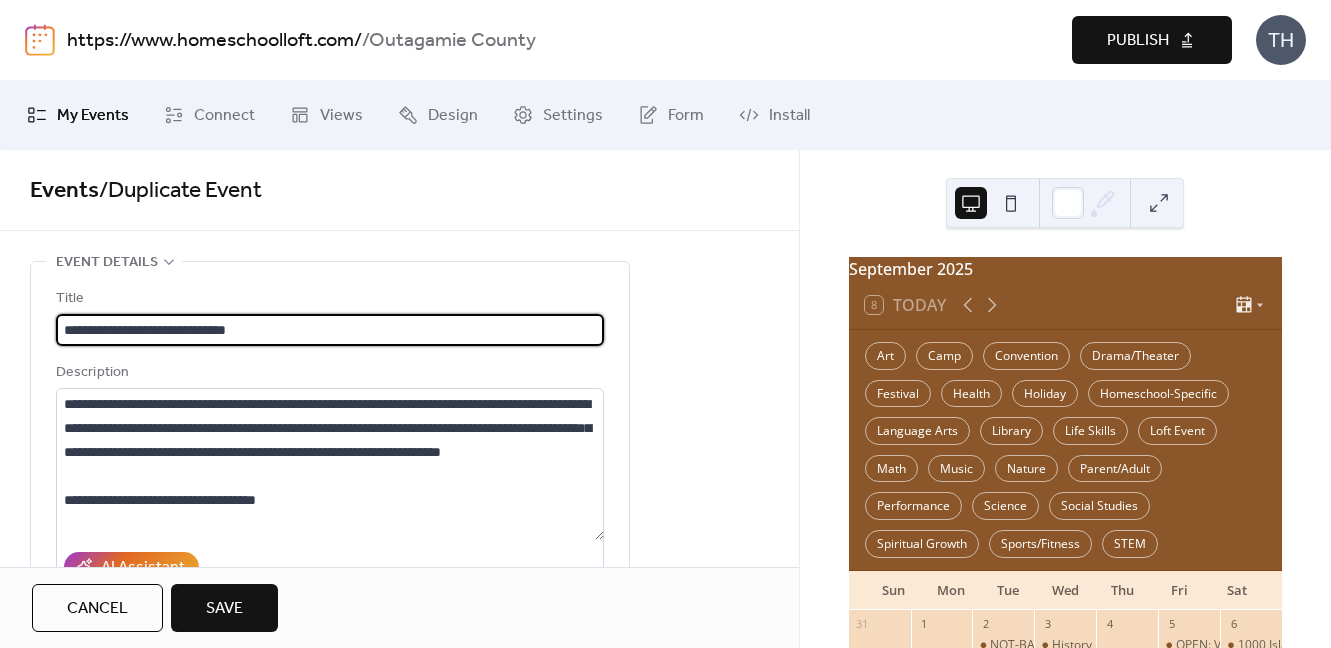 scroll, scrollTop: 0, scrollLeft: 0, axis: both 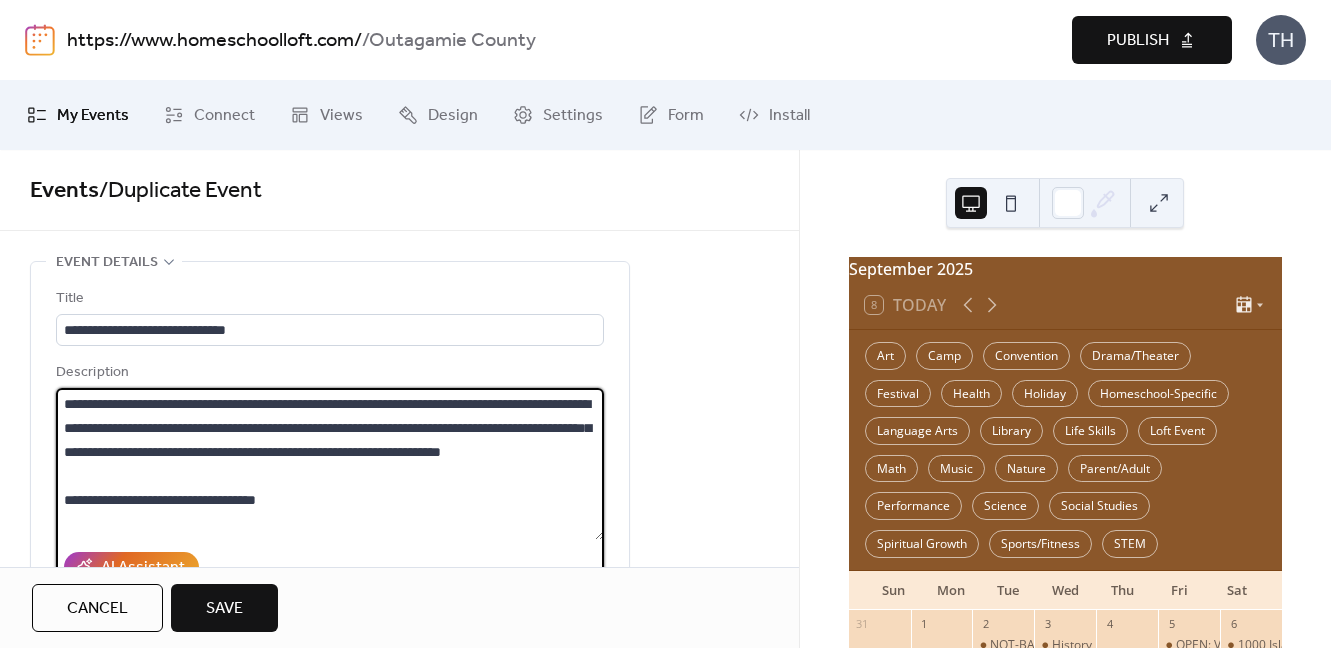 drag, startPoint x: 66, startPoint y: 409, endPoint x: 265, endPoint y: 479, distance: 210.9526 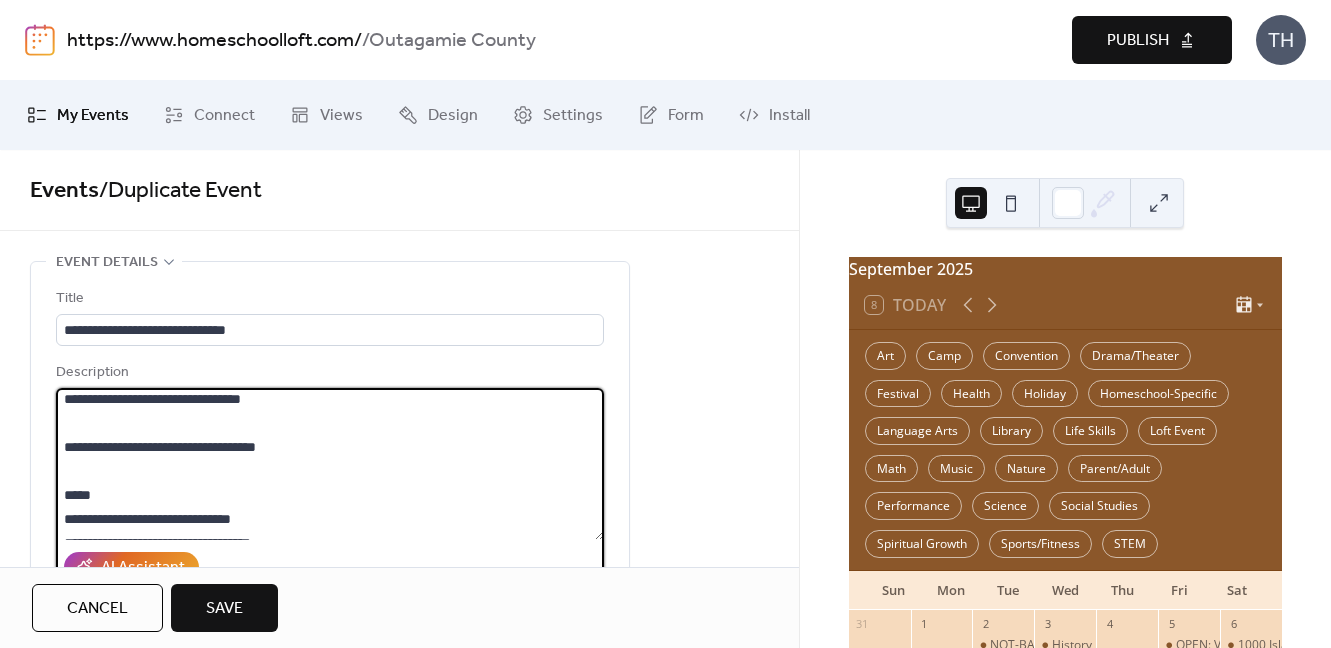 scroll, scrollTop: 72, scrollLeft: 0, axis: vertical 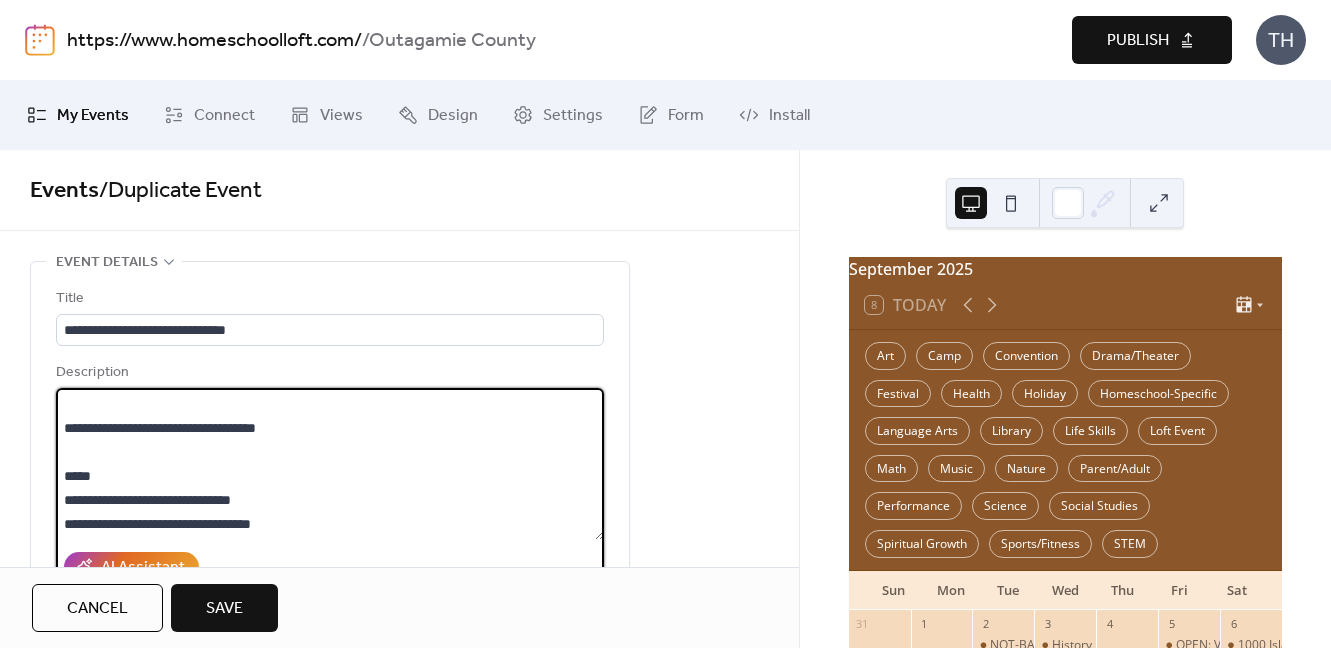 paste on "**********" 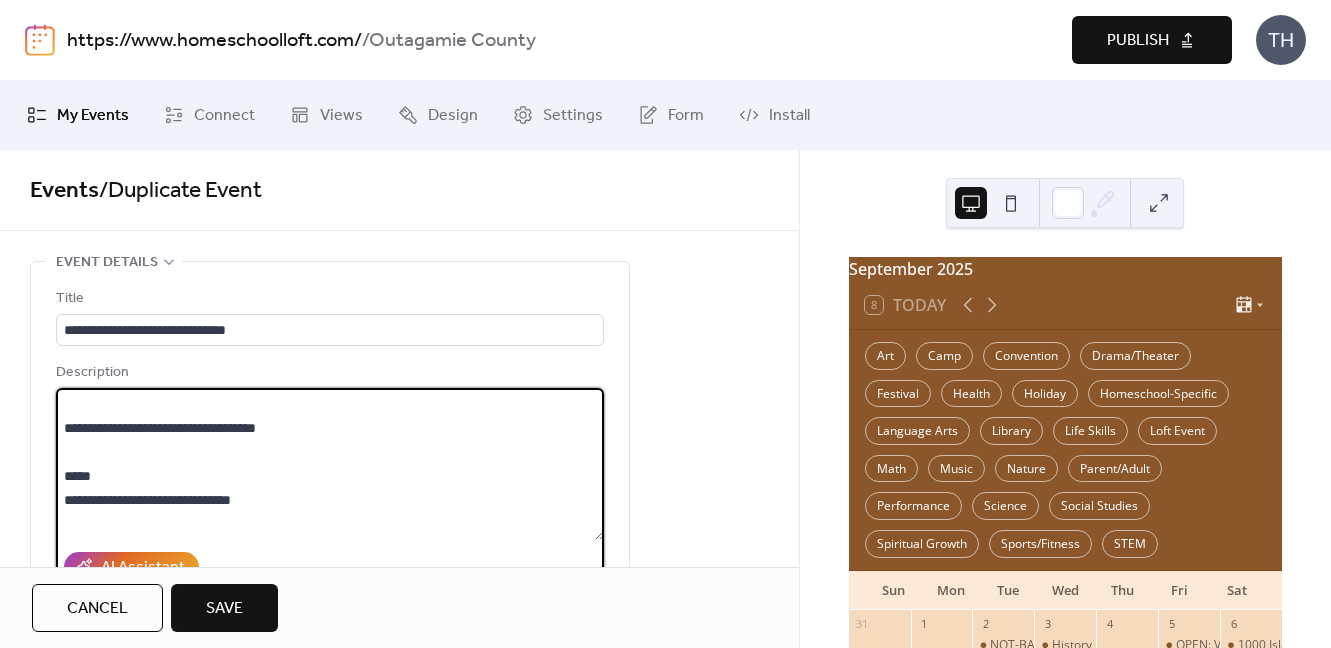 drag, startPoint x: 93, startPoint y: 498, endPoint x: 345, endPoint y: 528, distance: 253.77943 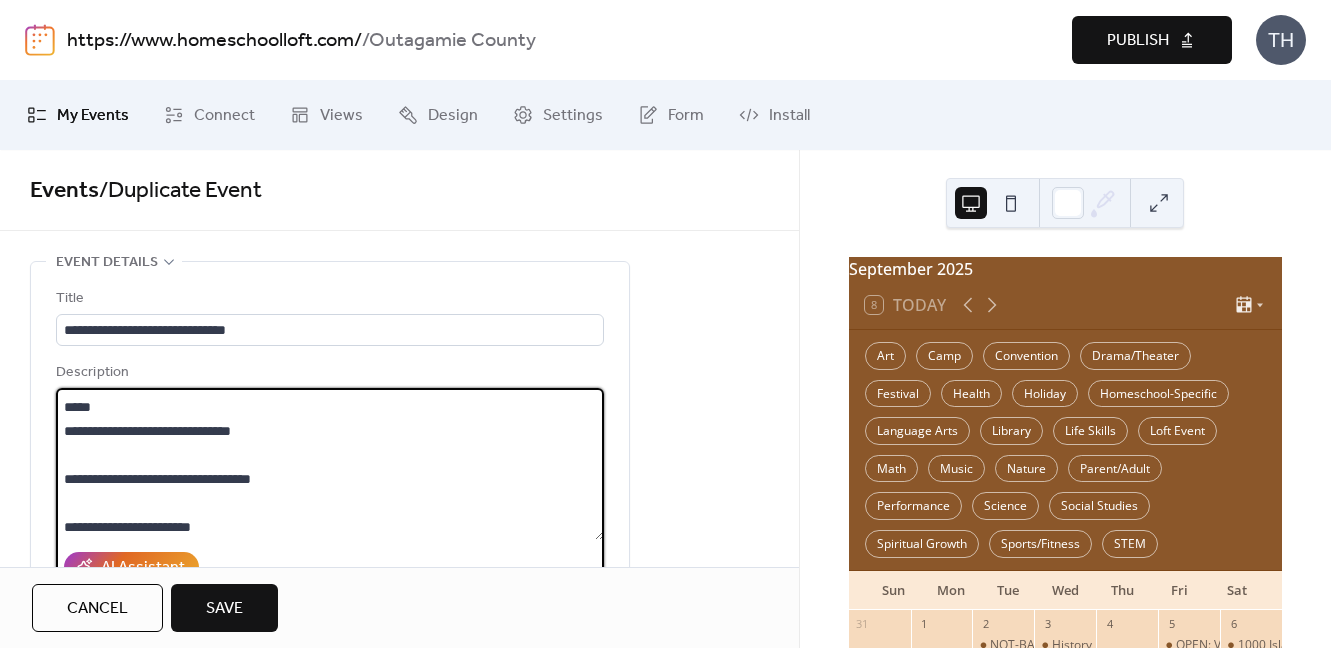 click on "**********" at bounding box center [330, 464] 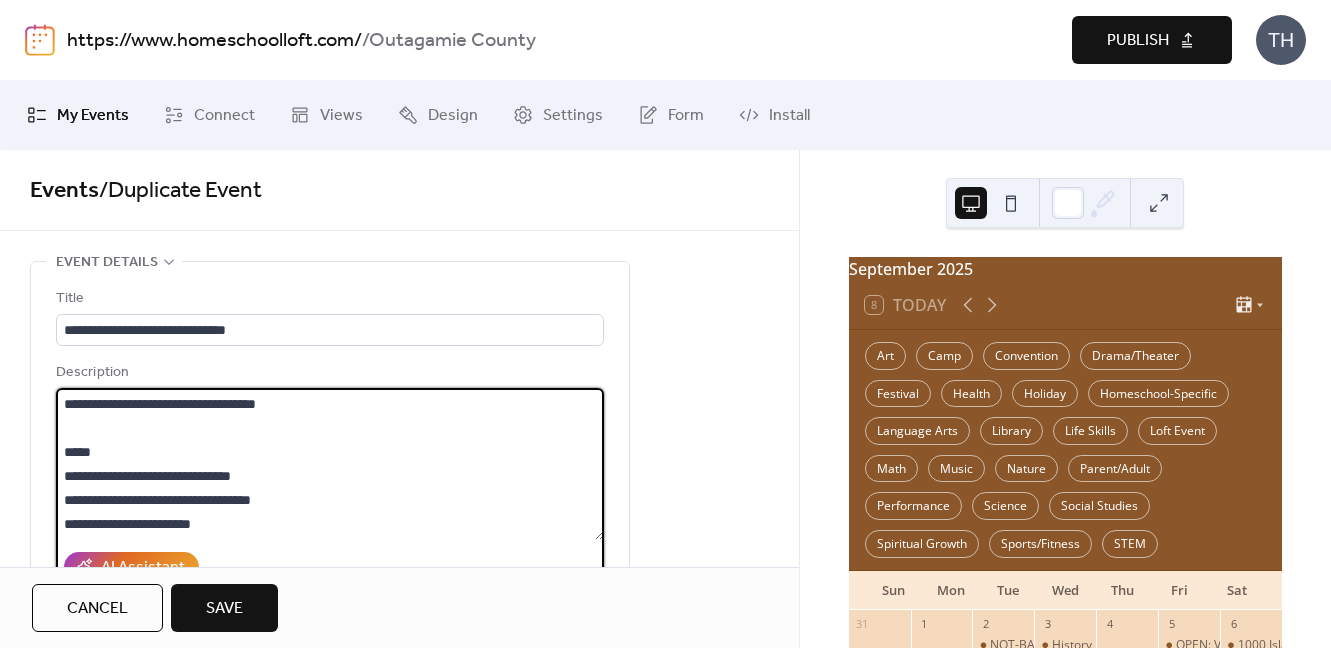 scroll, scrollTop: 96, scrollLeft: 0, axis: vertical 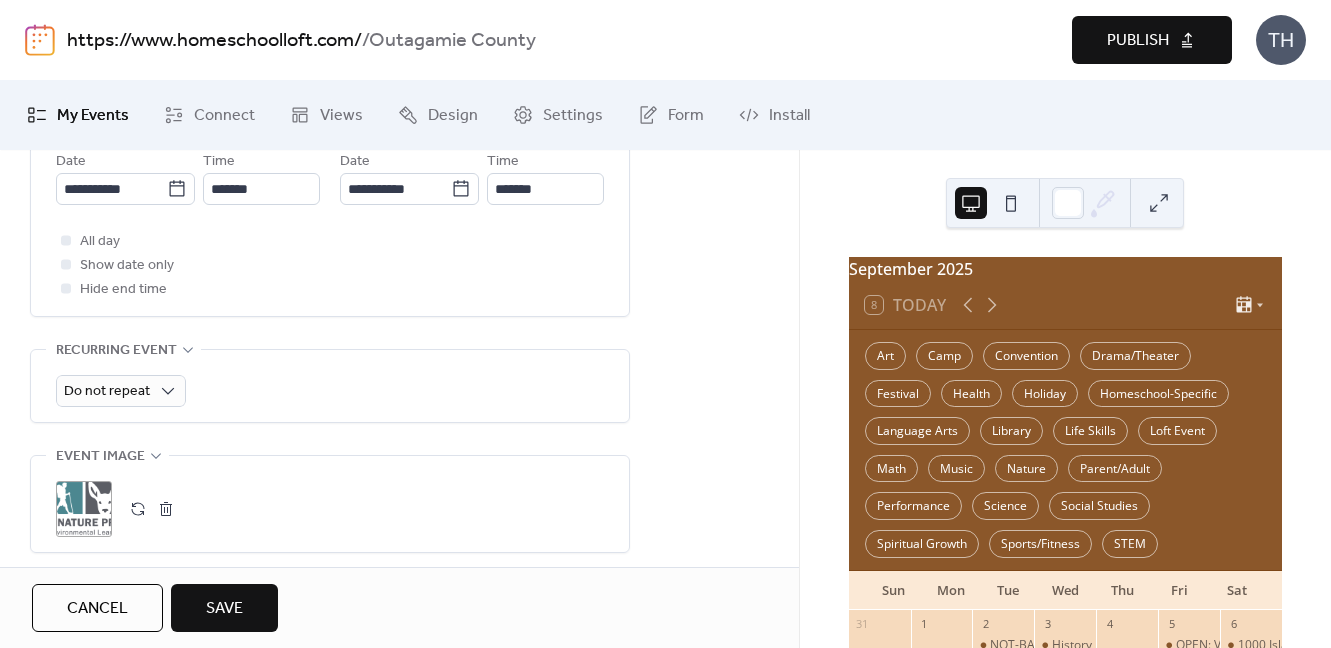 type on "**********" 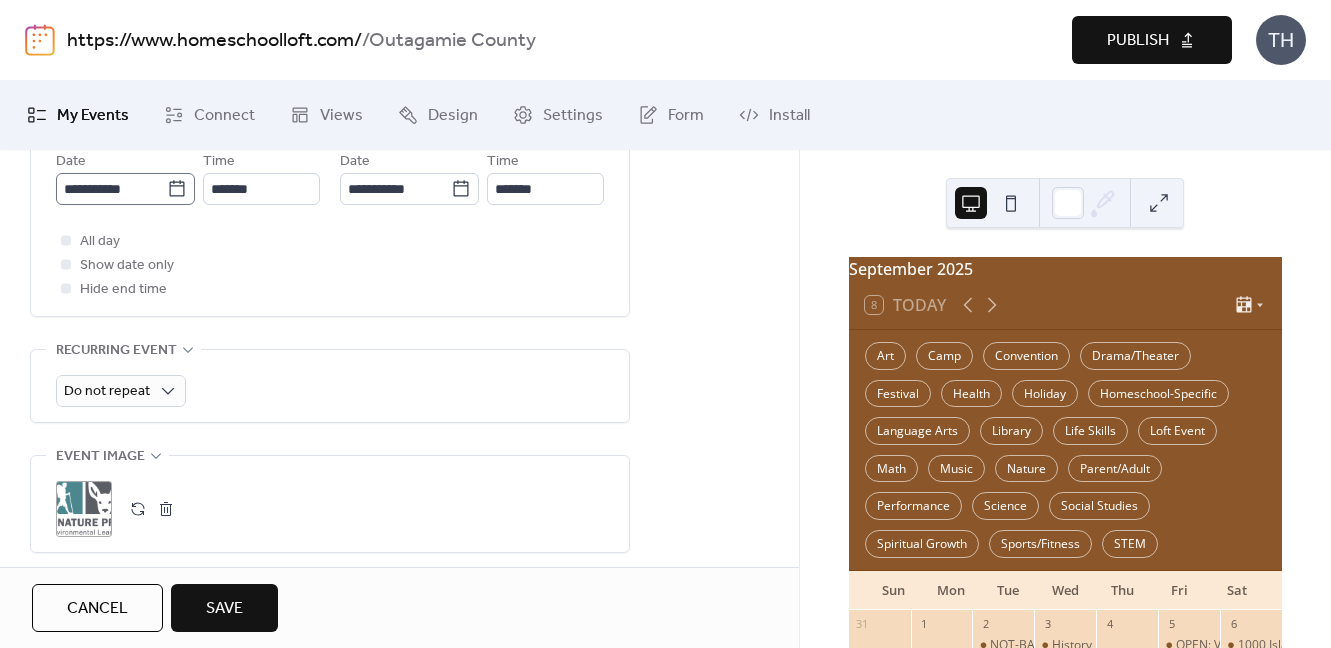 click 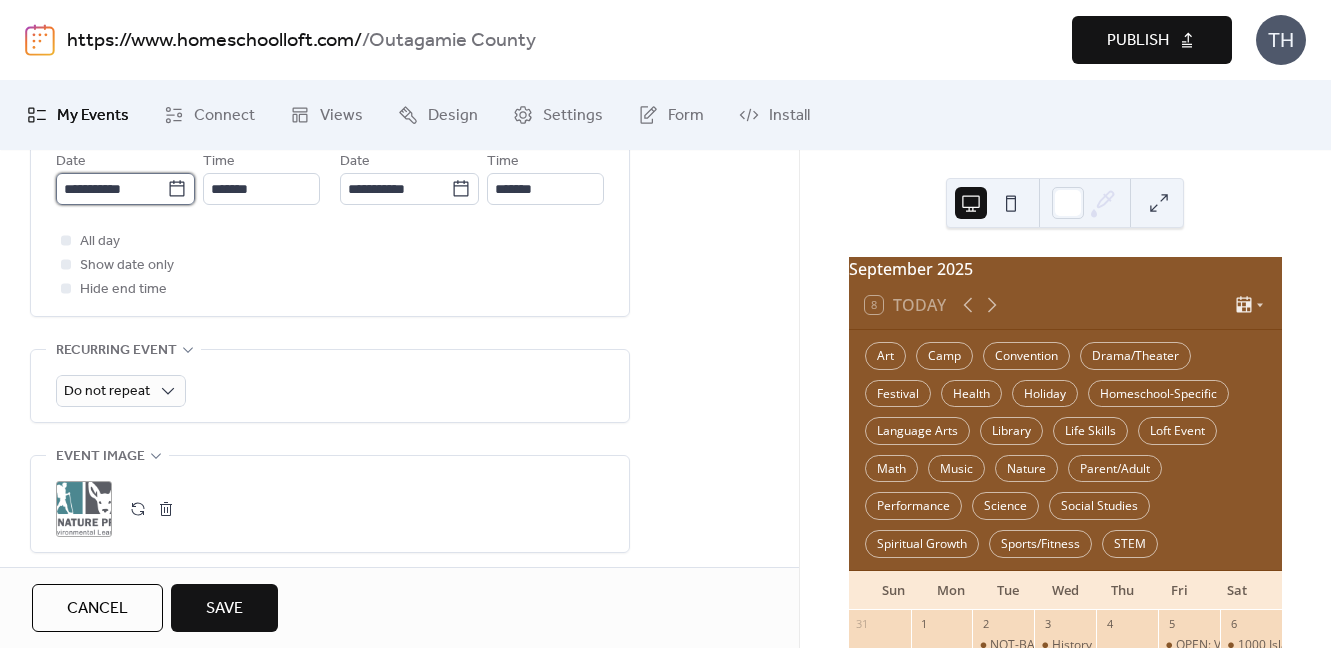 click on "**********" at bounding box center (111, 189) 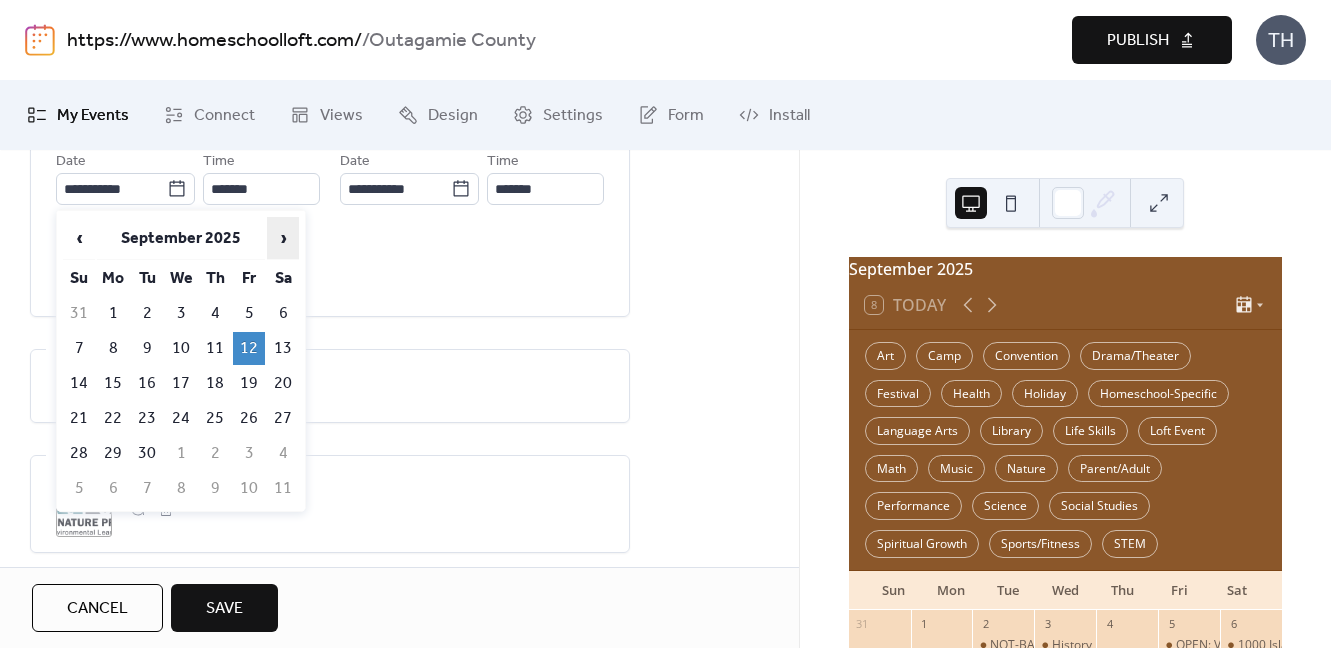 click on "›" at bounding box center (283, 238) 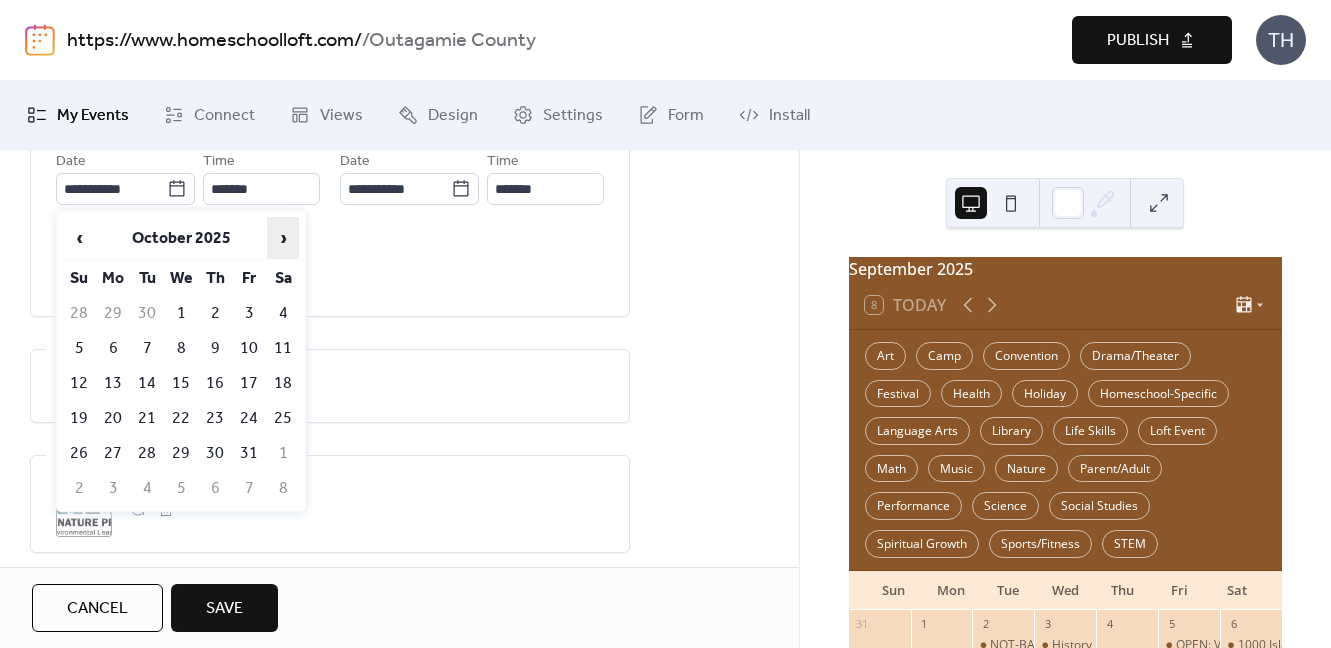 click on "›" at bounding box center [283, 238] 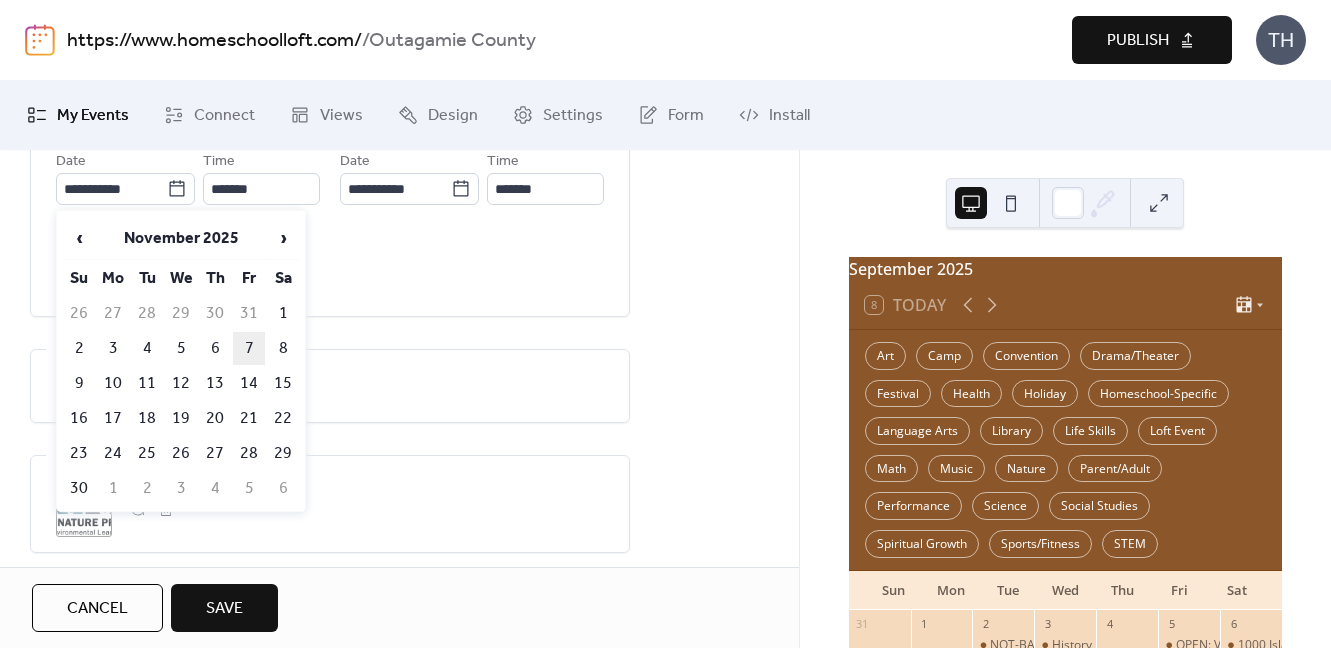 click on "7" at bounding box center (249, 348) 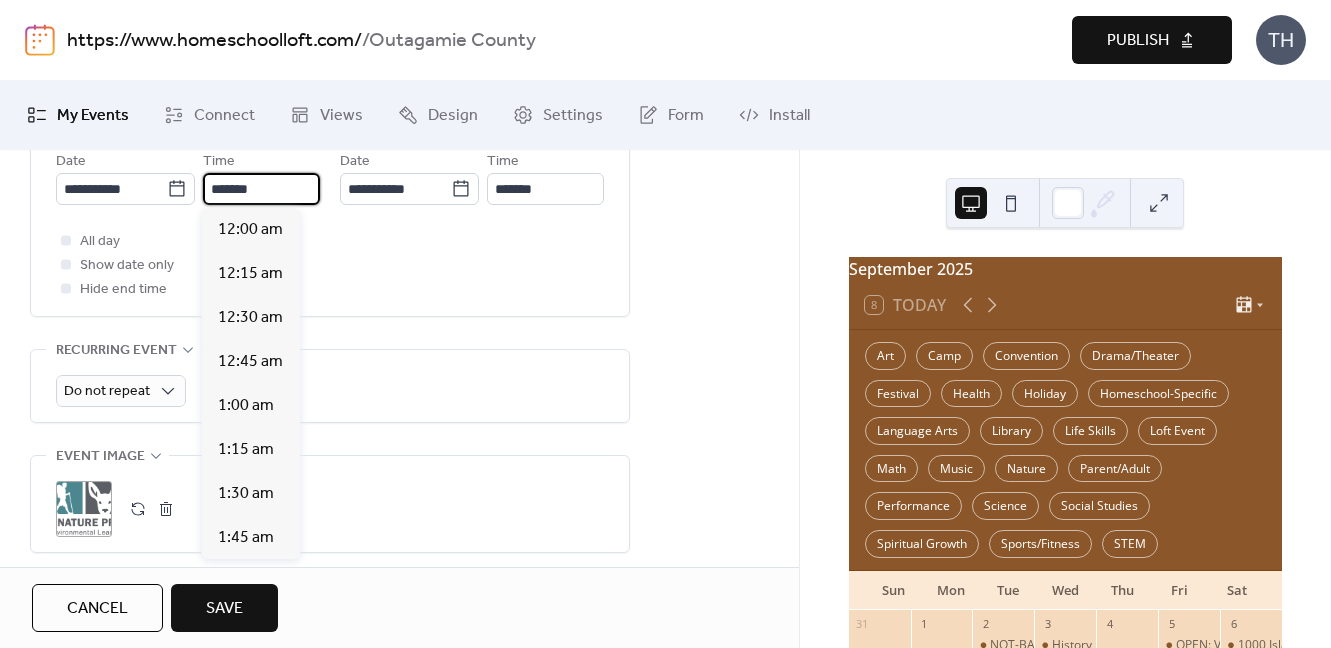 click on "*******" at bounding box center (261, 189) 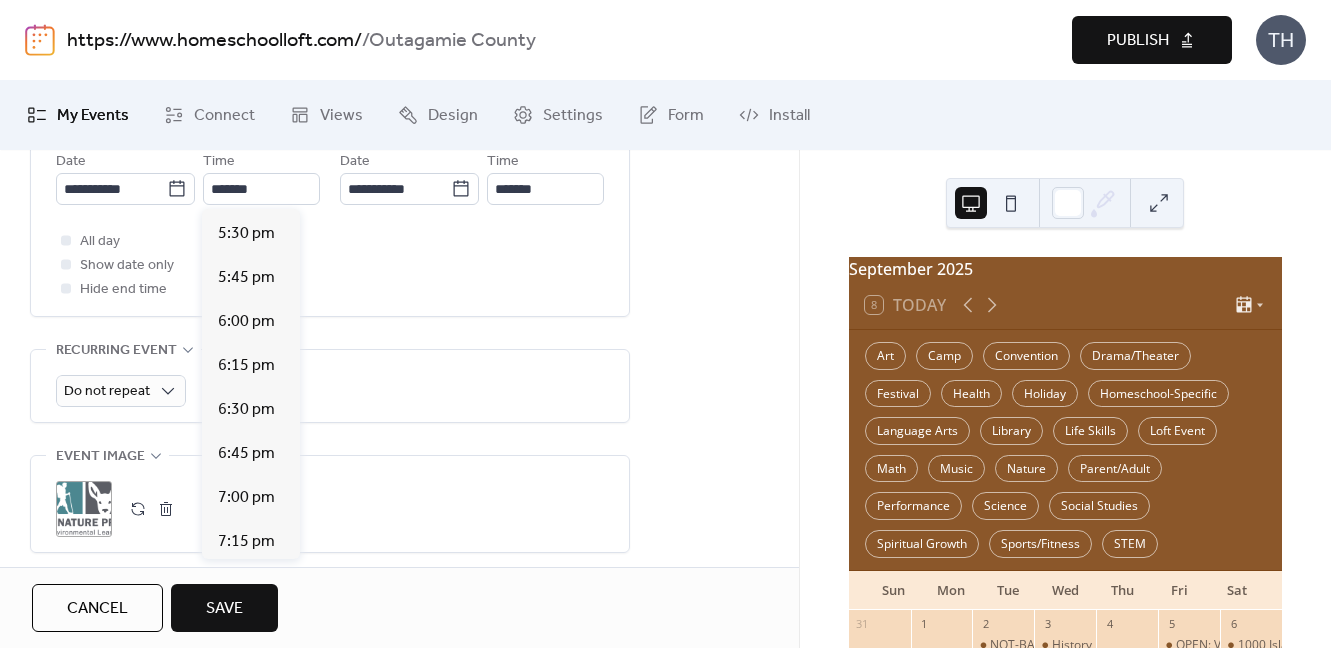 scroll, scrollTop: 3069, scrollLeft: 0, axis: vertical 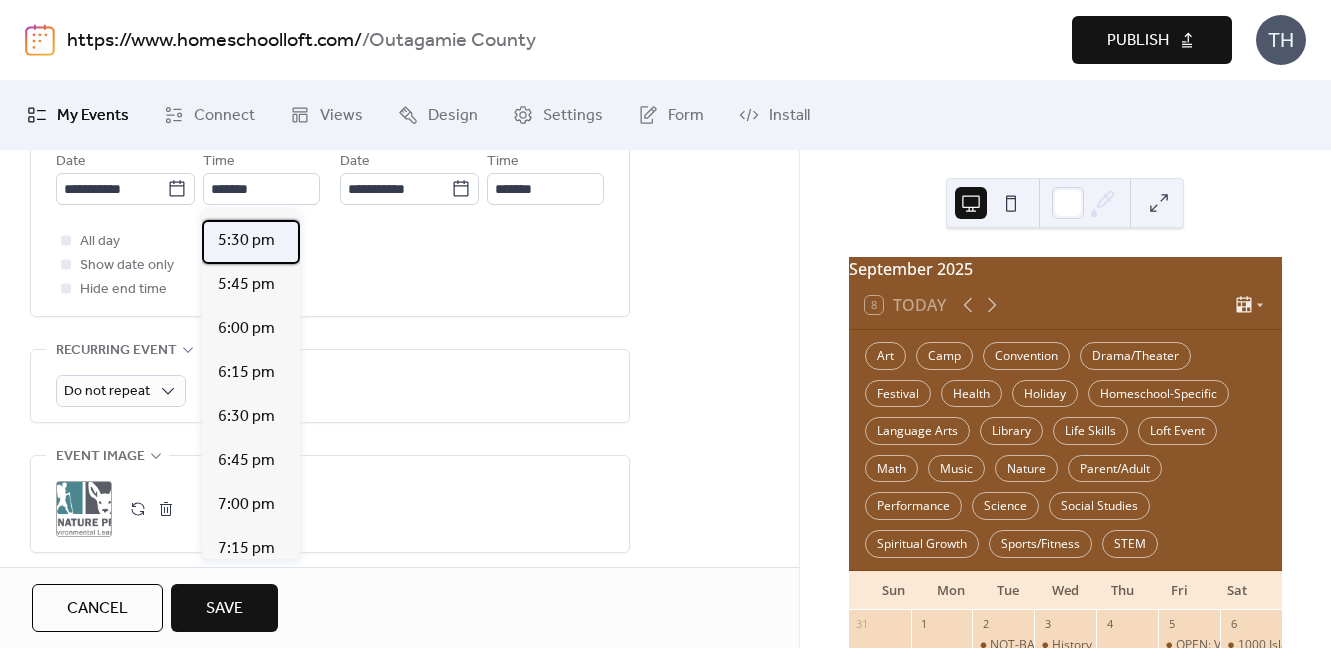 click on "5:30 pm" at bounding box center [246, 241] 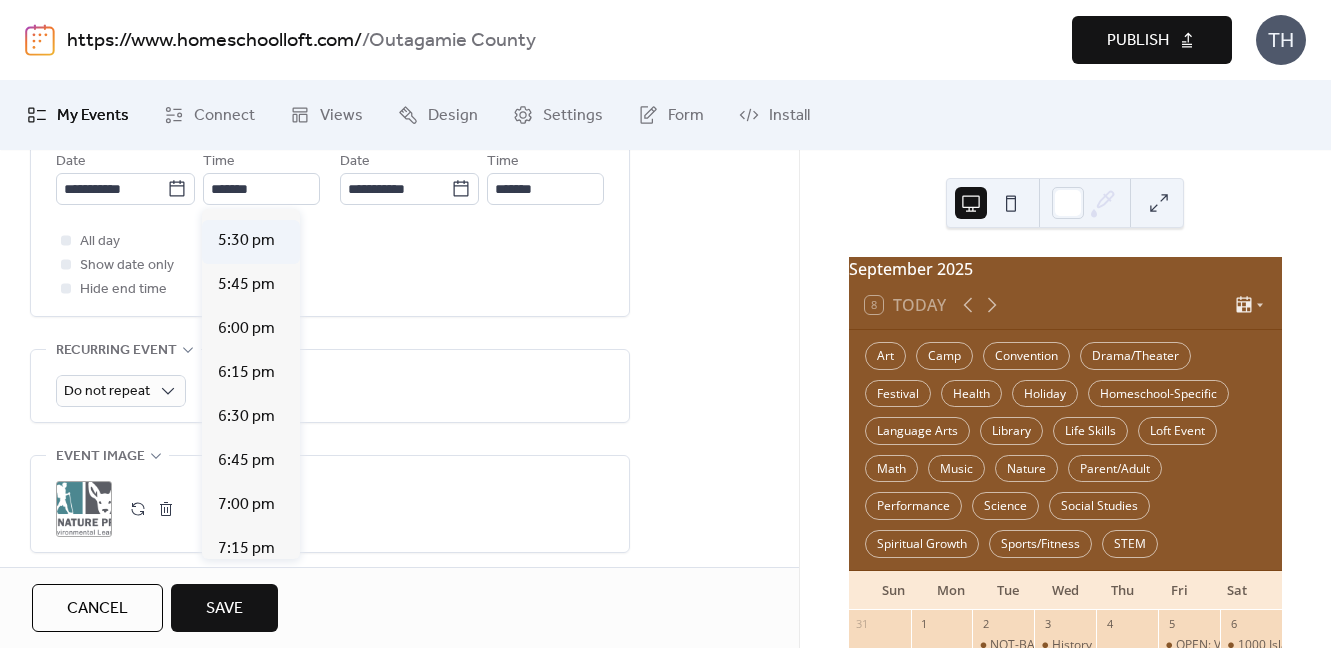 type on "*******" 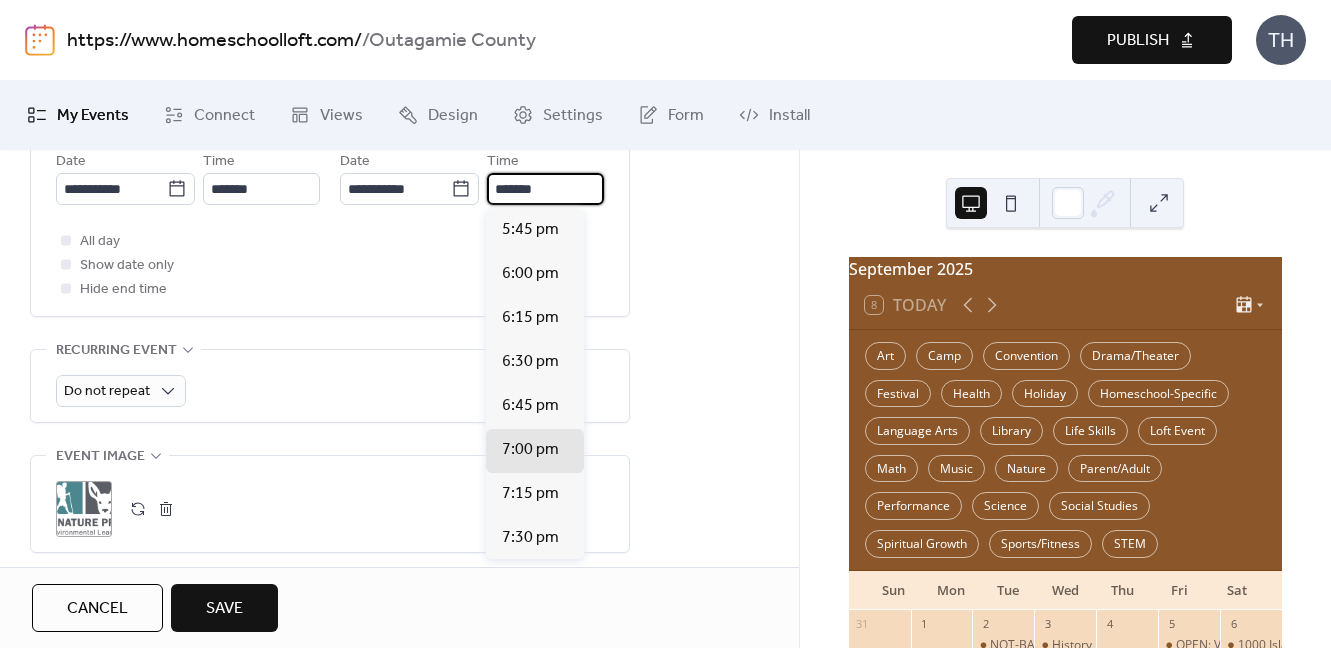 click on "*******" at bounding box center [545, 189] 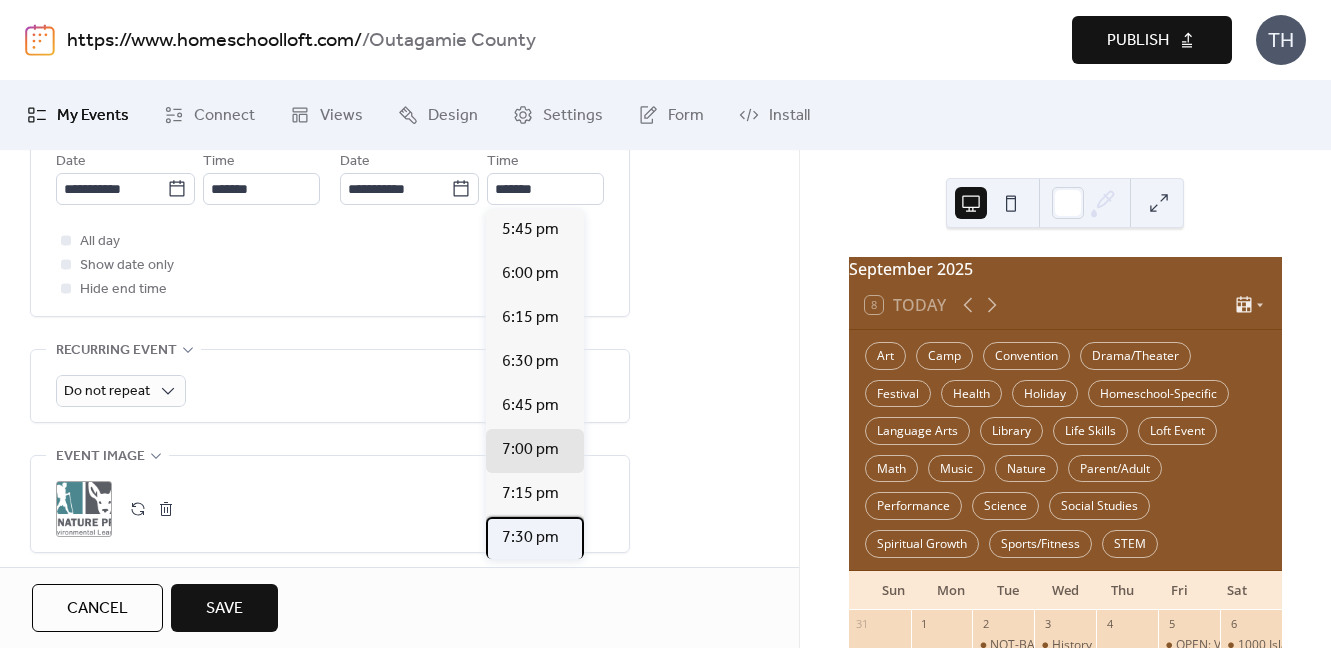 click on "7:30 pm" at bounding box center [530, 538] 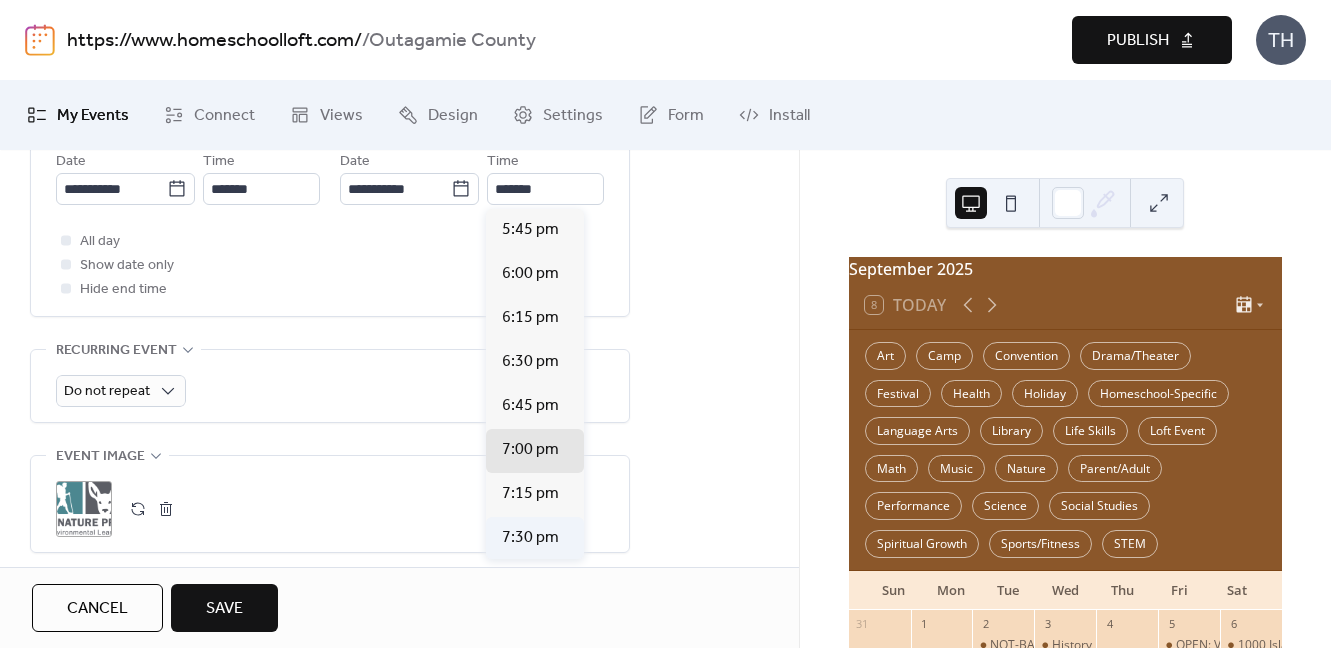 type on "*******" 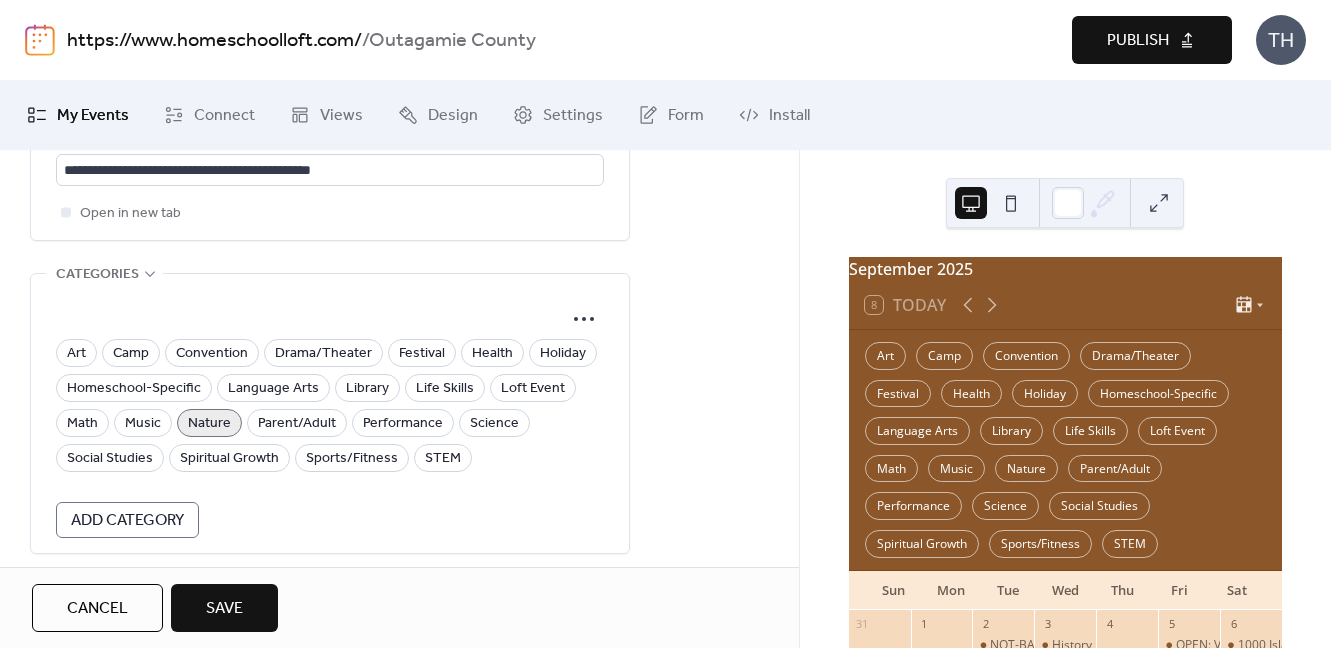 scroll, scrollTop: 1390, scrollLeft: 0, axis: vertical 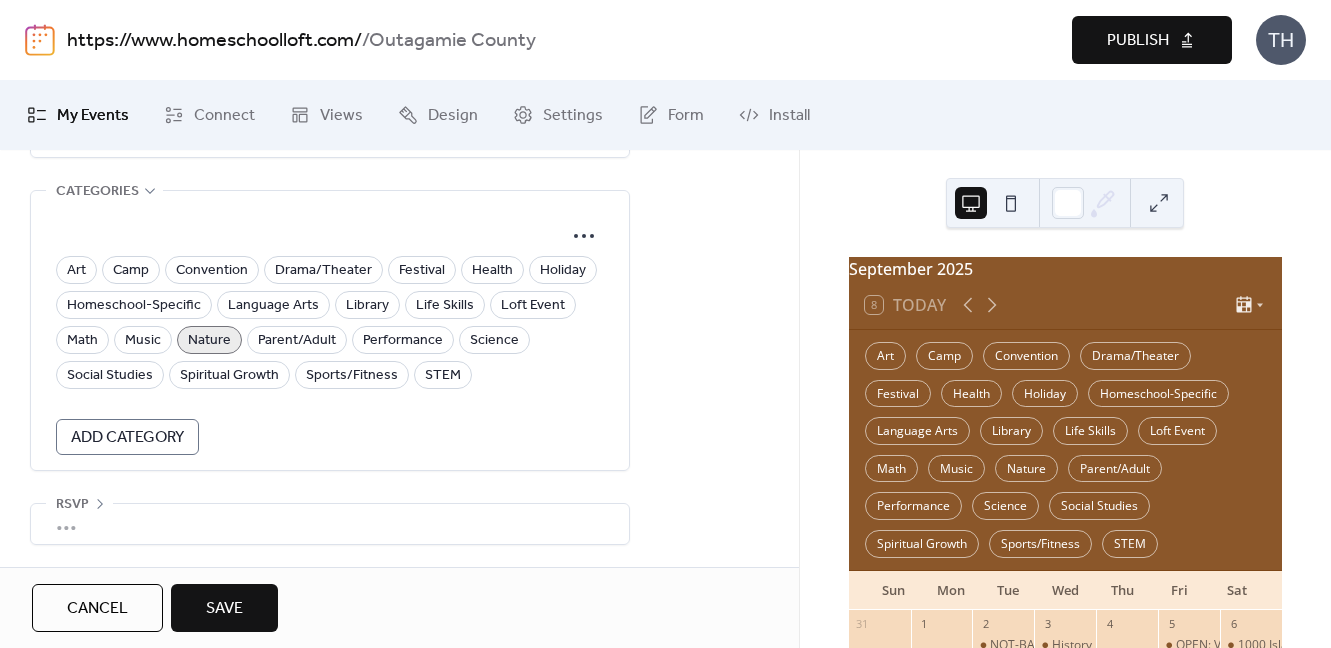 click on "Save" at bounding box center [224, 609] 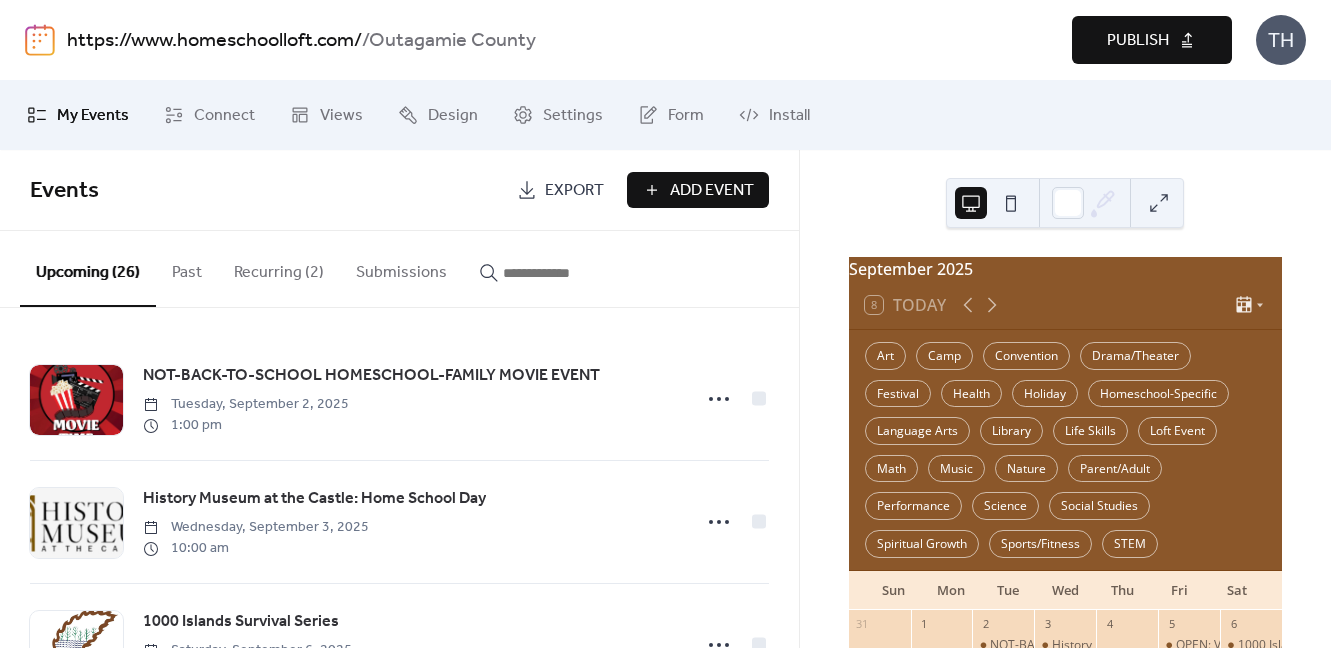 click on "Publish" at bounding box center [1152, 40] 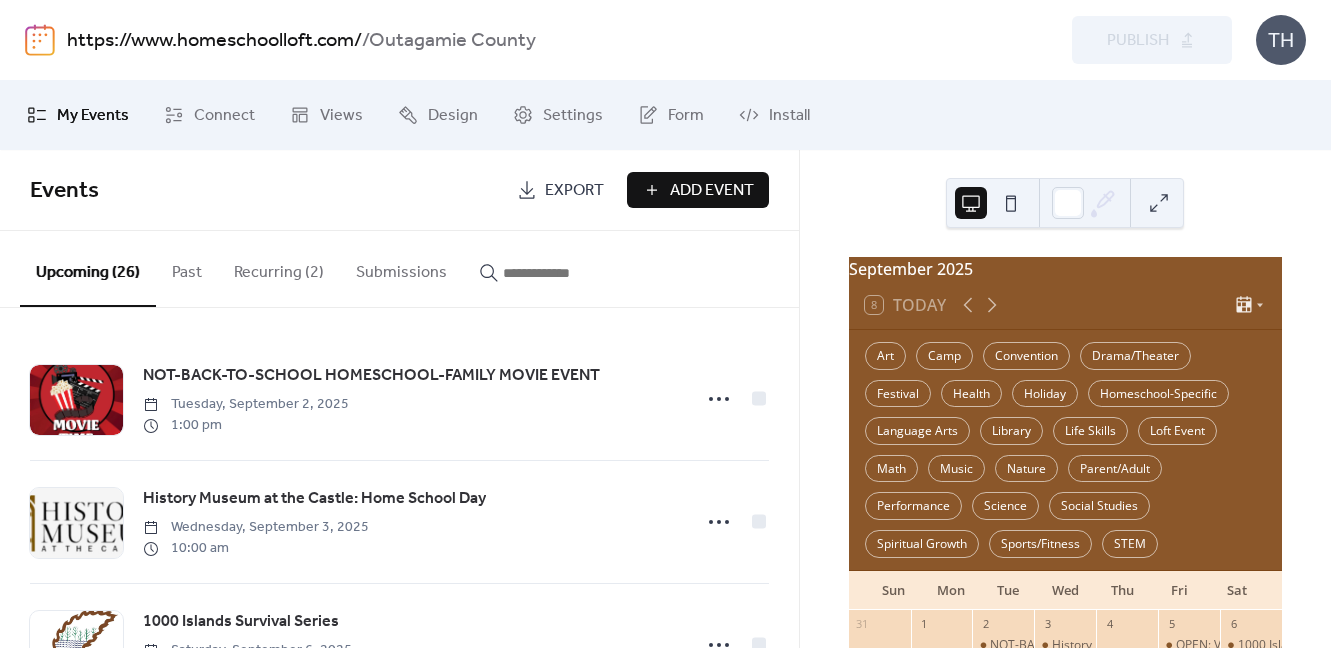 click at bounding box center [563, 273] 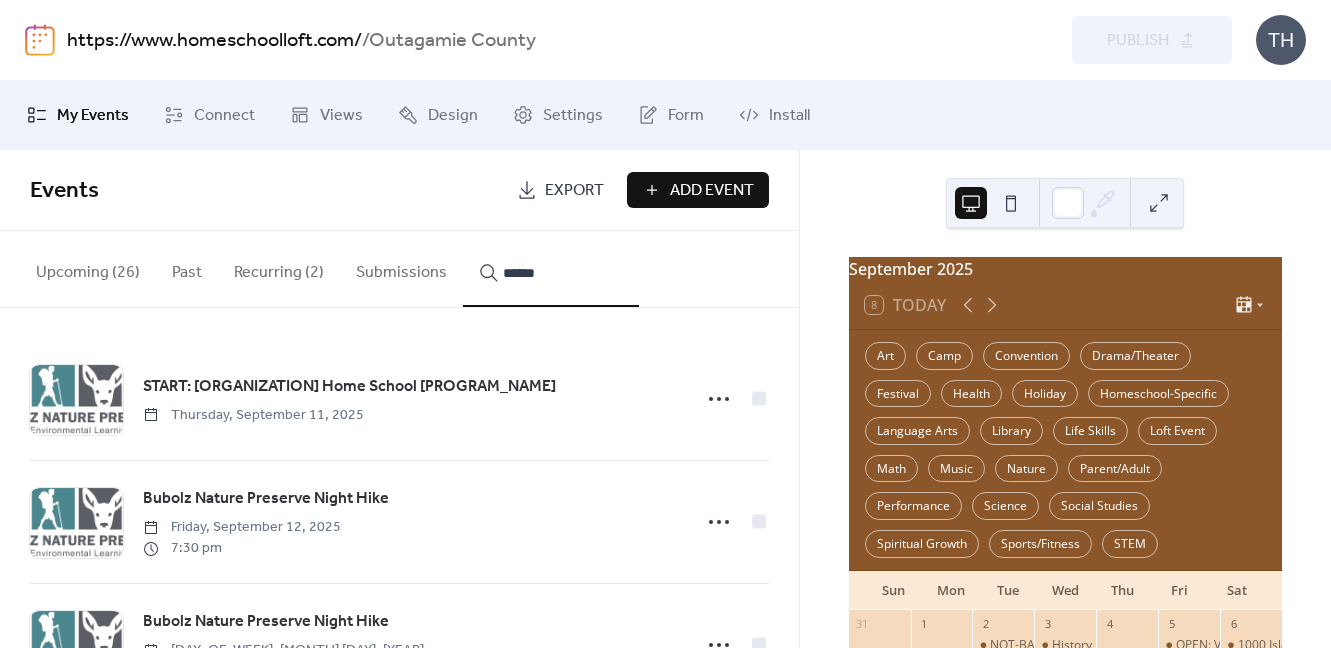 type on "******" 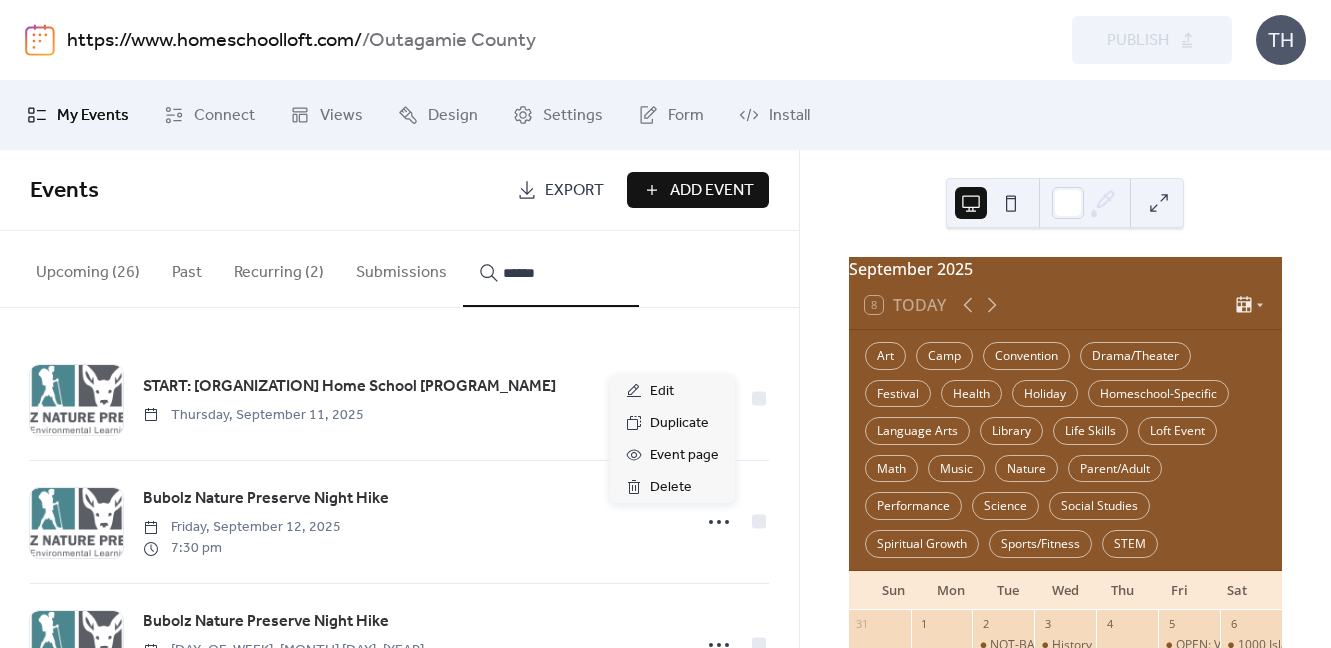 click 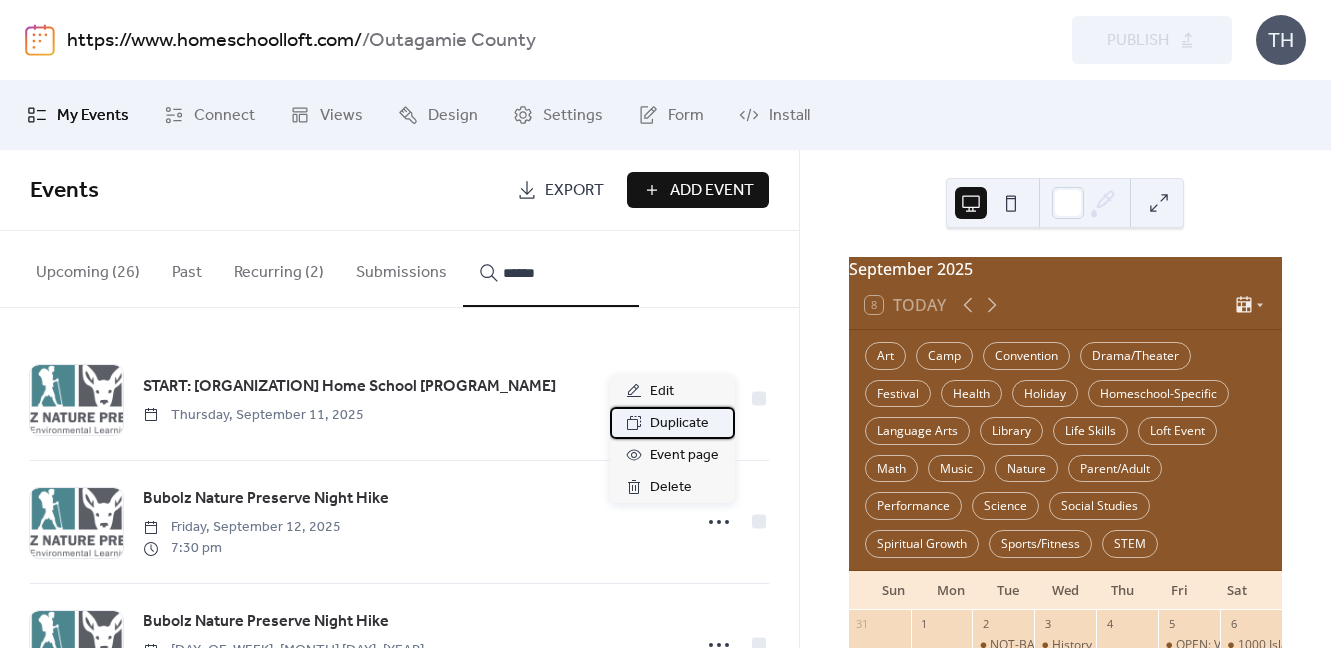 click on "Duplicate" at bounding box center [679, 424] 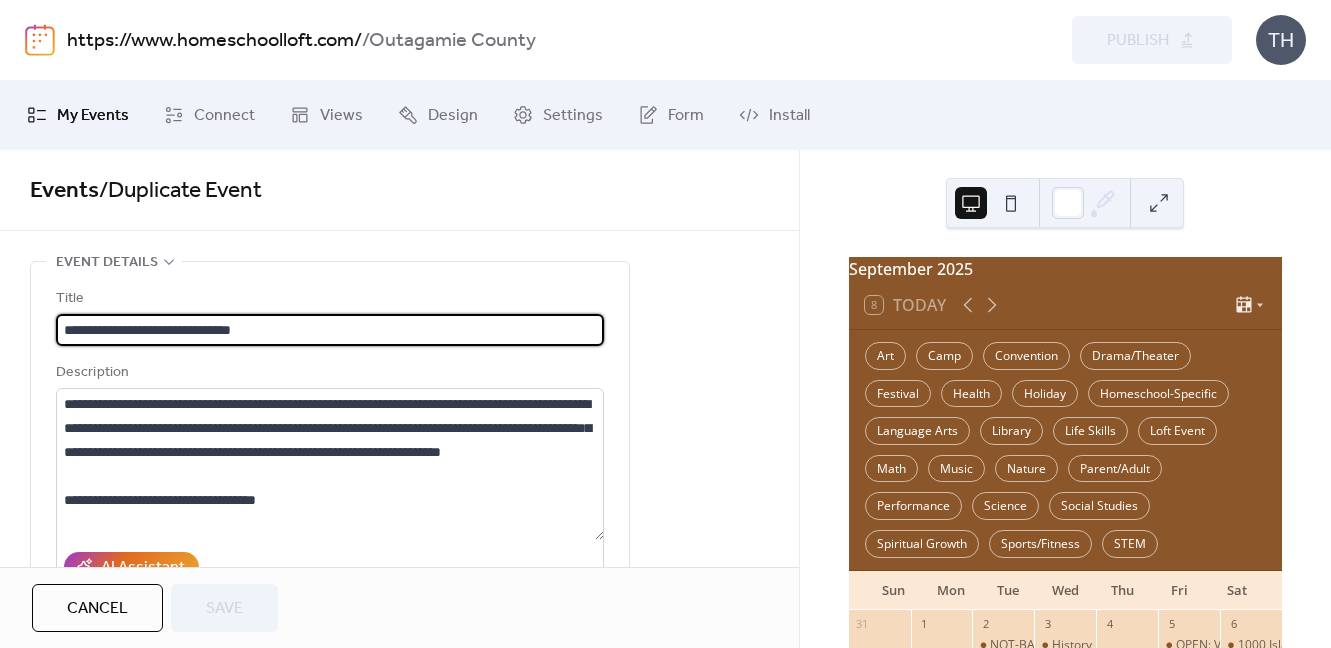 scroll, scrollTop: 1, scrollLeft: 0, axis: vertical 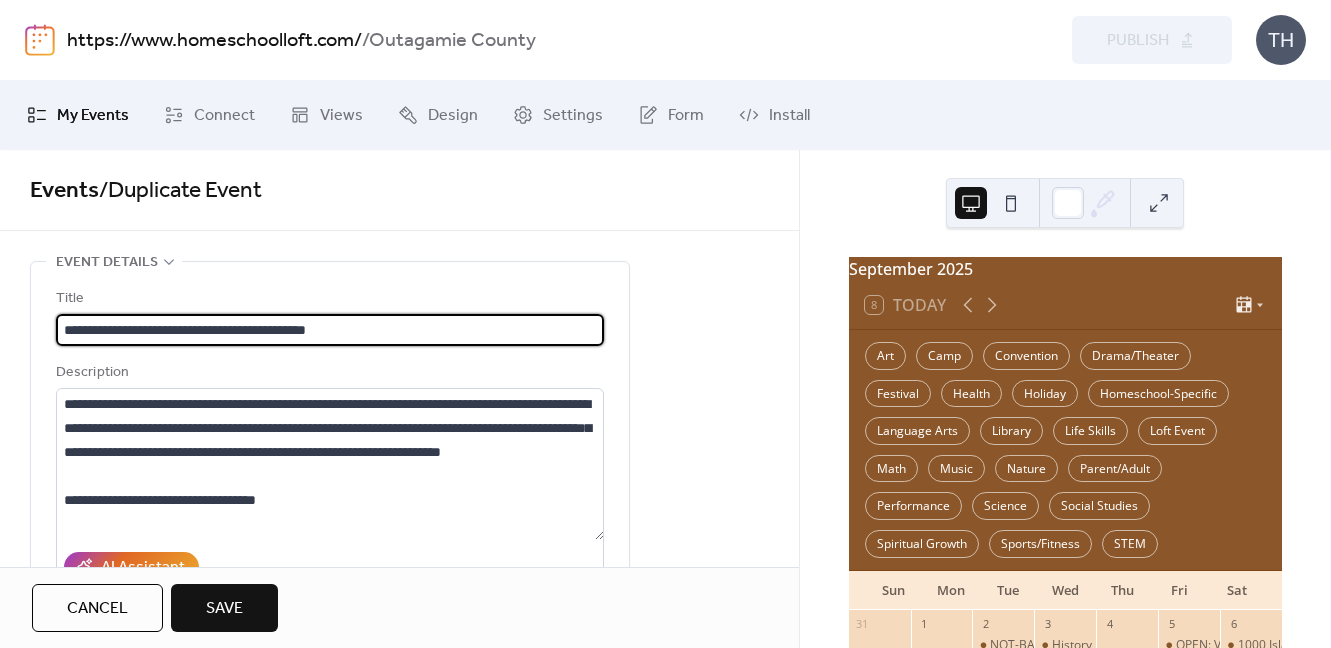 type on "**********" 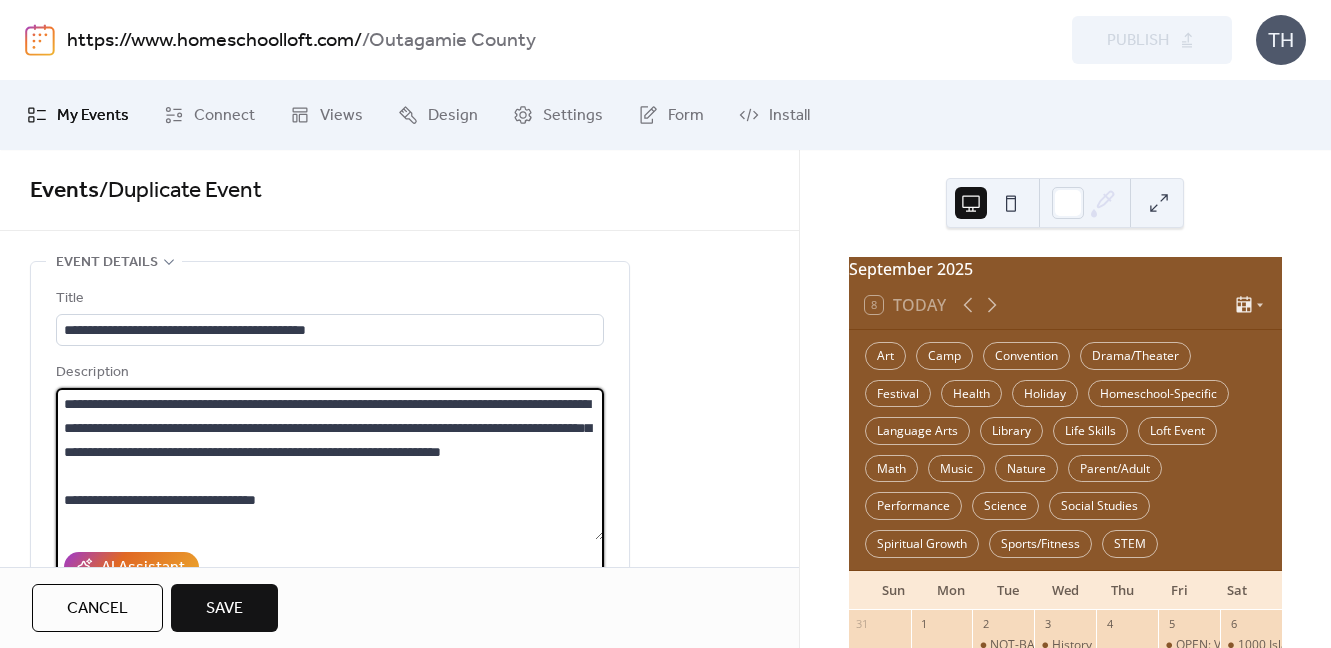 paste on "**********" 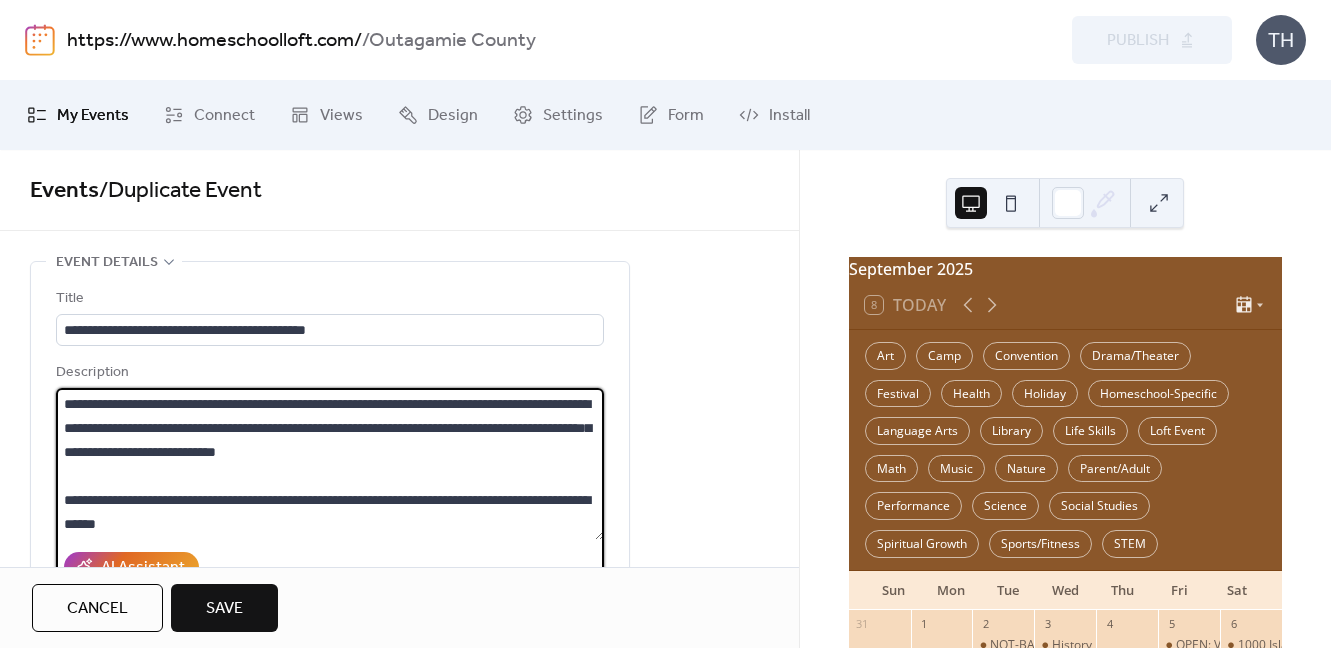 drag, startPoint x: 66, startPoint y: 406, endPoint x: 319, endPoint y: 511, distance: 273.92334 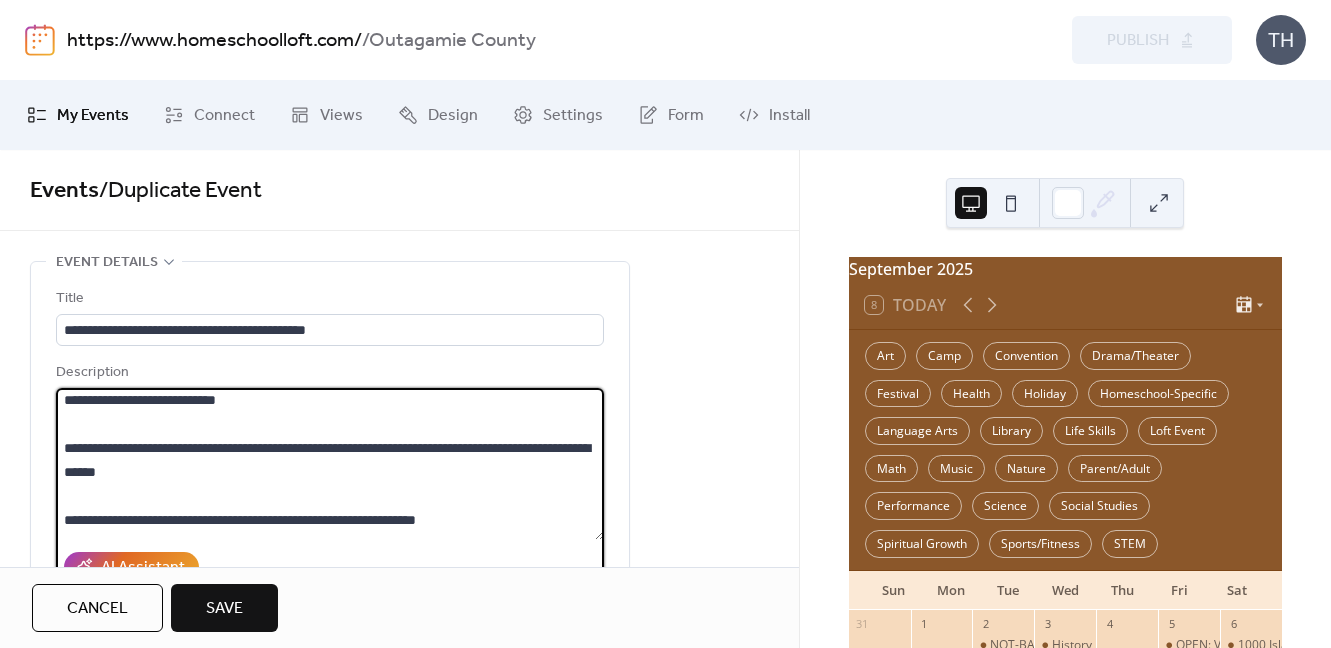 scroll, scrollTop: 74, scrollLeft: 0, axis: vertical 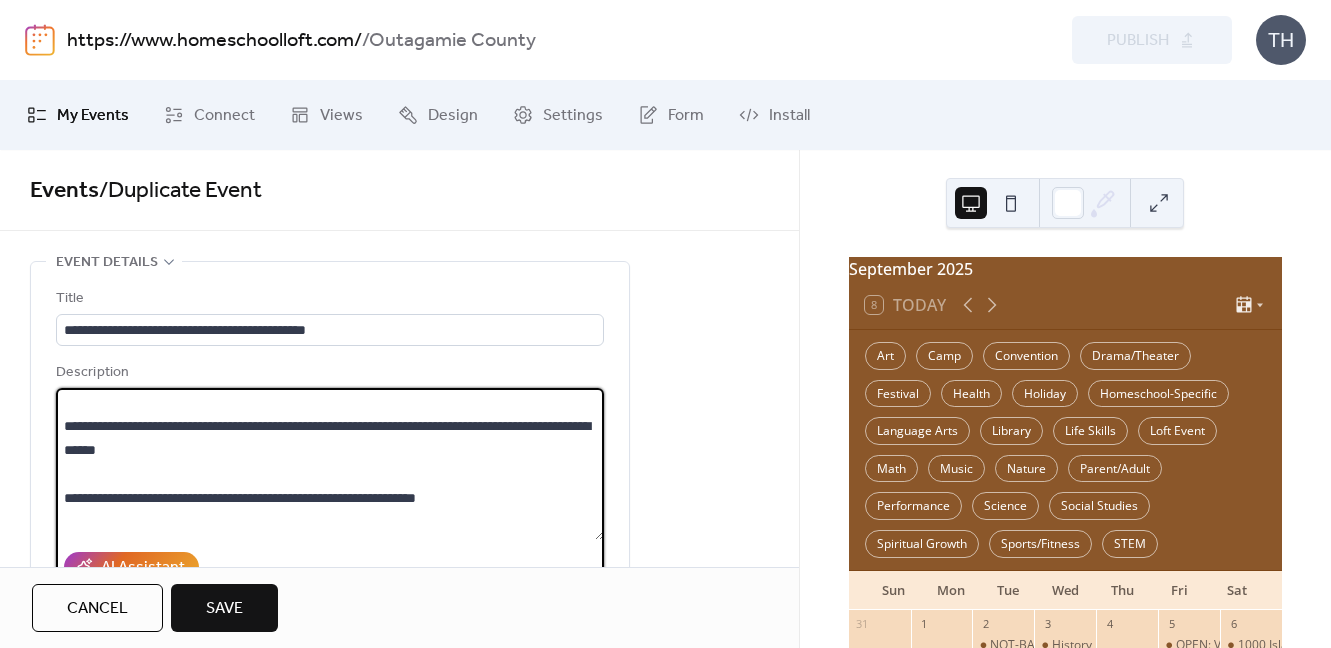 click on "**********" at bounding box center [330, 464] 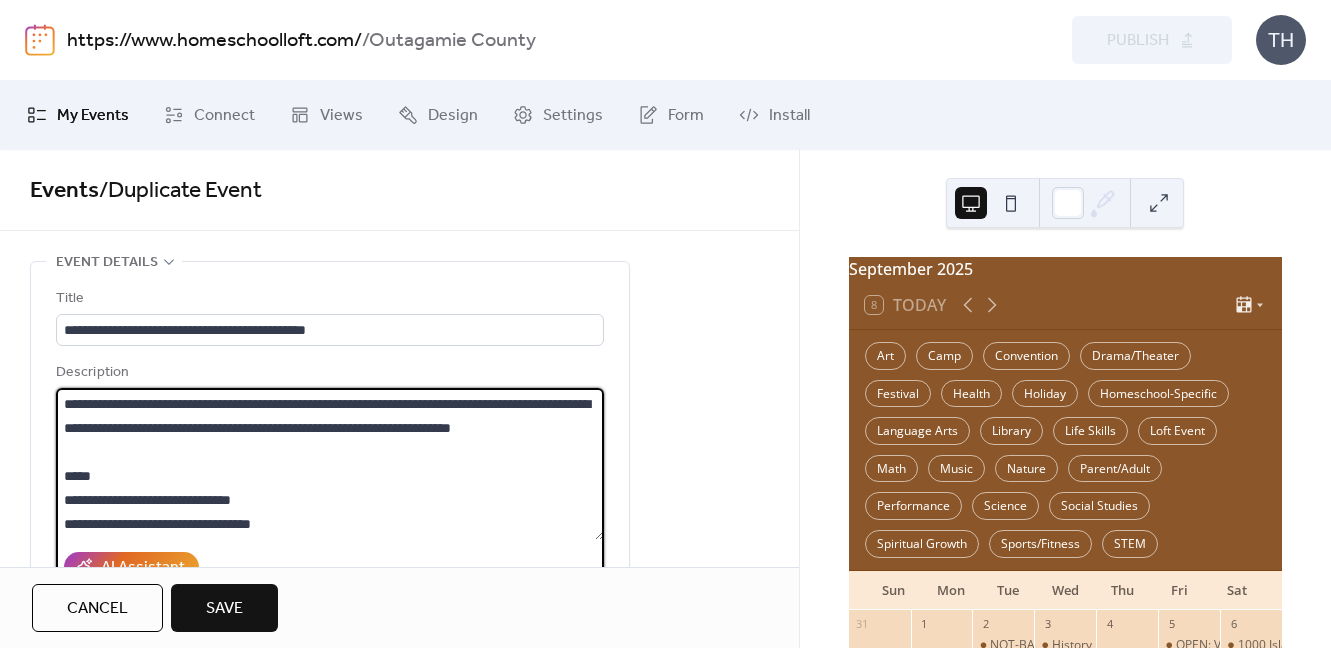 scroll, scrollTop: 120, scrollLeft: 0, axis: vertical 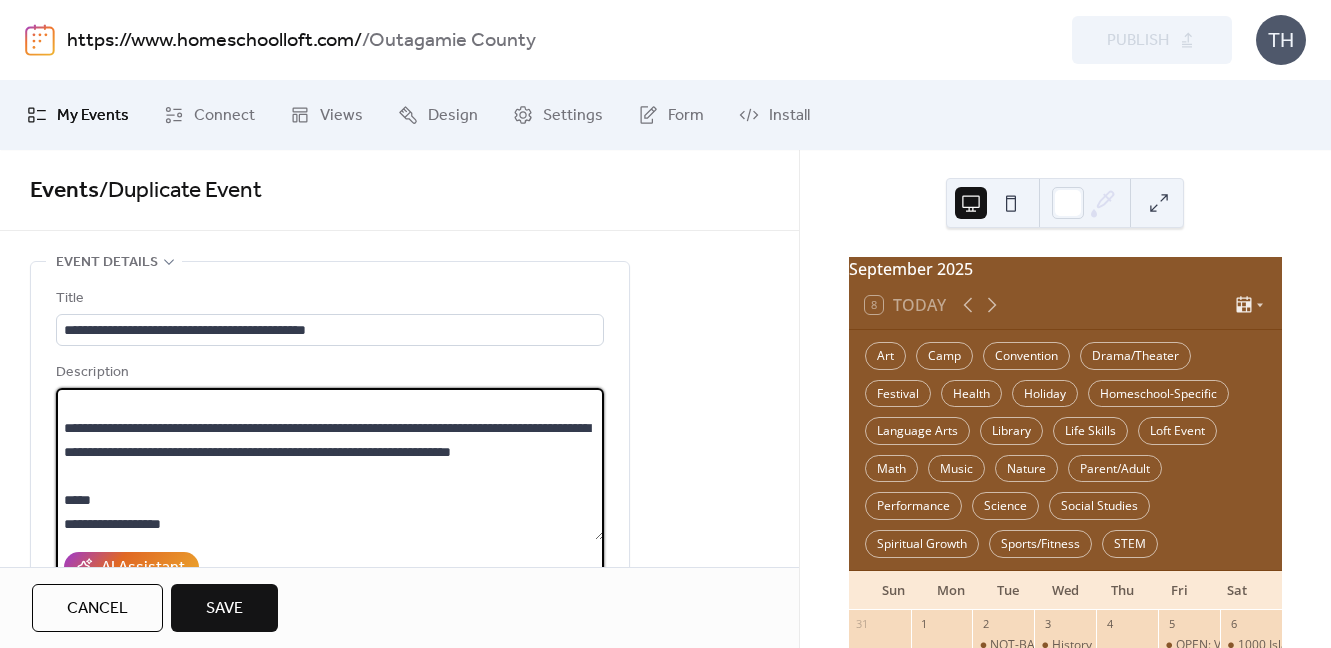 drag, startPoint x: 68, startPoint y: 503, endPoint x: 331, endPoint y: 521, distance: 263.61526 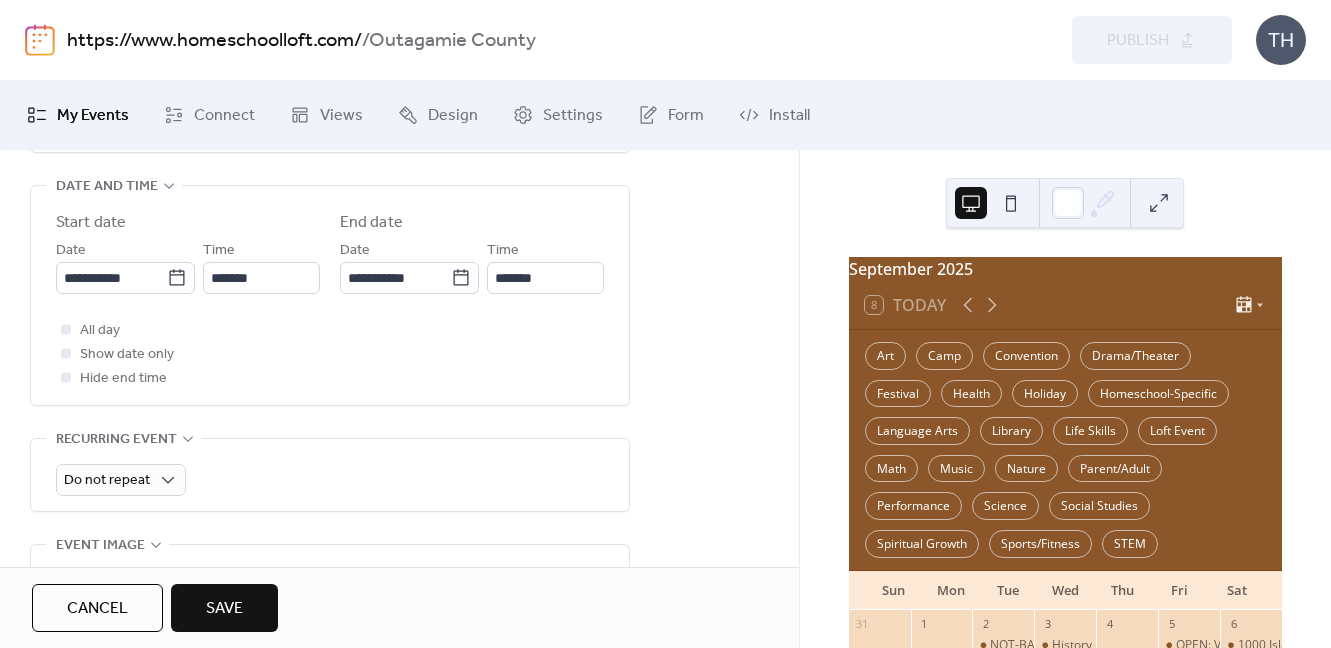scroll, scrollTop: 660, scrollLeft: 0, axis: vertical 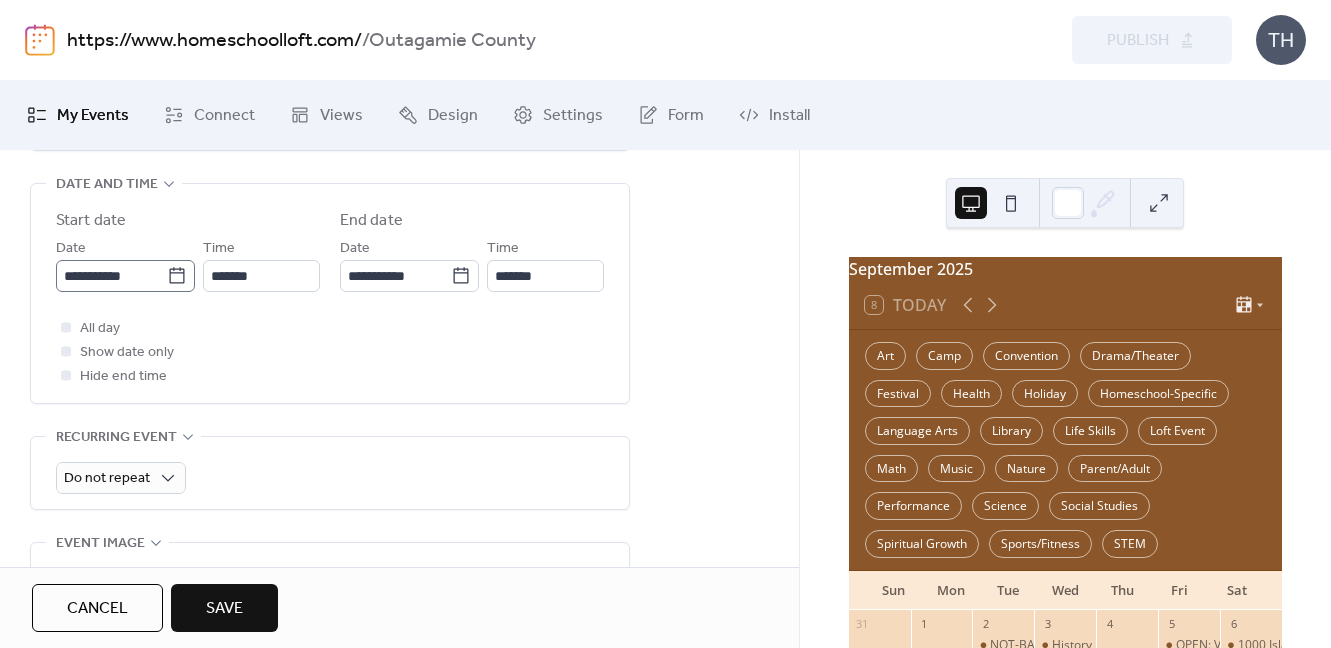 type on "**********" 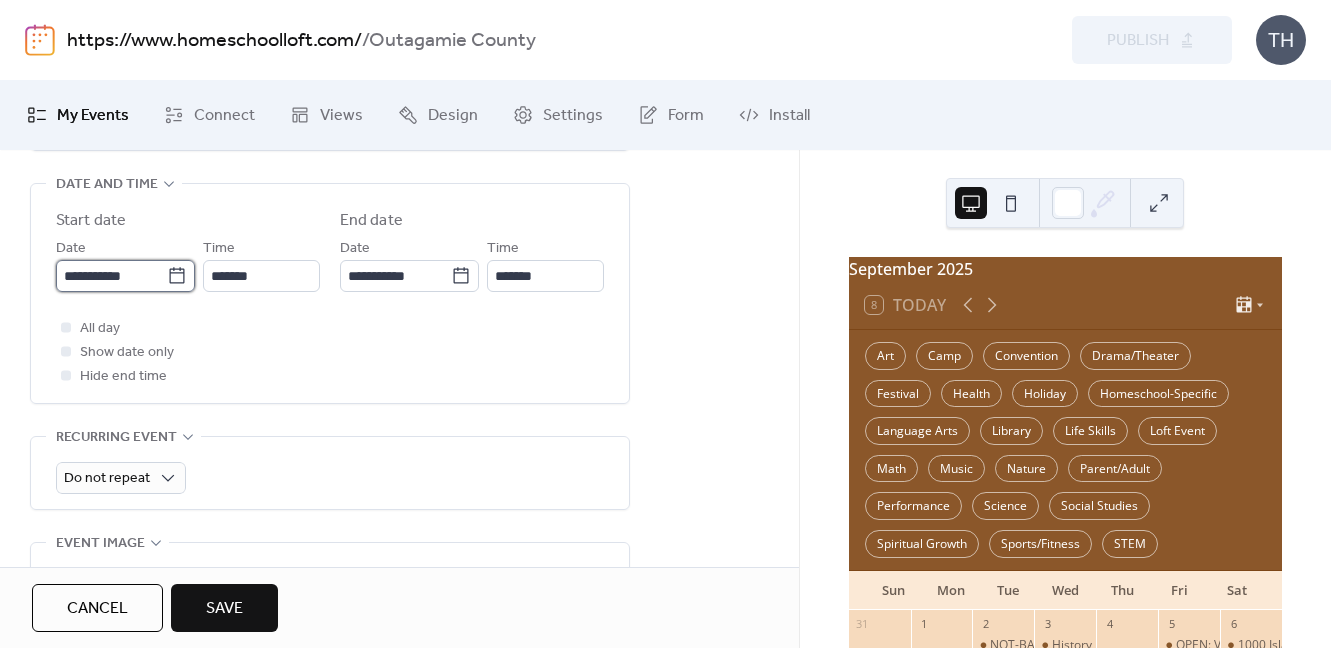 click on "**********" at bounding box center (111, 276) 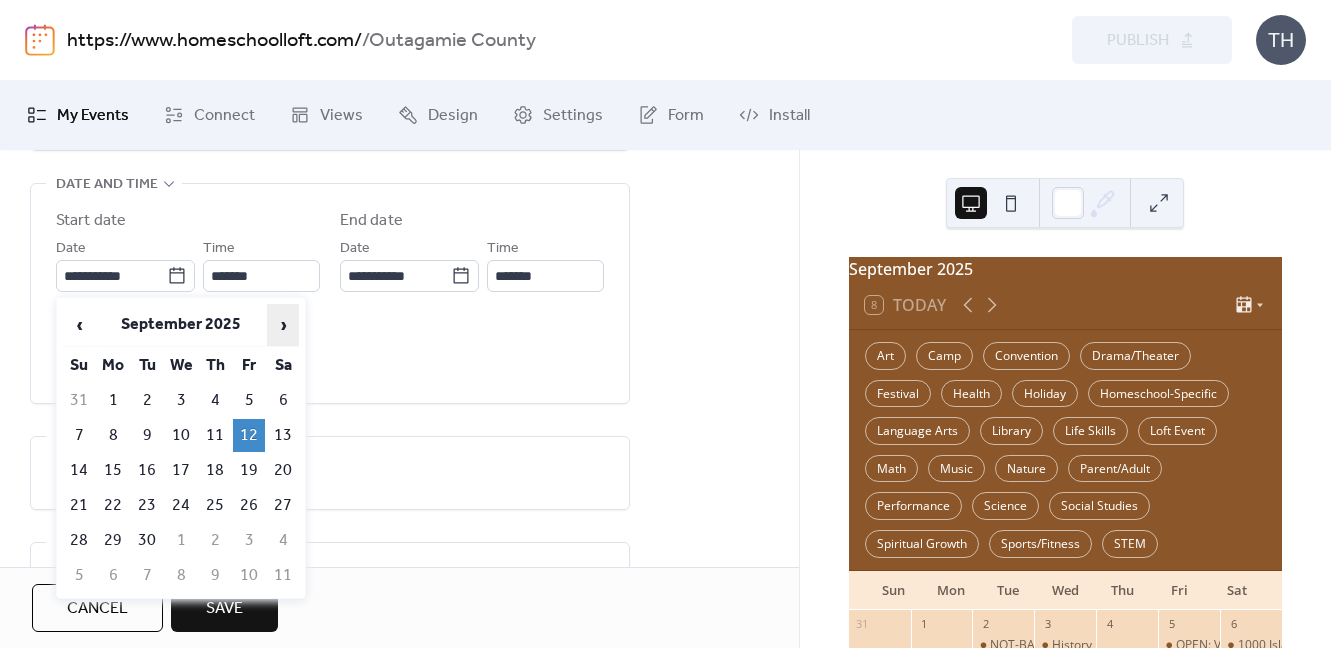 click on "›" at bounding box center [283, 325] 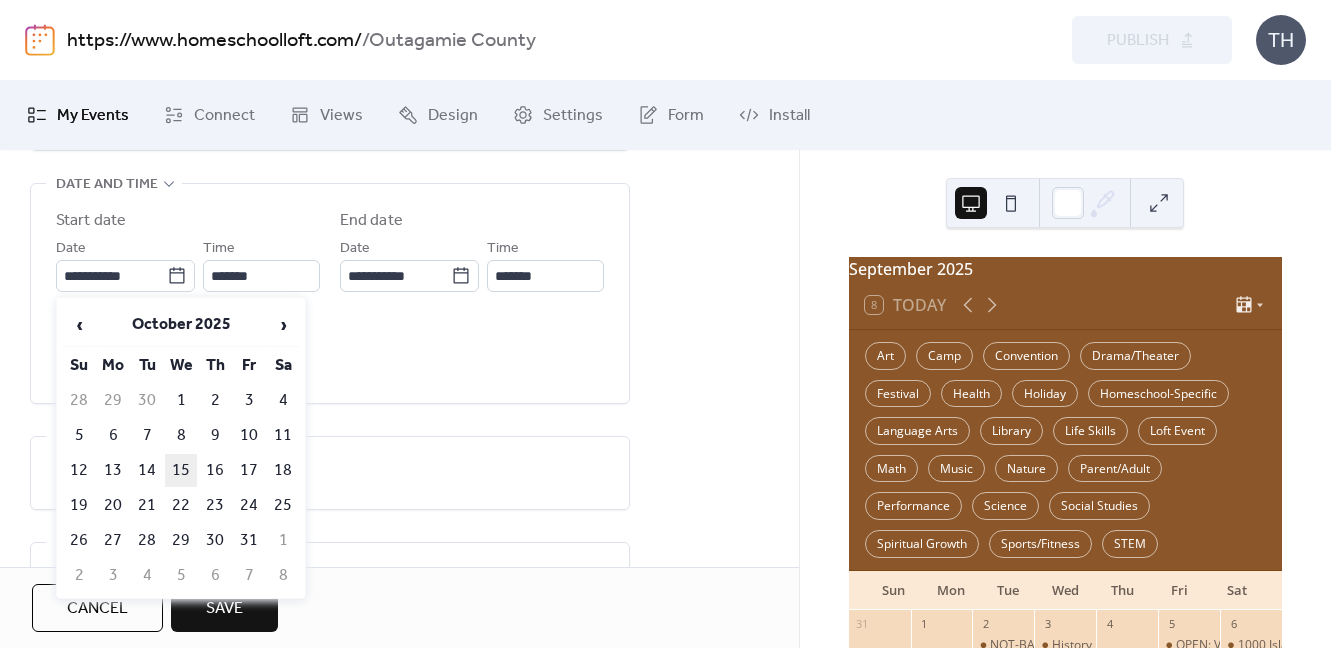 click on "15" at bounding box center [181, 470] 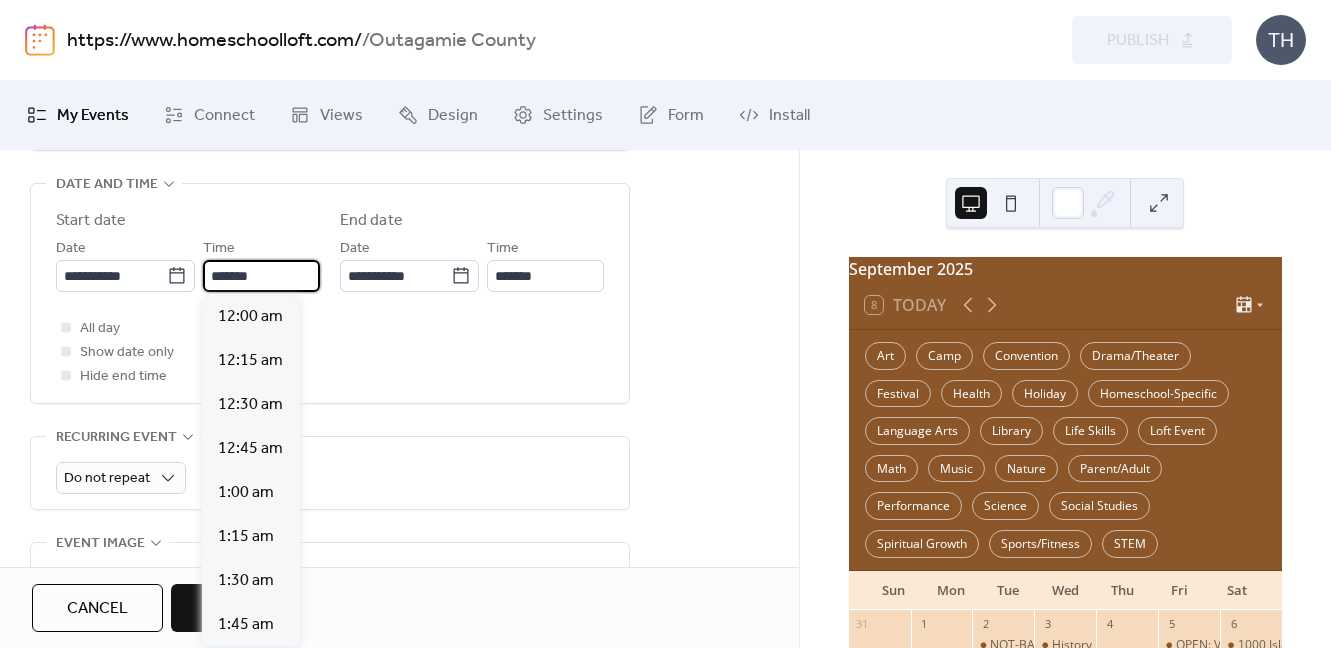 click on "*******" at bounding box center [261, 276] 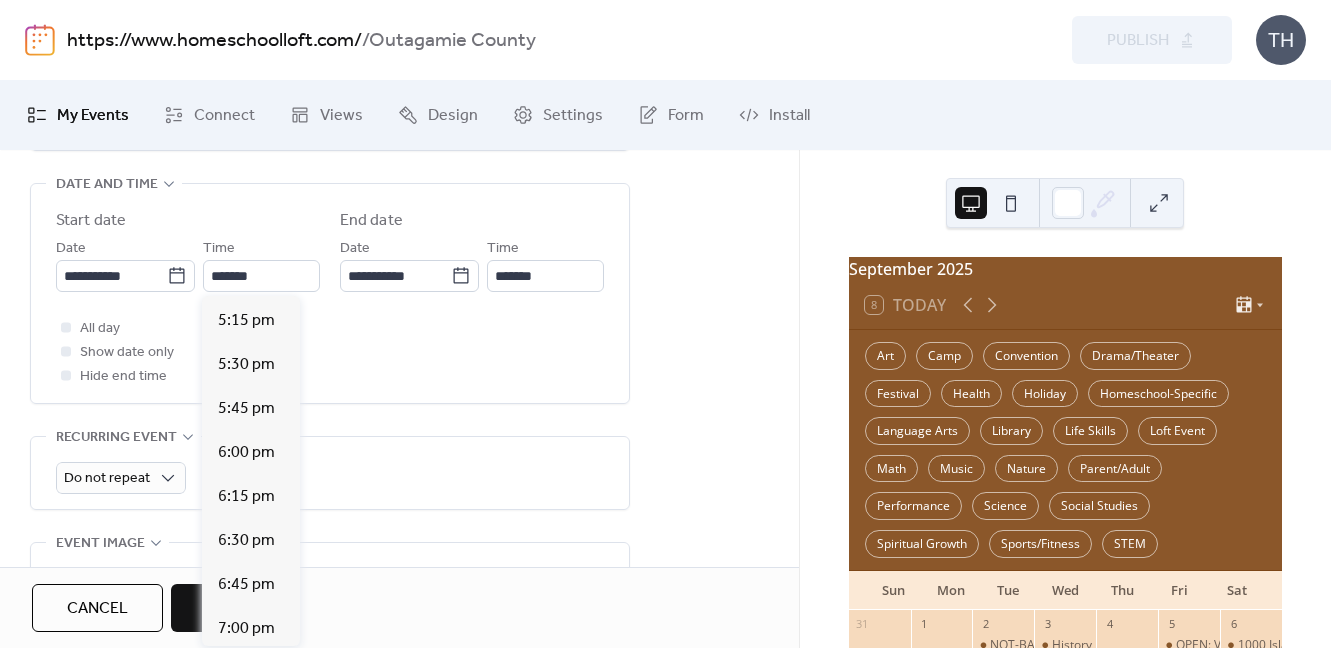 scroll, scrollTop: 3032, scrollLeft: 0, axis: vertical 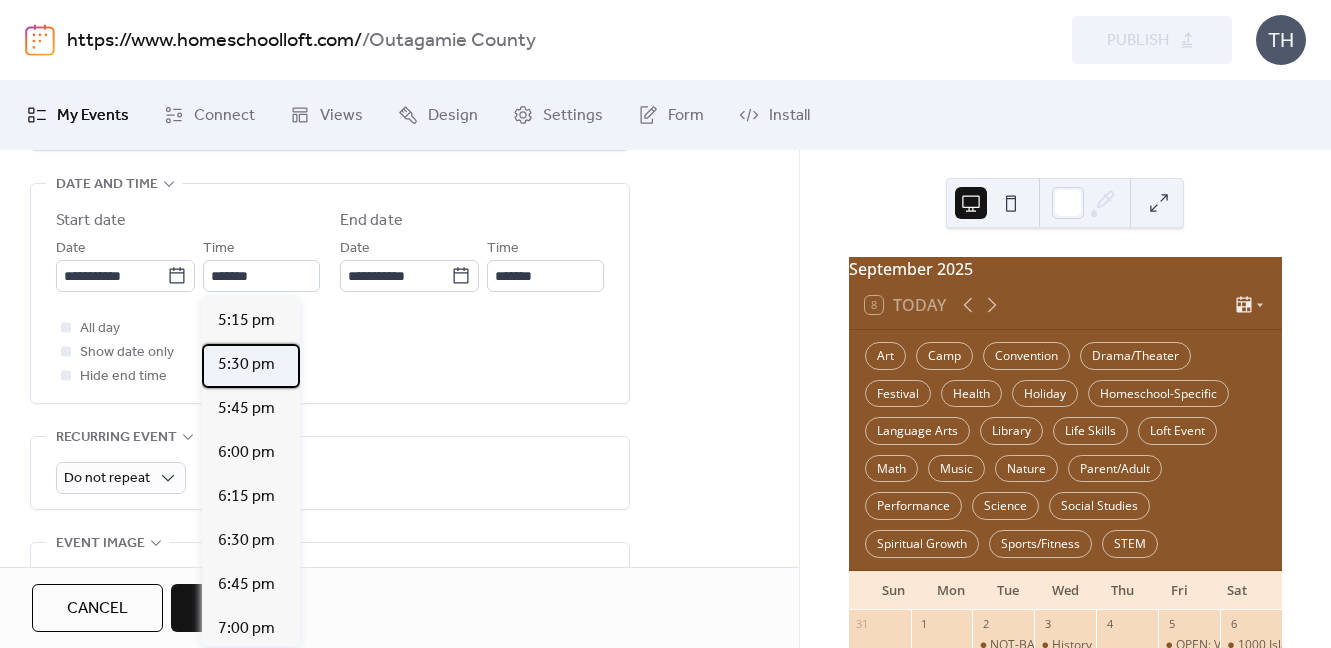 click on "5:30 pm" at bounding box center [251, 366] 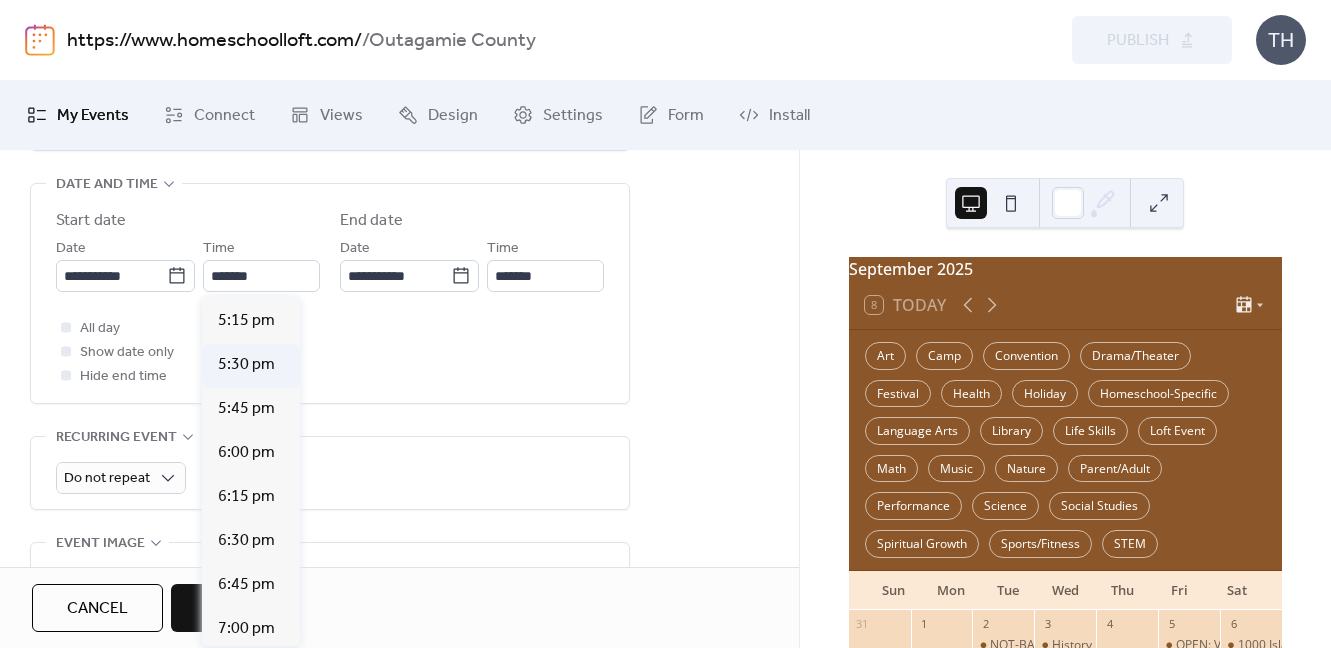 type on "*******" 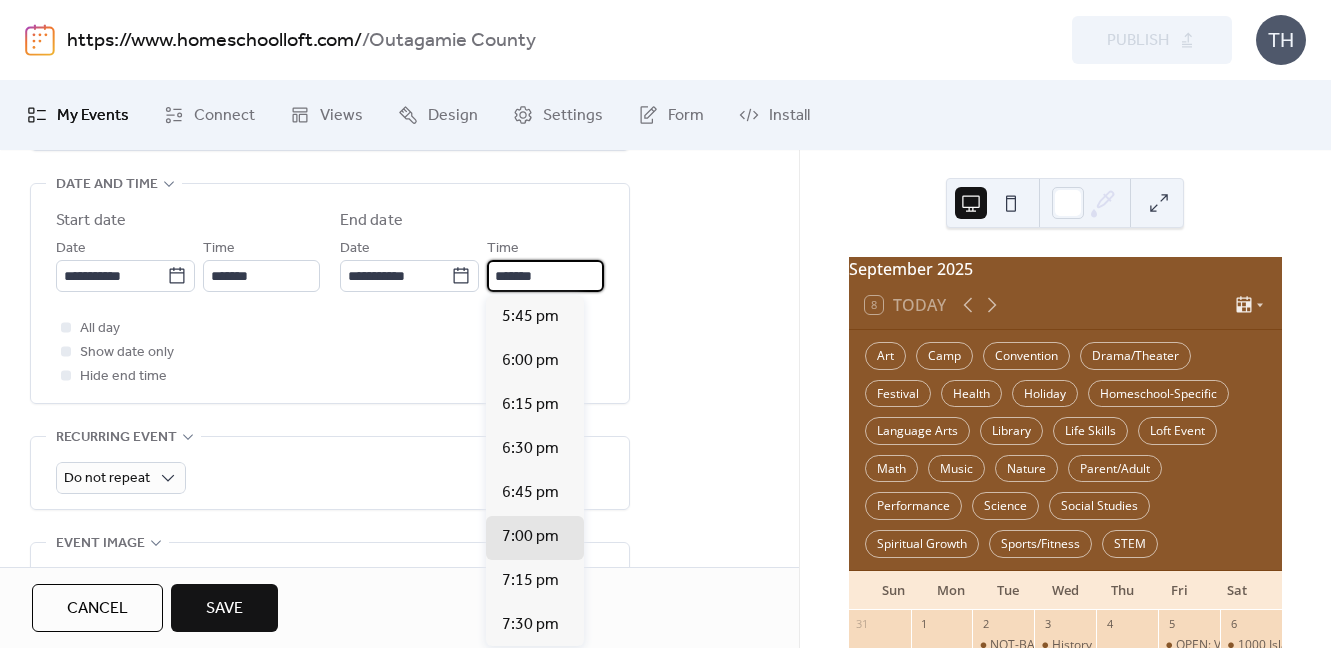 click on "*******" at bounding box center [545, 276] 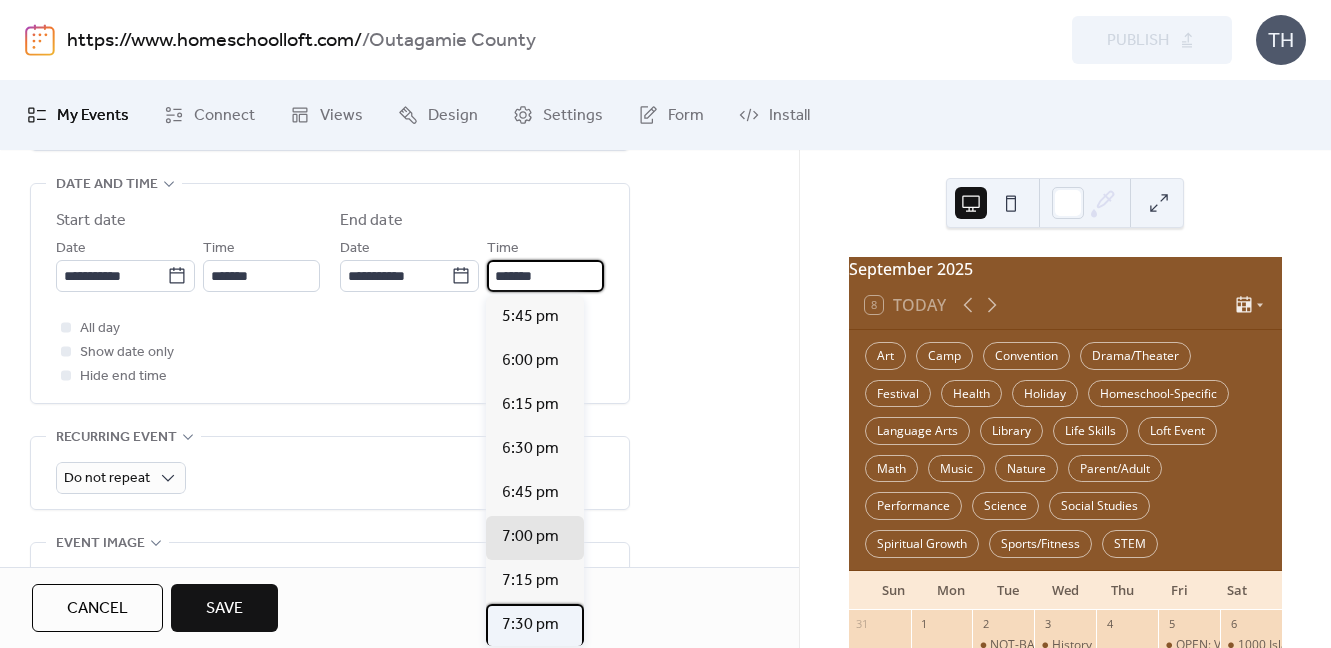 click on "7:30 pm" at bounding box center [535, 626] 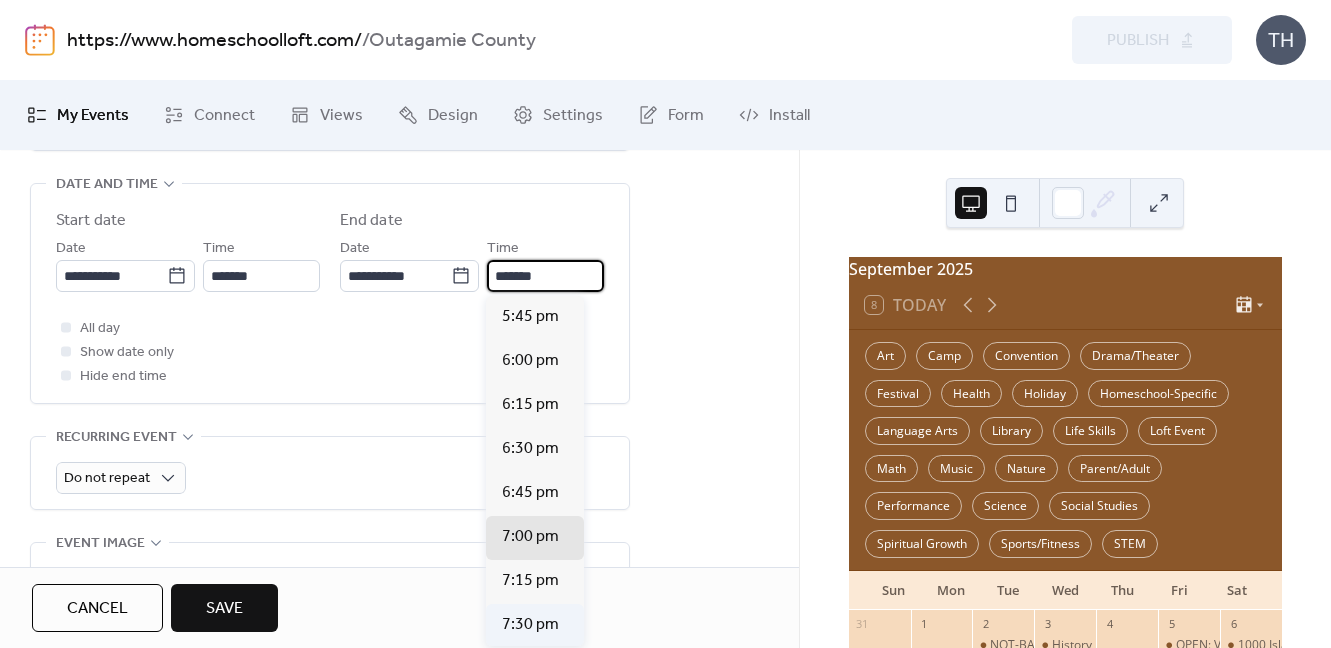 type on "*******" 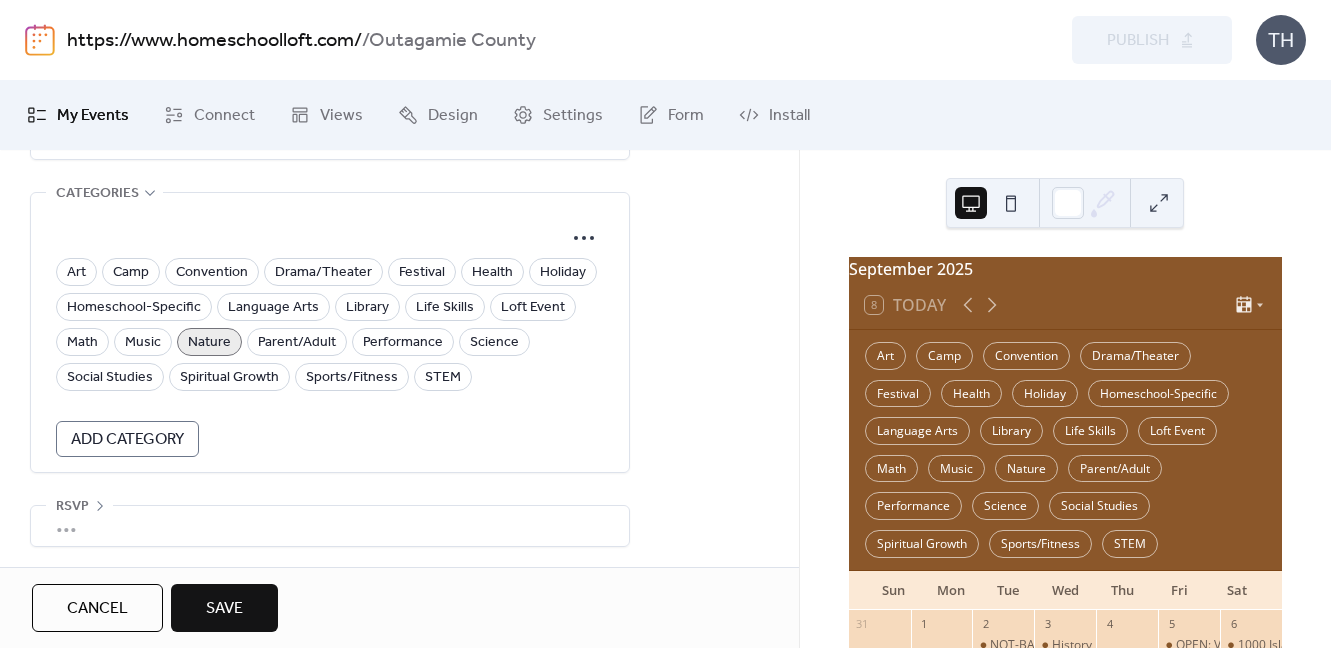 scroll, scrollTop: 1390, scrollLeft: 0, axis: vertical 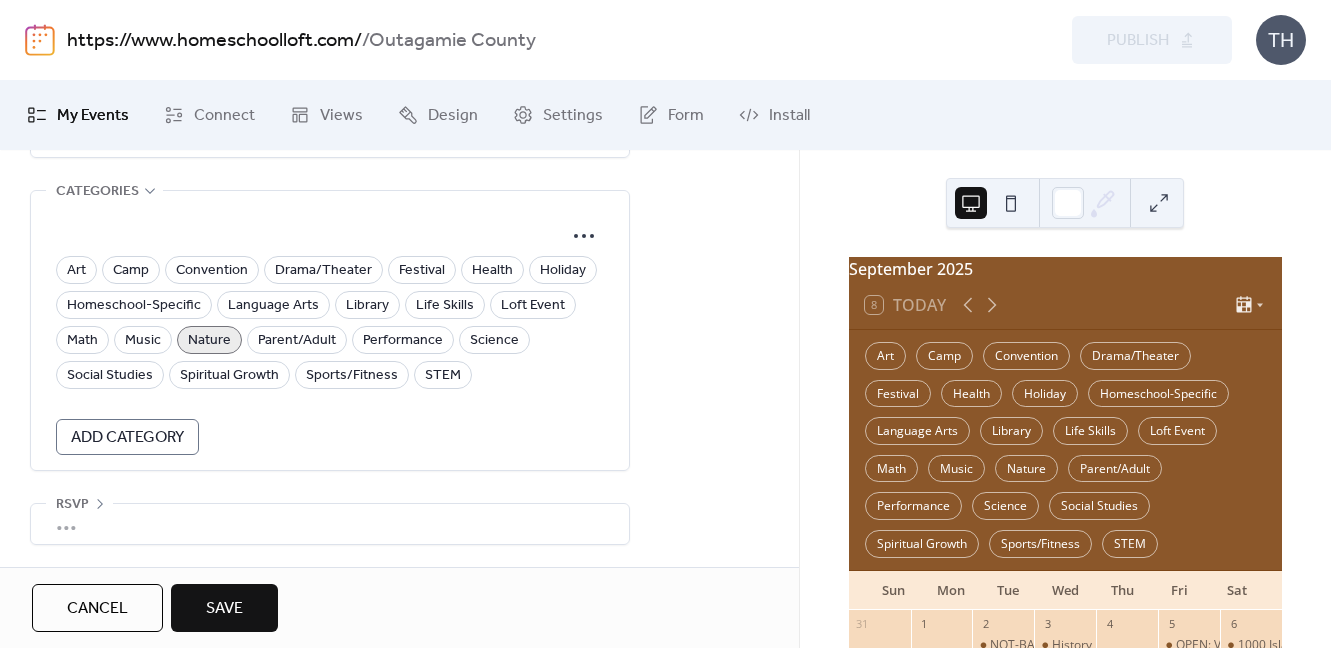 click on "Save" at bounding box center [224, 608] 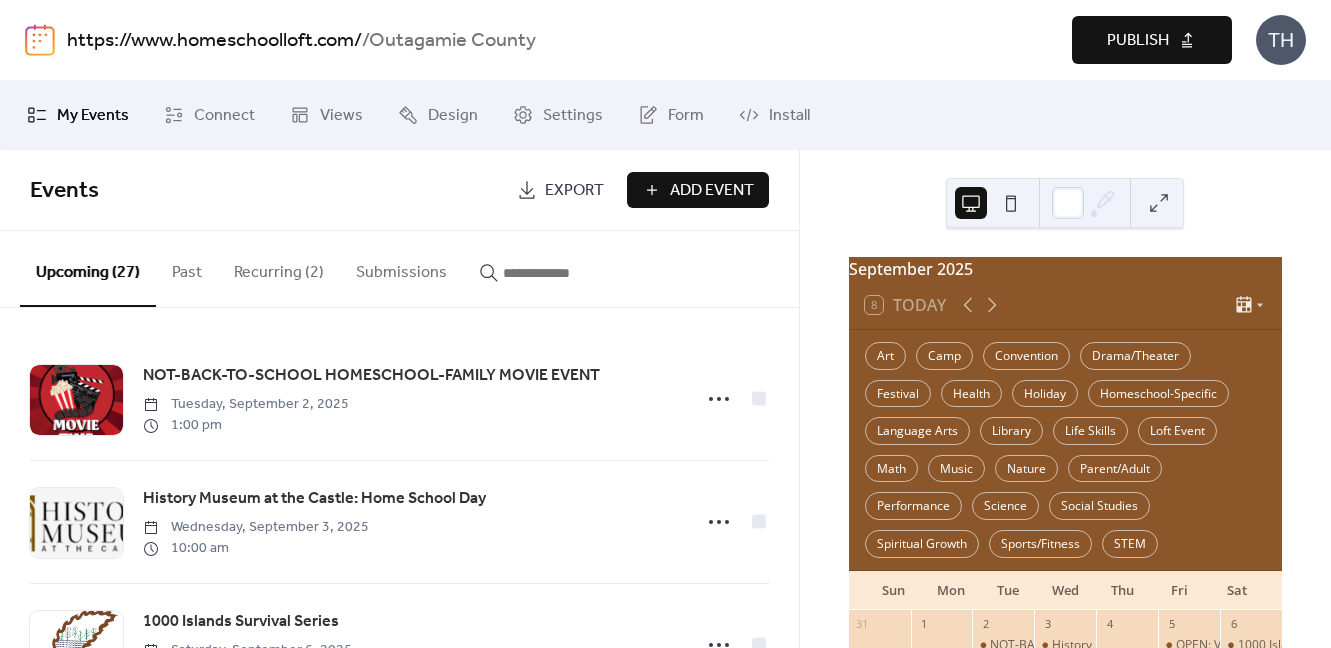click on "Publish" at bounding box center (1138, 41) 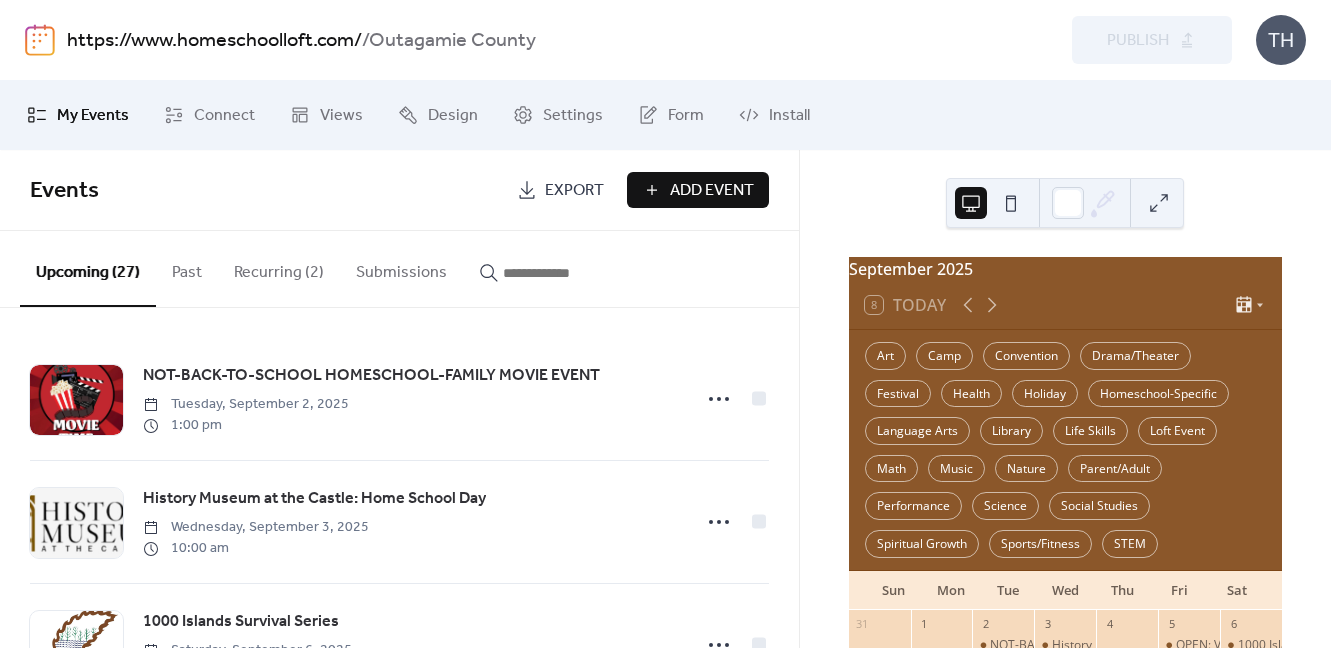 click on "https://www.homeschoolloft.com/" at bounding box center (214, 41) 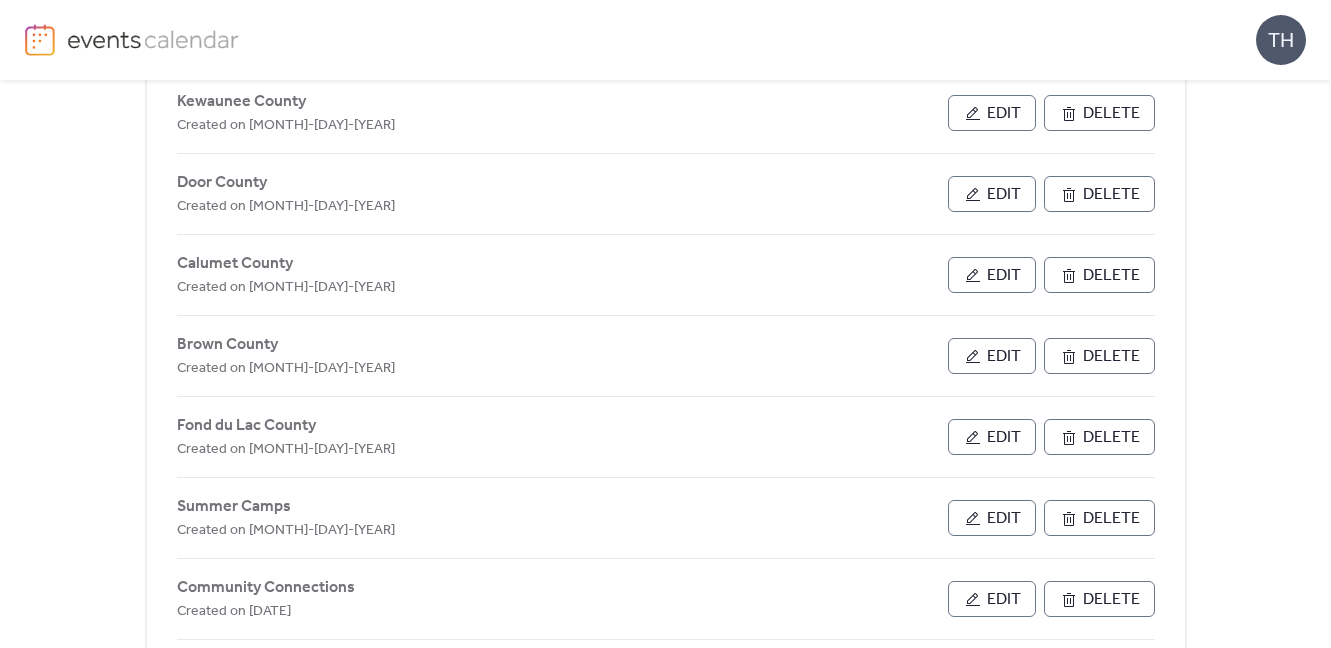 scroll, scrollTop: 865, scrollLeft: 0, axis: vertical 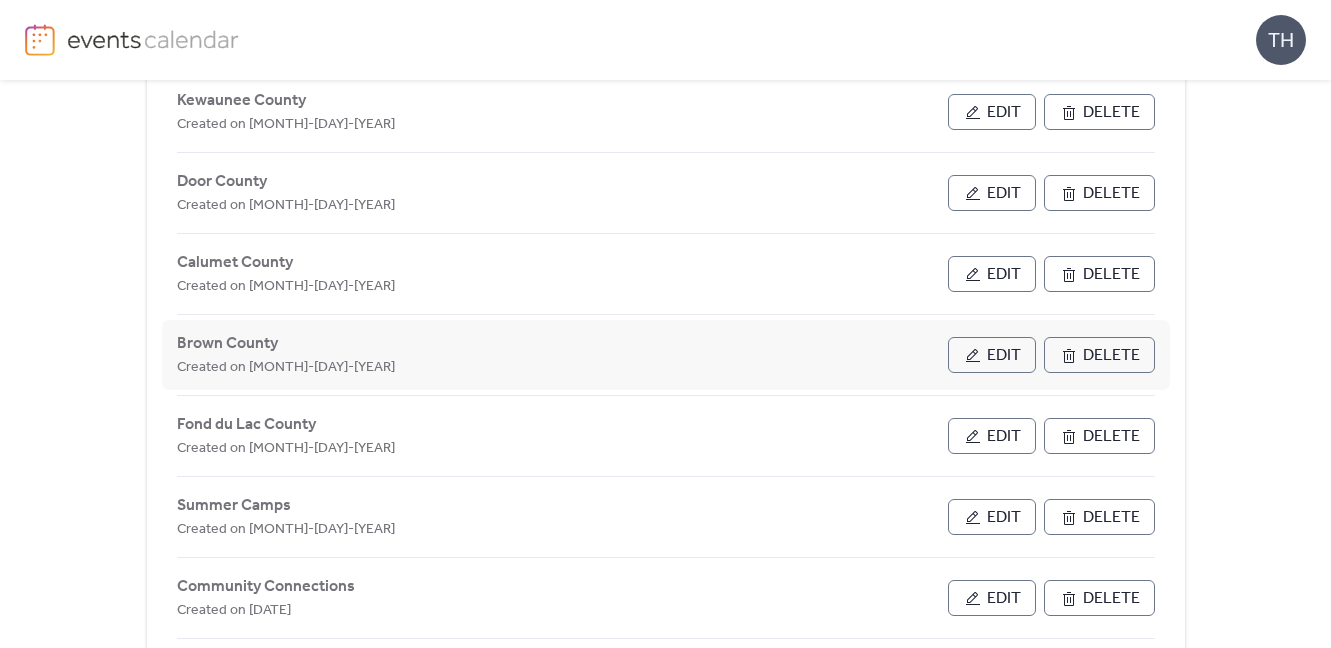 click on "Edit" at bounding box center (992, 355) 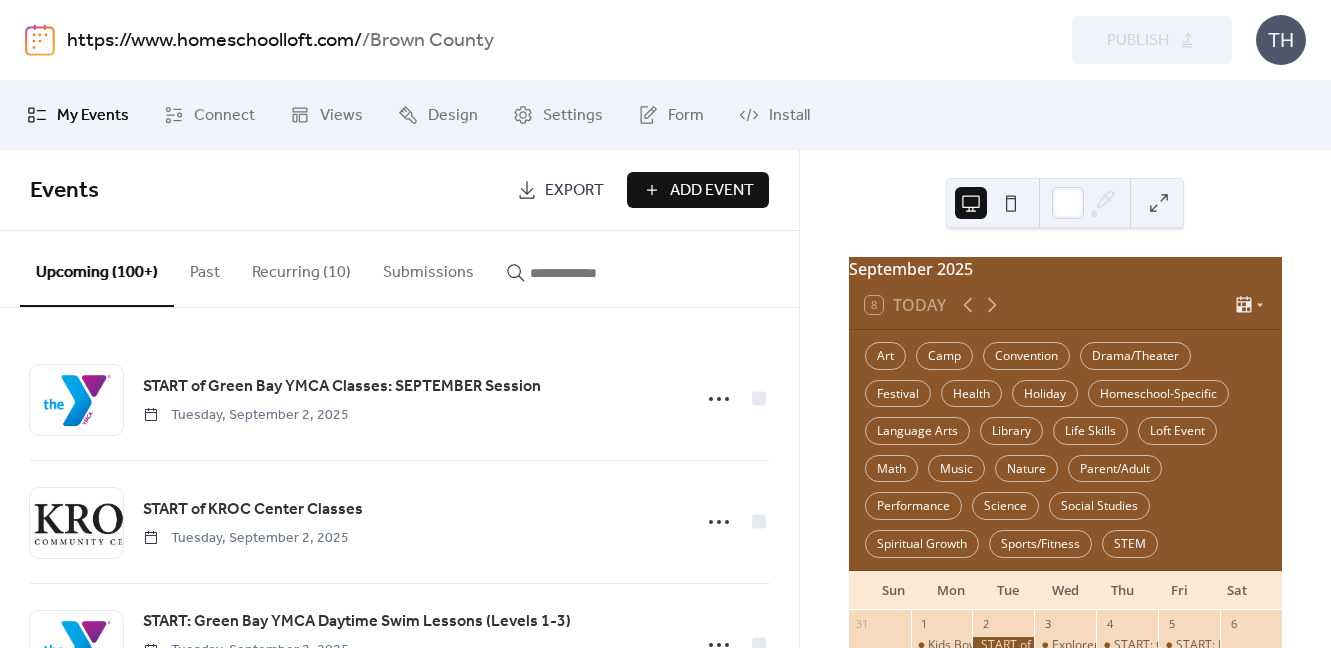 click on "Add Event" at bounding box center [712, 191] 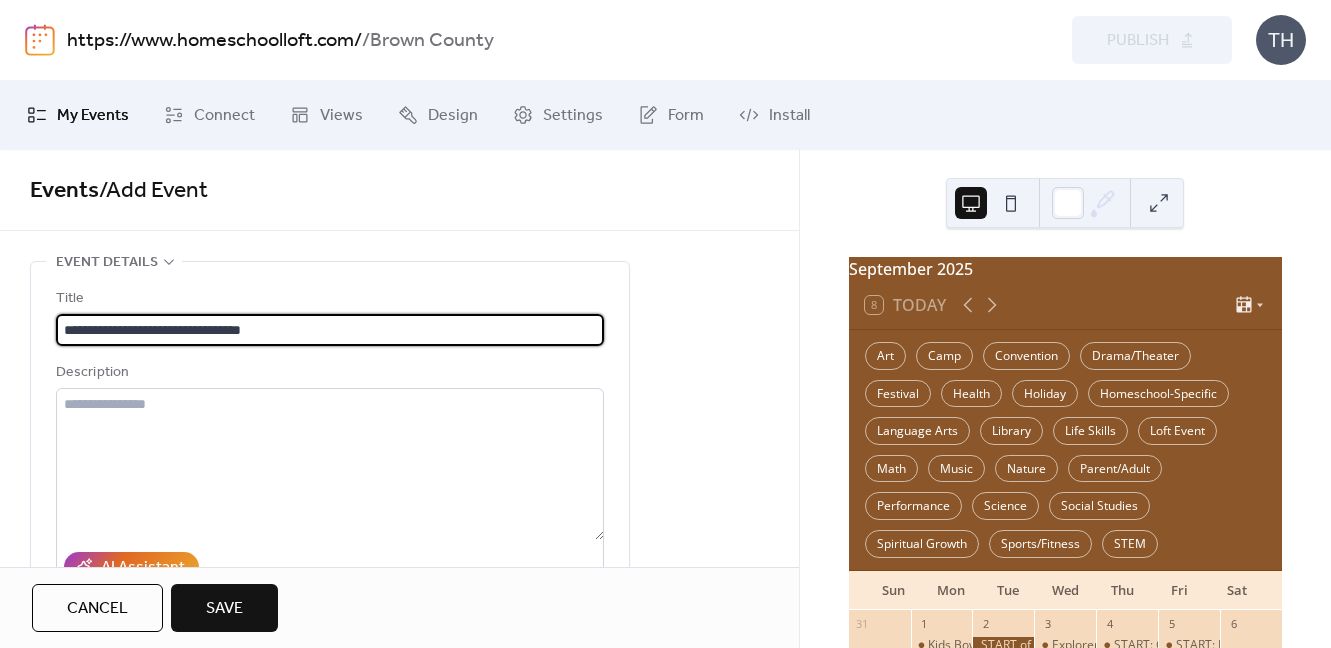 type on "**********" 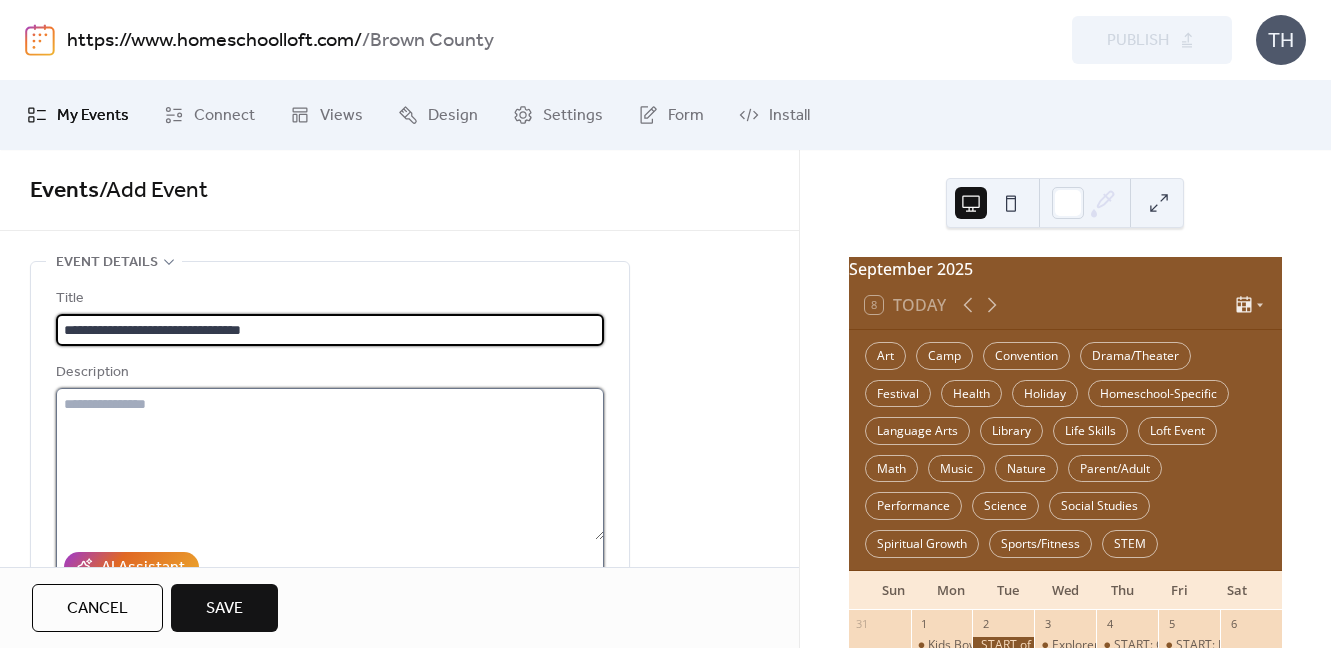 paste on "**********" 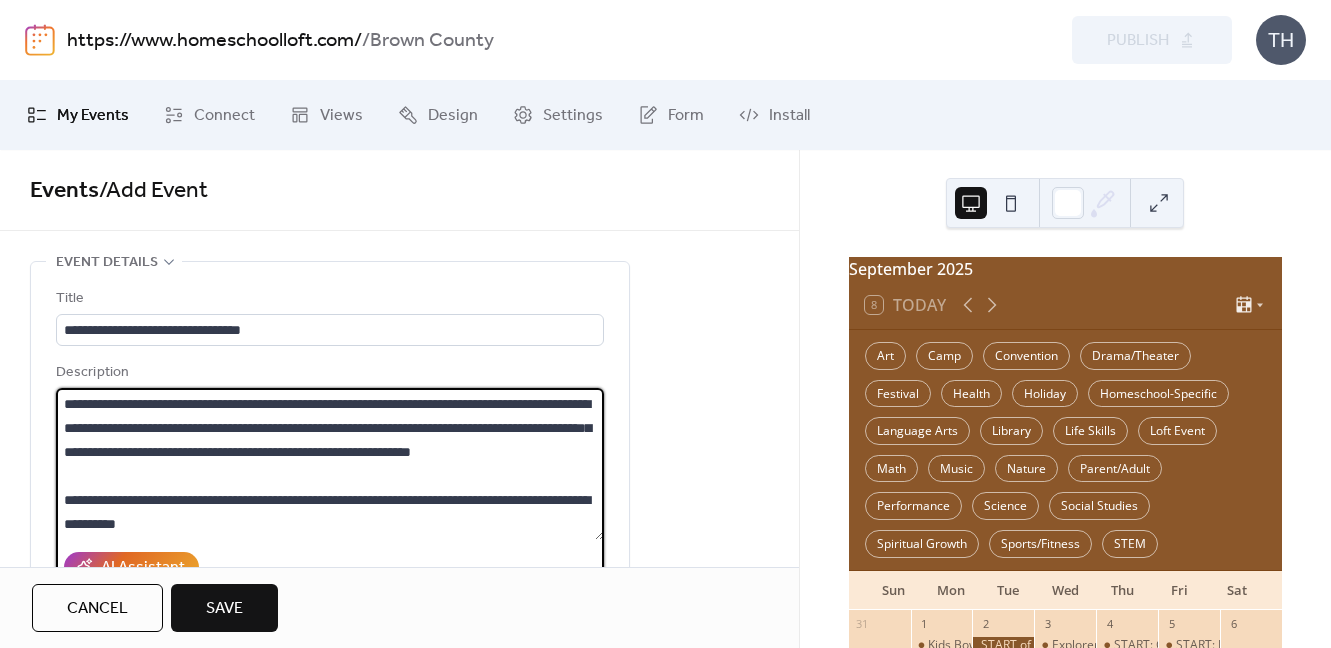 click on "**********" at bounding box center (330, 464) 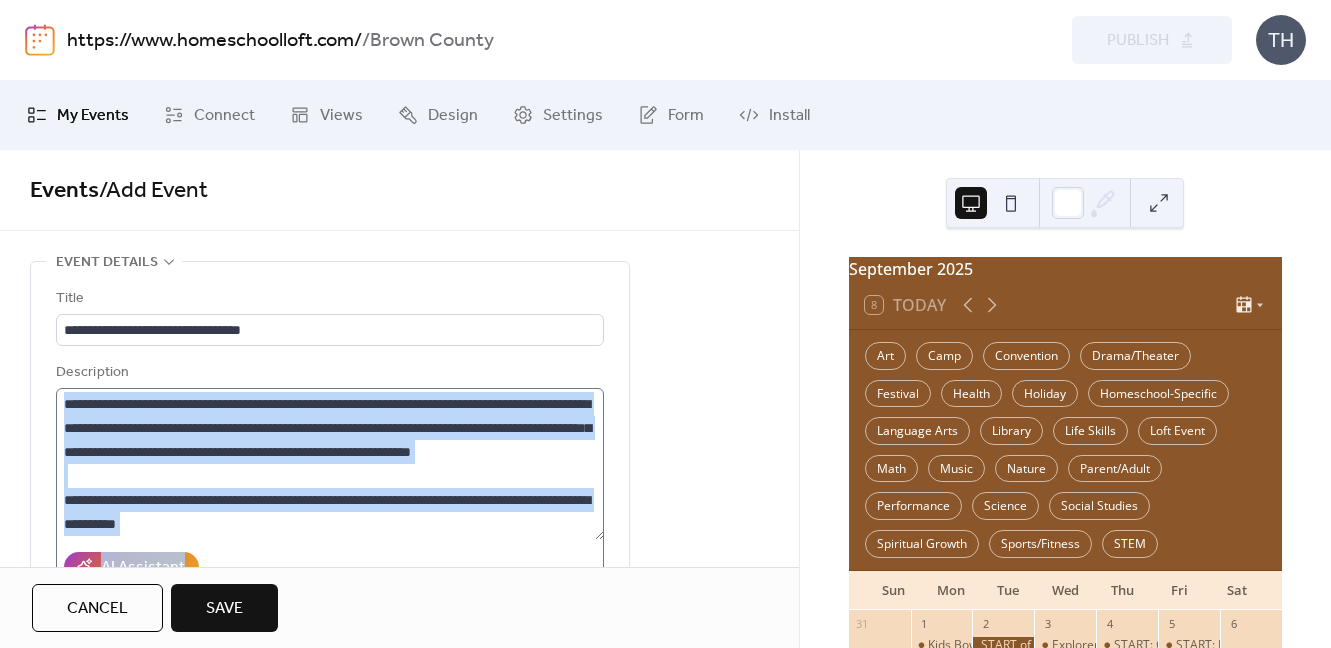 drag, startPoint x: 605, startPoint y: 487, endPoint x: 603, endPoint y: 442, distance: 45.044422 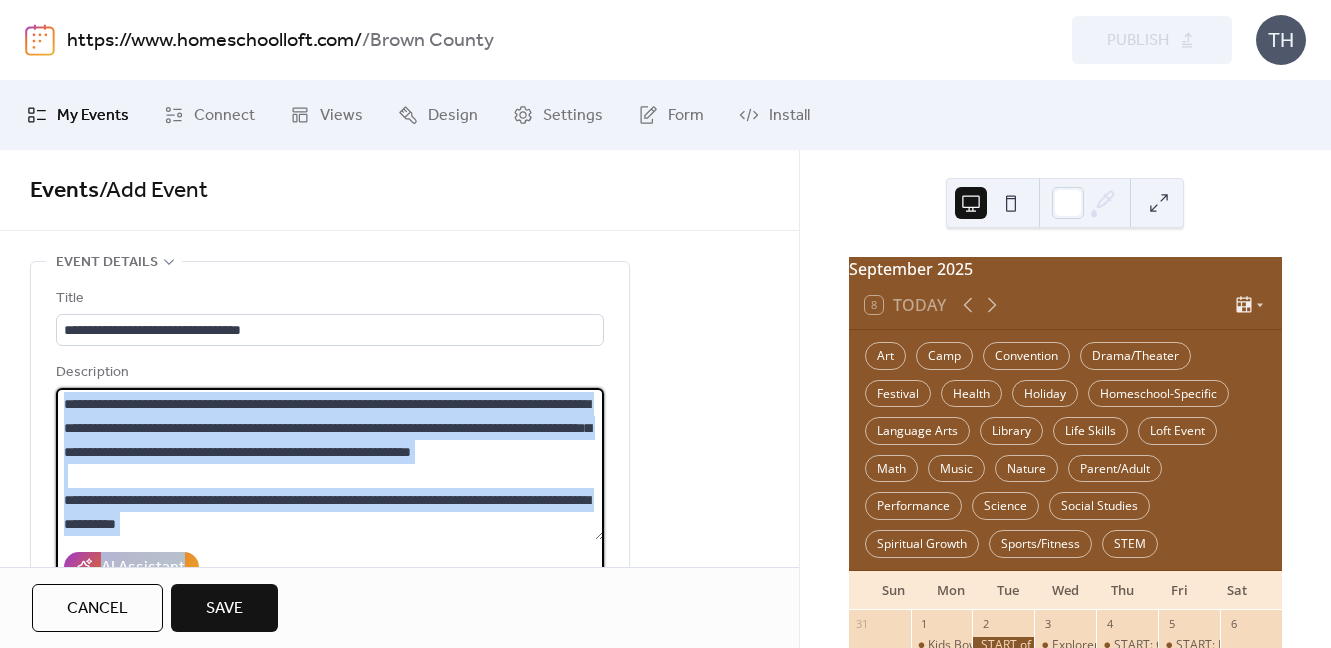 scroll, scrollTop: 0, scrollLeft: 0, axis: both 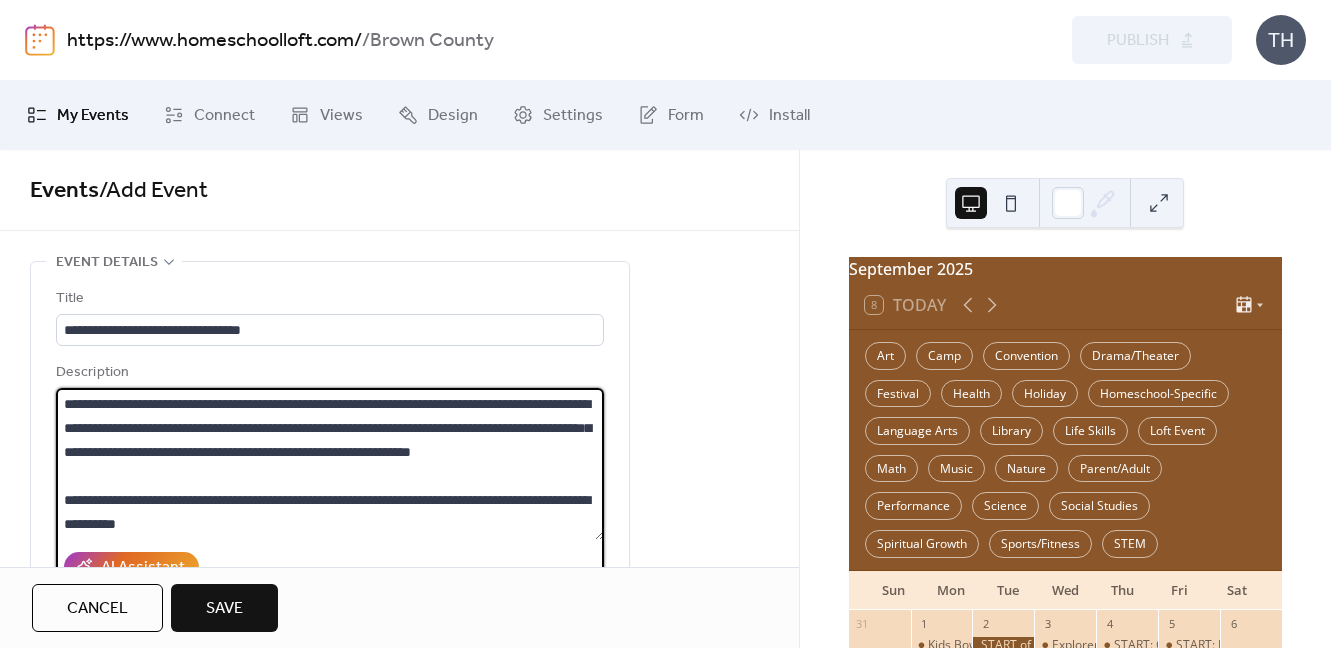 click on "**********" at bounding box center (330, 464) 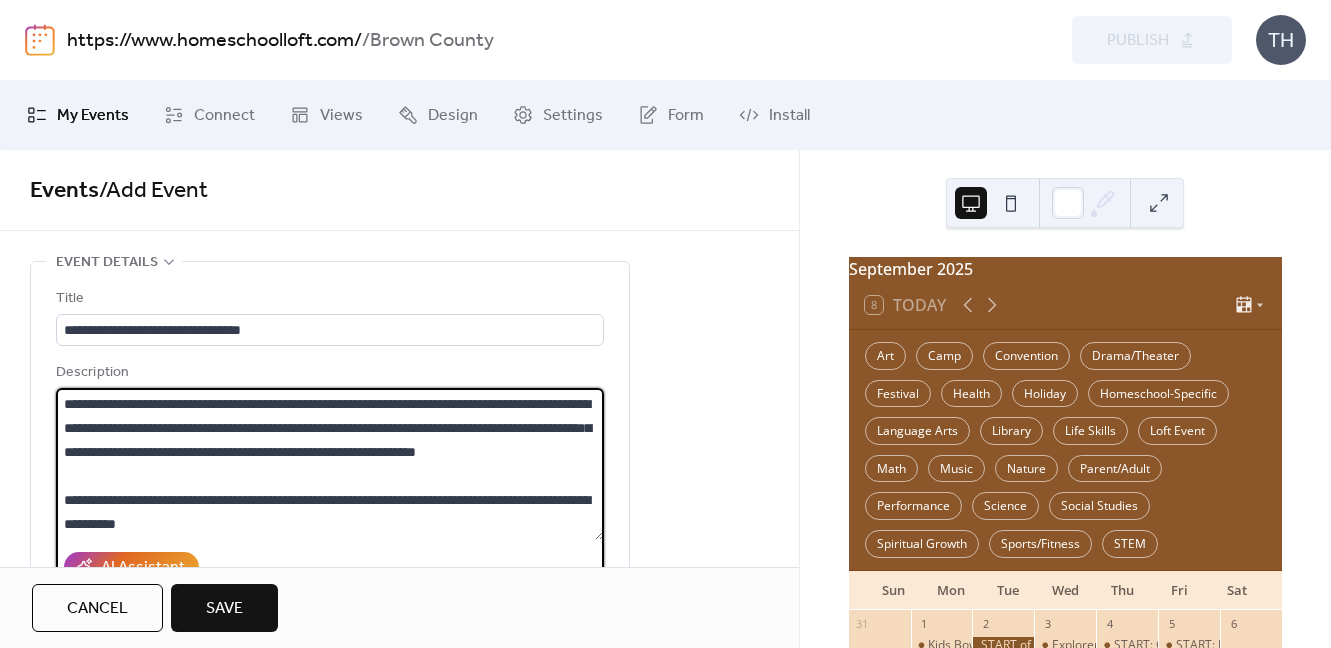 click on "**********" at bounding box center [330, 464] 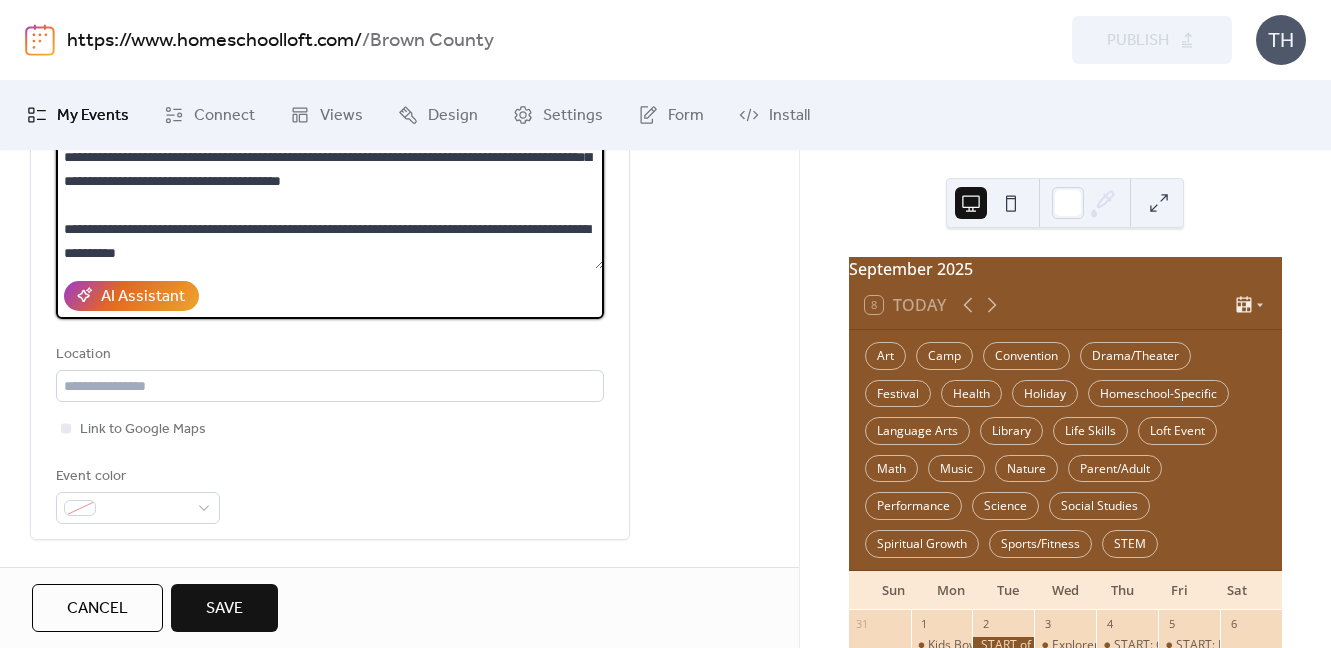 scroll, scrollTop: 290, scrollLeft: 0, axis: vertical 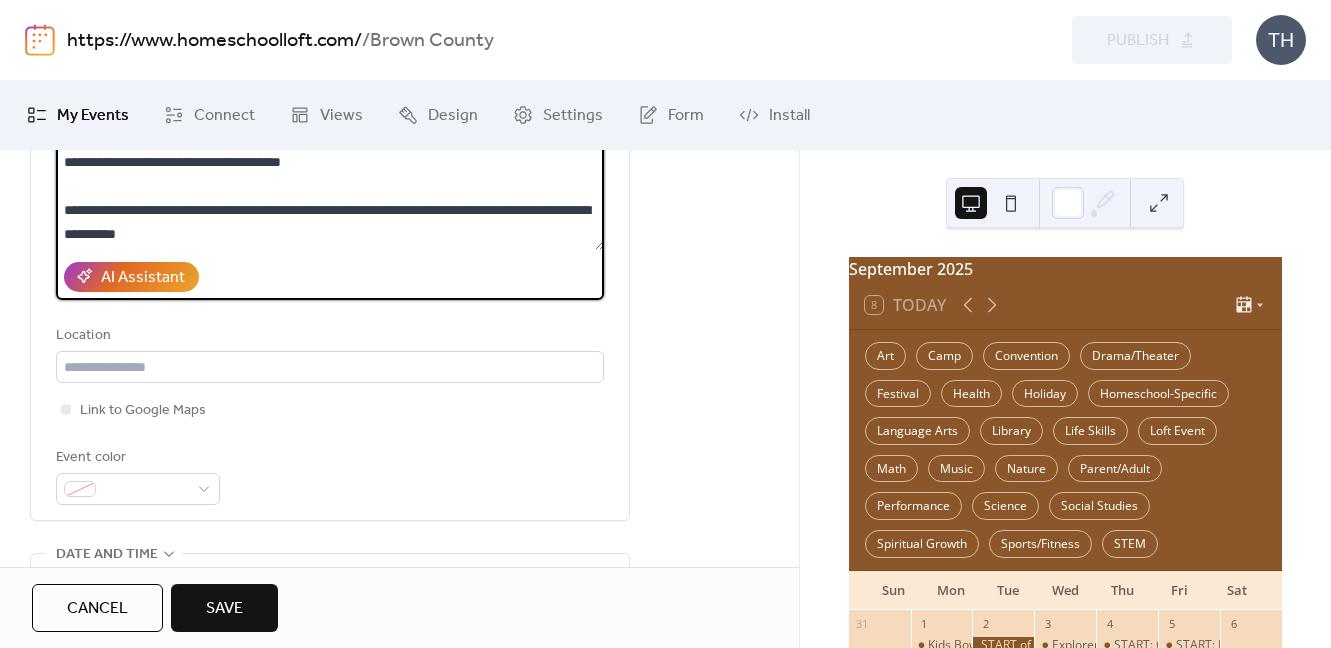type on "**********" 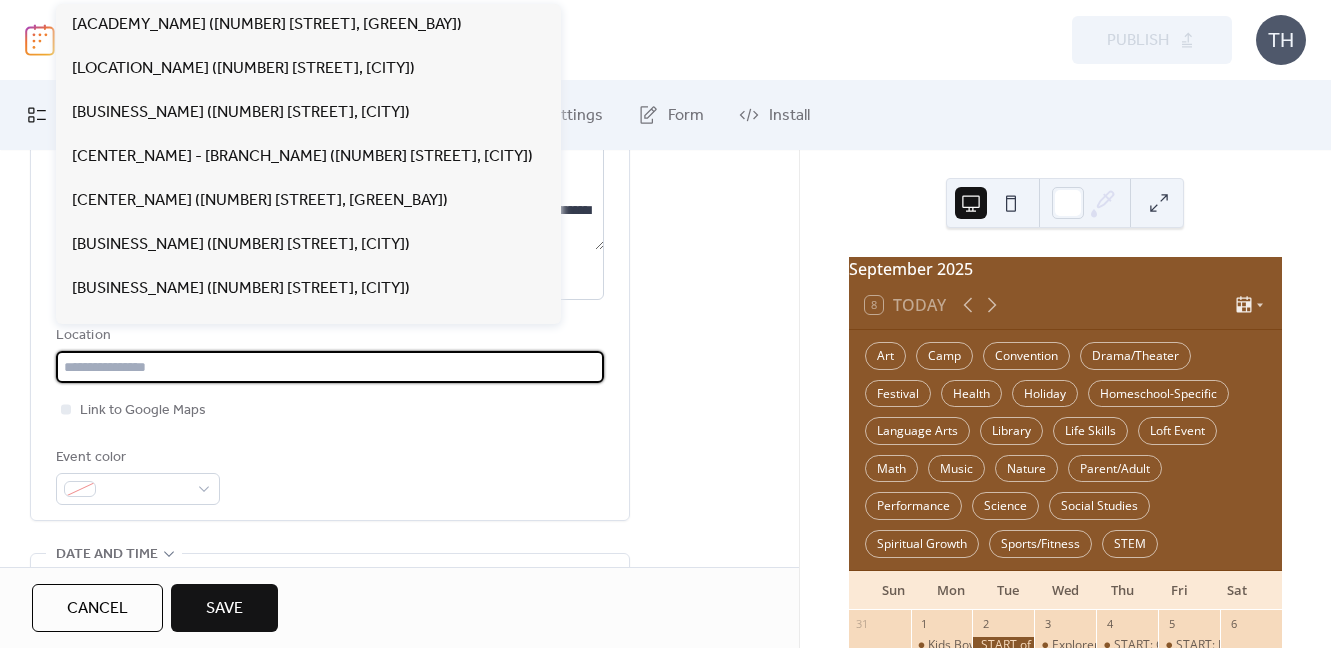 click at bounding box center [330, 367] 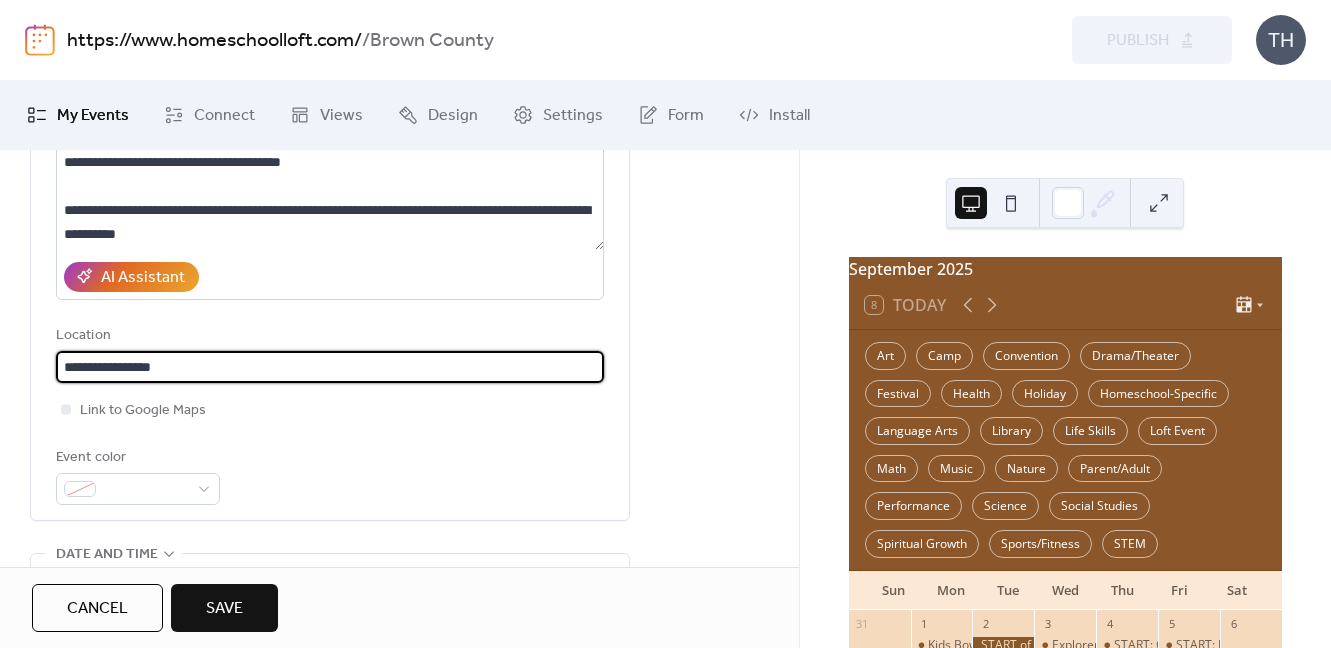 paste on "**********" 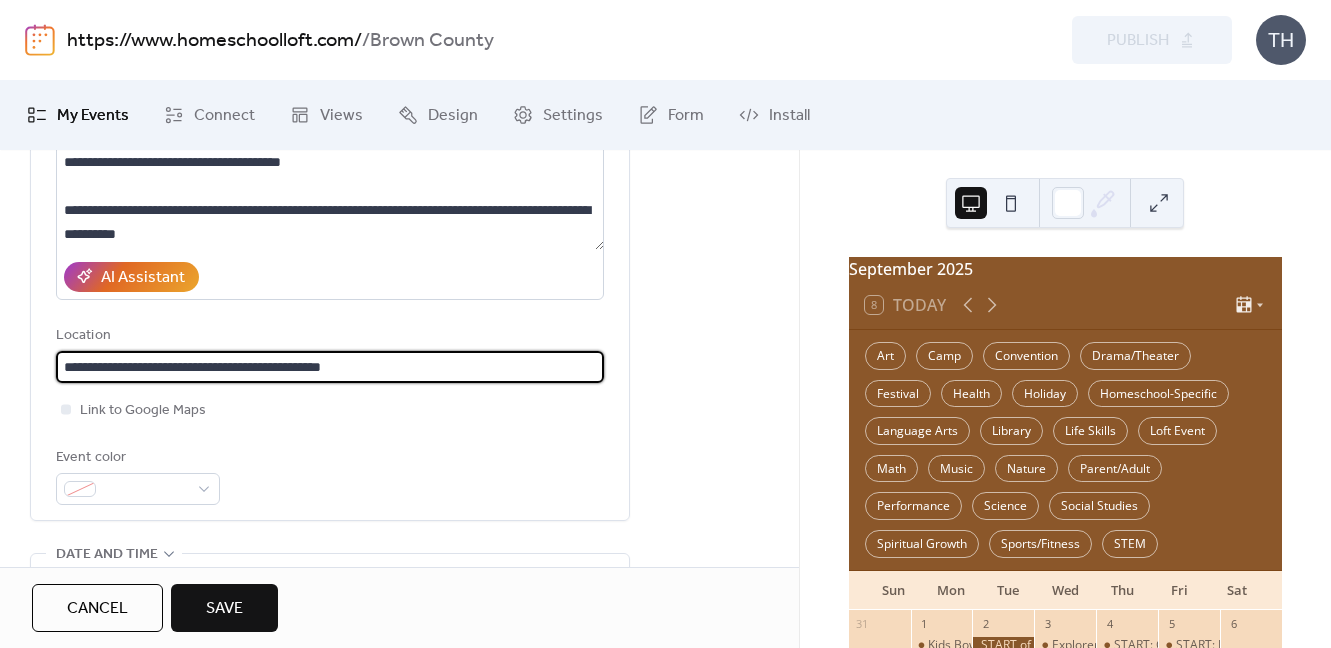 drag, startPoint x: 423, startPoint y: 361, endPoint x: 52, endPoint y: 355, distance: 371.04852 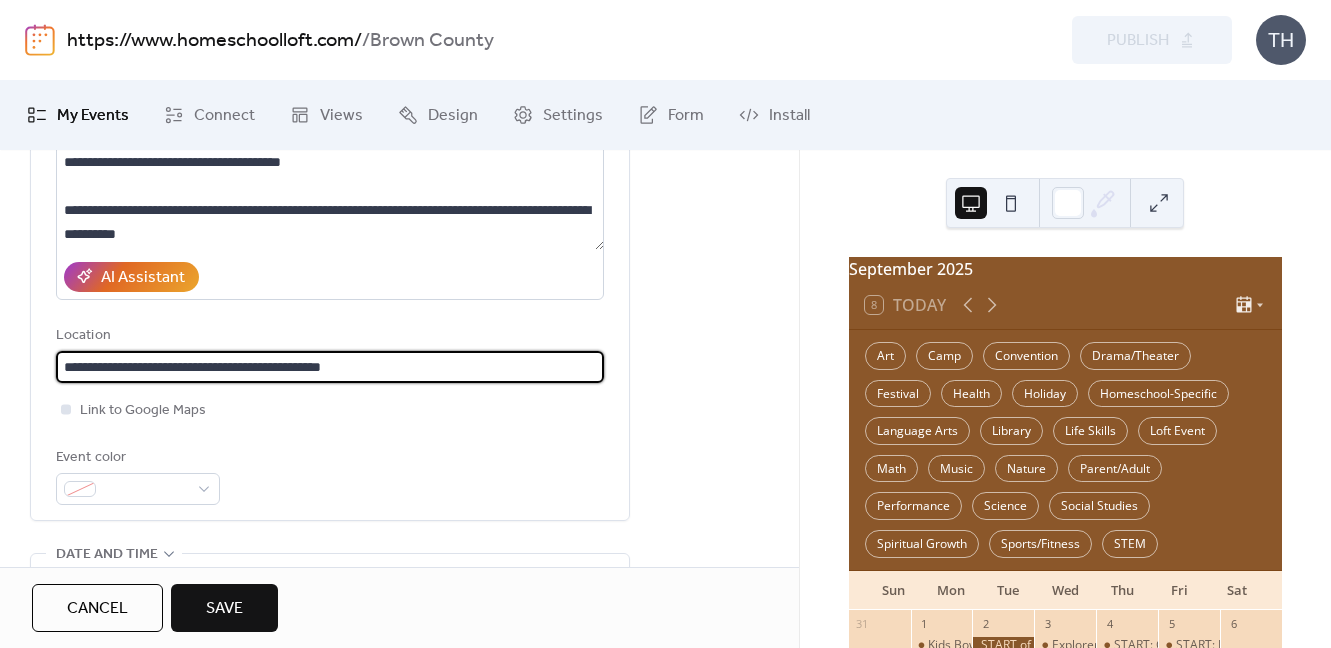 type on "**********" 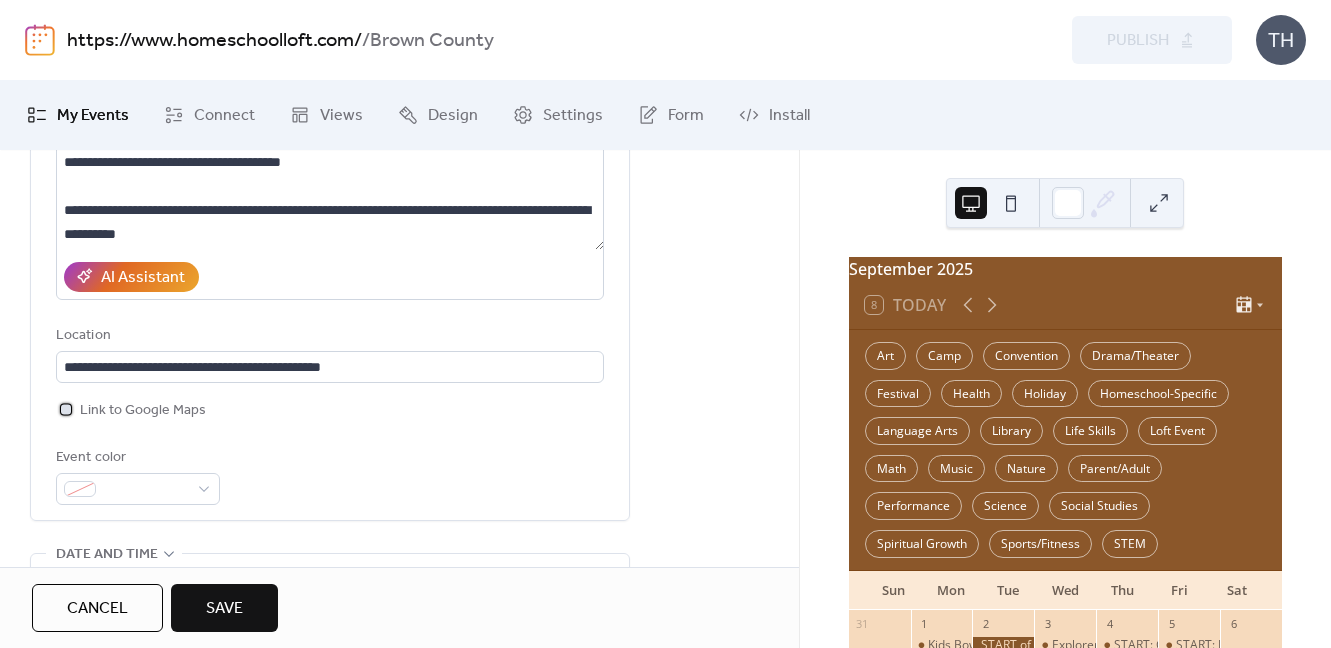 click on "Link to Google Maps" at bounding box center [143, 411] 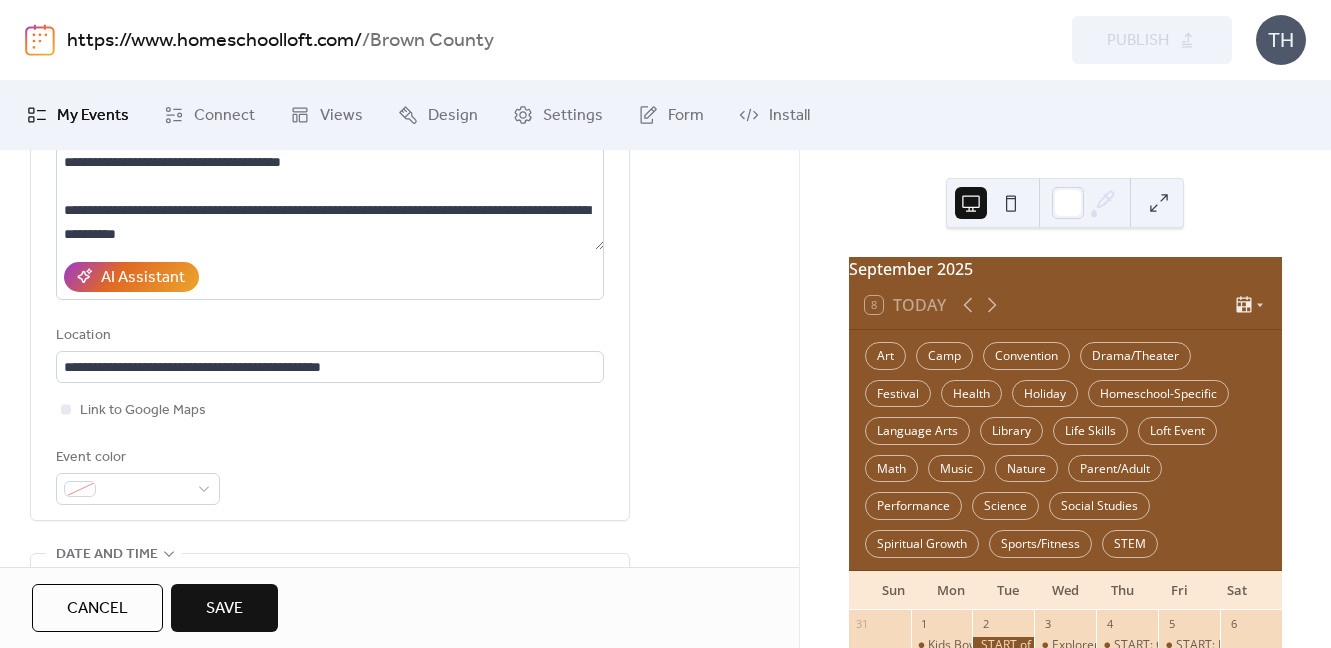 click on "**********" at bounding box center [330, 251] 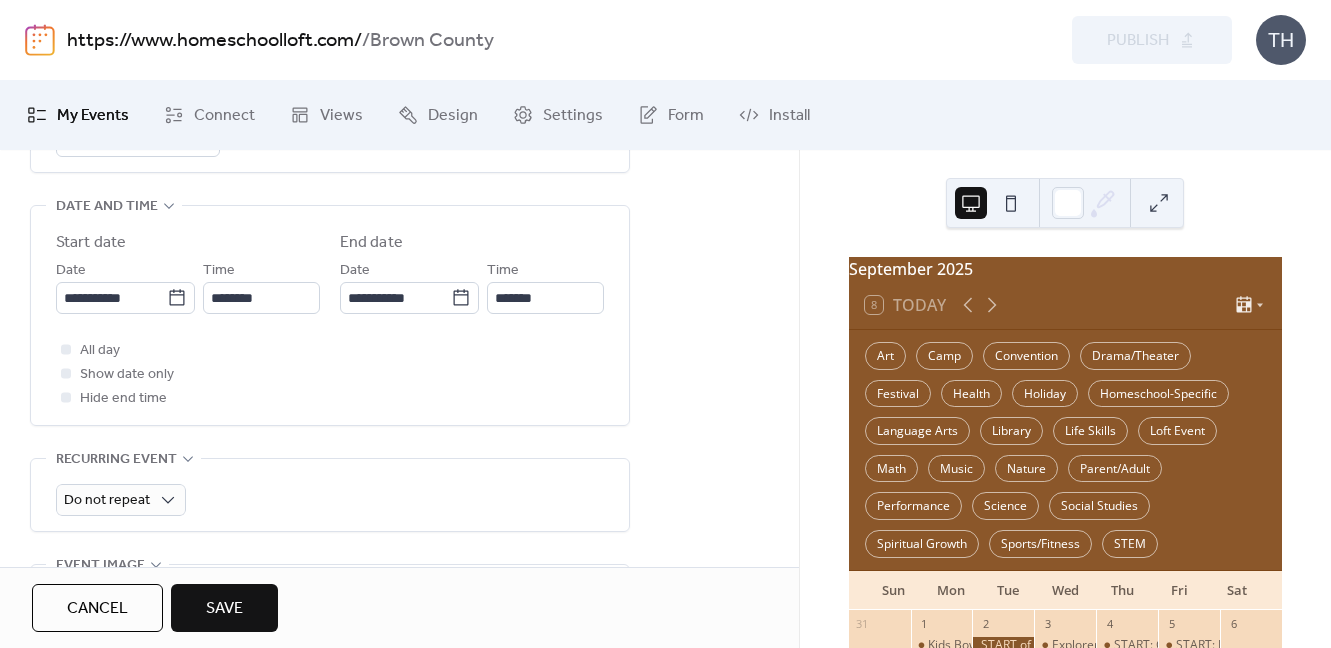 scroll, scrollTop: 686, scrollLeft: 0, axis: vertical 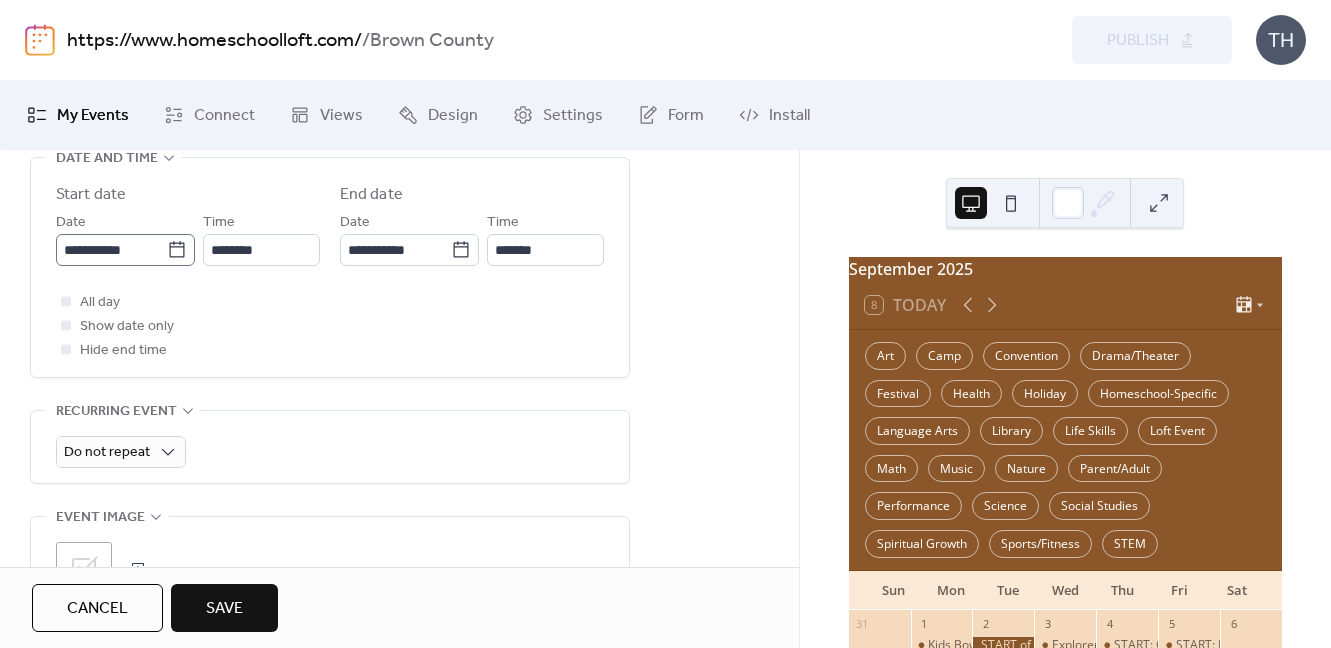 click 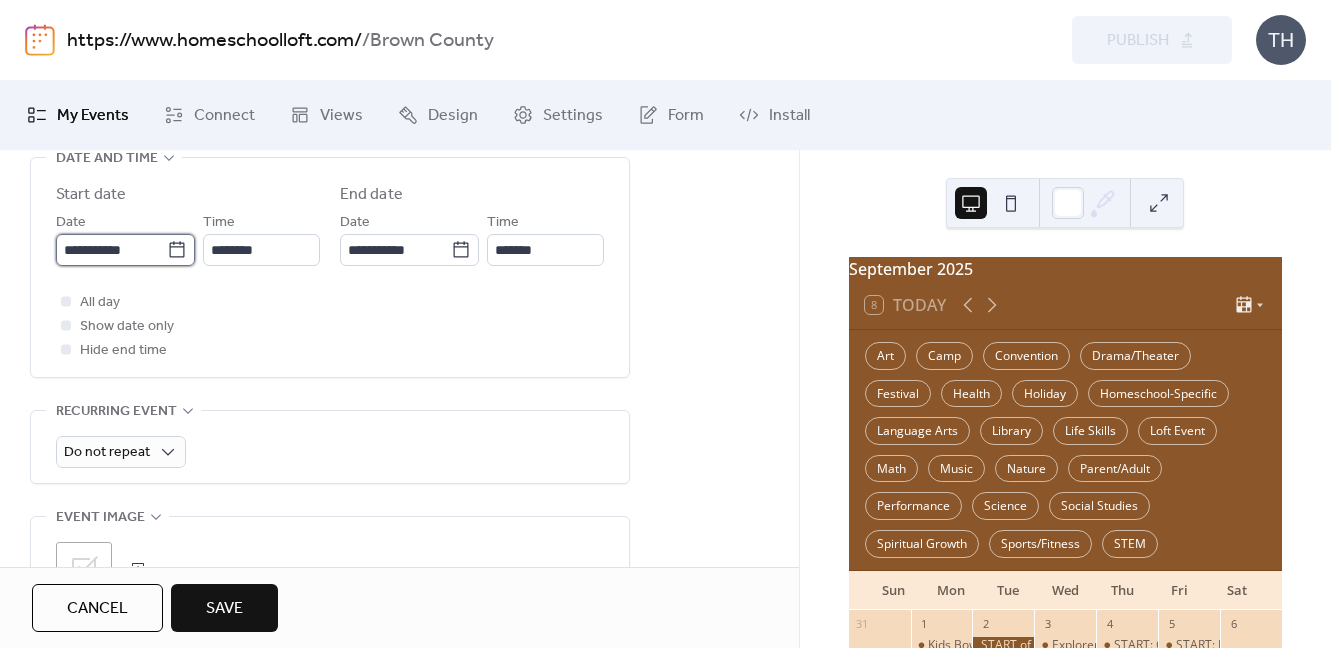 click on "**********" at bounding box center [111, 250] 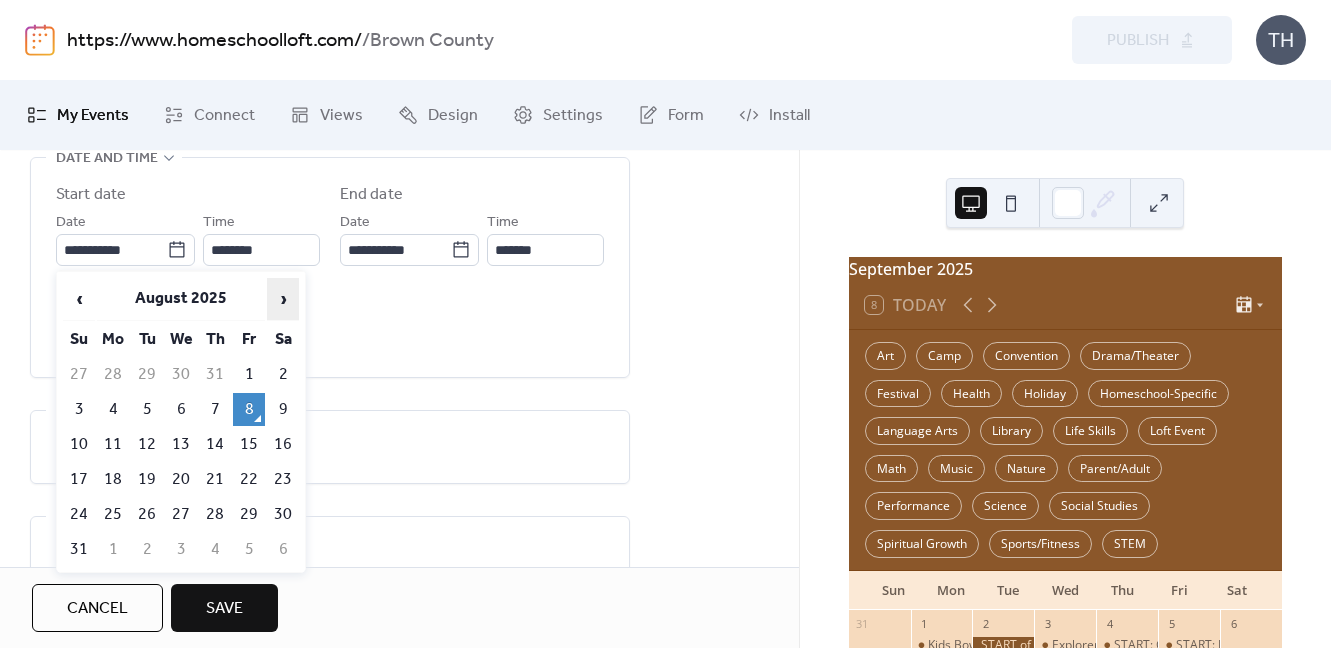 click on "›" at bounding box center (283, 299) 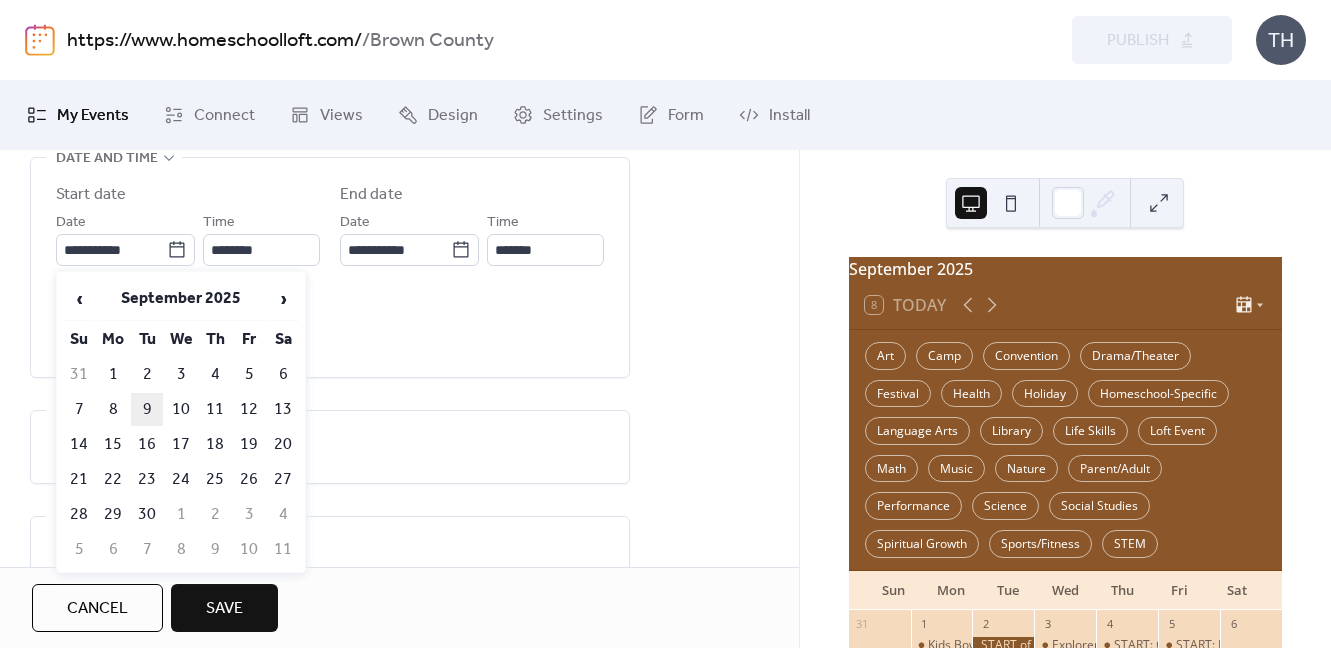 click on "9" at bounding box center (147, 409) 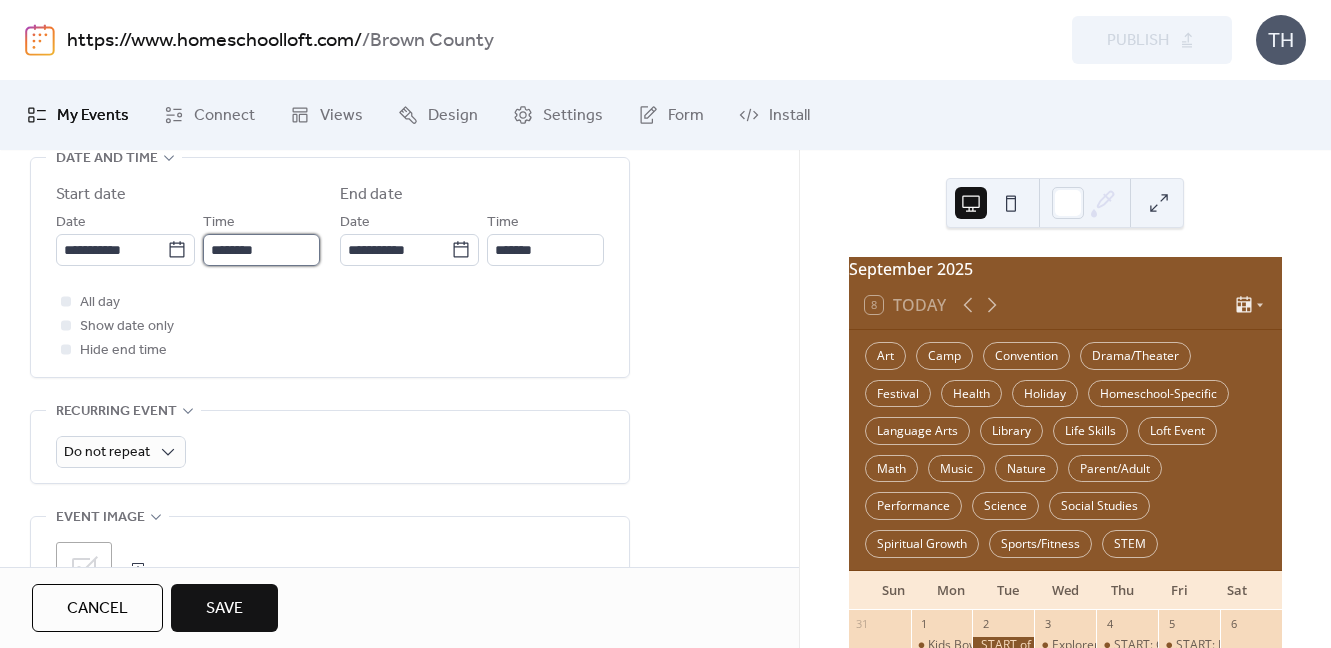 click on "********" at bounding box center [261, 250] 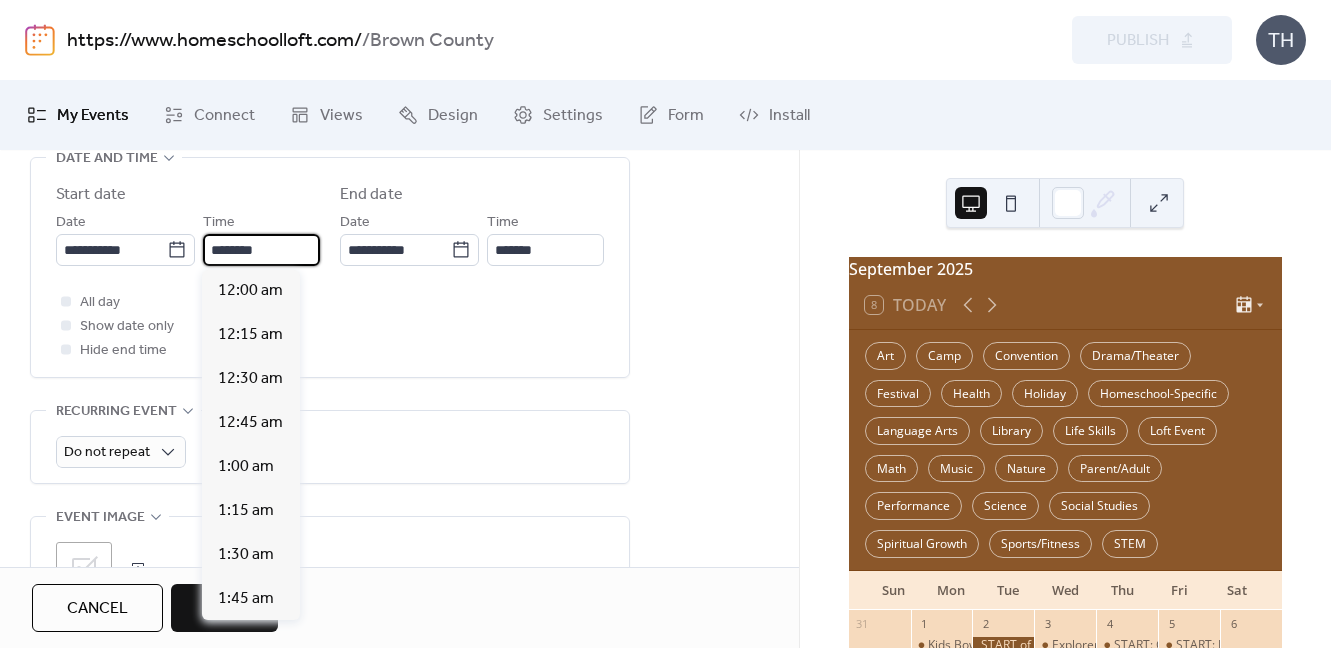 scroll, scrollTop: 2184, scrollLeft: 0, axis: vertical 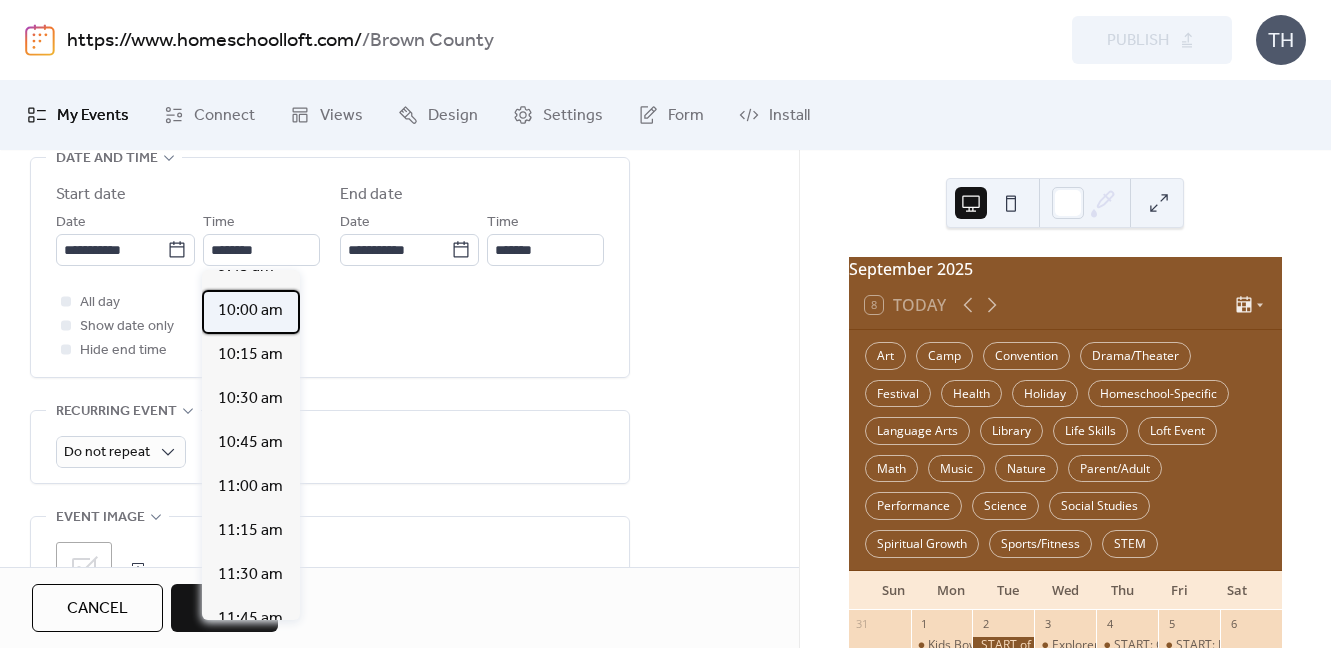 click on "10:00 am" at bounding box center (250, 311) 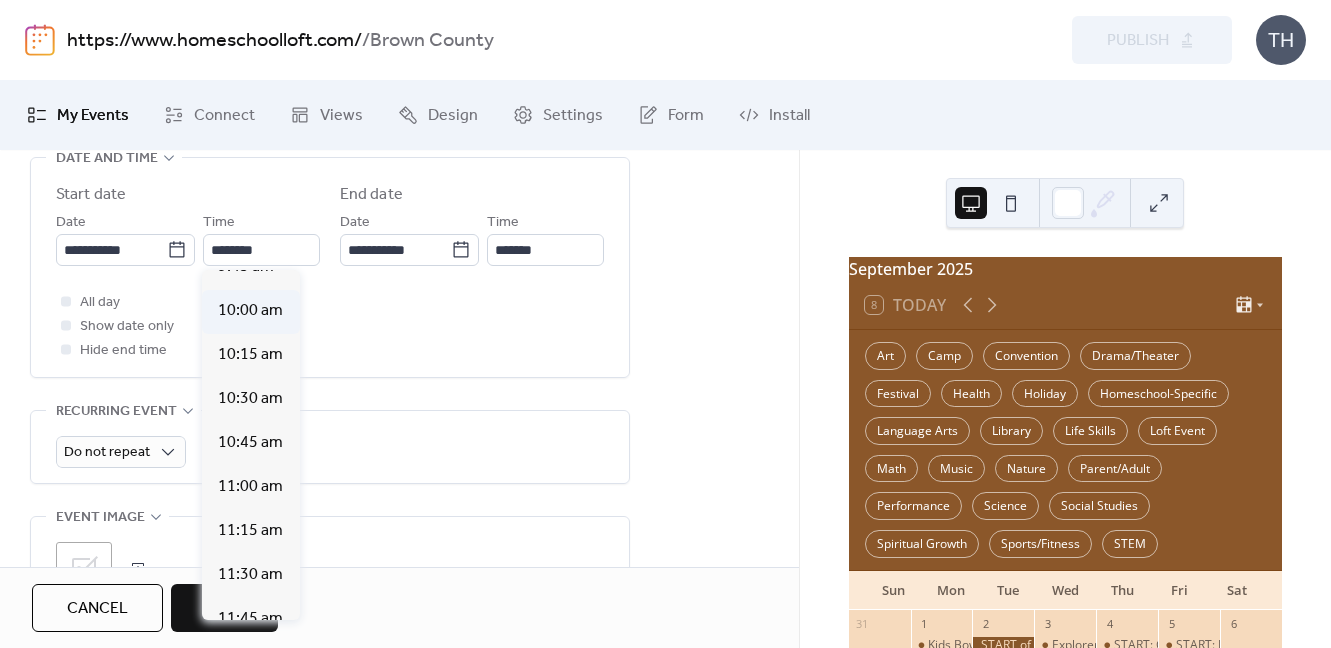 type on "********" 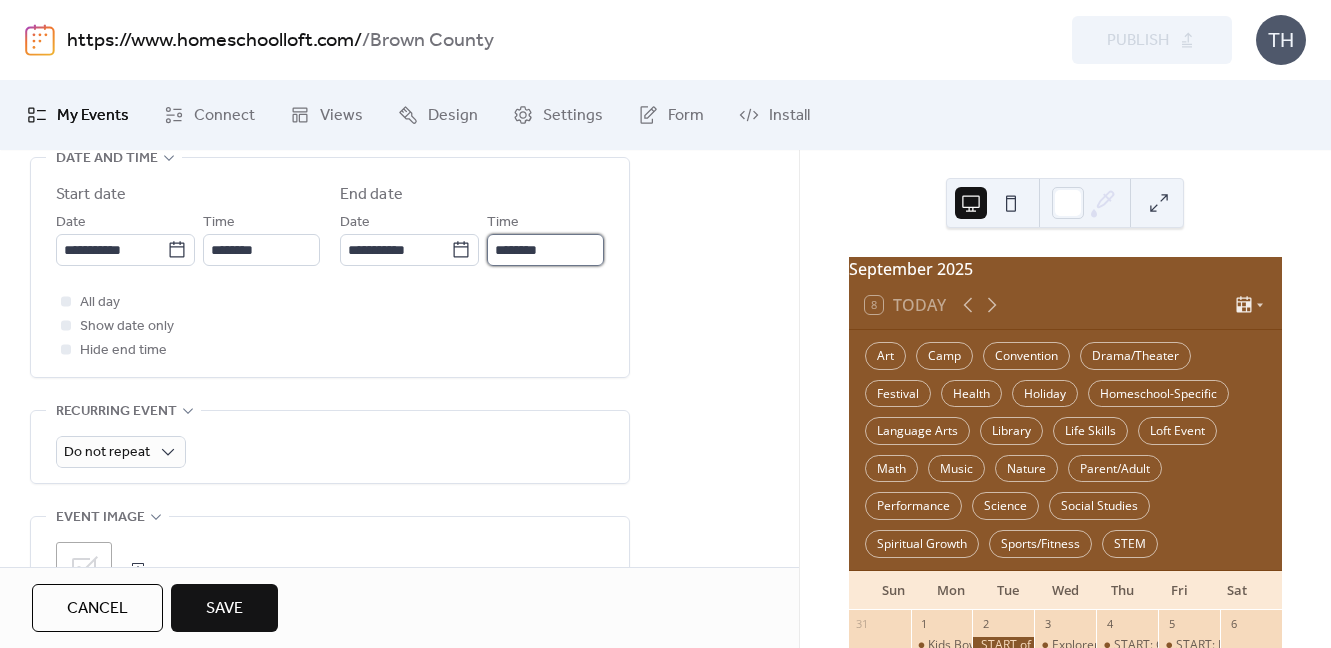 click on "********" at bounding box center (545, 250) 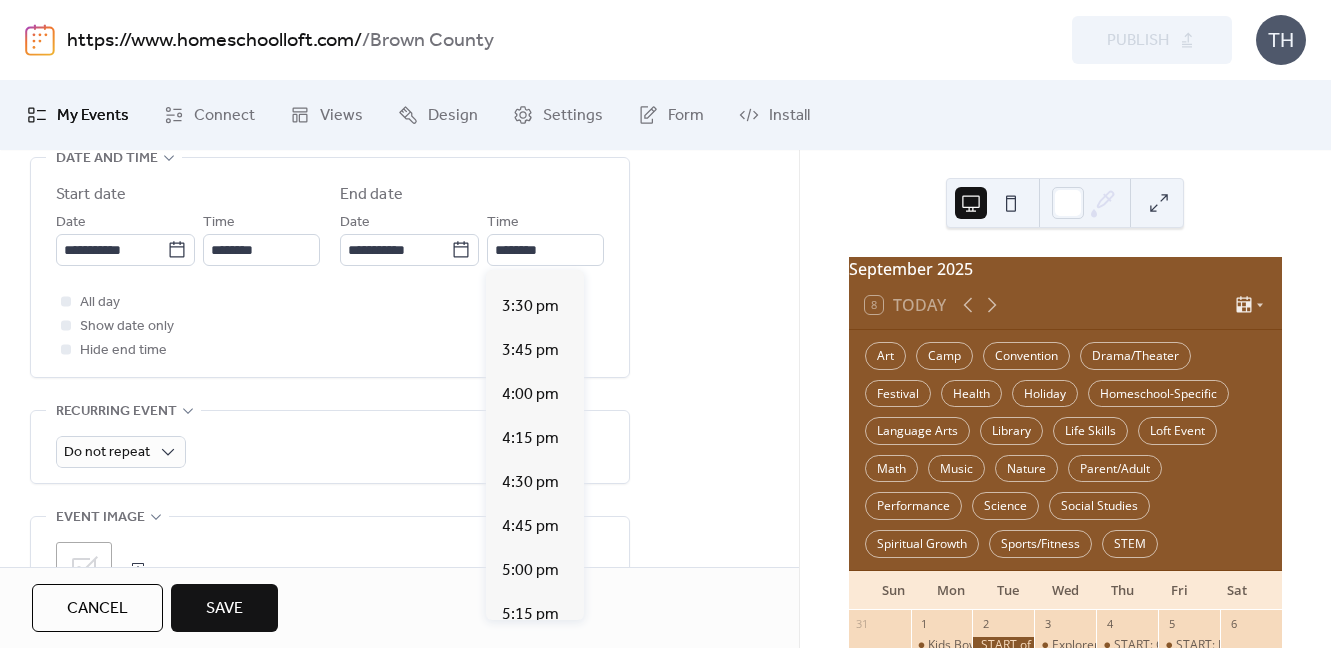 scroll, scrollTop: 933, scrollLeft: 0, axis: vertical 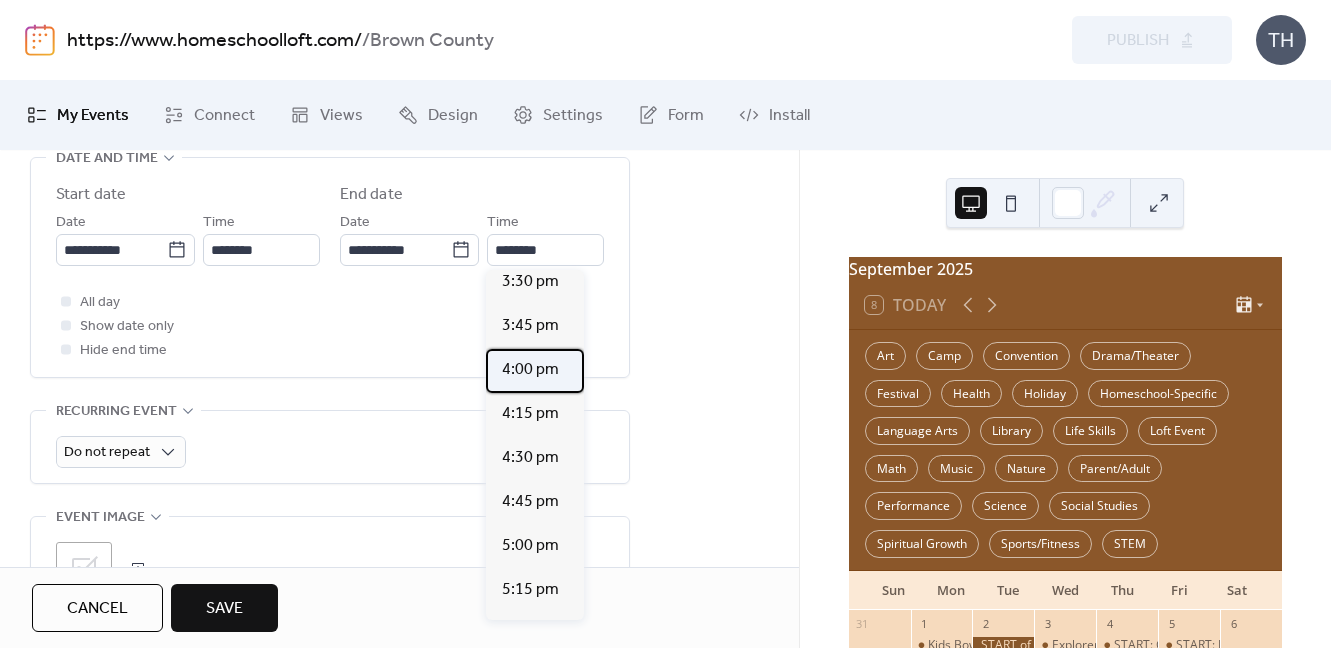 click on "4:00 pm" at bounding box center (535, 371) 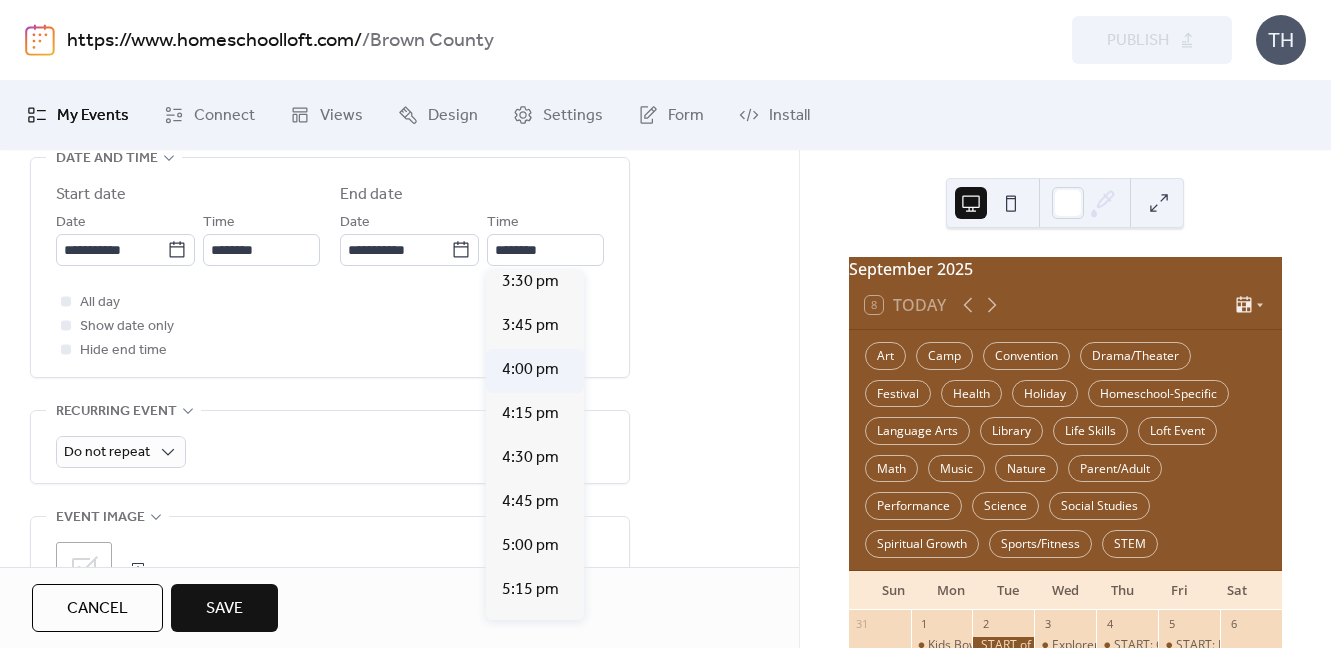 type on "*******" 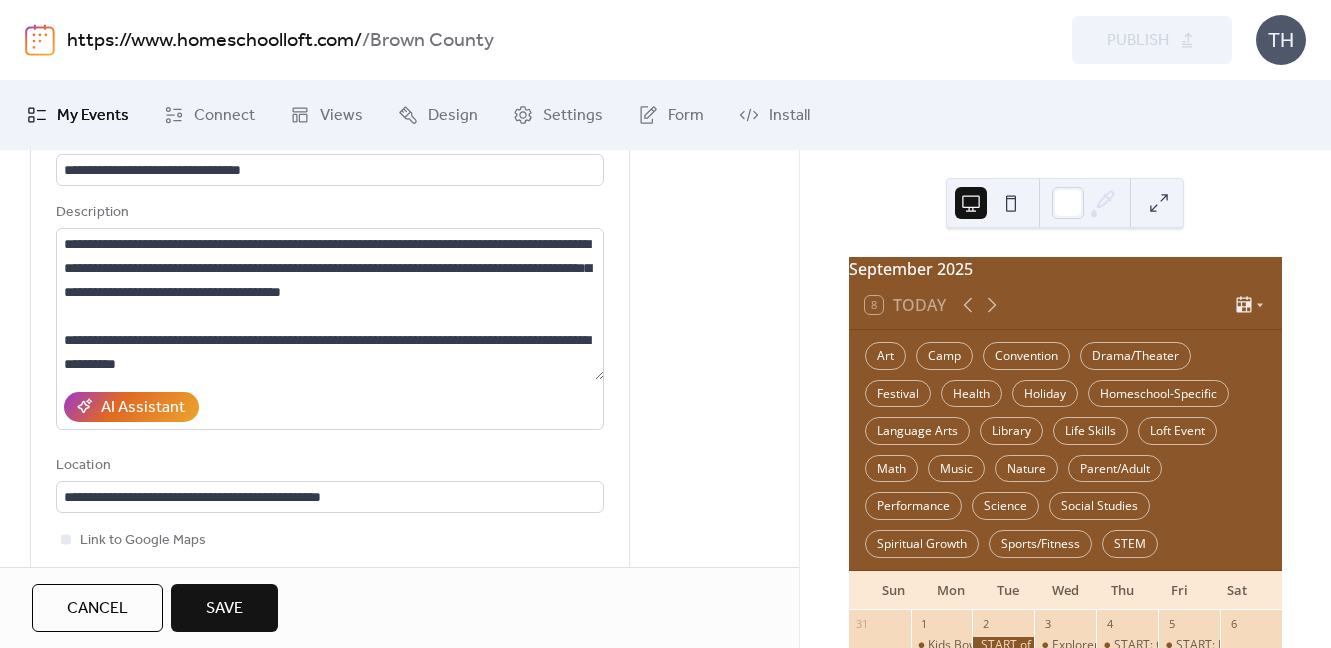scroll, scrollTop: 125, scrollLeft: 0, axis: vertical 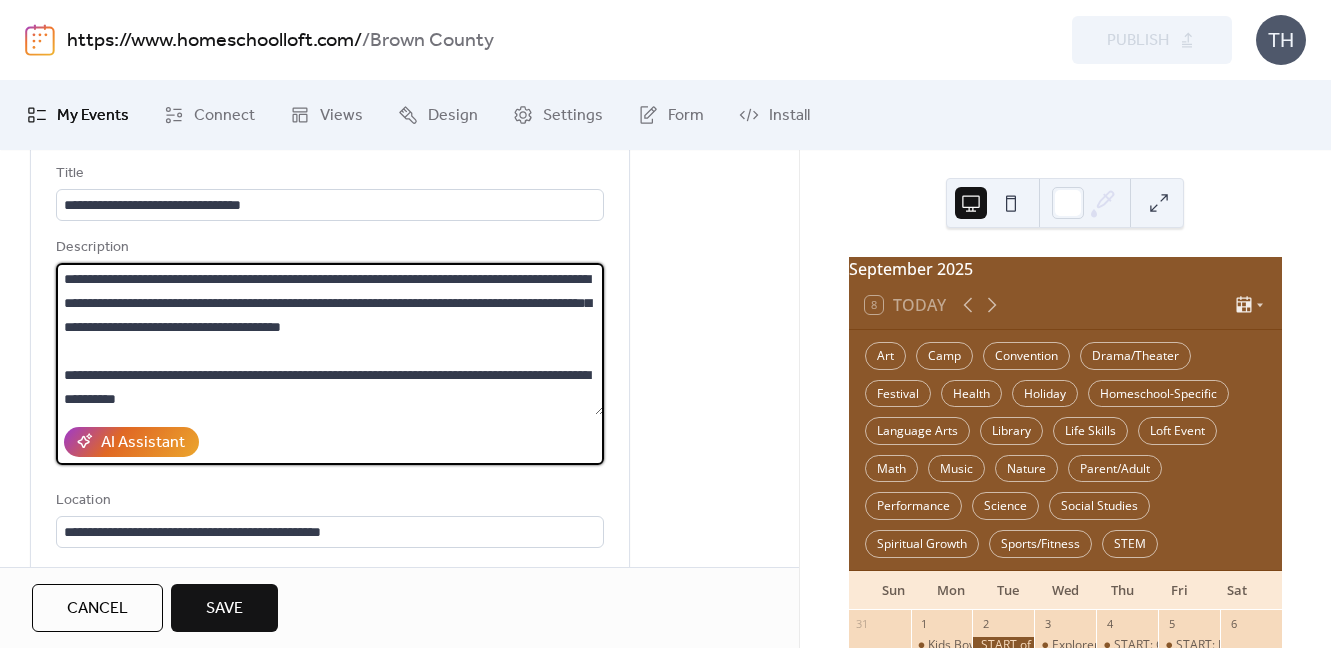 drag, startPoint x: 109, startPoint y: 278, endPoint x: 130, endPoint y: 279, distance: 21.023796 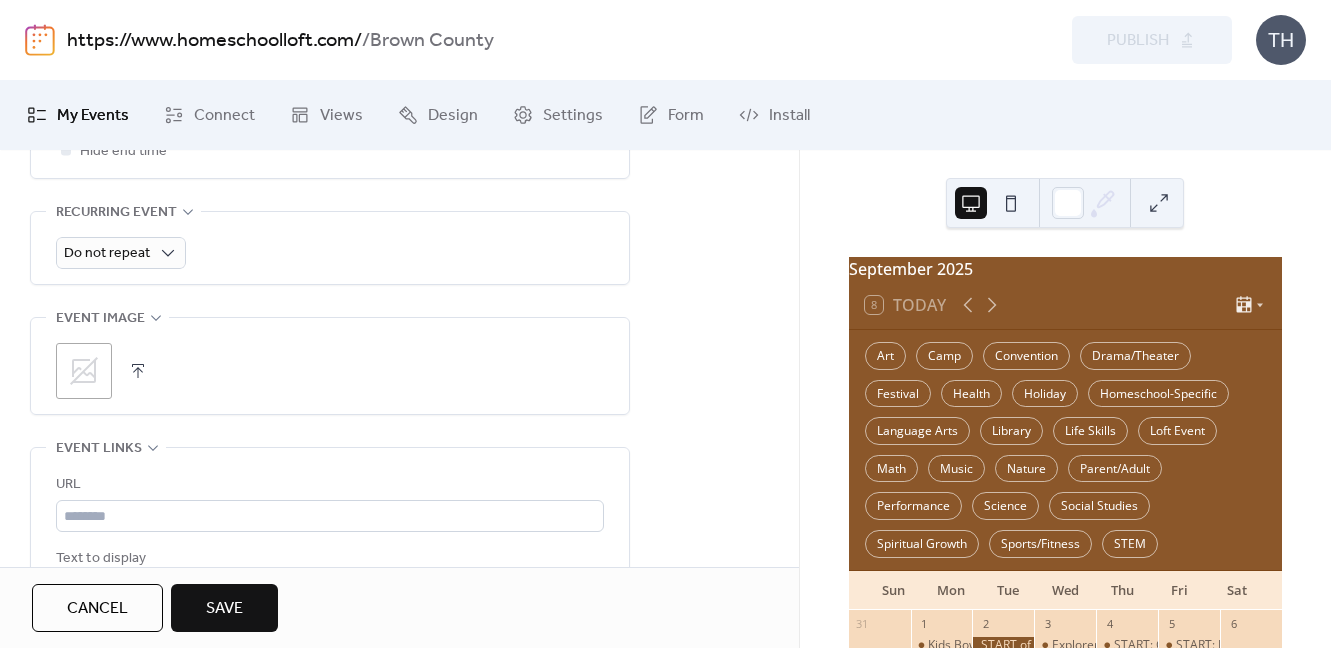 scroll, scrollTop: 898, scrollLeft: 0, axis: vertical 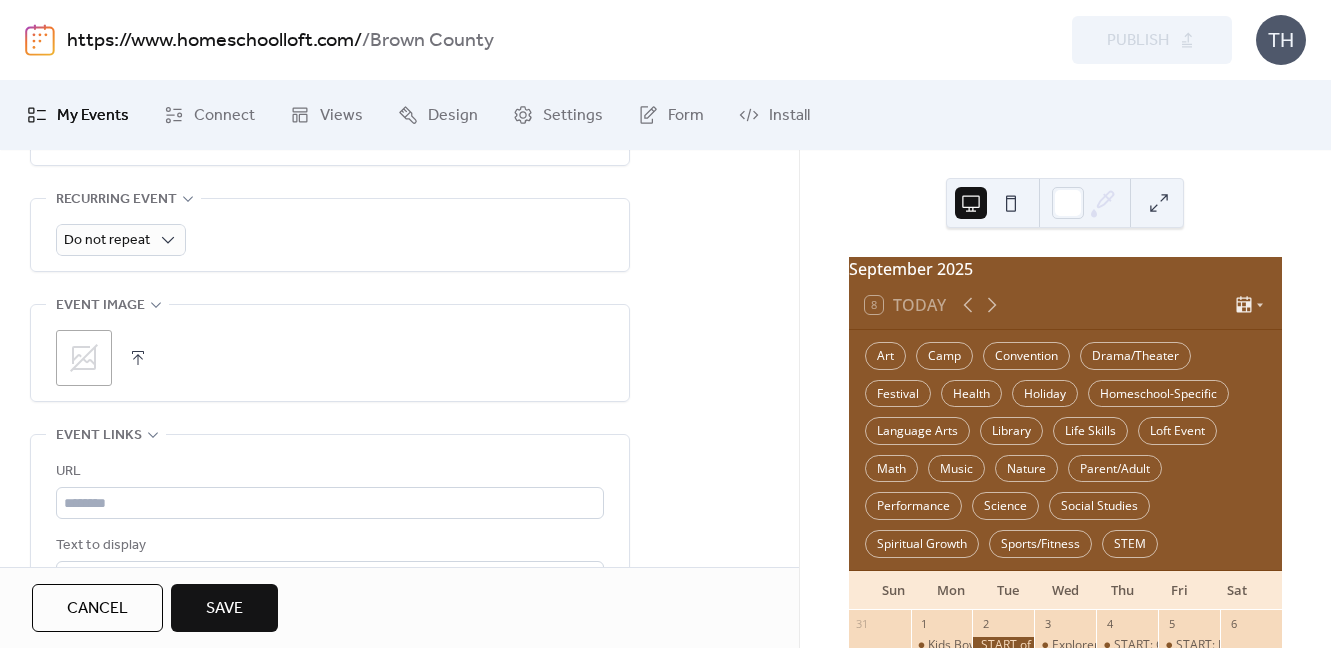 type on "**********" 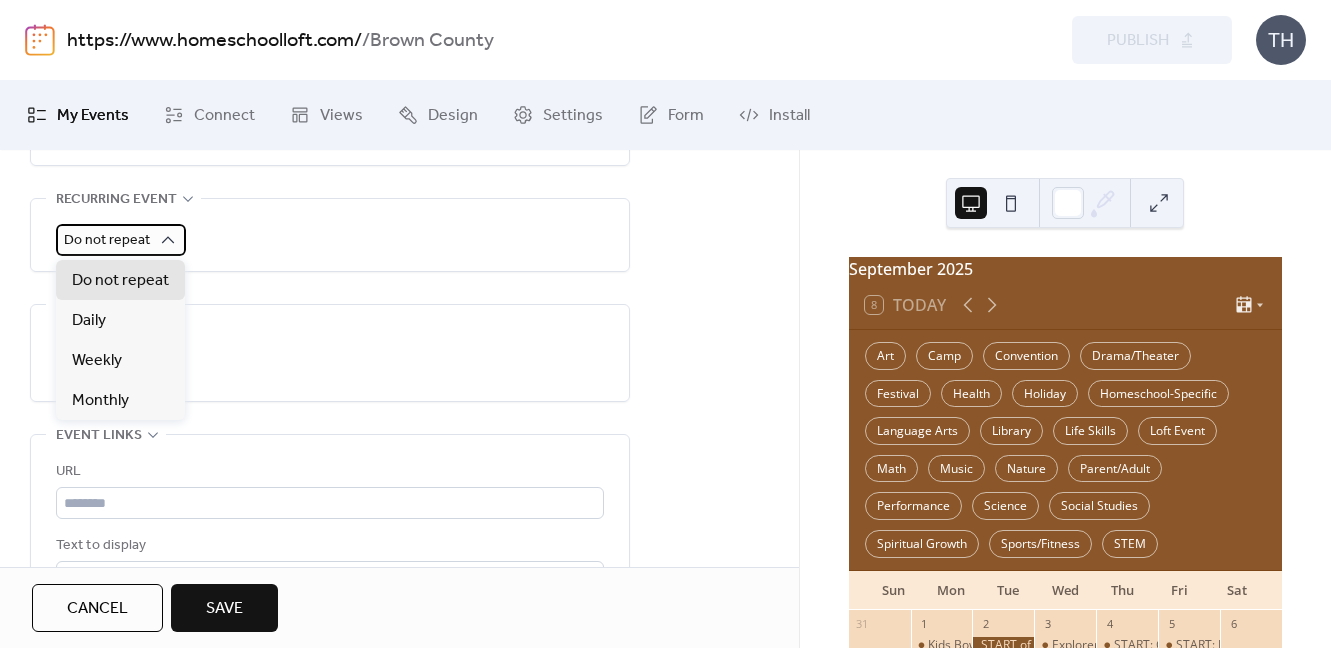 click on "**********" at bounding box center (665, 324) 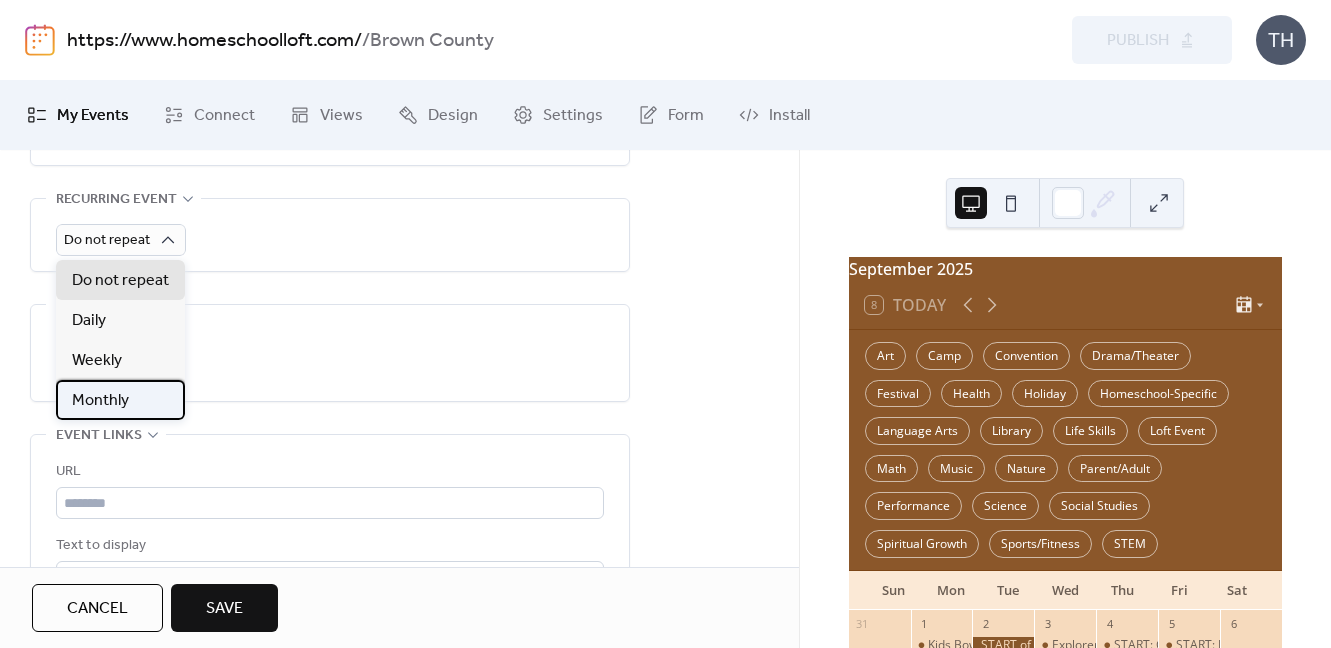 click on "Monthly" at bounding box center (120, 400) 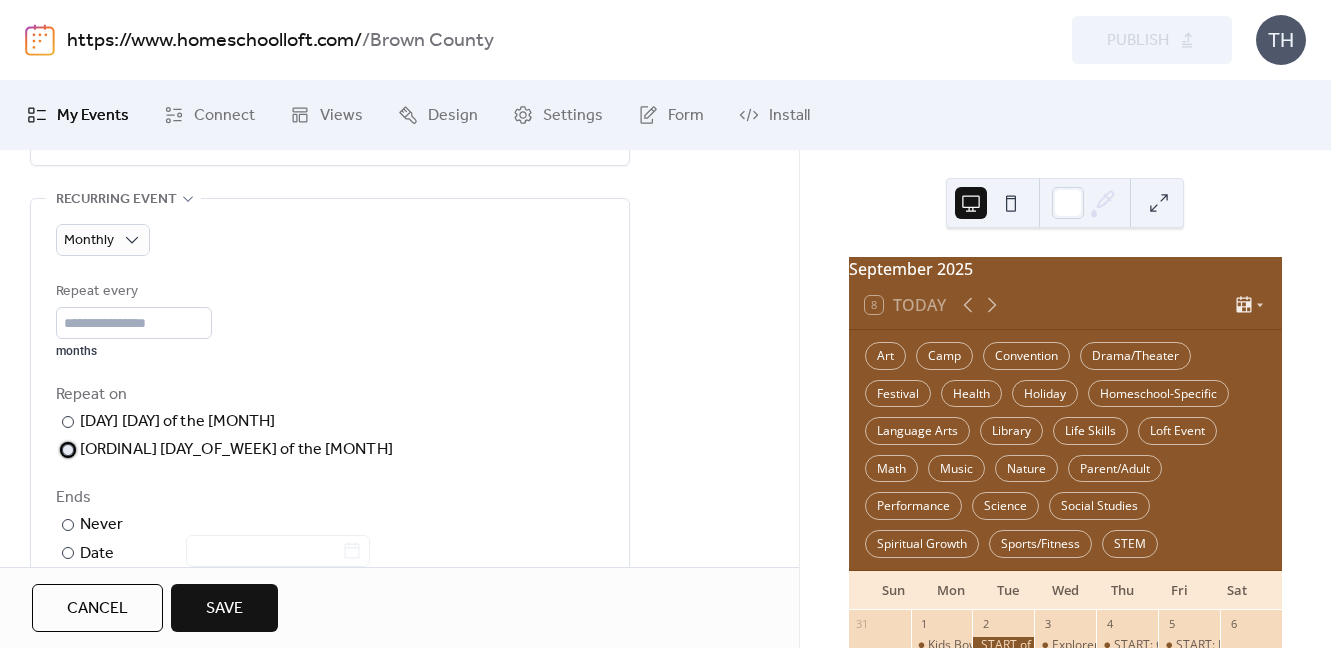 click on "[ORDINAL] [DAY_OF_WEEK] of the [MONTH]" at bounding box center [236, 450] 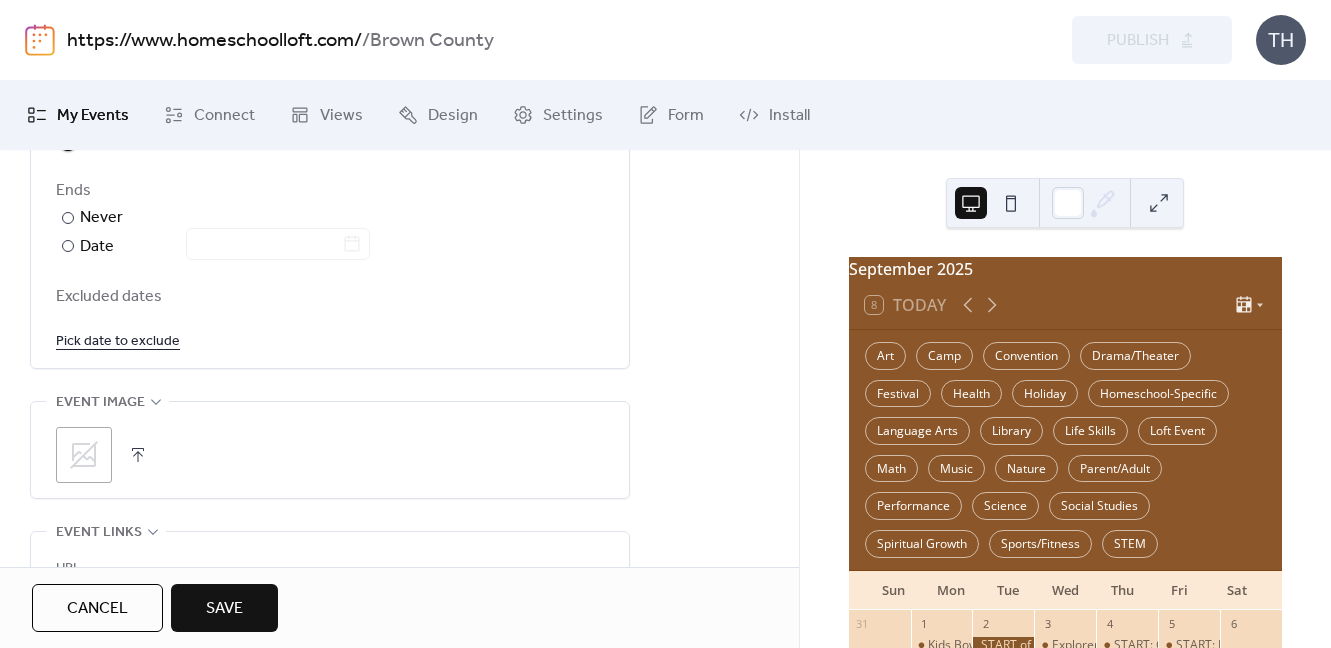 scroll, scrollTop: 1213, scrollLeft: 0, axis: vertical 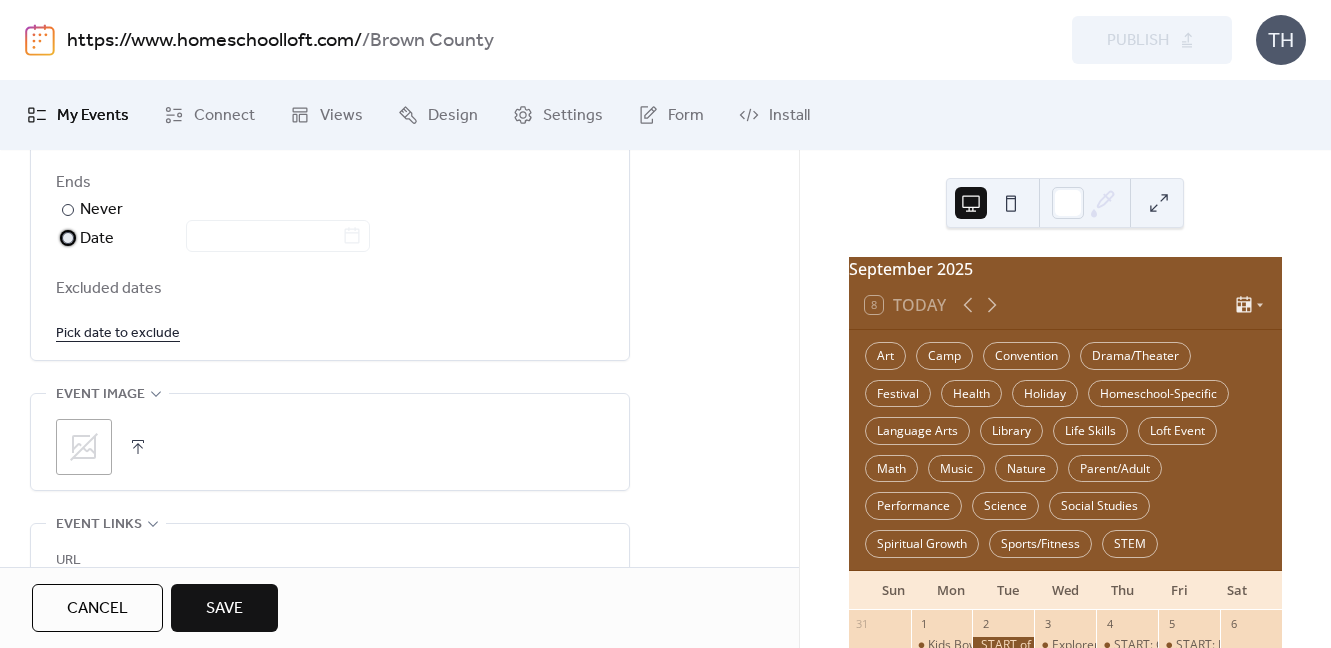 click at bounding box center (266, 237) 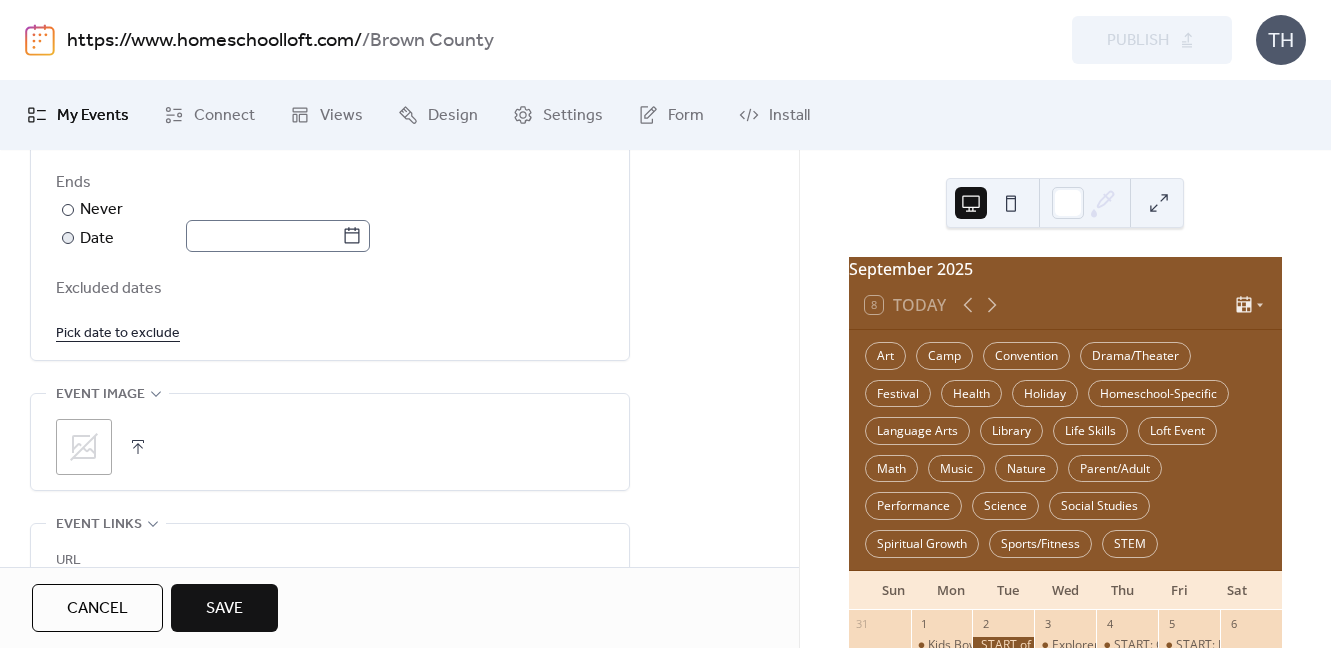 click 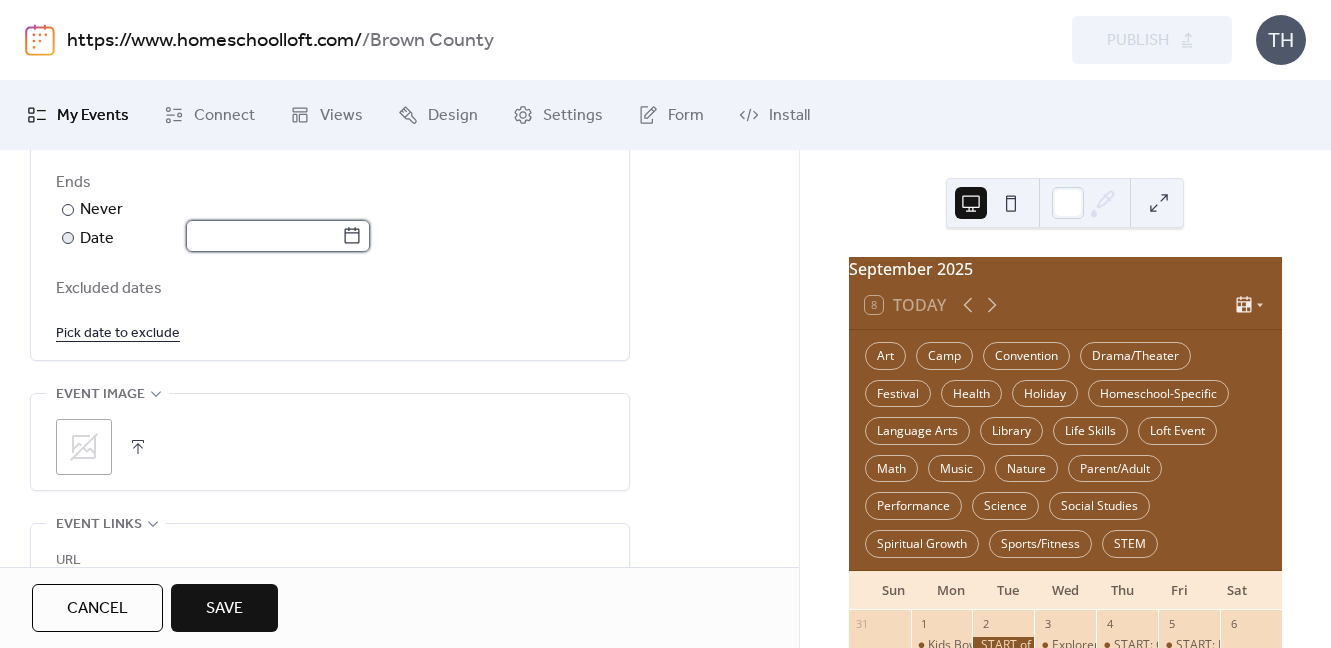 click at bounding box center (264, 236) 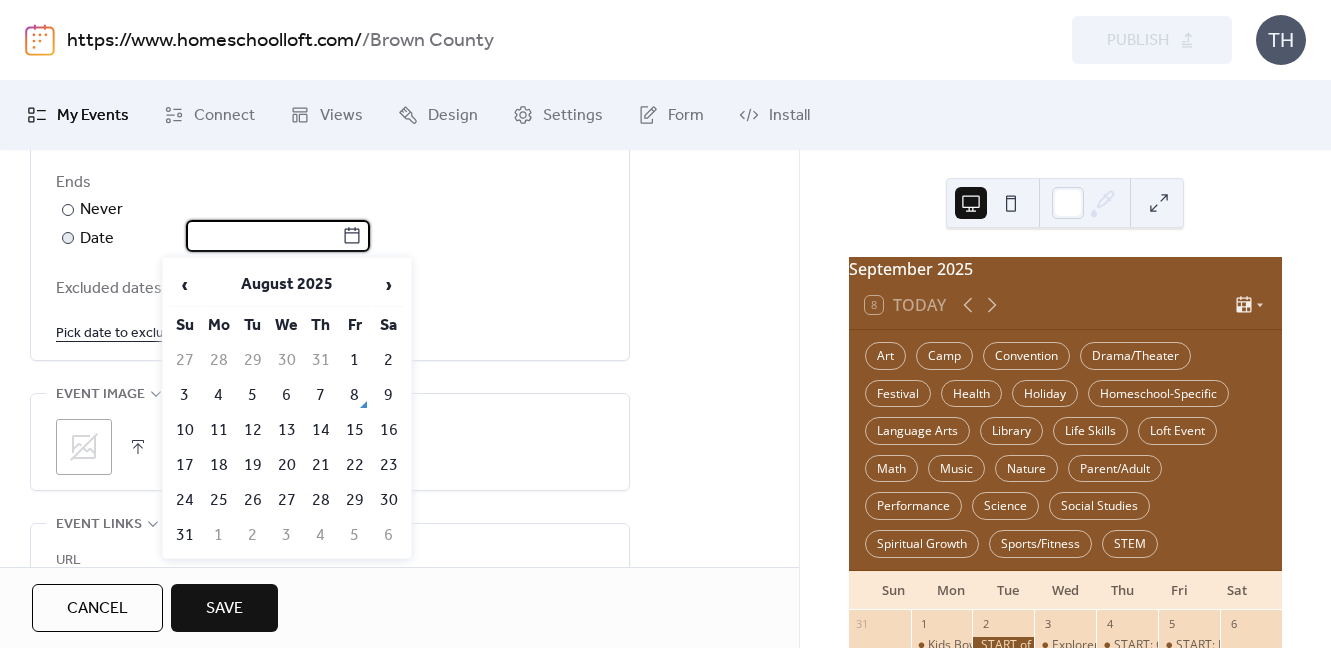 click 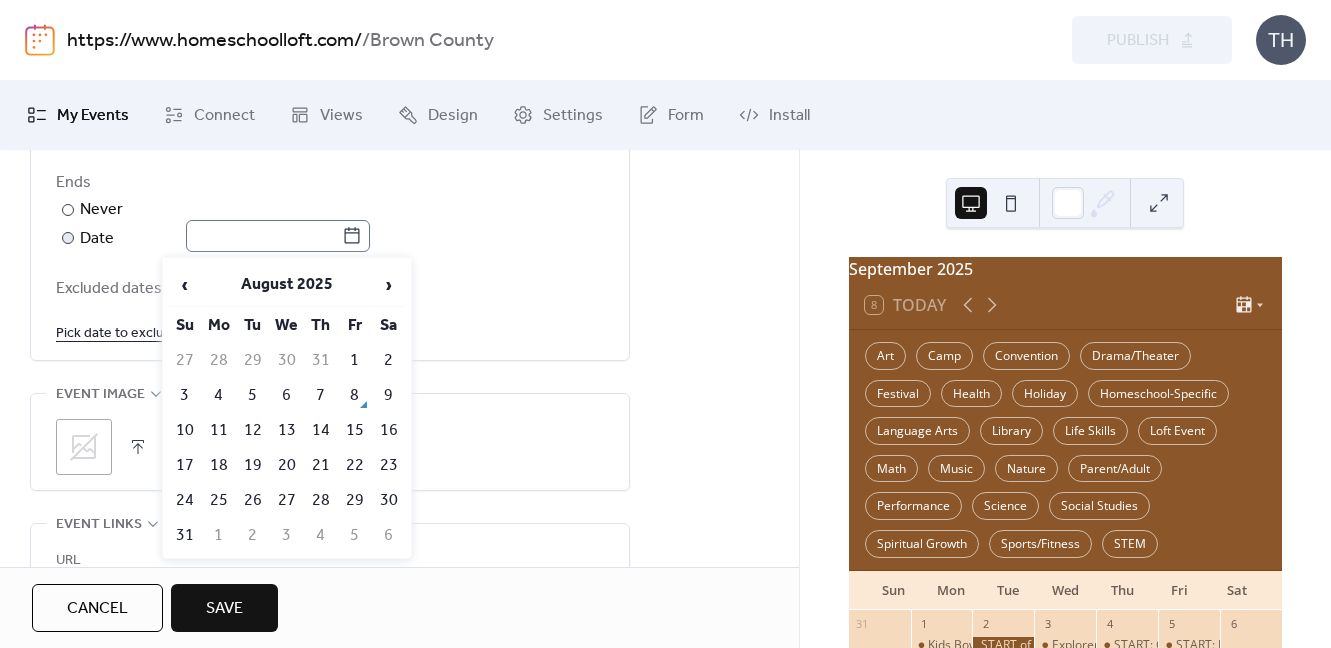 click 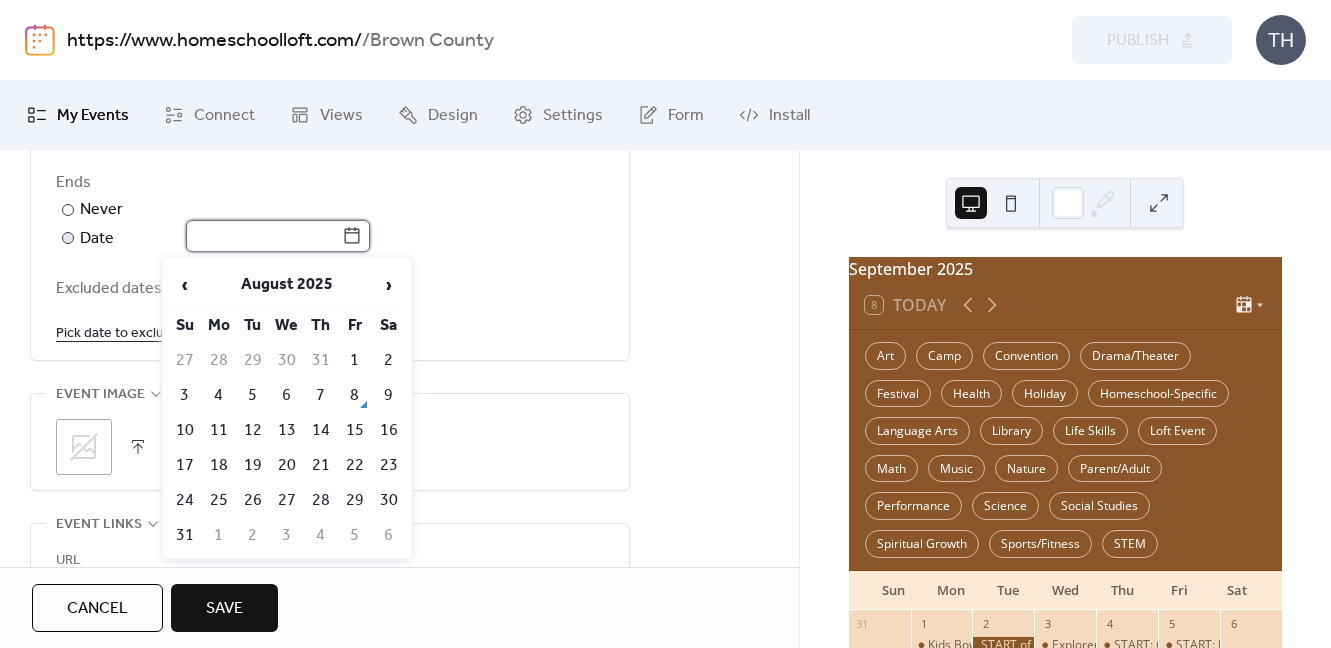 click at bounding box center (264, 236) 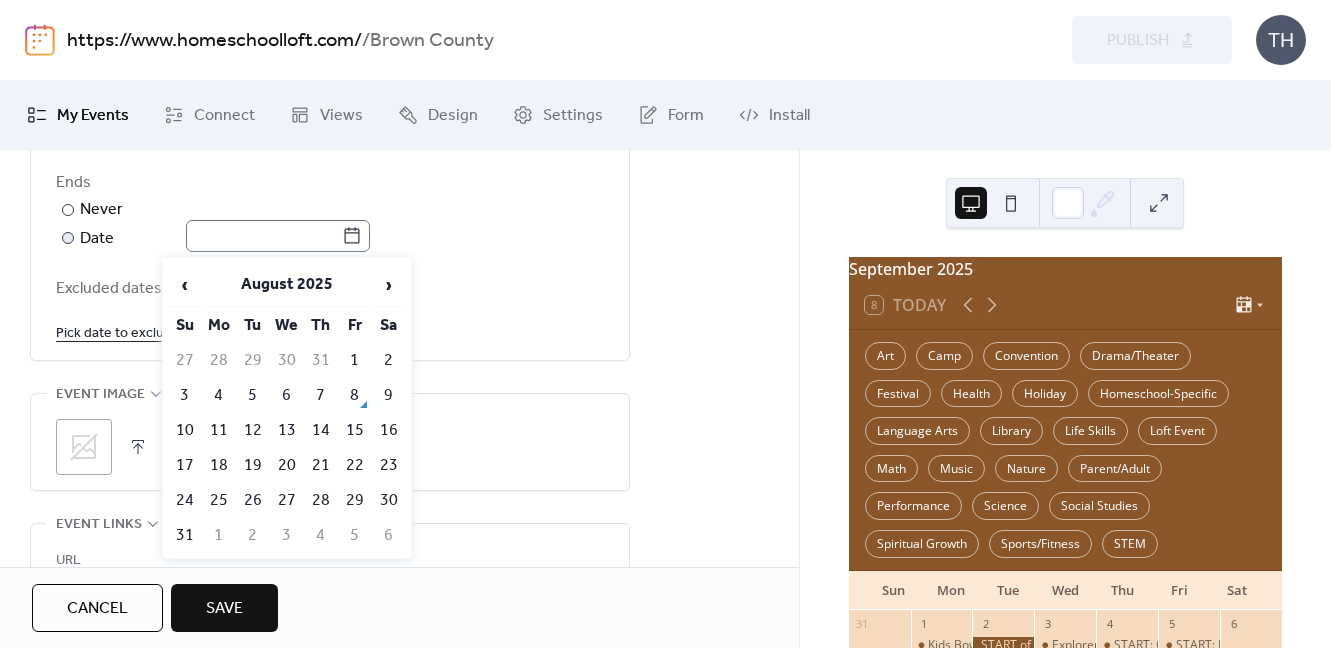 click 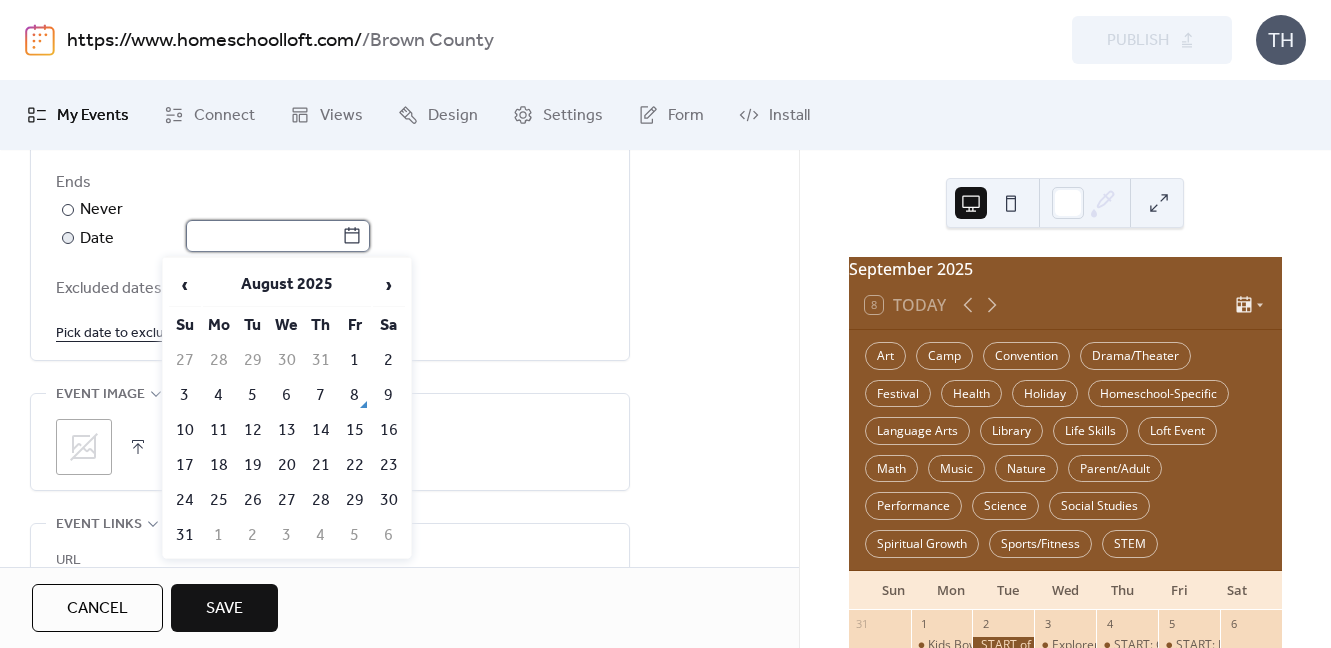 click at bounding box center [264, 236] 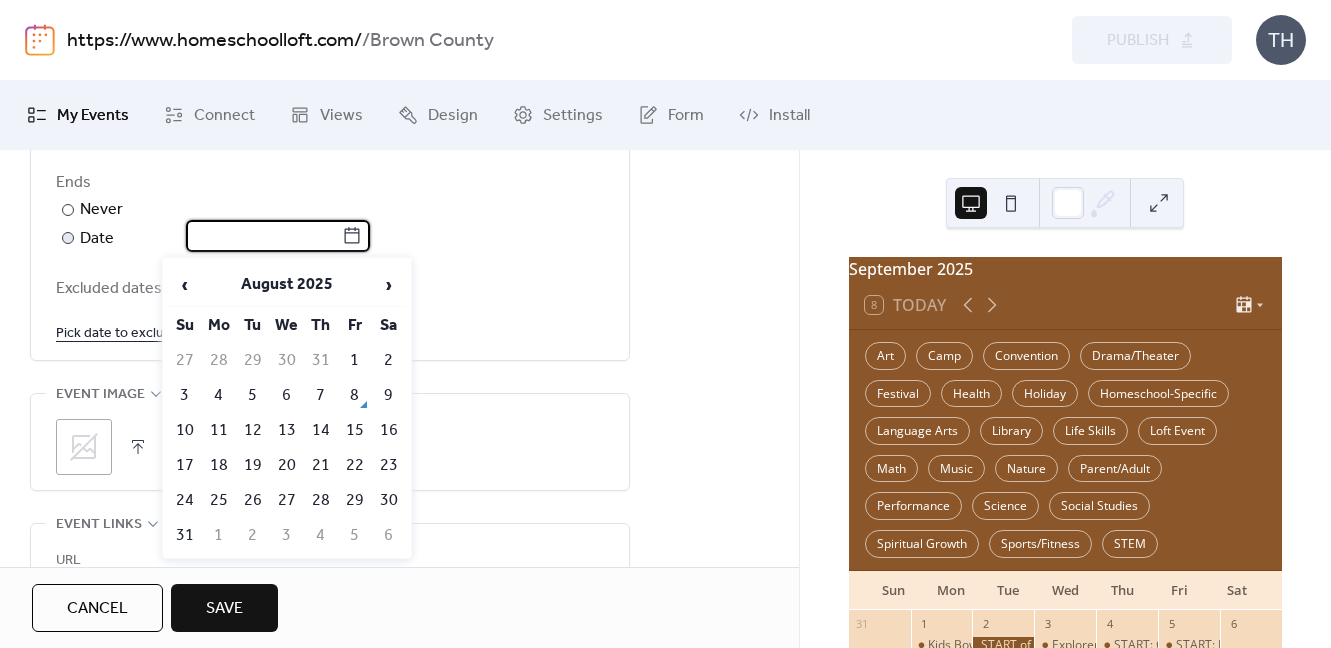 click 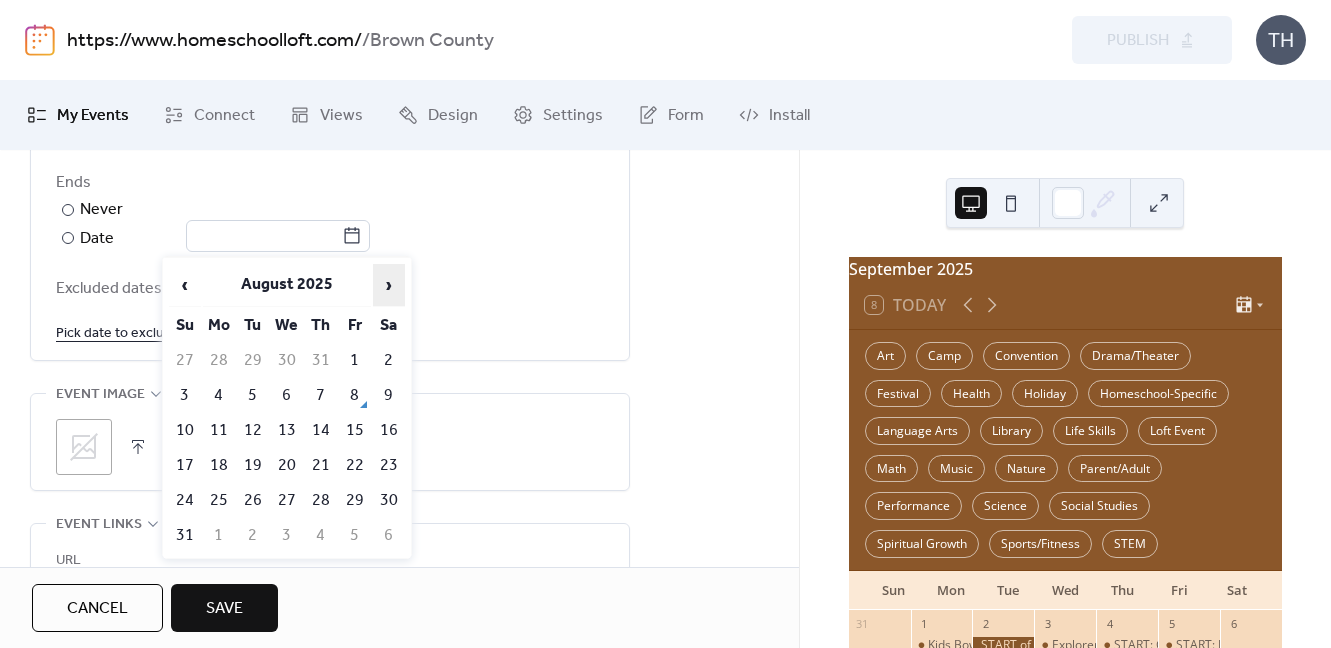 click on "›" at bounding box center [389, 285] 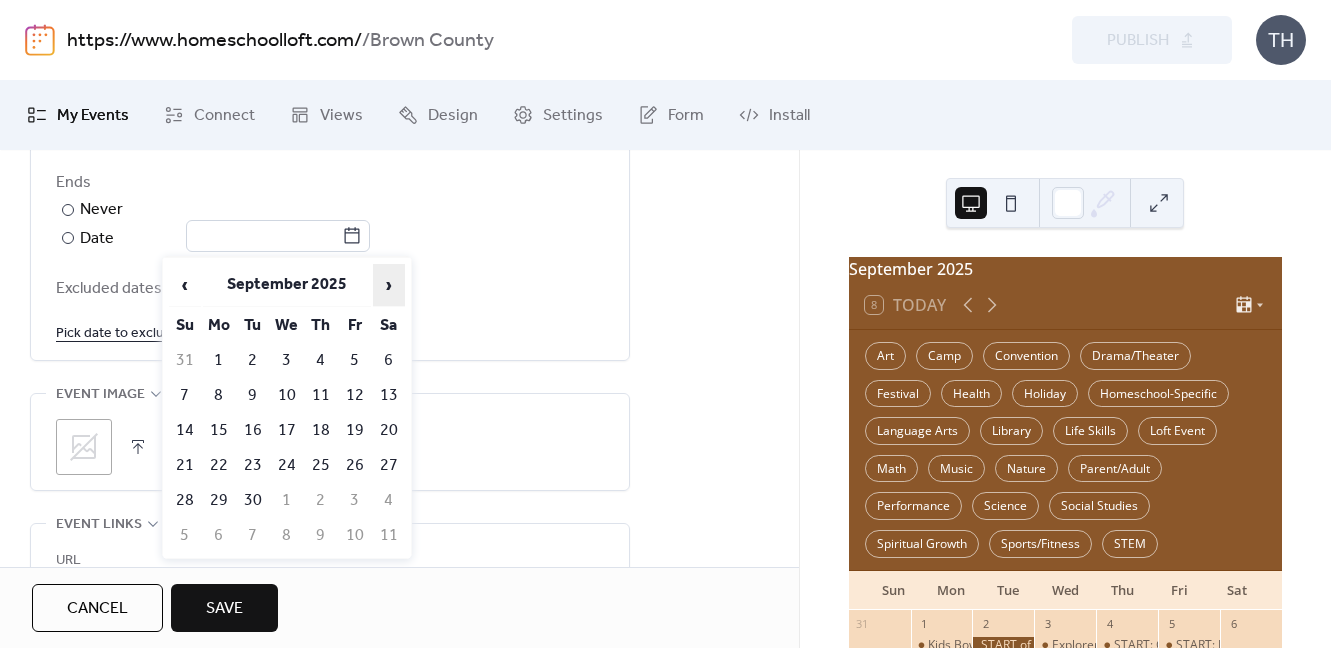 click on "›" at bounding box center [389, 285] 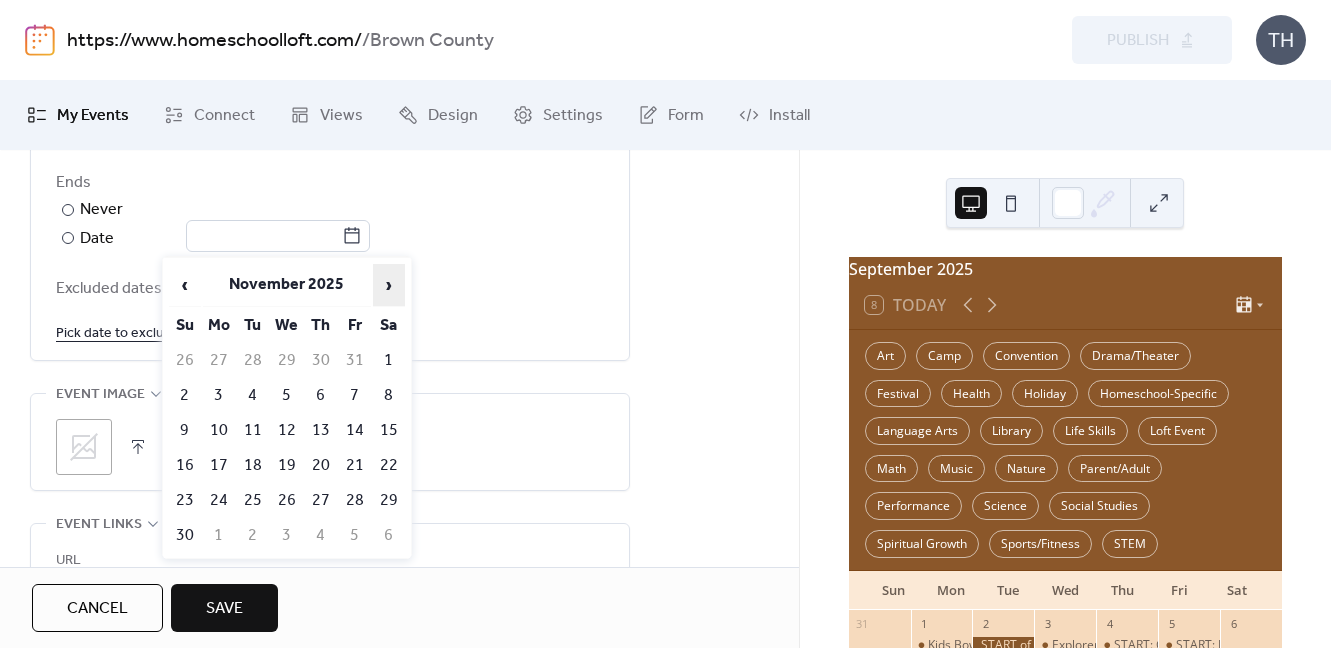 click on "›" at bounding box center [389, 285] 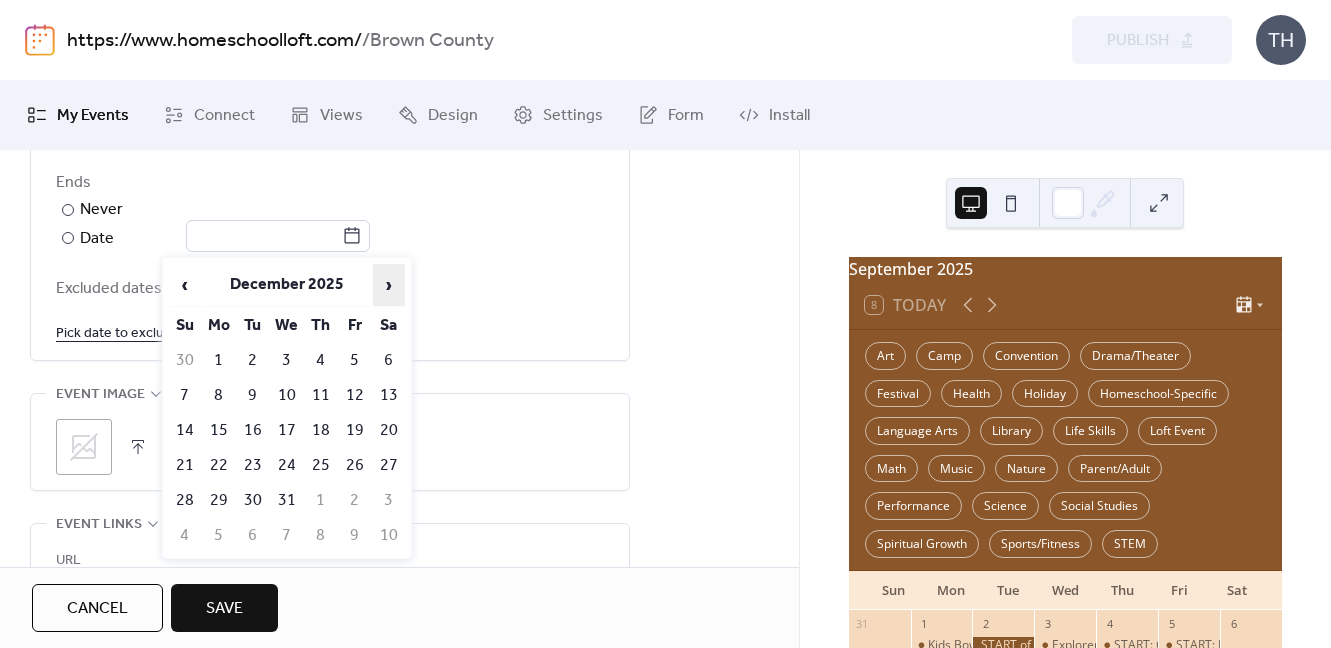 click on "›" at bounding box center (389, 285) 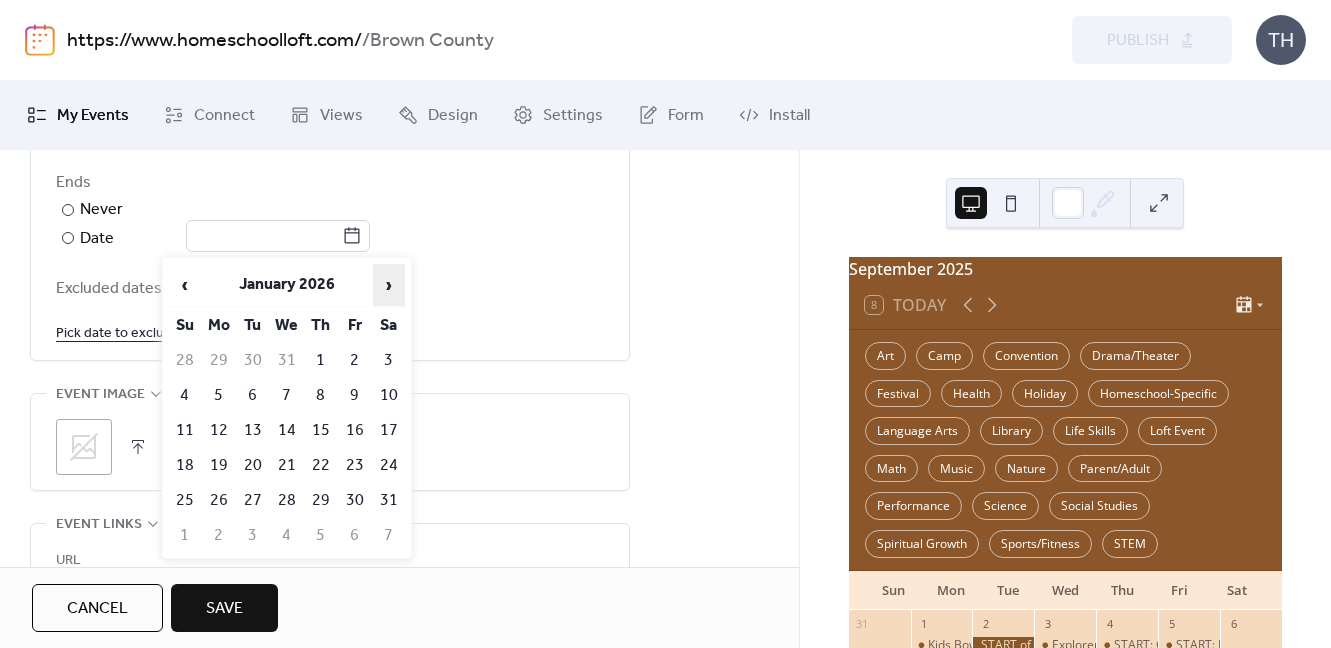 click on "›" at bounding box center [389, 285] 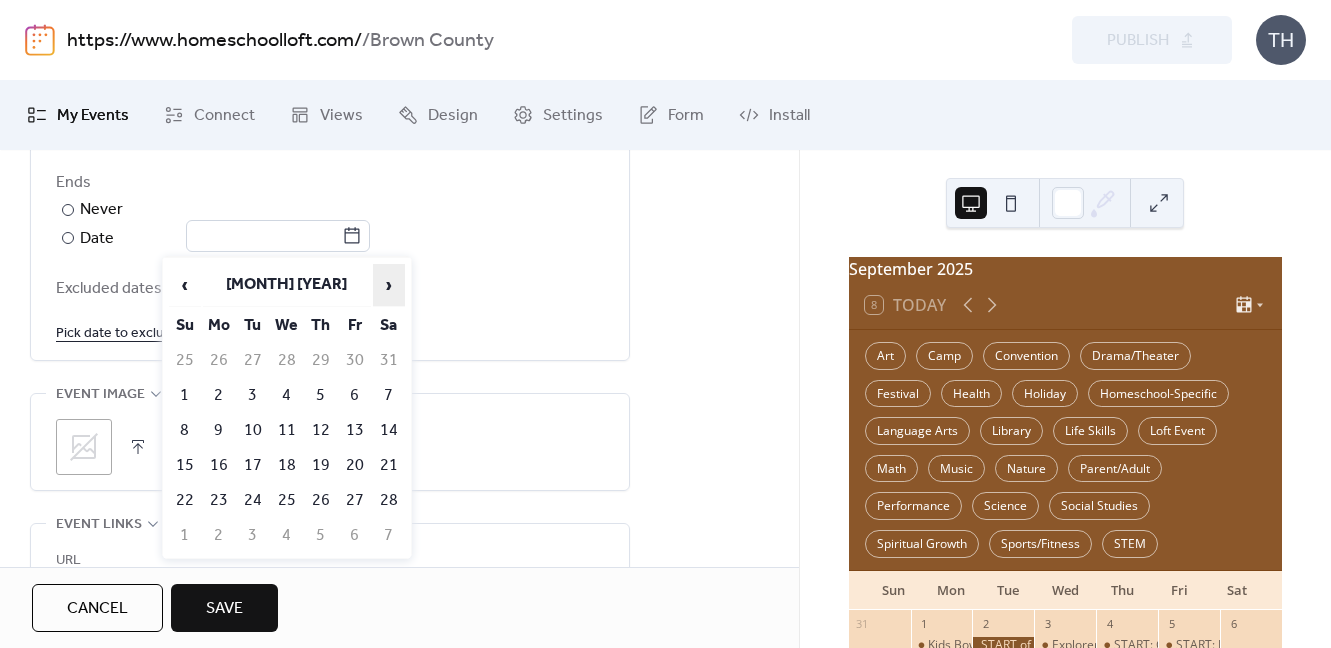 click on "›" at bounding box center [389, 285] 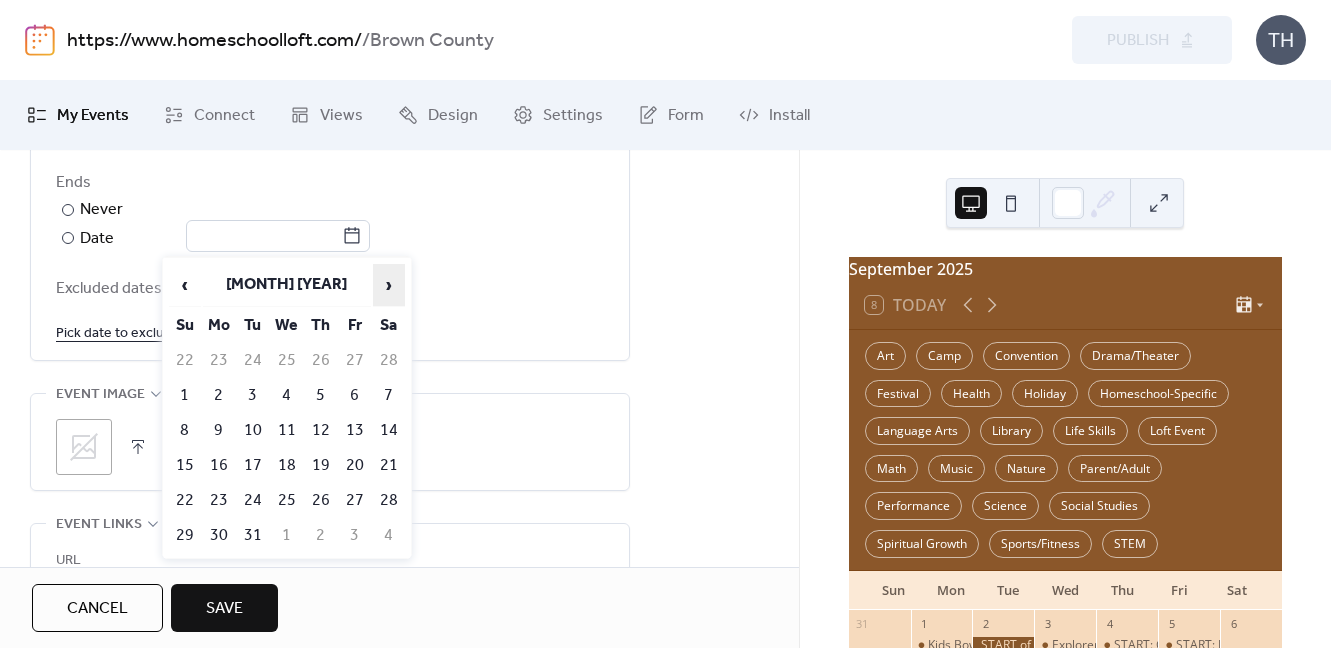 click on "›" at bounding box center [389, 285] 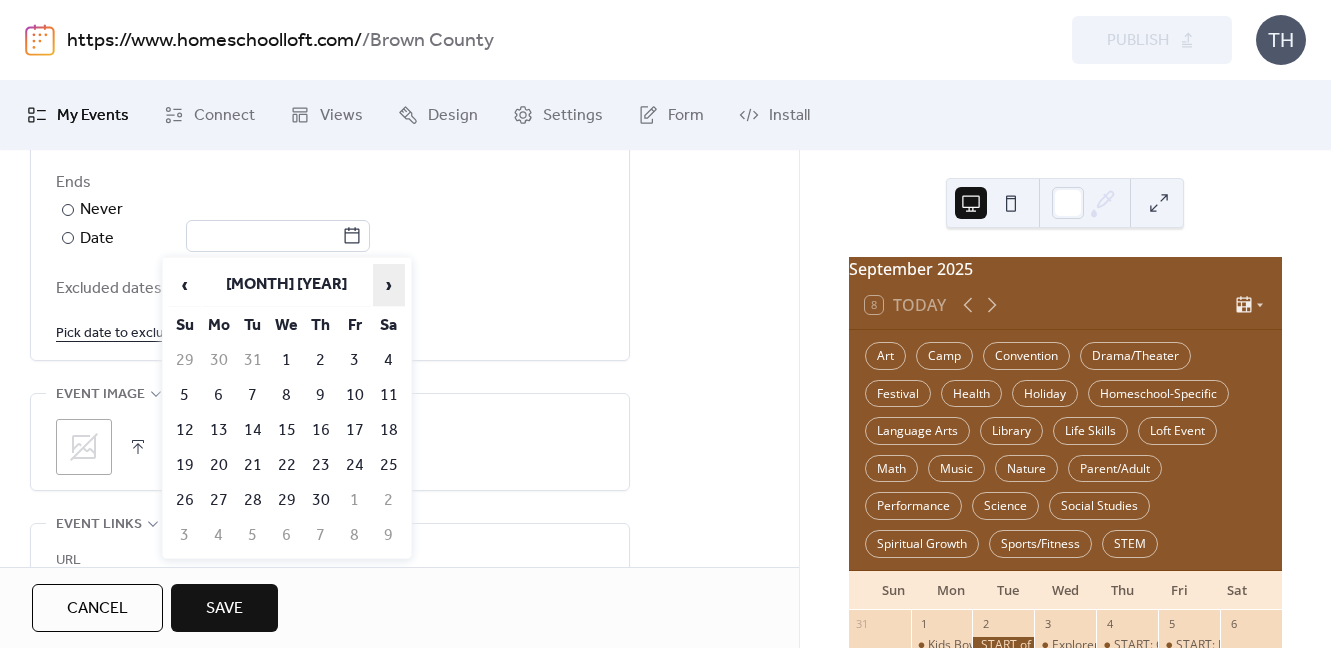 click on "›" at bounding box center (389, 285) 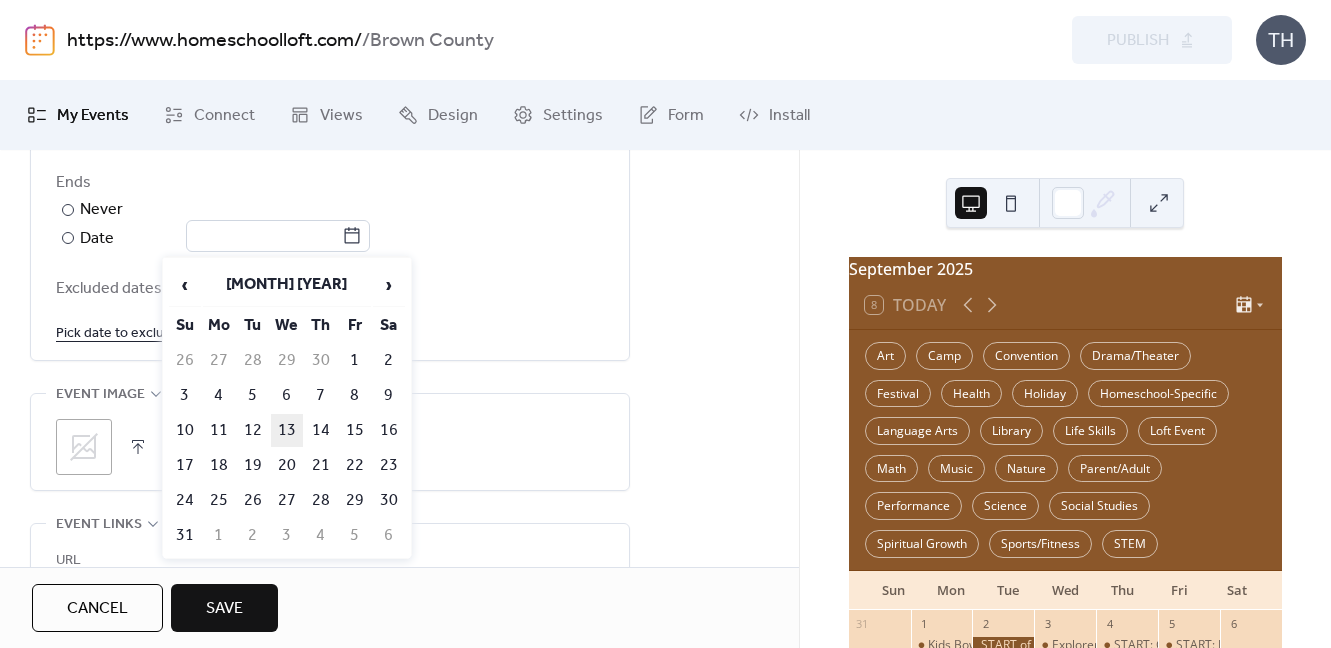 click on "13" at bounding box center (287, 430) 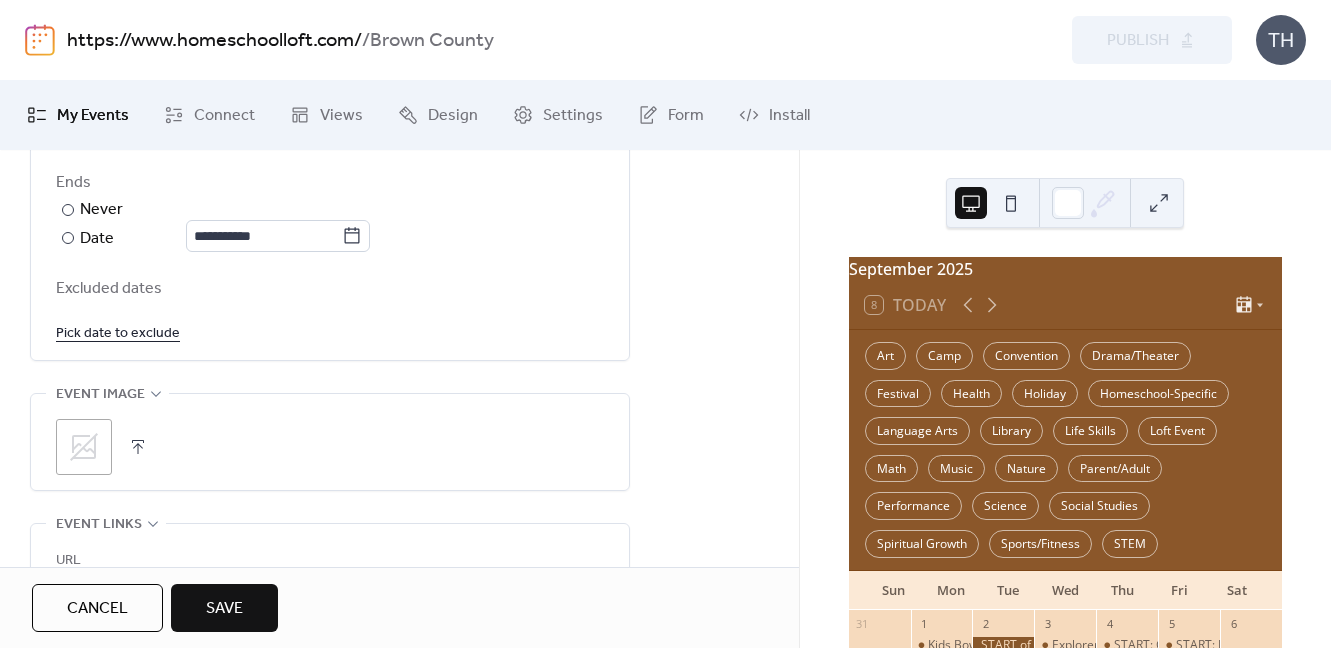 click at bounding box center [138, 447] 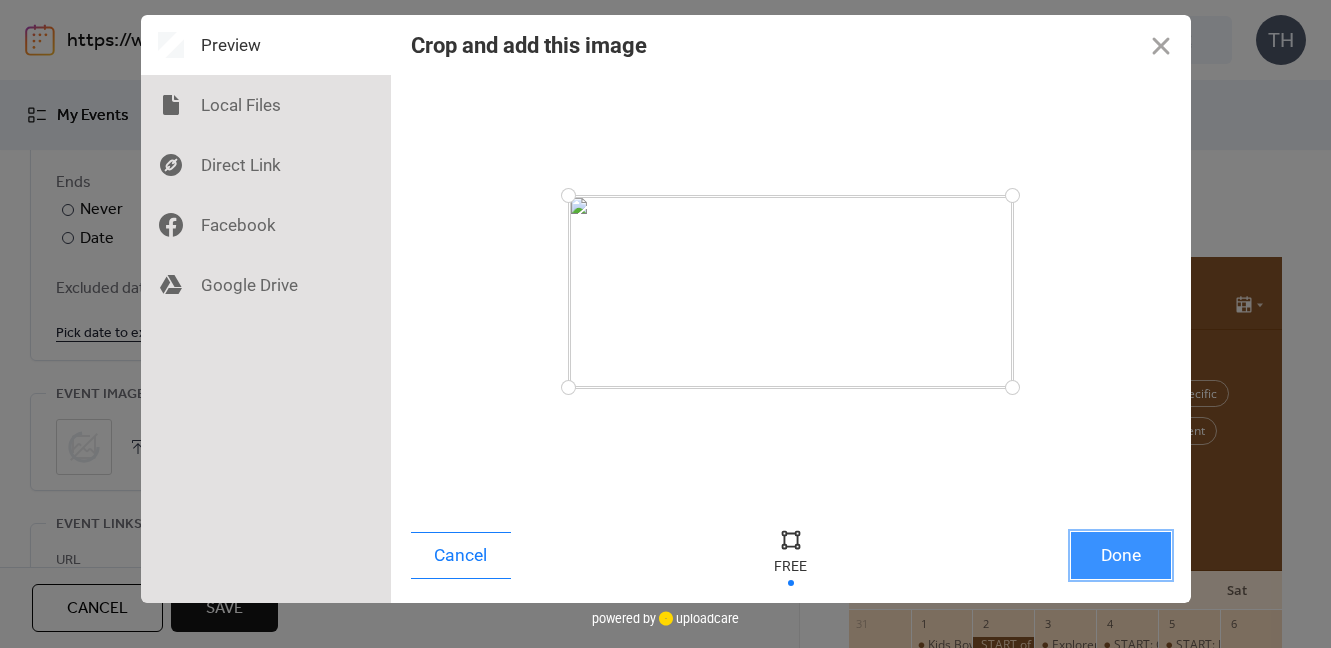click on "Done" at bounding box center (1121, 555) 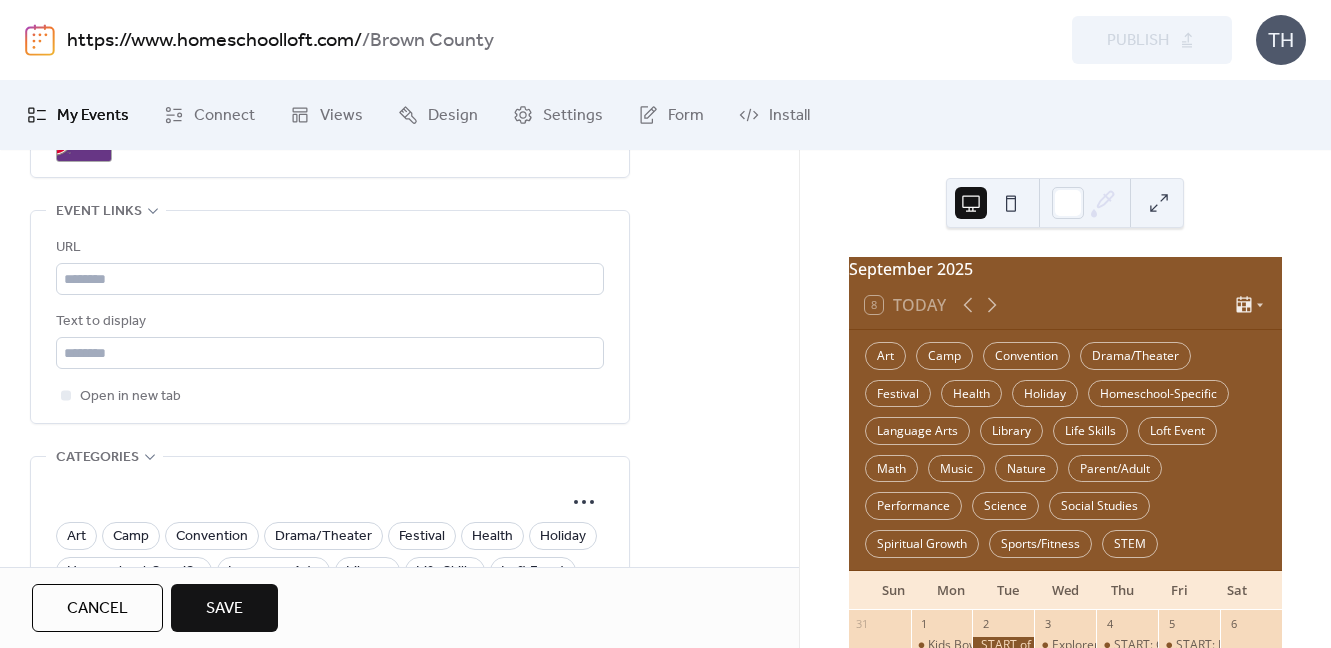 scroll, scrollTop: 1528, scrollLeft: 0, axis: vertical 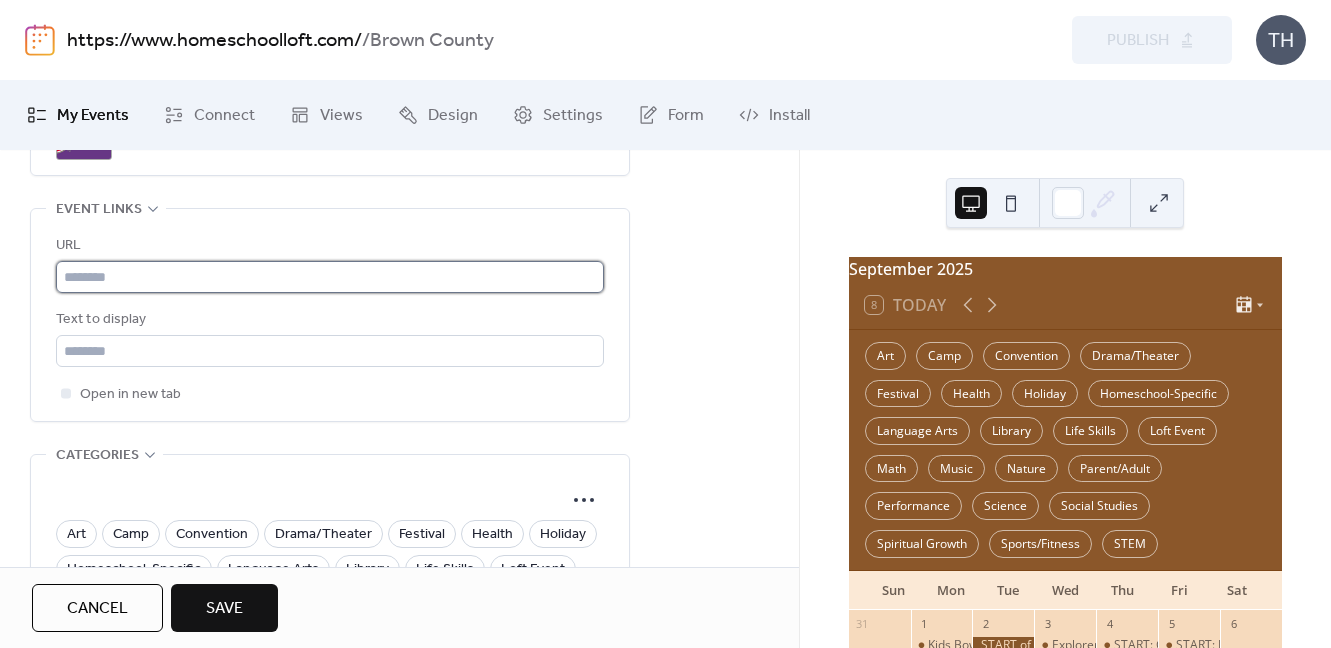 click at bounding box center (330, 277) 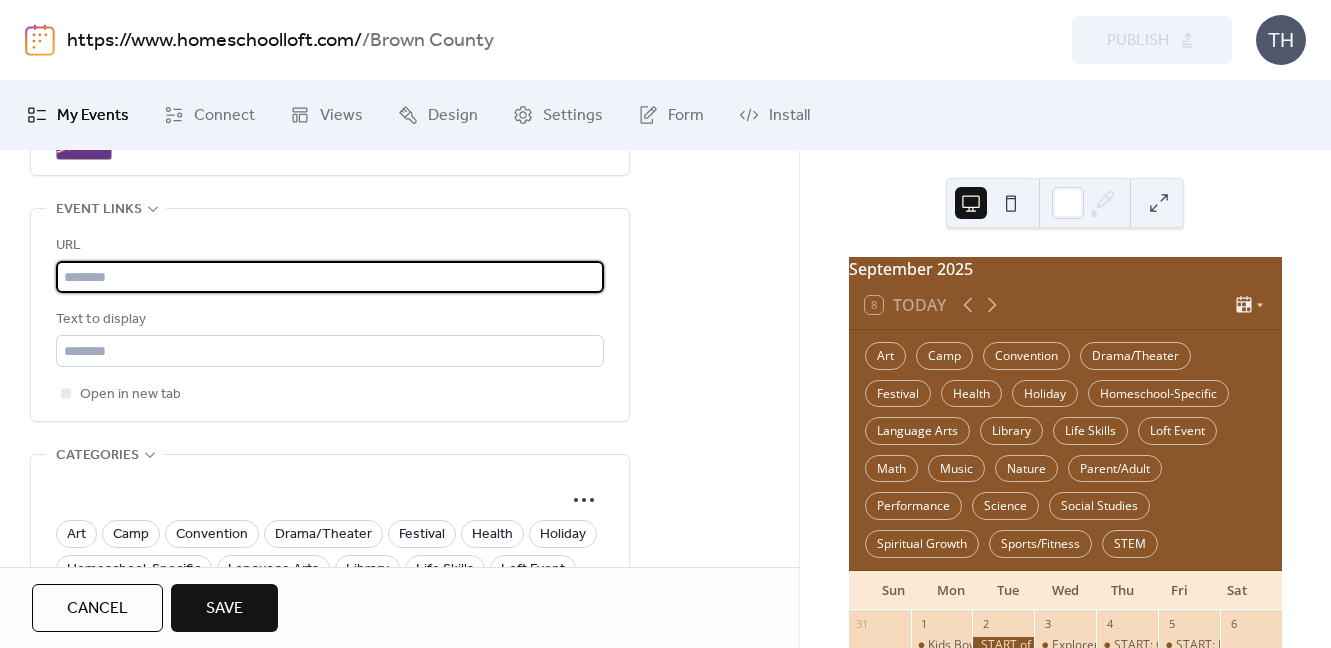 paste on "**********" 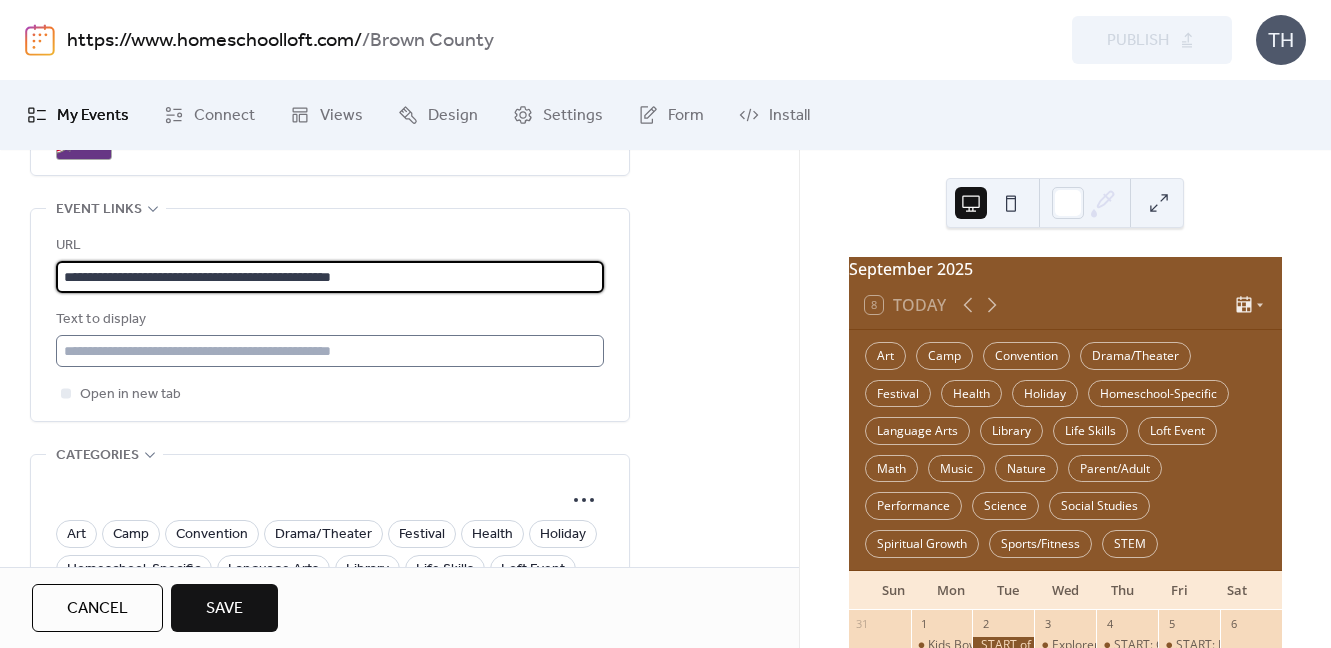 type on "**********" 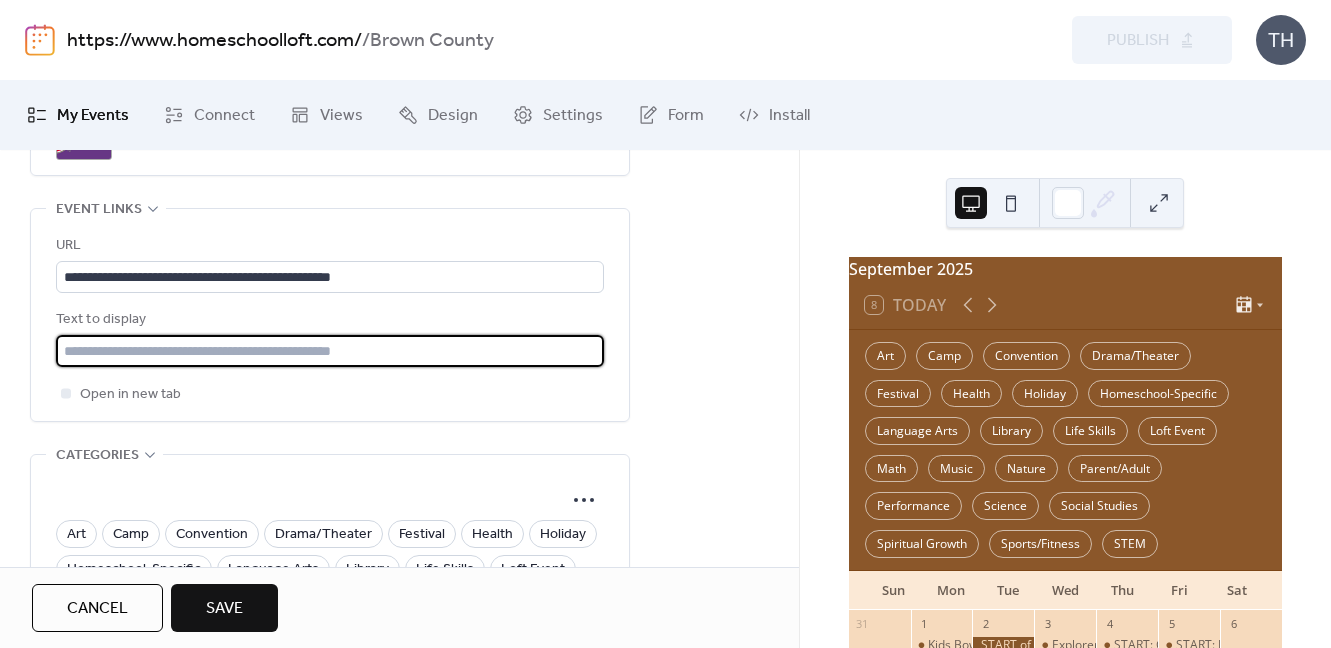 click at bounding box center [330, 351] 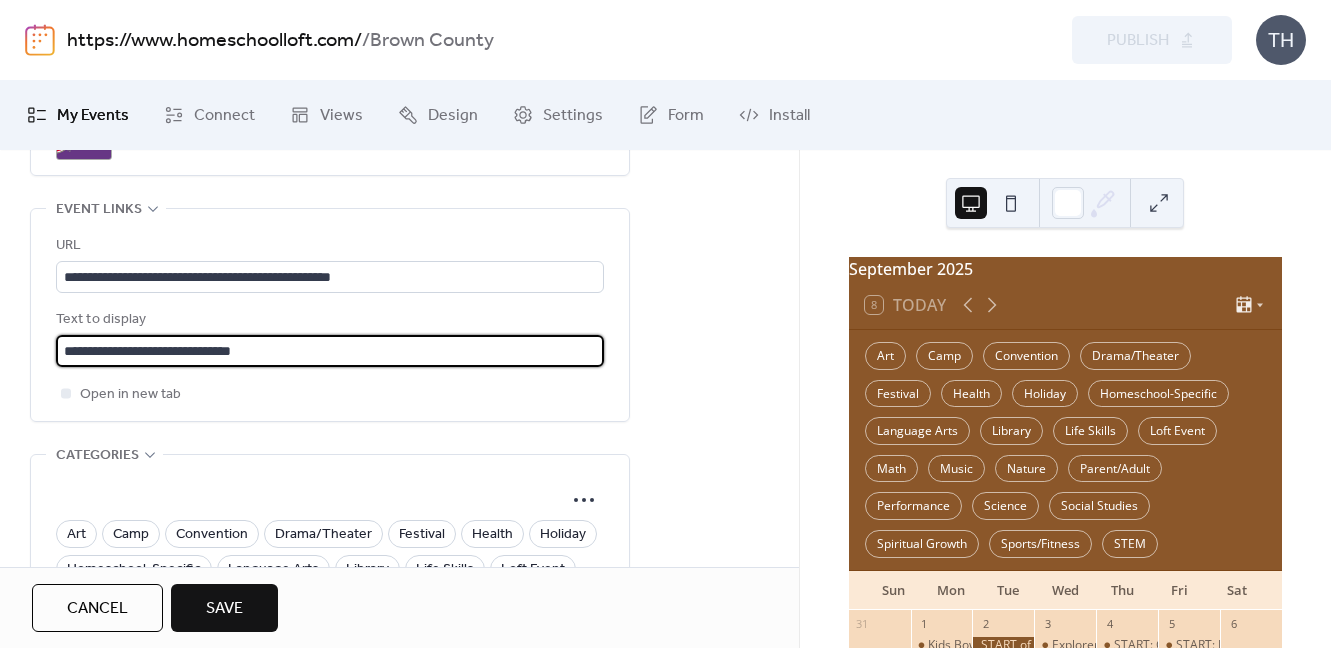 type on "**********" 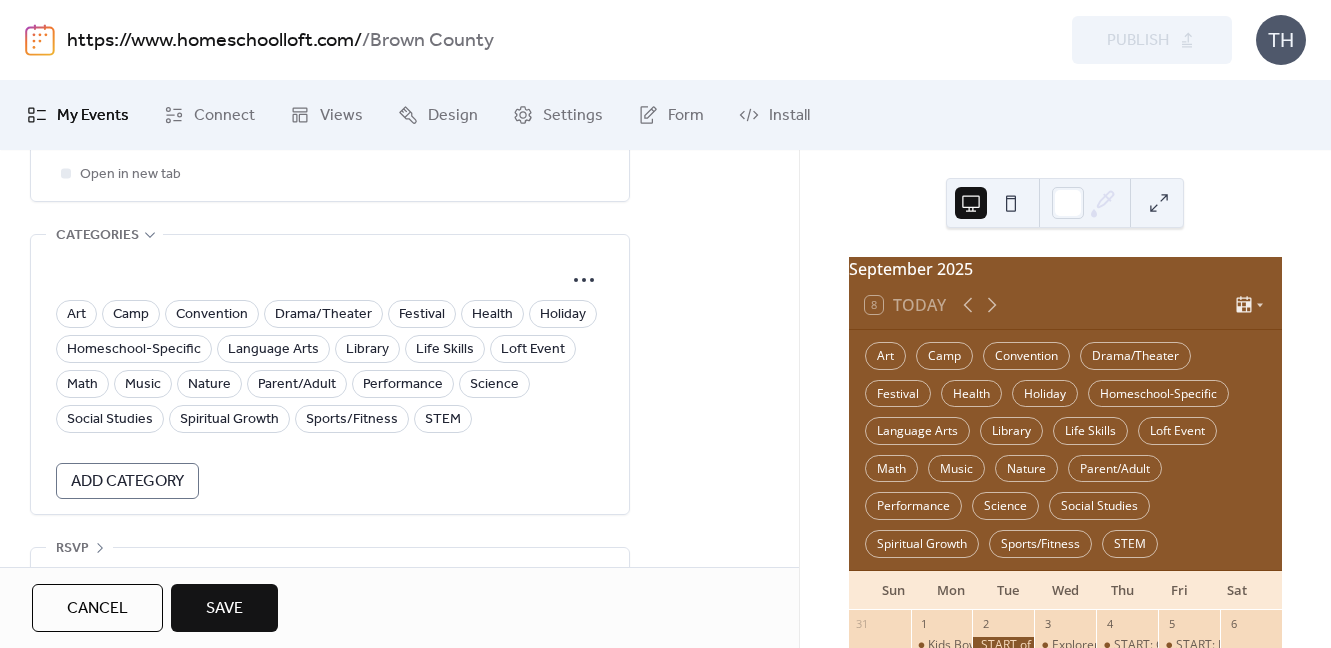 scroll, scrollTop: 1761, scrollLeft: 0, axis: vertical 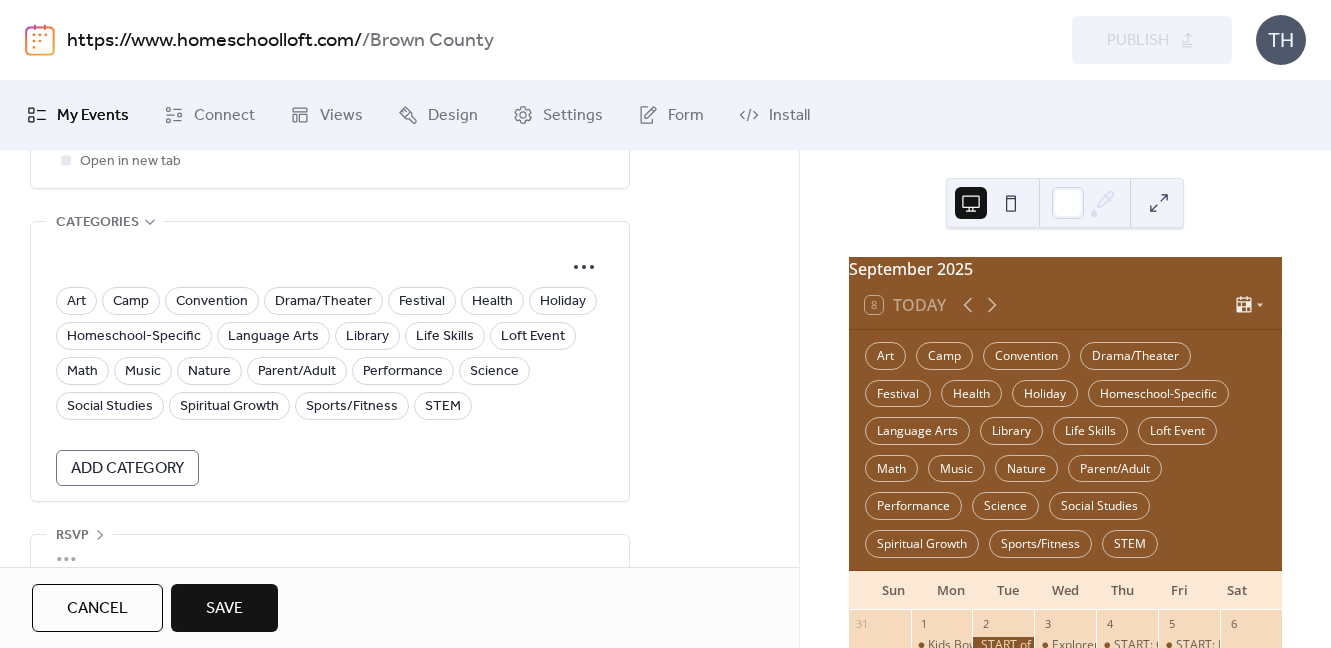 click on "Art Camp Convention Drama/Theater Festival Health Holiday Homeschool-Specific Language Arts Library Life Skills Loft Event Math Music Nature Parent/Adult Performance Science Social Studies Spiritual Growth Sports/Fitness STEM" at bounding box center (330, 353) 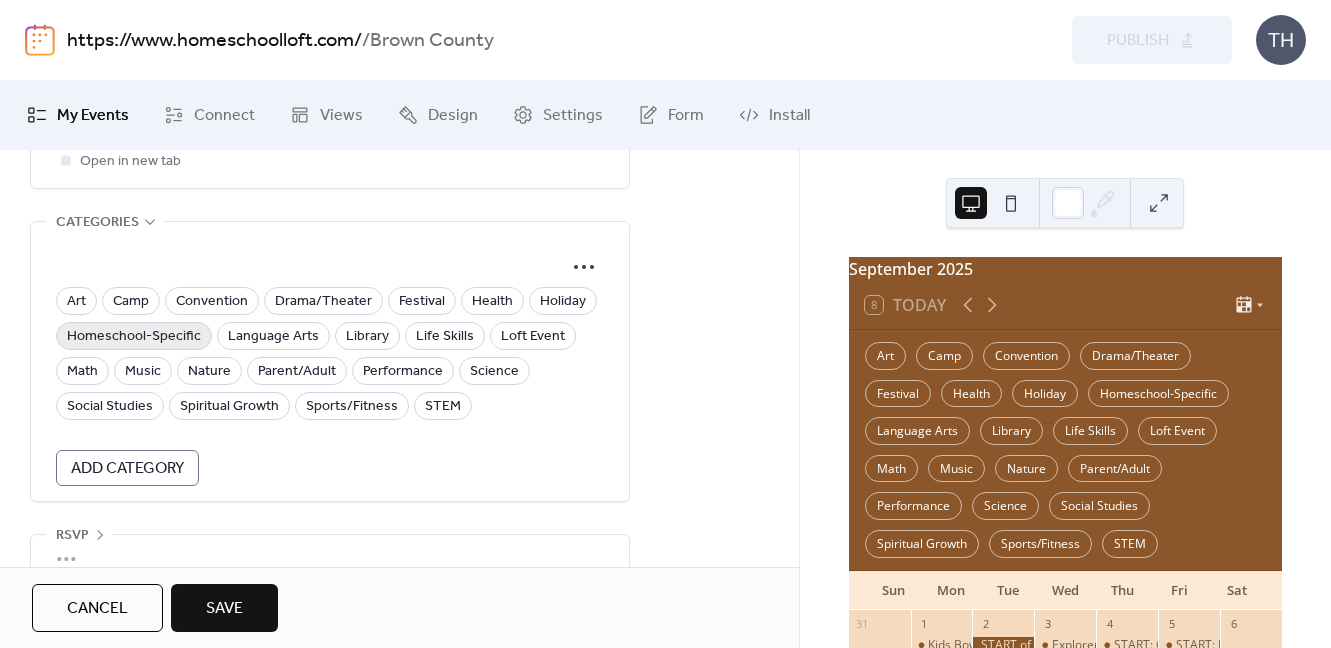 click on "Homeschool-Specific" at bounding box center [134, 337] 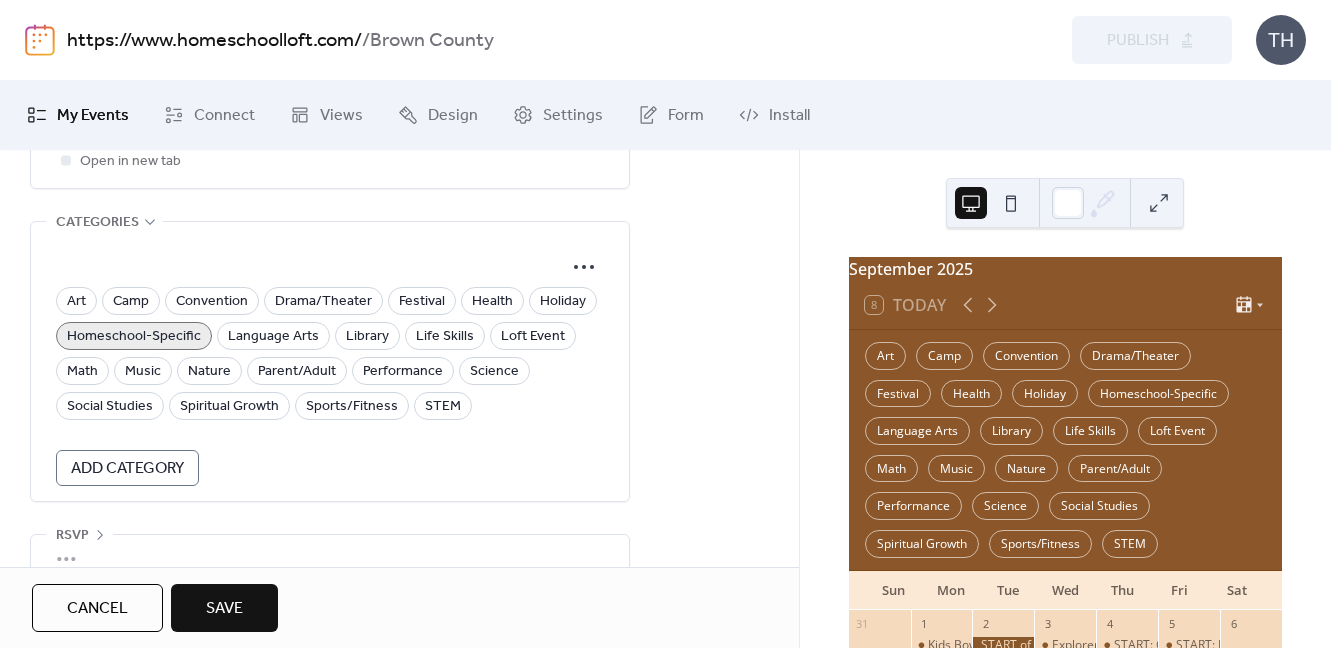 scroll, scrollTop: 1793, scrollLeft: 0, axis: vertical 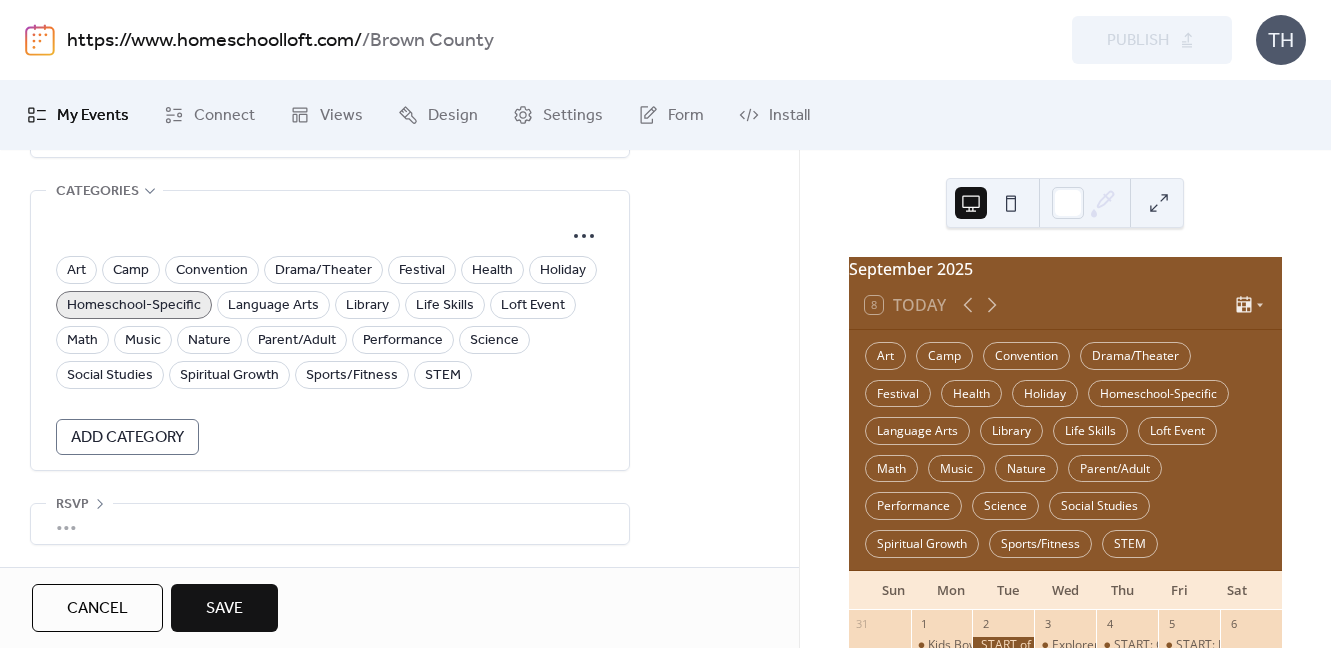 click on "Save" at bounding box center [224, 609] 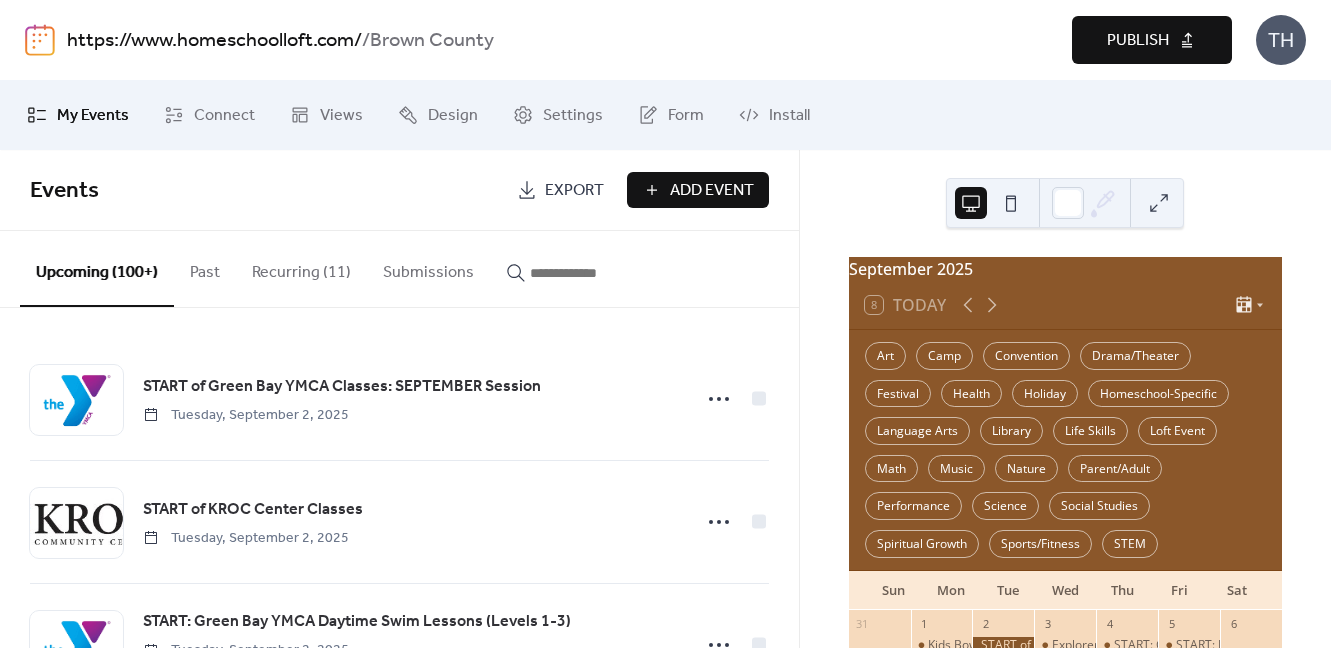click on "Publish" at bounding box center (1138, 41) 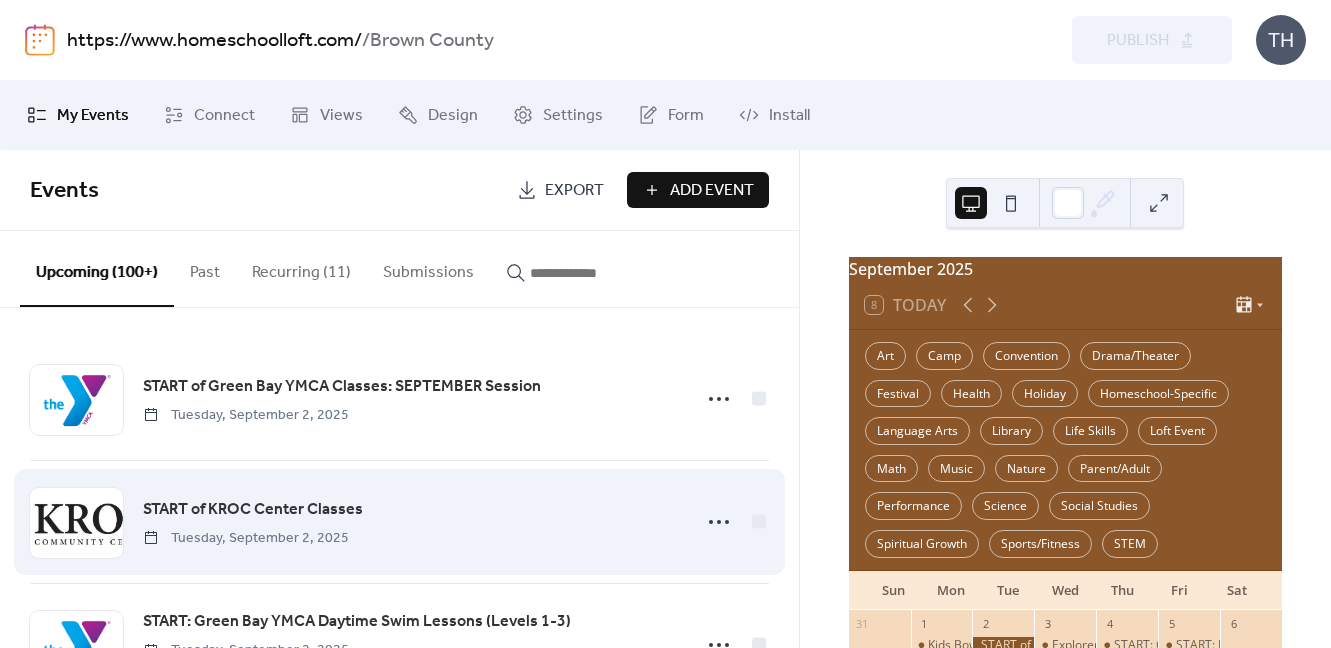 type 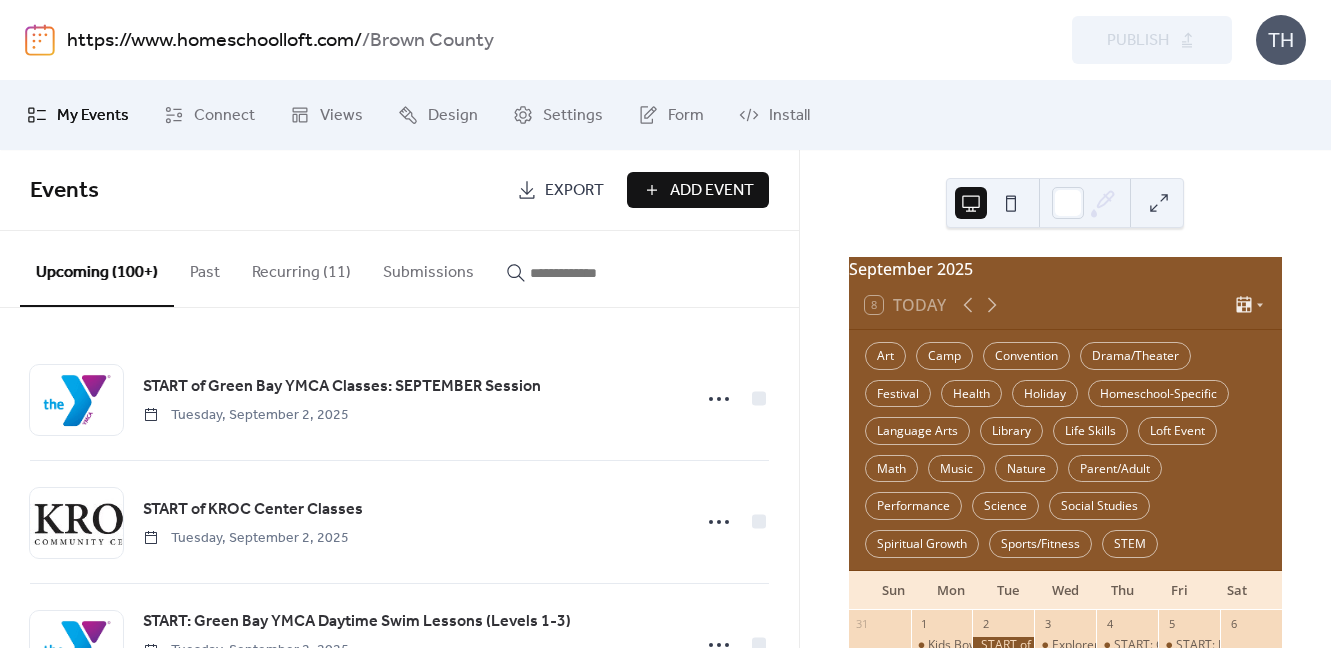 click on "https://www.homeschoolloft.com/" at bounding box center [214, 41] 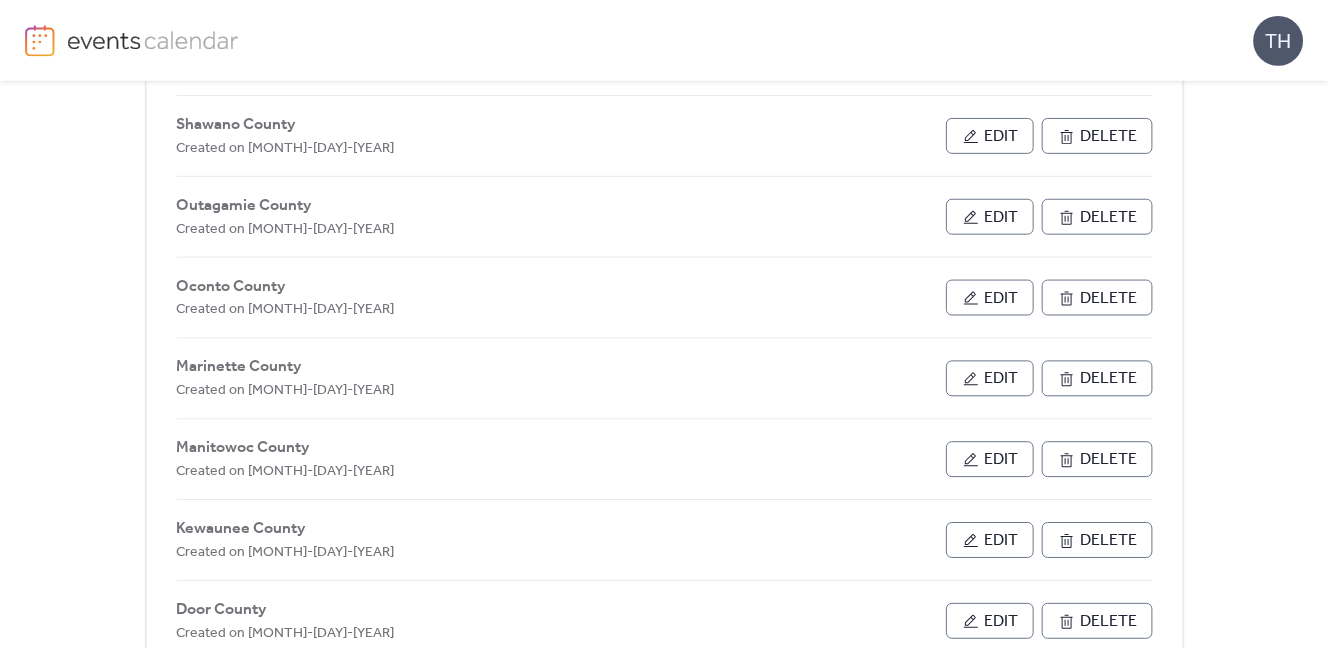 scroll, scrollTop: 455, scrollLeft: 0, axis: vertical 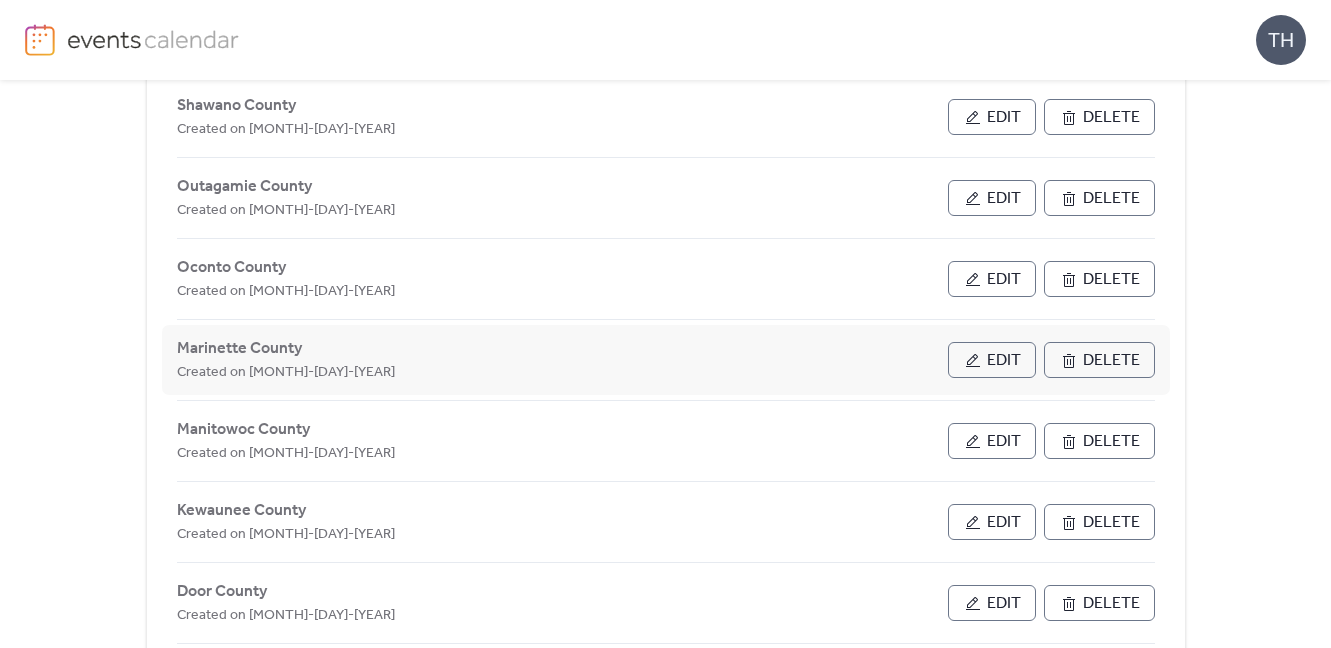 click on "Edit" at bounding box center (1004, 361) 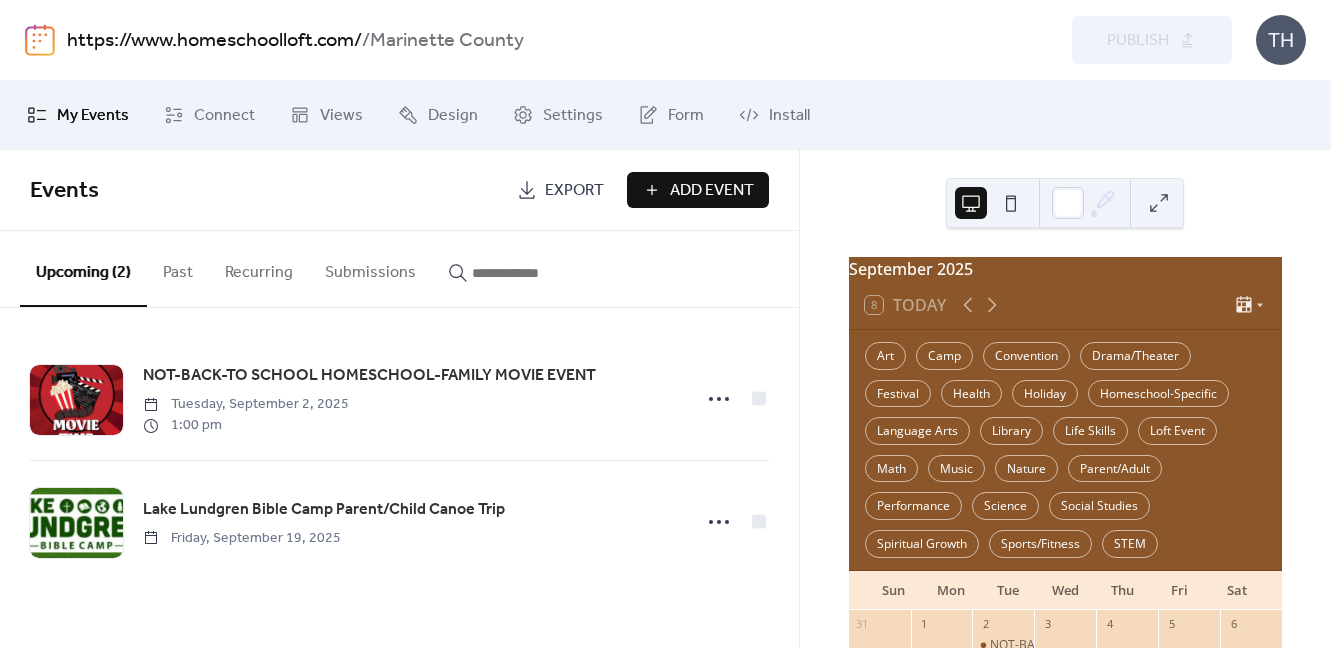 click on "Add Event" at bounding box center [712, 191] 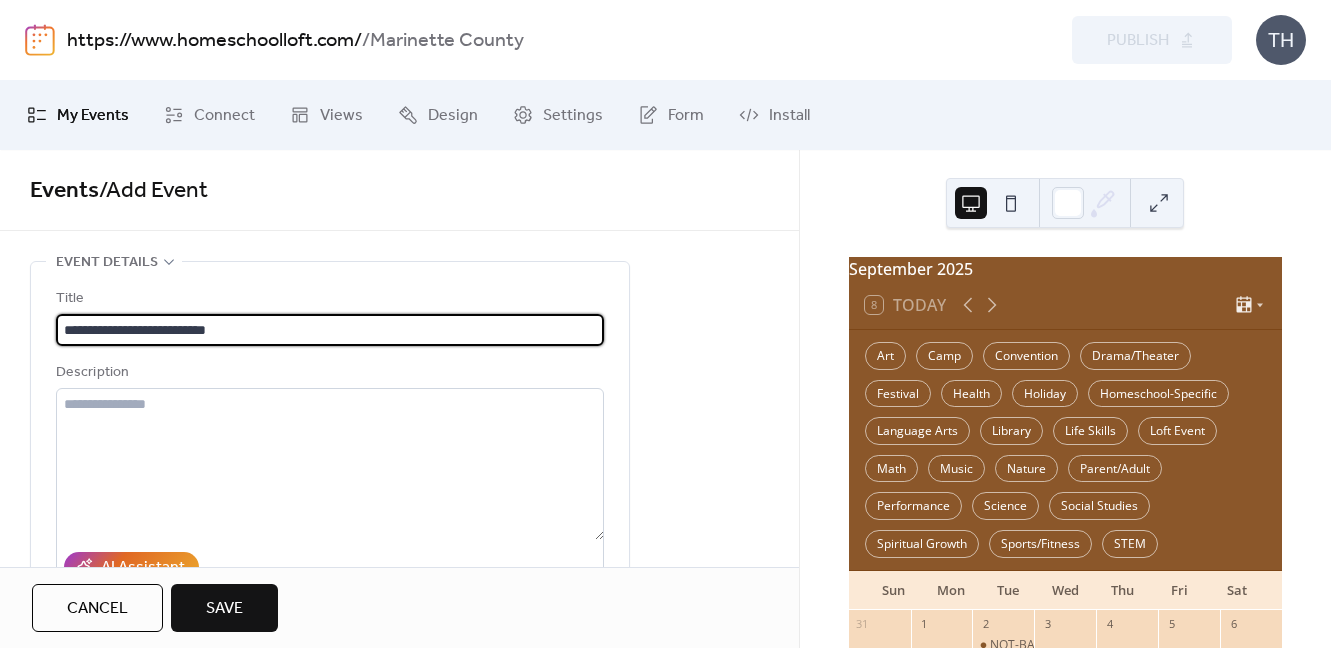 type on "**********" 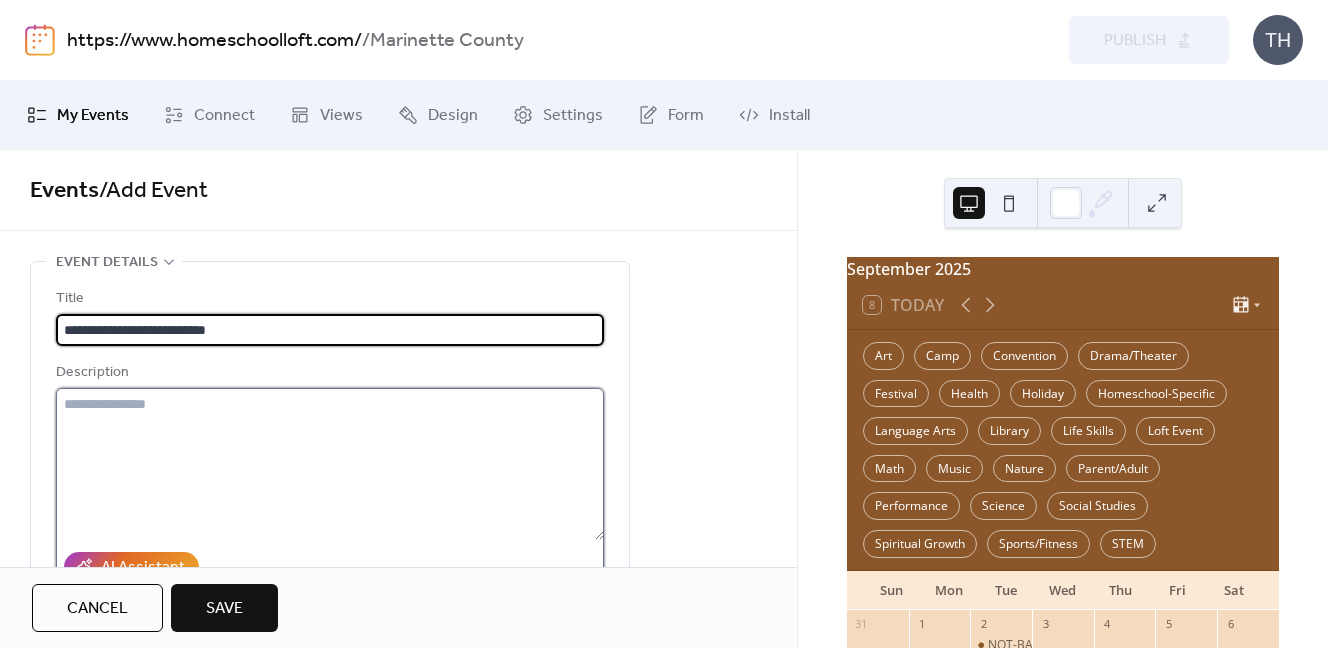 click at bounding box center (330, 464) 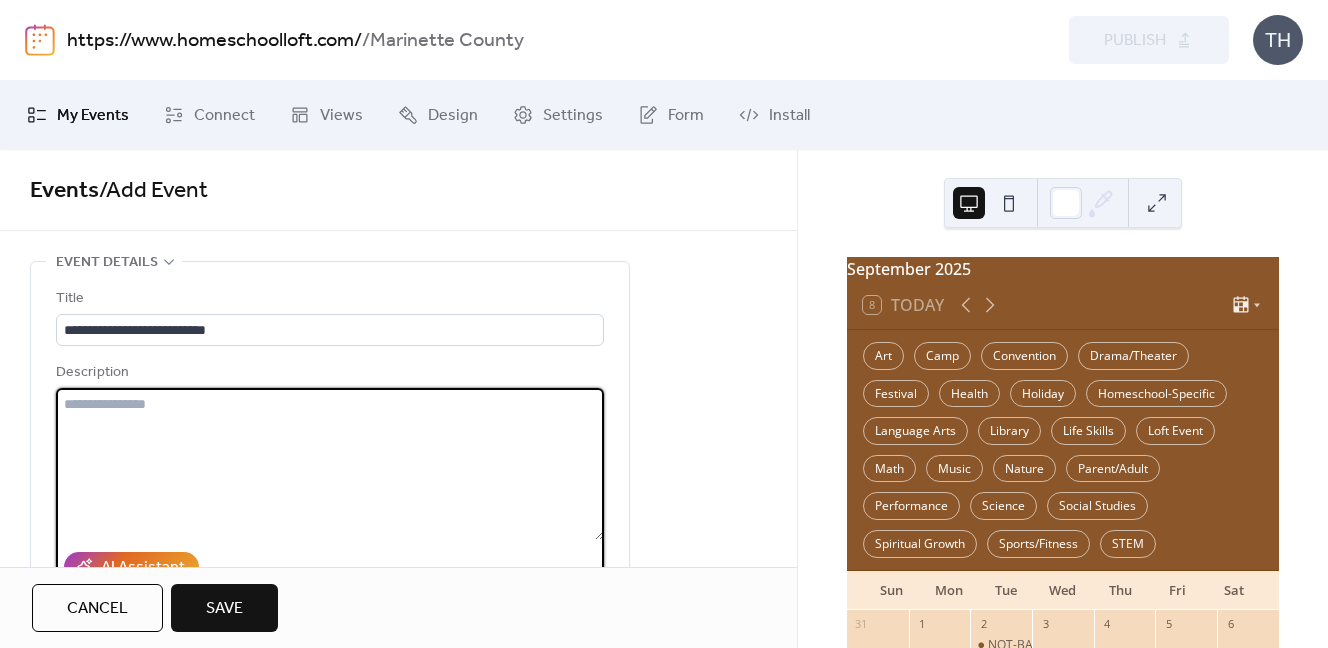paste on "**********" 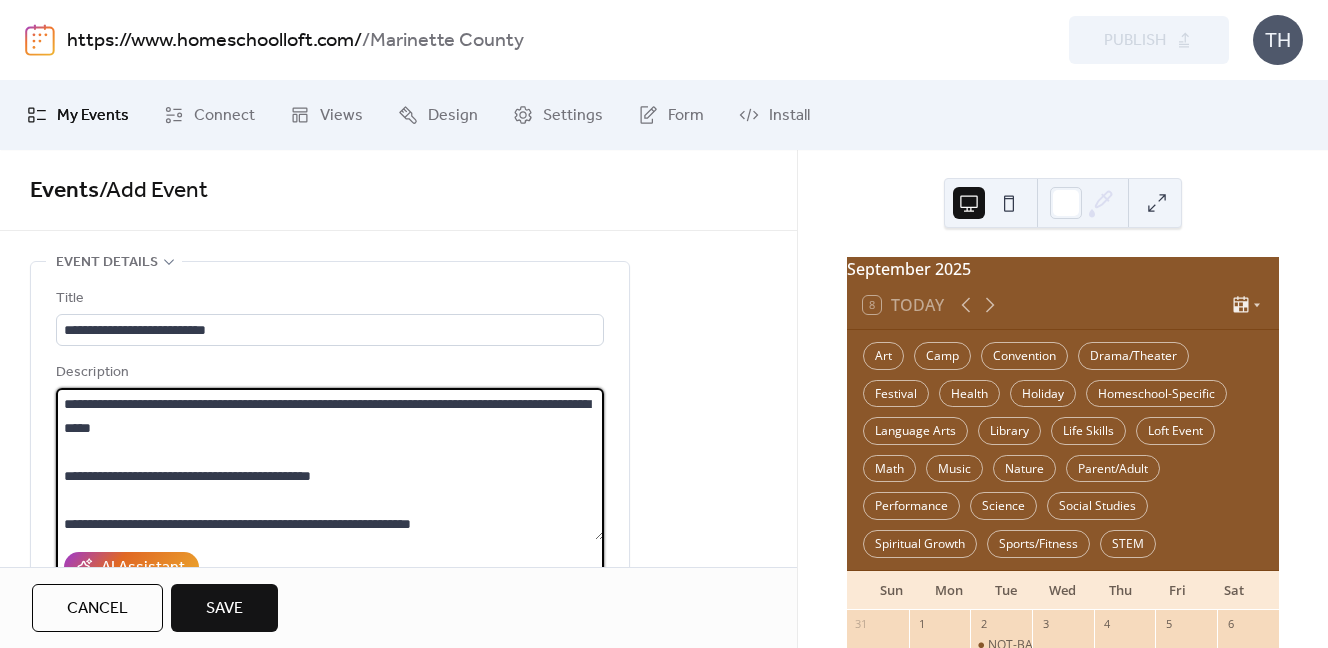drag, startPoint x: 69, startPoint y: 403, endPoint x: 90, endPoint y: 401, distance: 21.095022 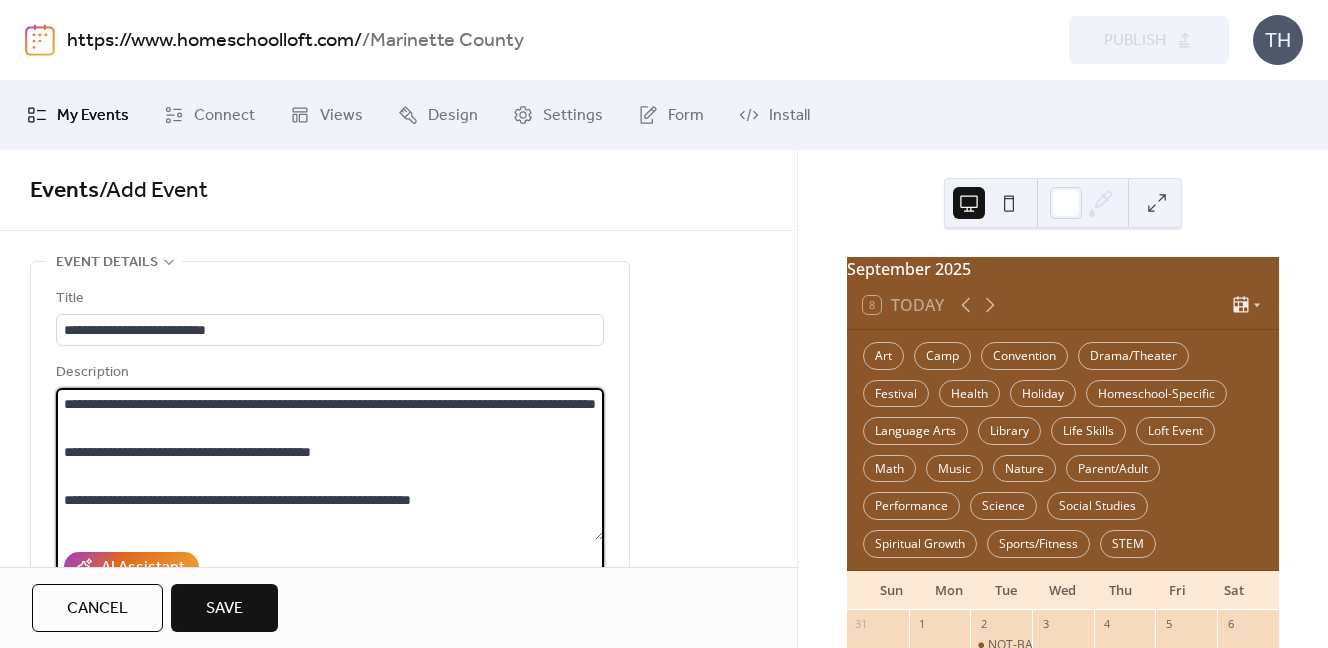drag, startPoint x: 90, startPoint y: 404, endPoint x: 179, endPoint y: 401, distance: 89.050545 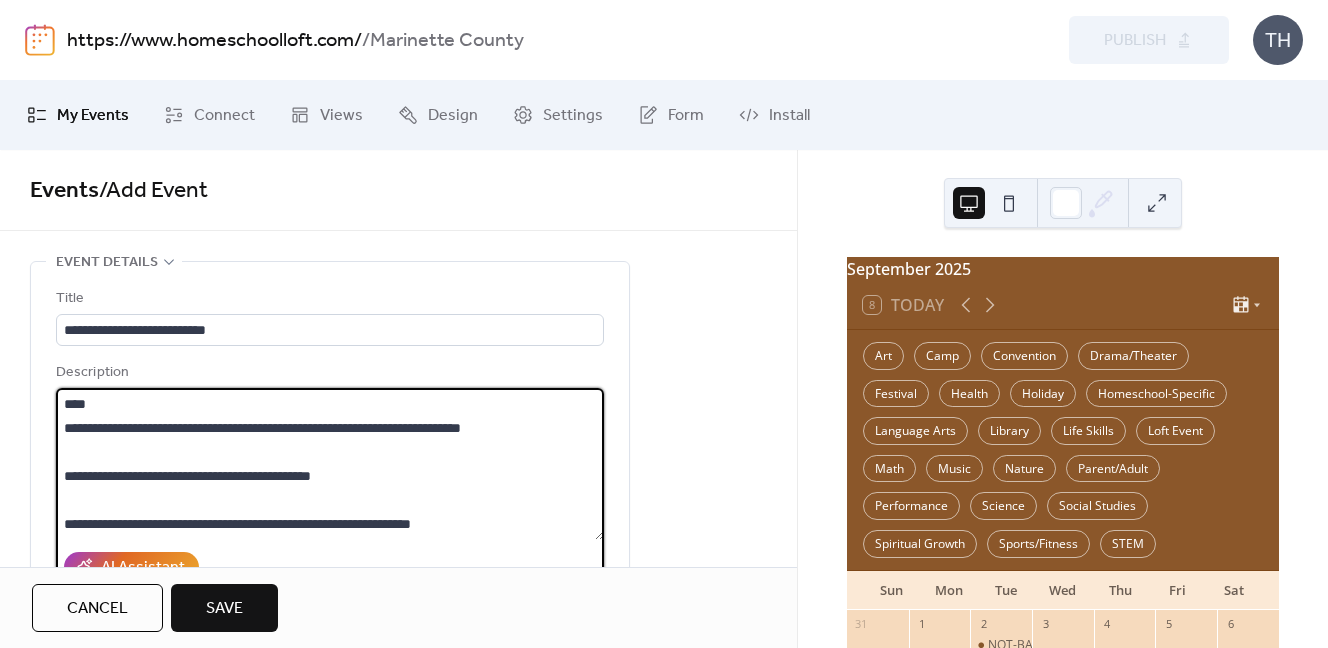 click on "**********" at bounding box center (330, 464) 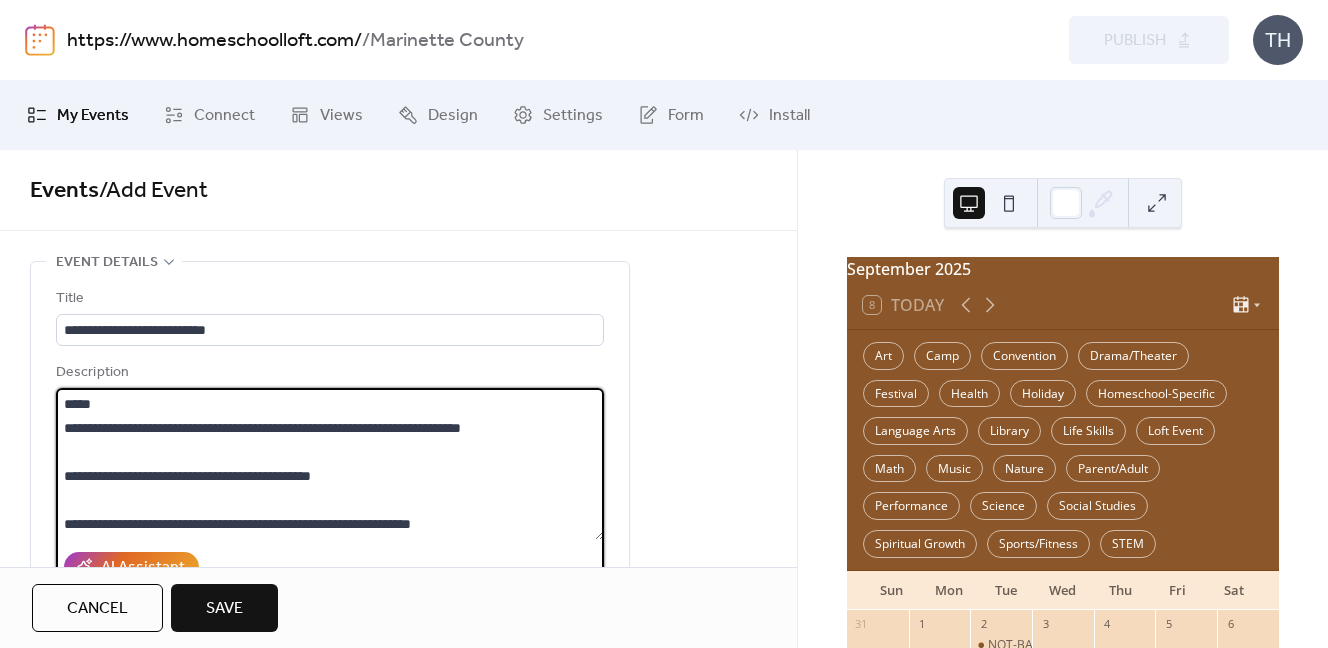 click on "**********" at bounding box center (330, 464) 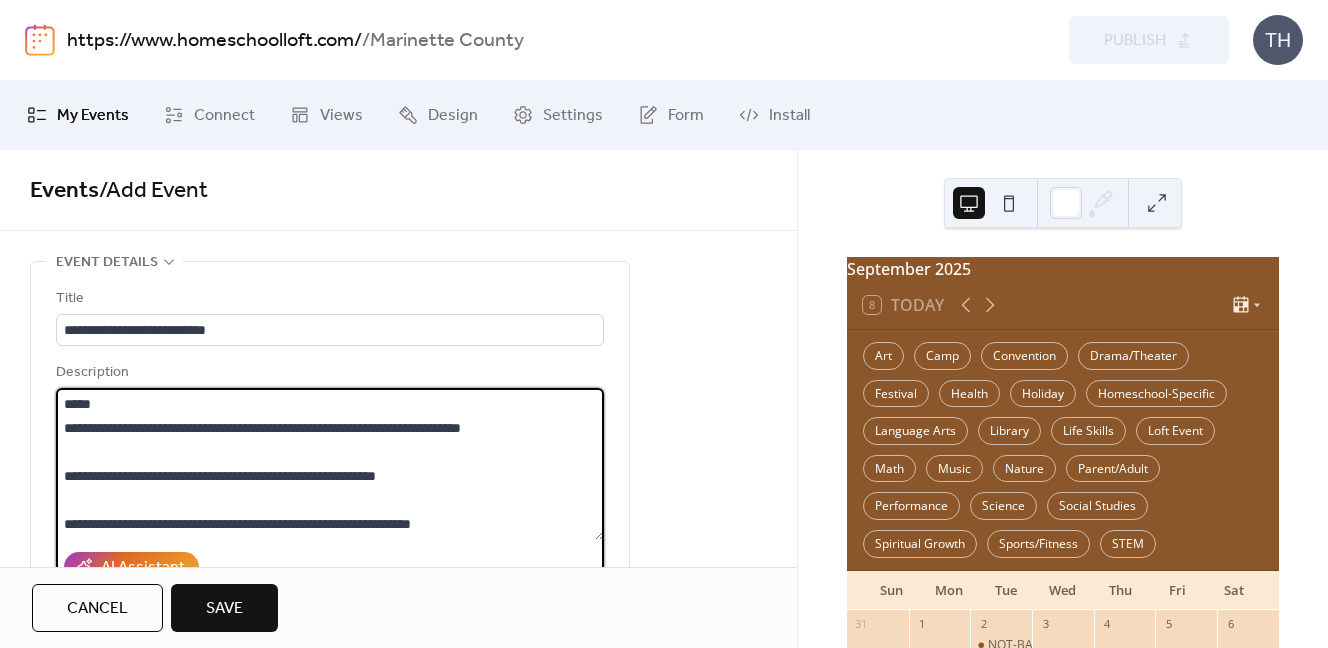 drag, startPoint x: 381, startPoint y: 480, endPoint x: 473, endPoint y: 481, distance: 92.00543 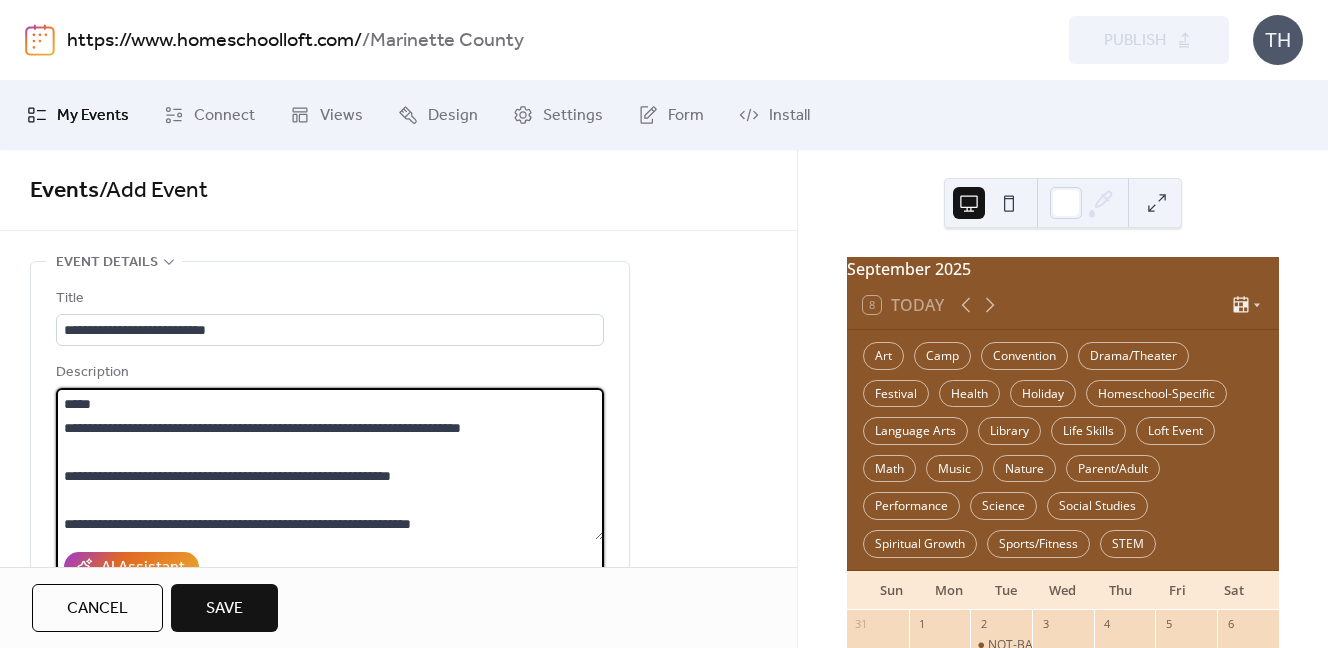 click on "**********" at bounding box center [330, 464] 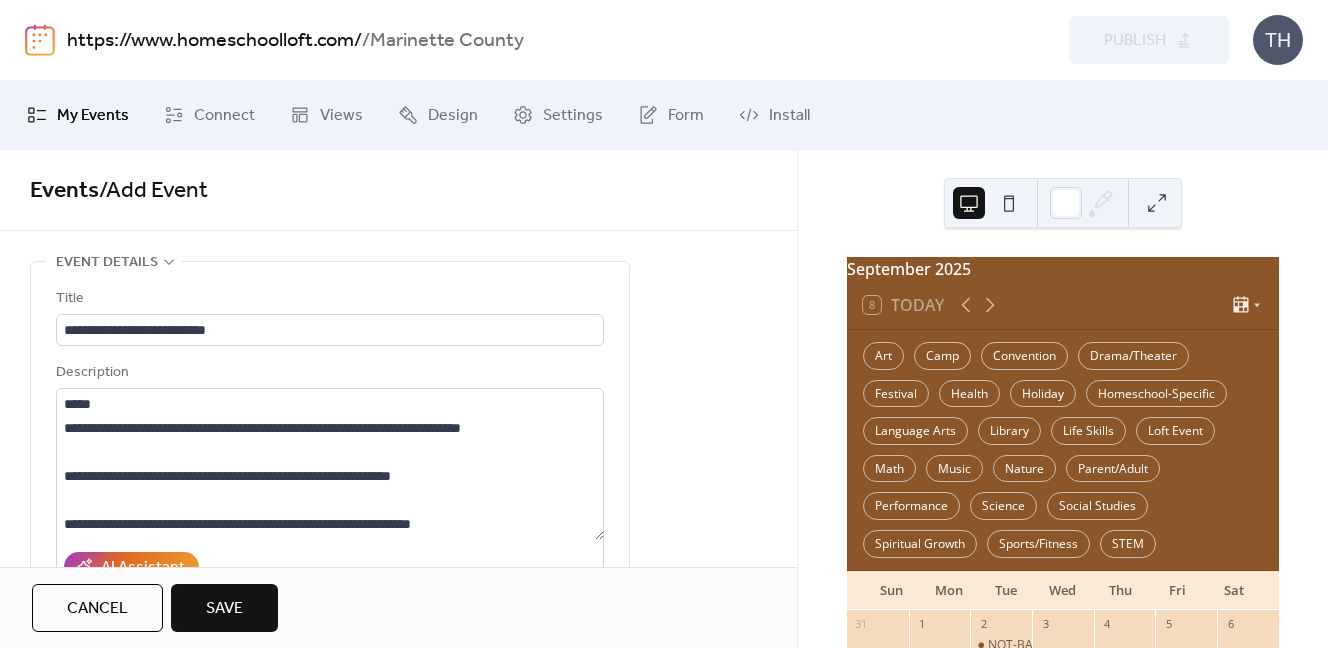 click on "Cancel" at bounding box center (97, 609) 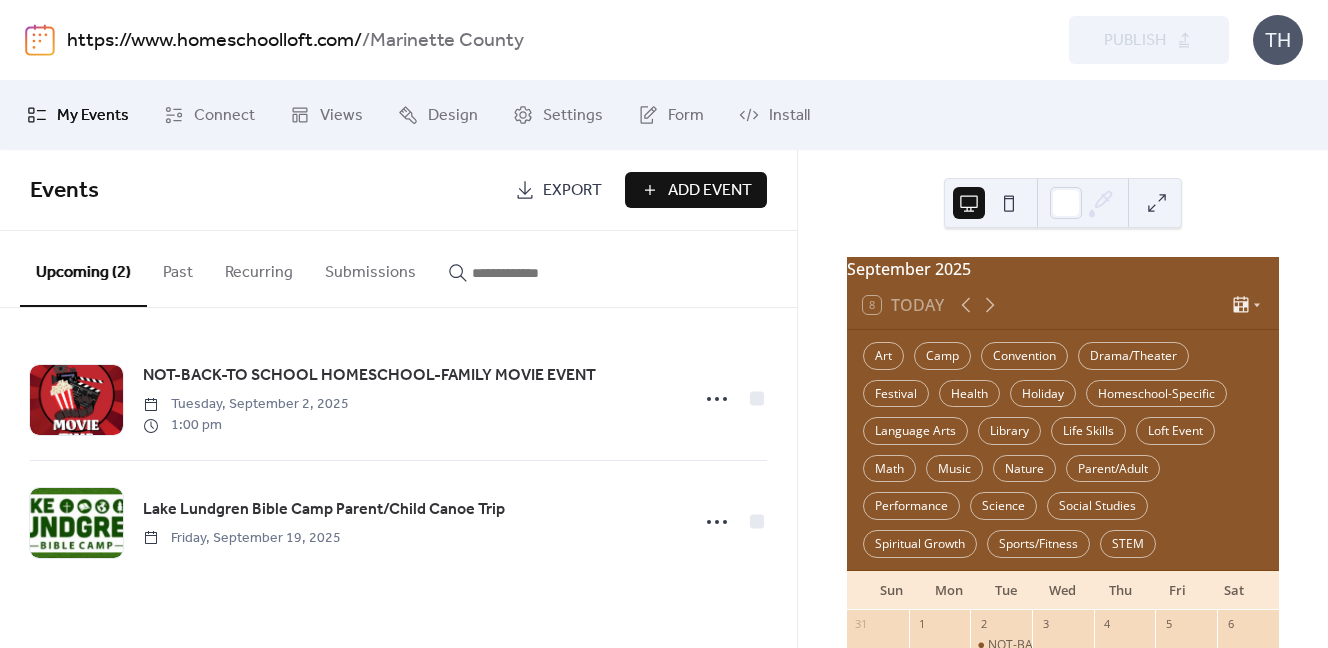 click on "https://www.homeschoolloft.com/" at bounding box center [214, 41] 